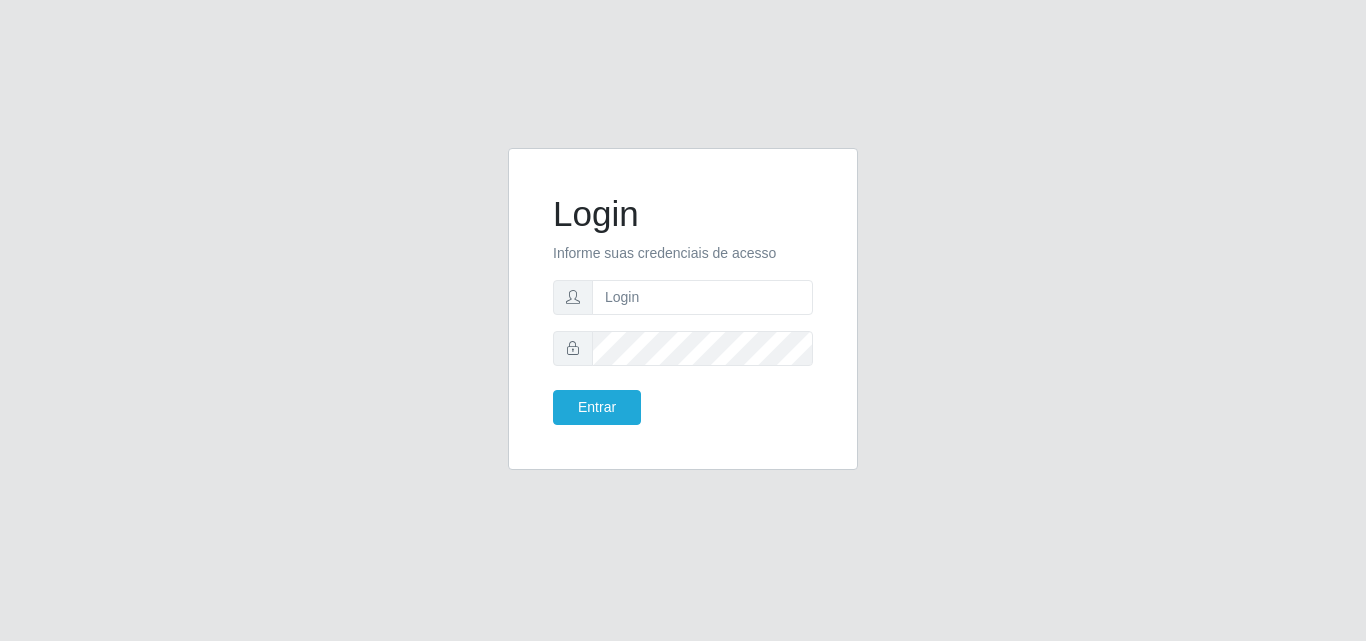 scroll, scrollTop: 0, scrollLeft: 0, axis: both 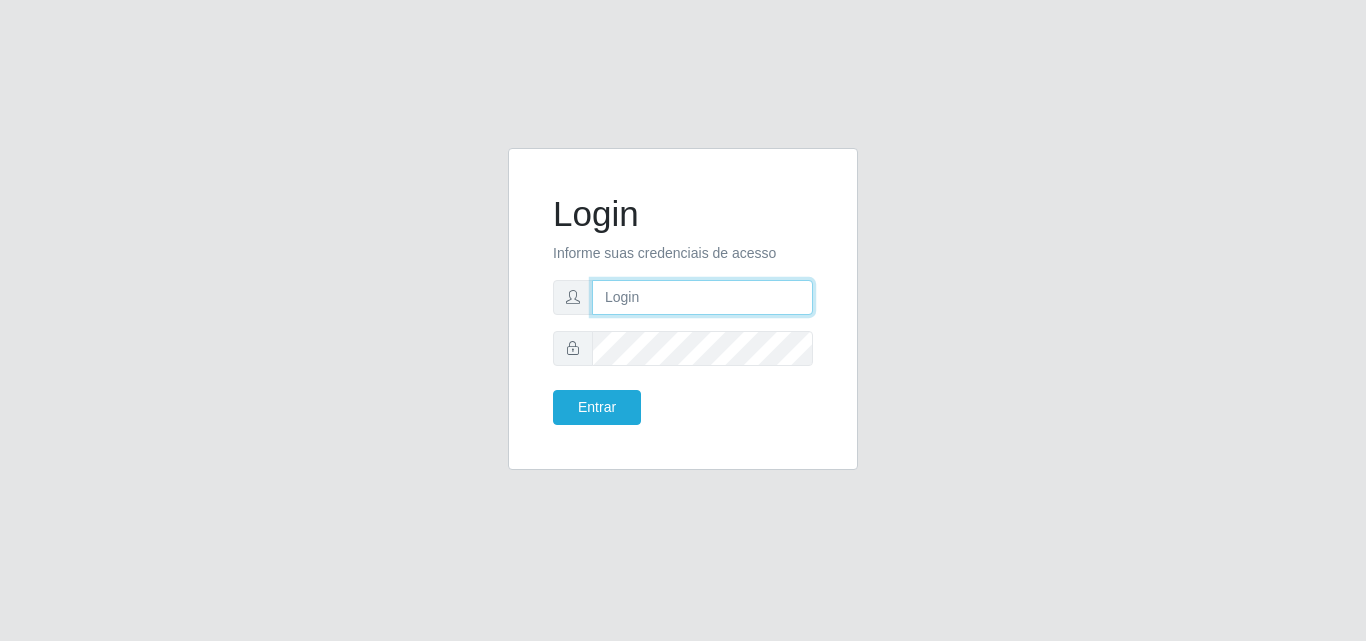 click at bounding box center (702, 297) 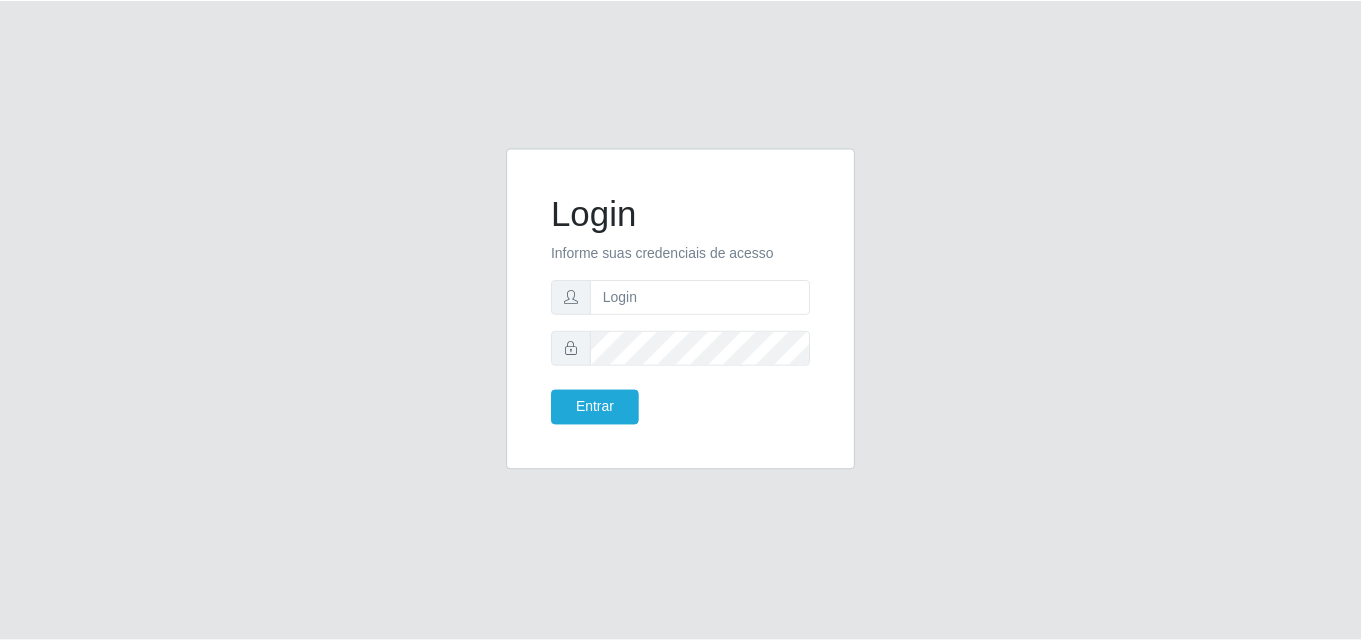 scroll, scrollTop: 0, scrollLeft: 0, axis: both 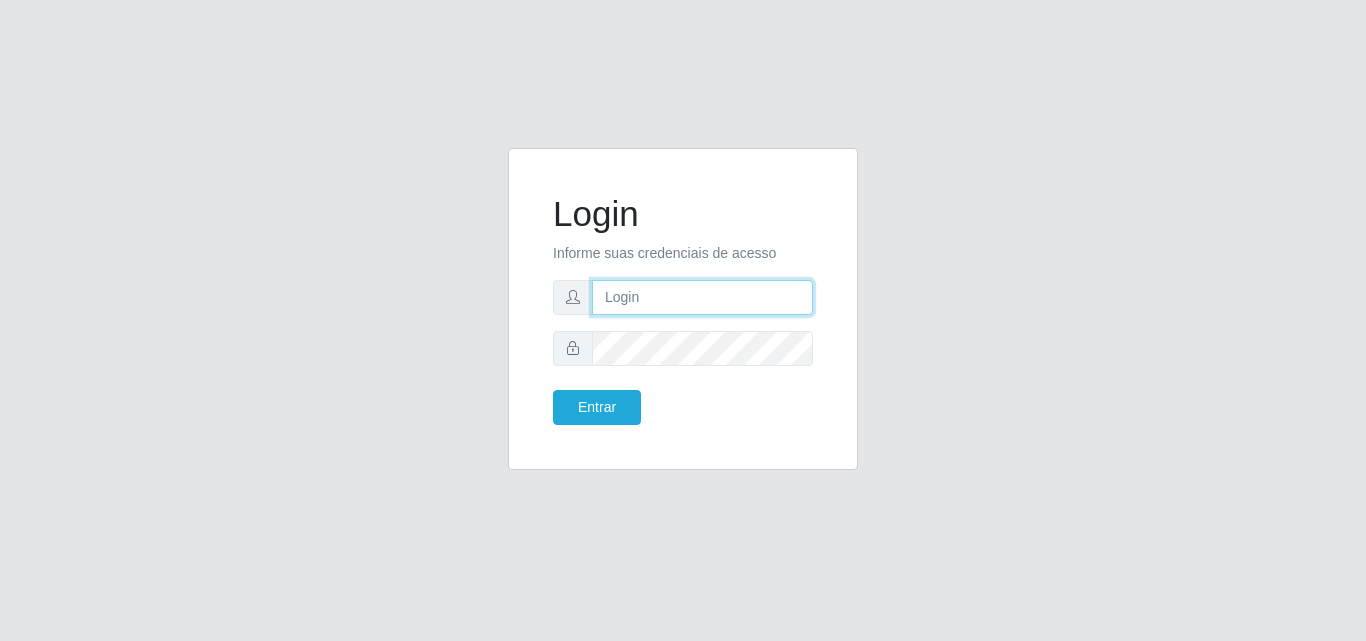 click at bounding box center (702, 297) 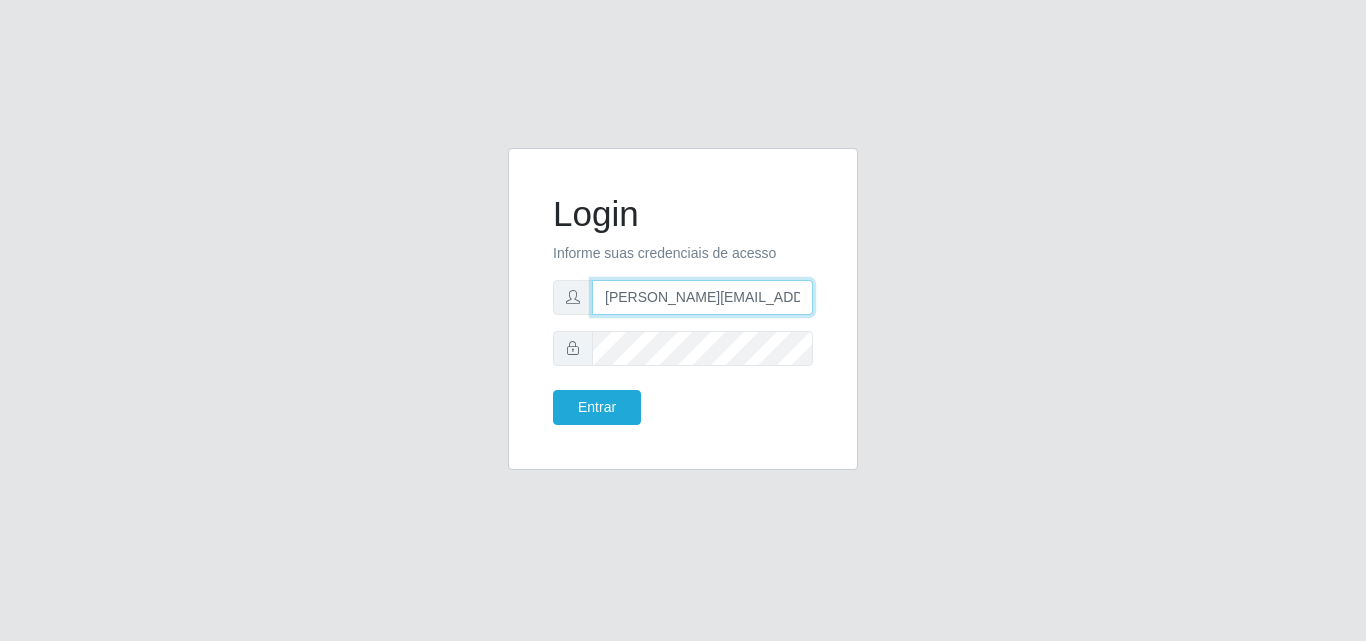 type on "joao.pereira@nordestao.com.br" 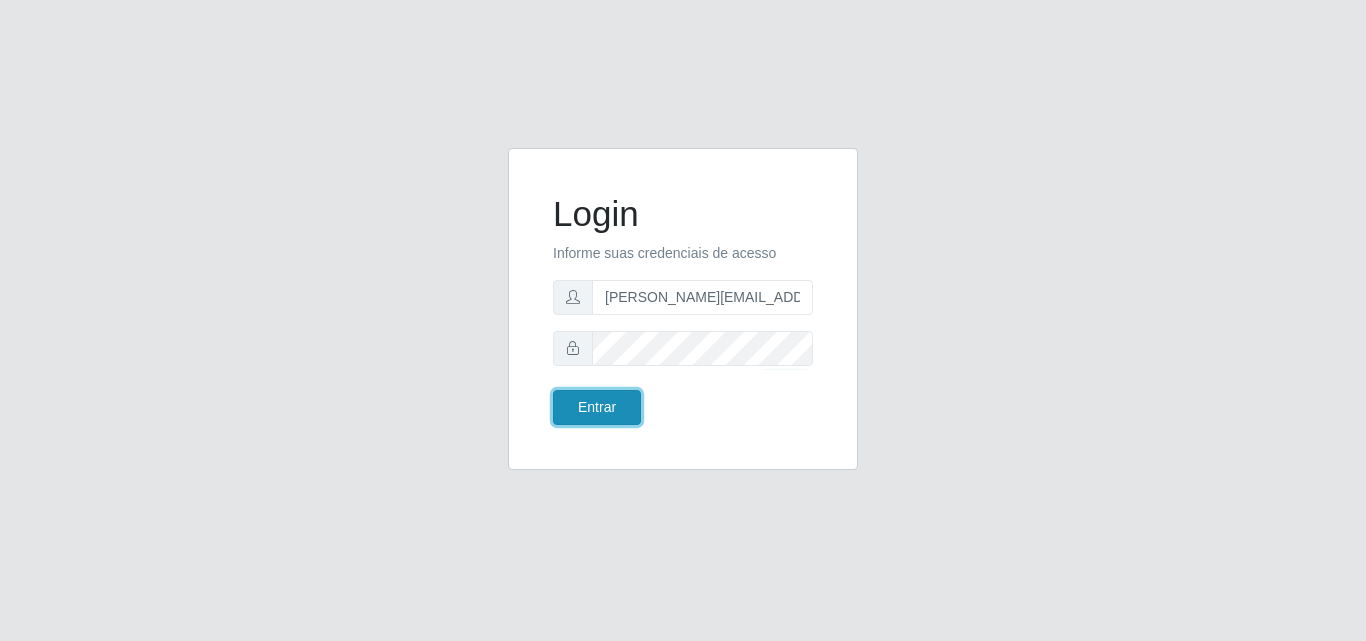 click on "Entrar" at bounding box center (597, 407) 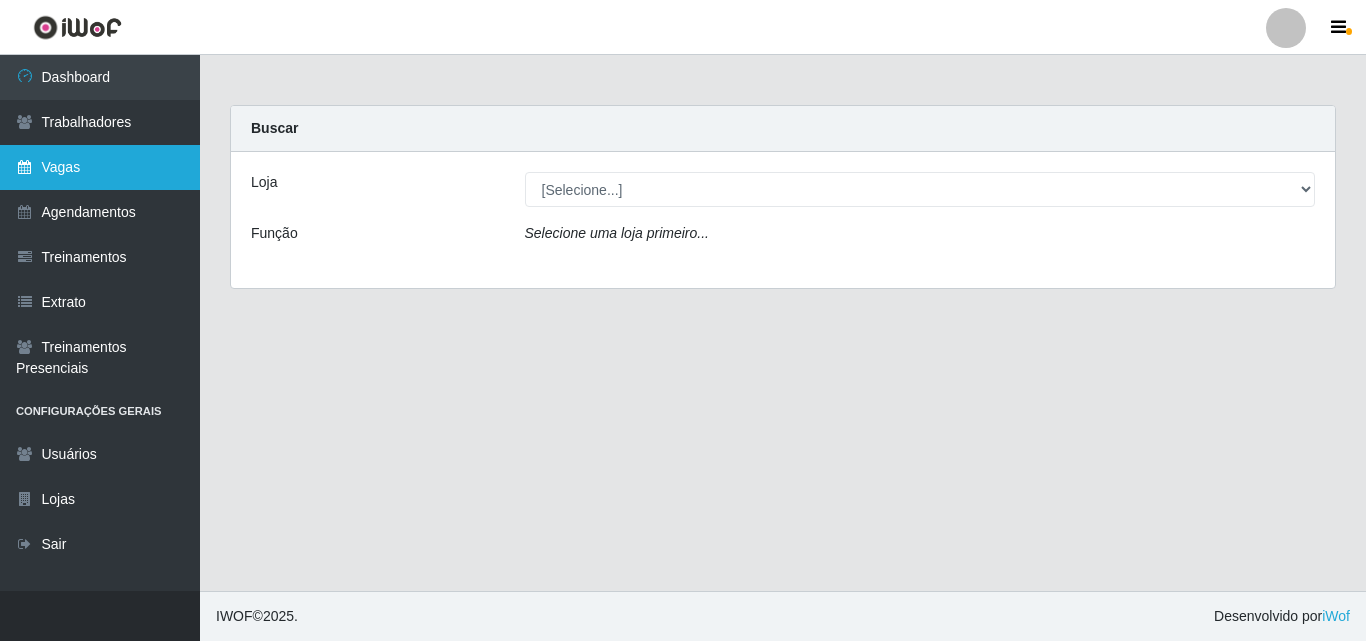 click on "Vagas" at bounding box center (100, 167) 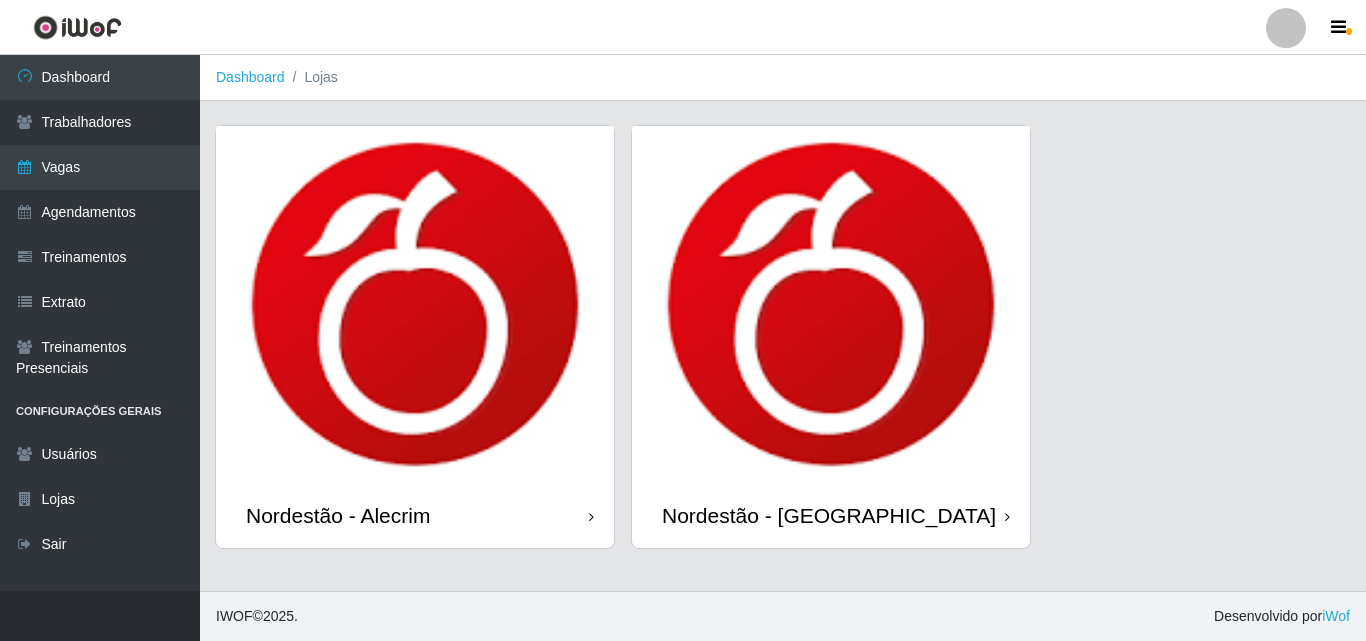 click at bounding box center [415, 304] 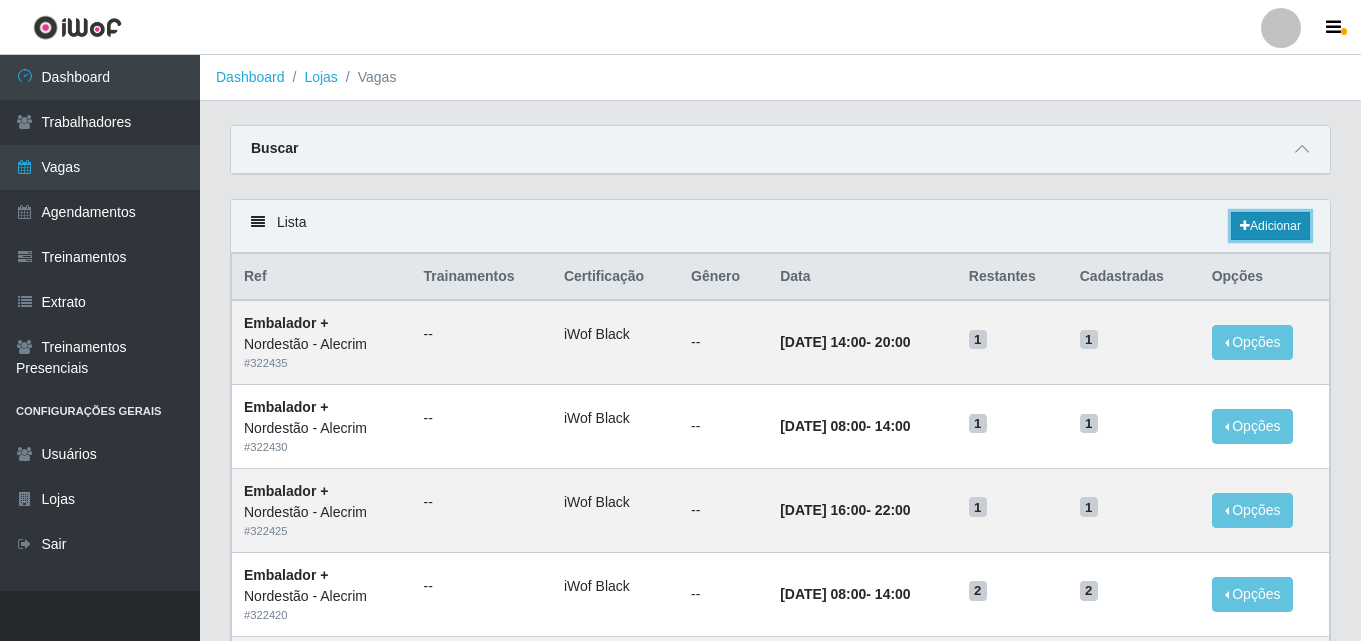 click on "Adicionar" at bounding box center [1270, 226] 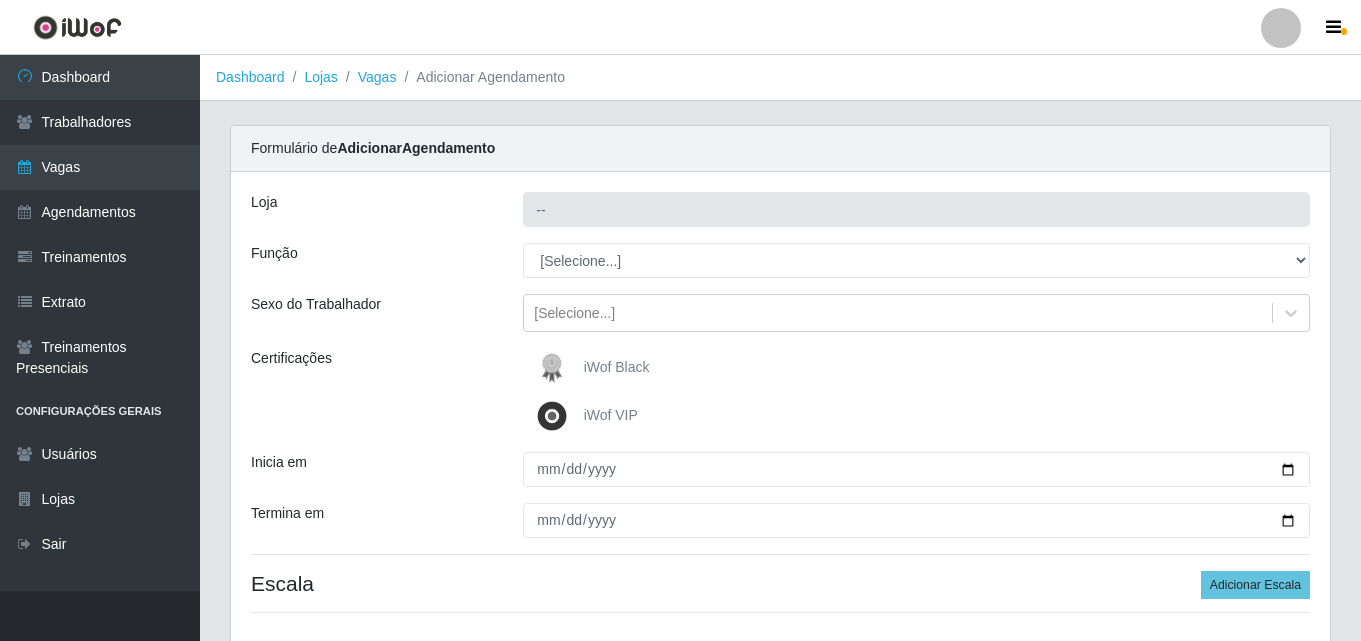 type on "Nordestão - Alecrim" 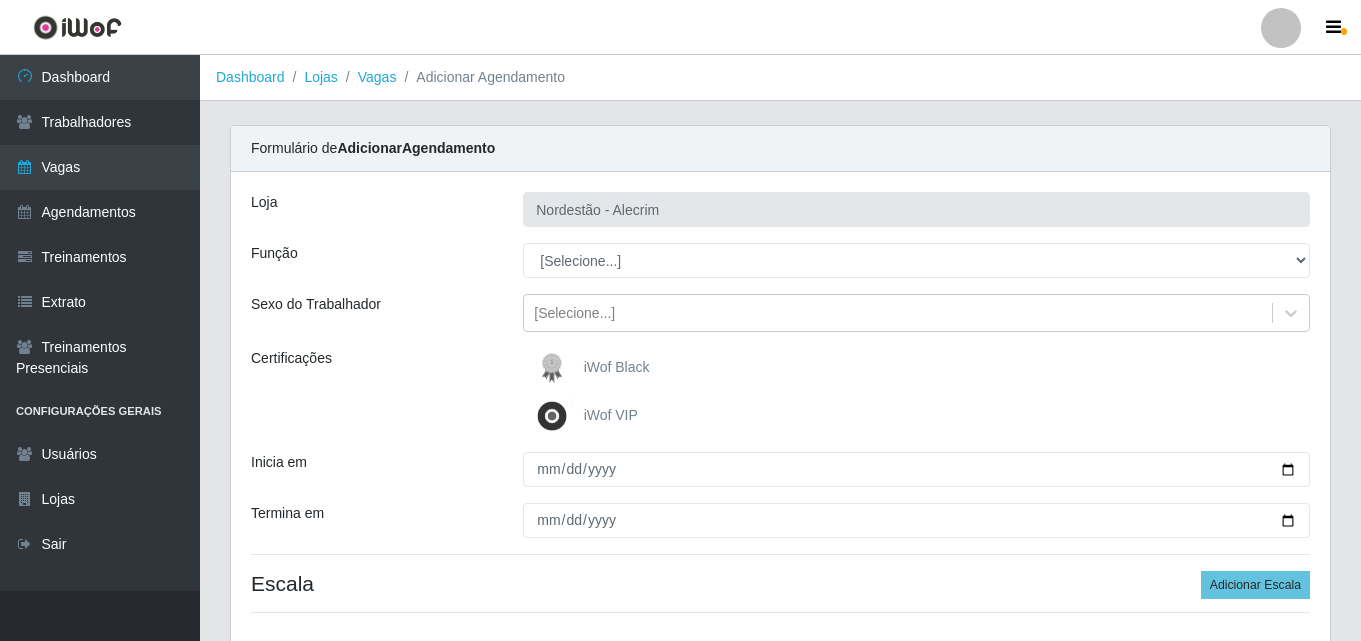 click on "Loja Nordestão - Alecrim Função [Selecione...] Embalador Embalador + Embalador ++ Sexo do Trabalhador [Selecione...] Certificações   iWof Black   iWof VIP Inicia em Termina em Escala Adicionar Escala" at bounding box center [780, 410] 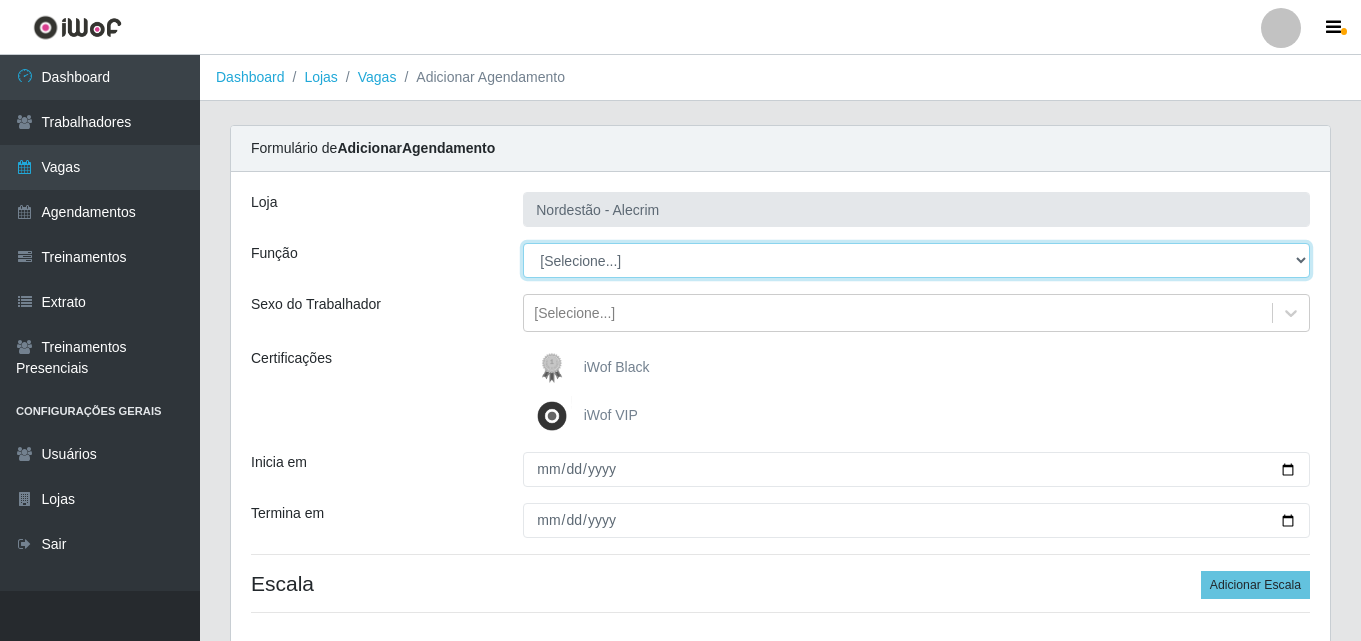 click on "[Selecione...] Embalador Embalador + Embalador ++" at bounding box center (916, 260) 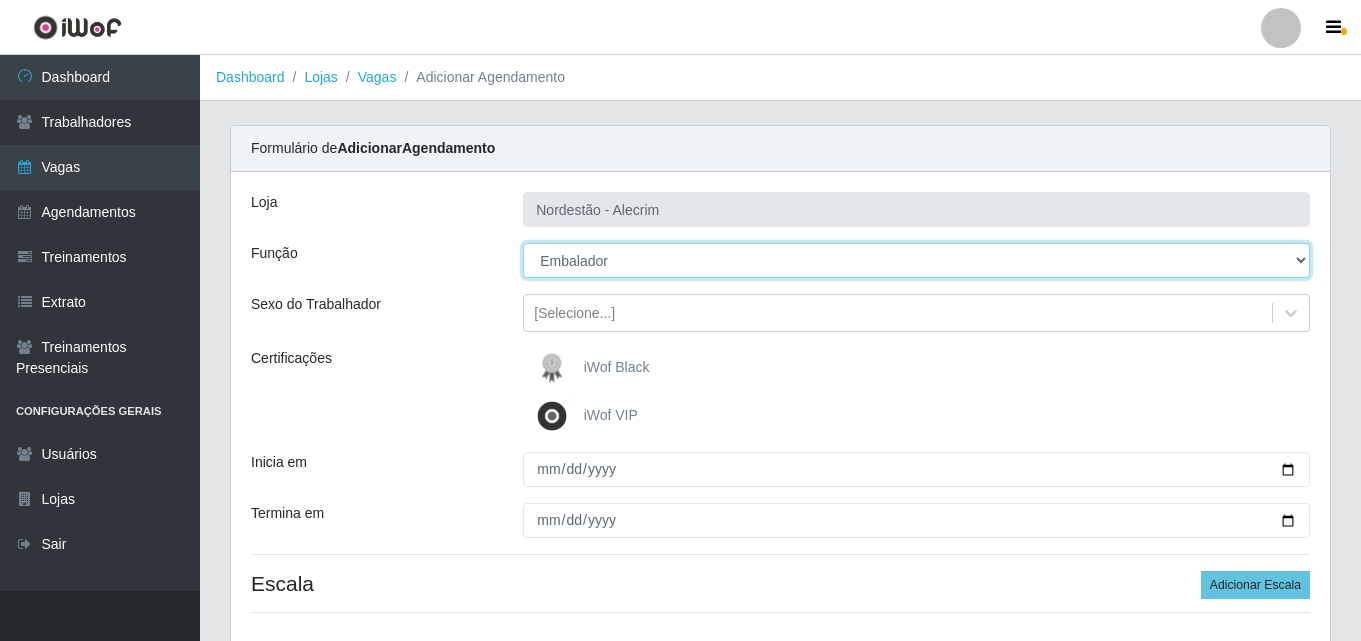 click on "[Selecione...] Embalador Embalador + Embalador ++" at bounding box center (916, 260) 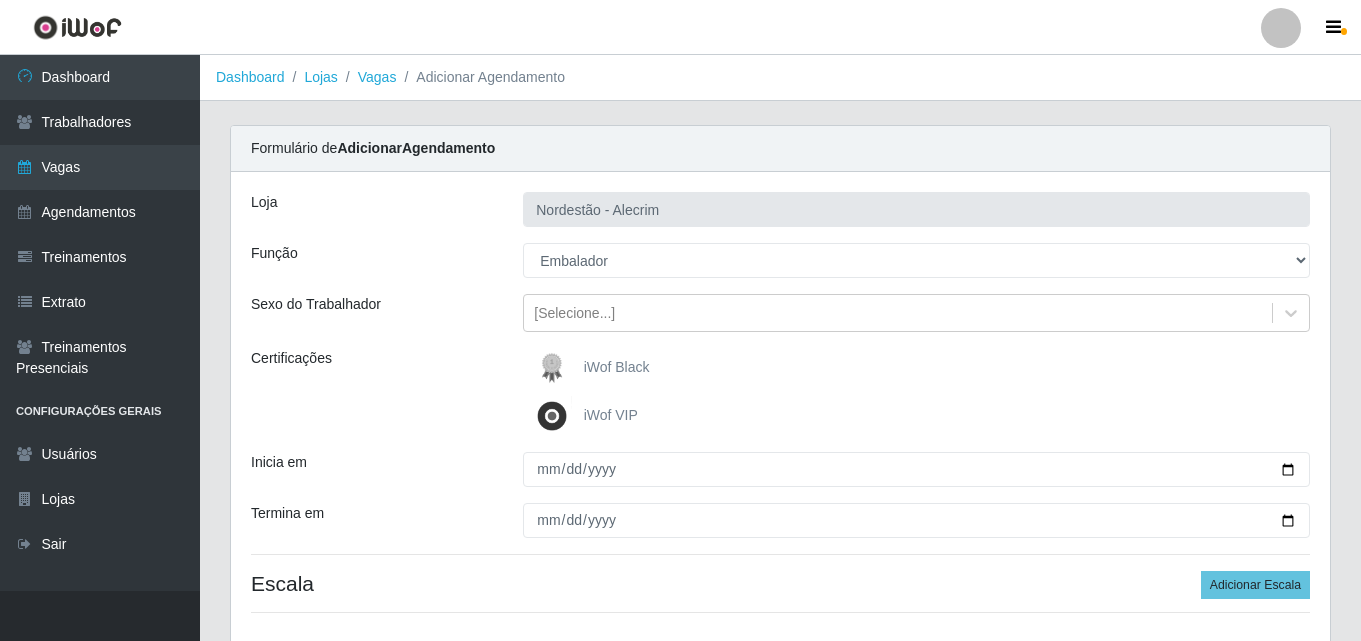 click on "iWof Black" at bounding box center (617, 367) 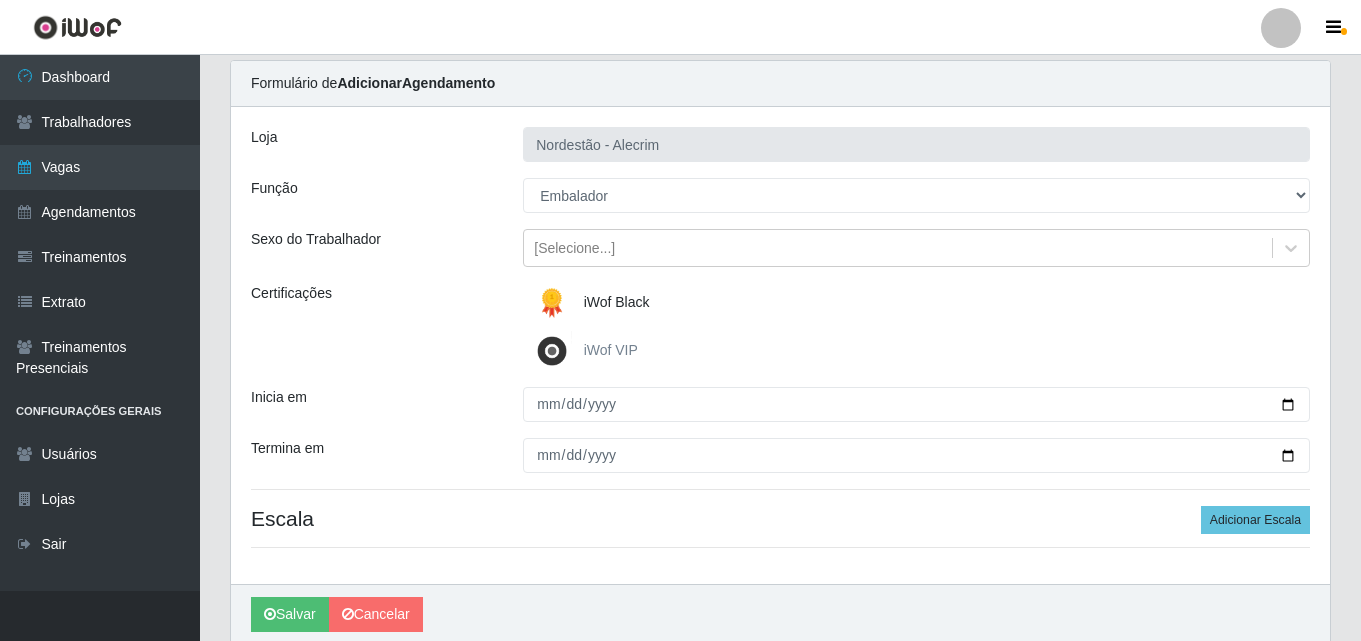 scroll, scrollTop: 100, scrollLeft: 0, axis: vertical 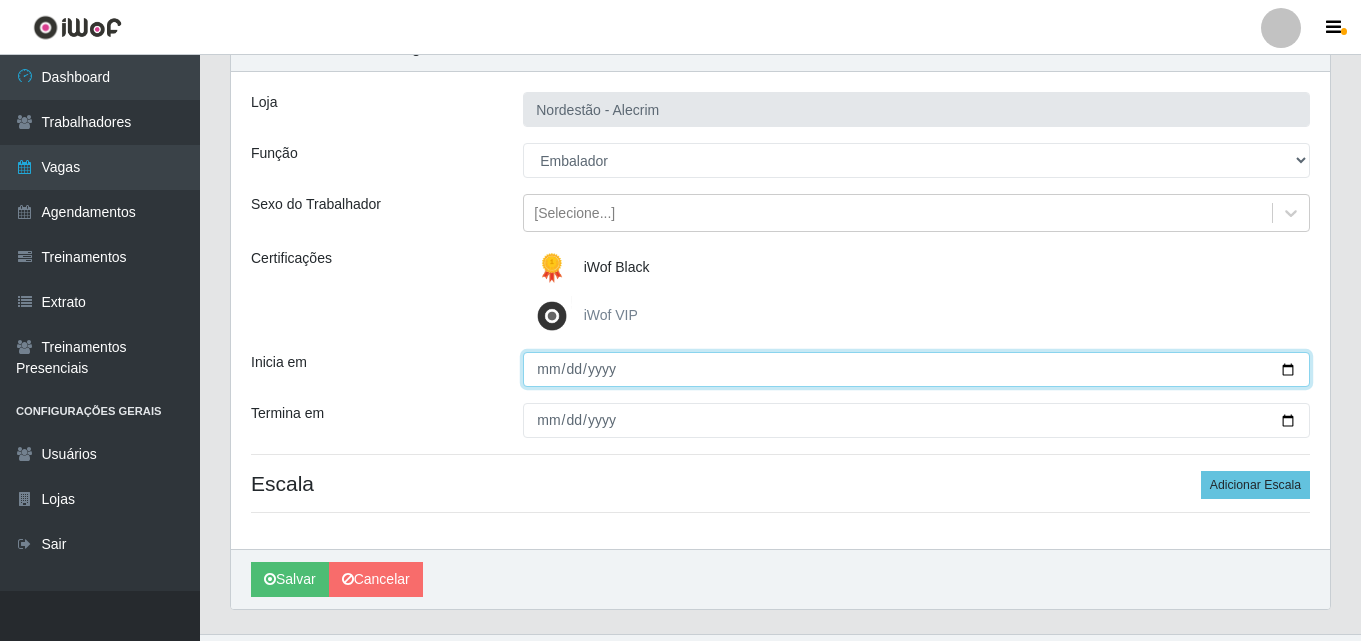 click on "Inicia em" at bounding box center (916, 369) 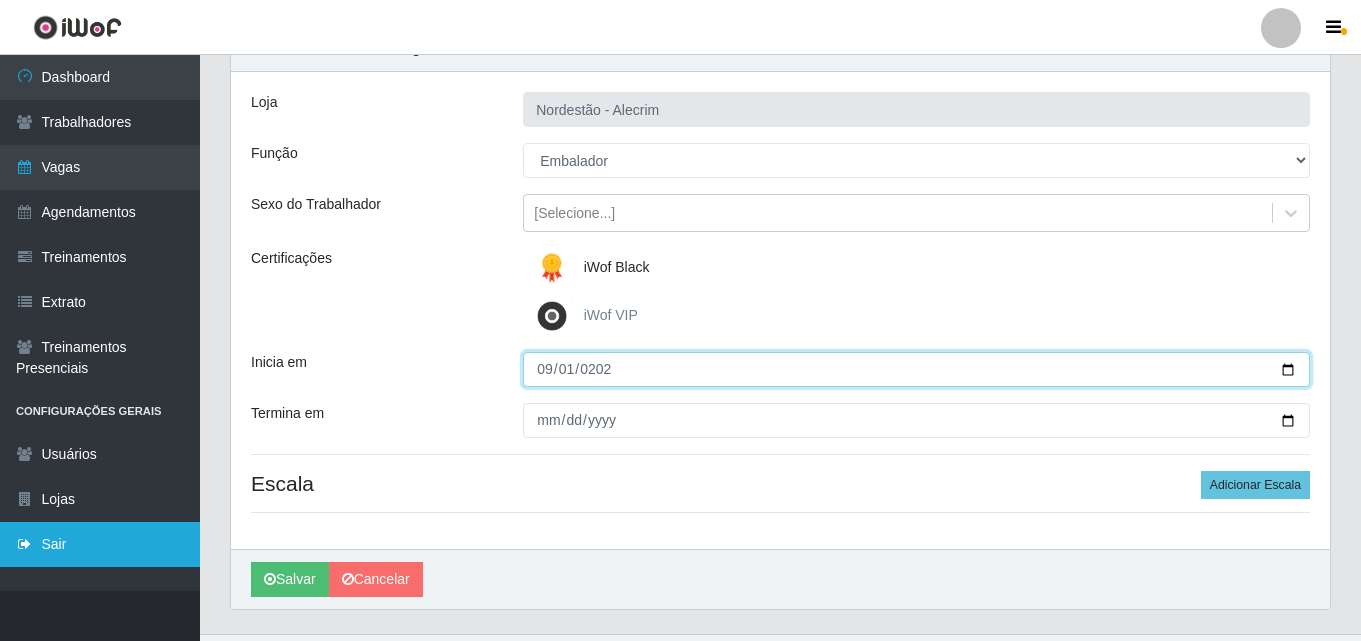 type on "2025-09-01" 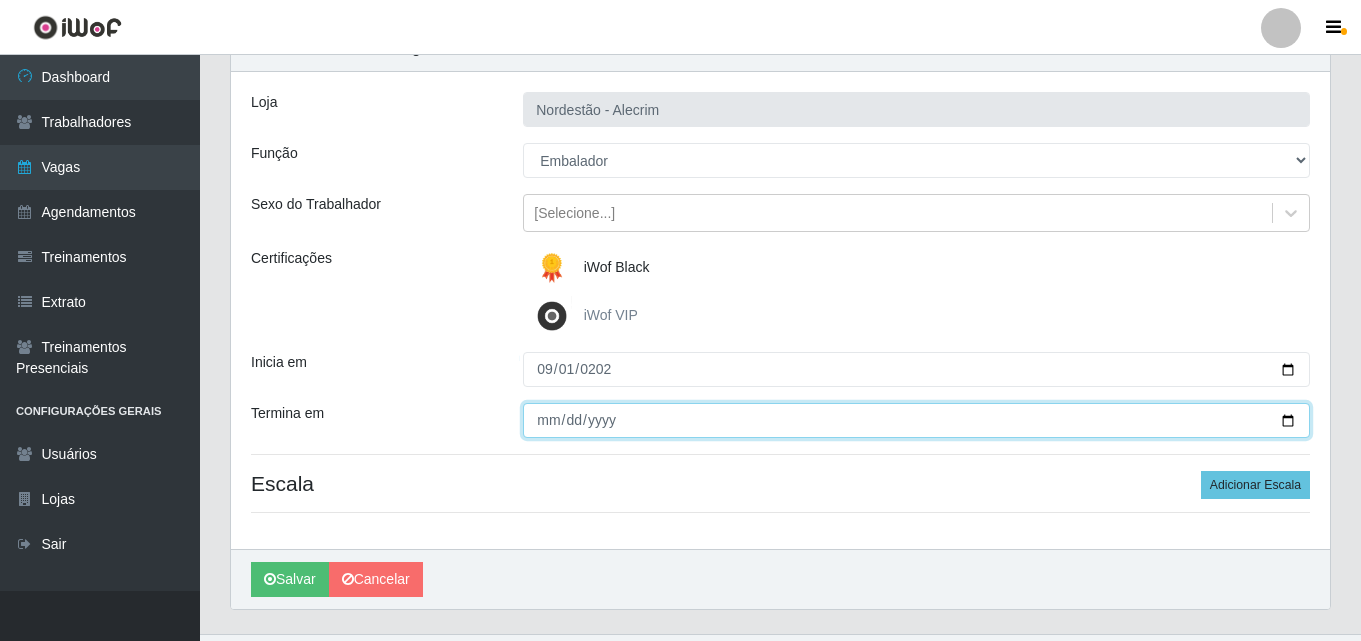 click on "Termina em" at bounding box center (916, 420) 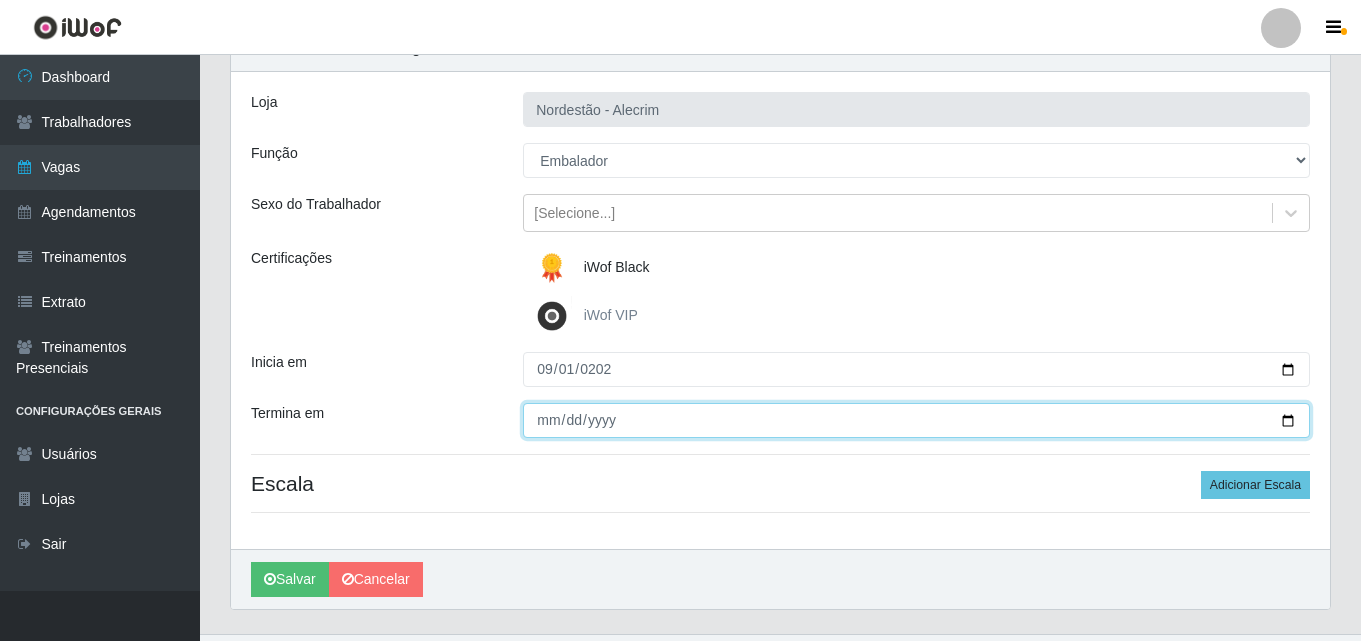 click on "Termina em" at bounding box center [916, 420] 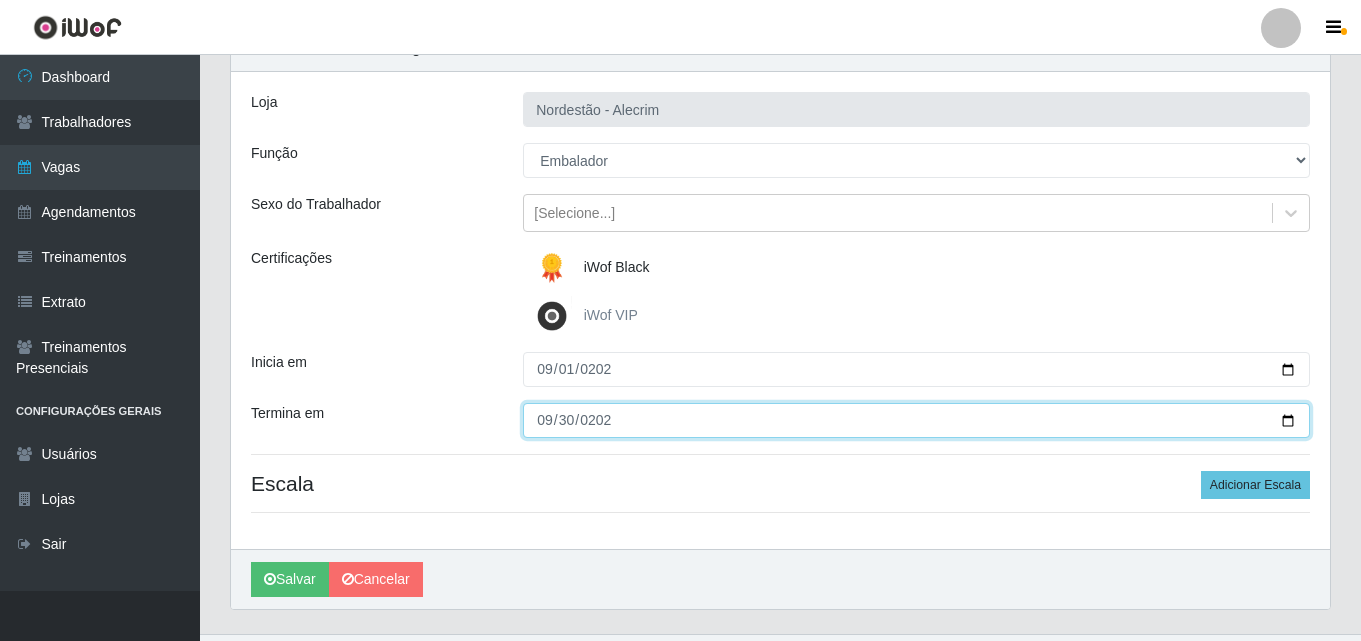 type on "2025-09-30" 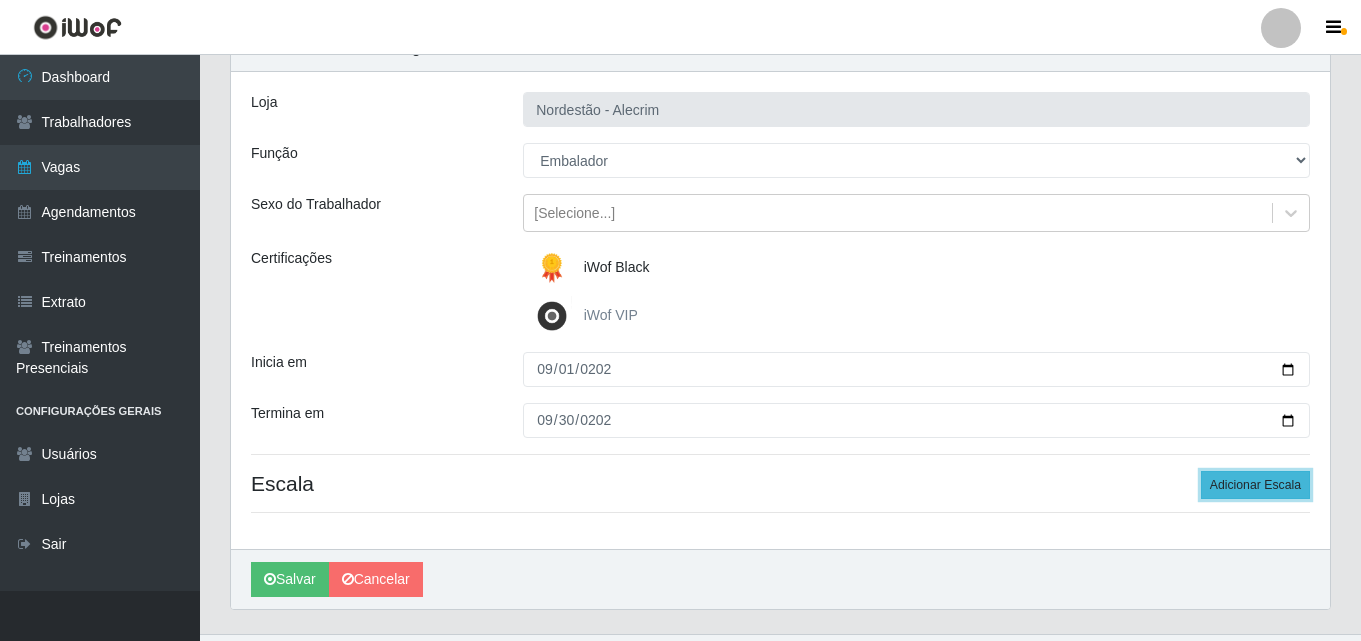 click on "Adicionar Escala" at bounding box center (1255, 485) 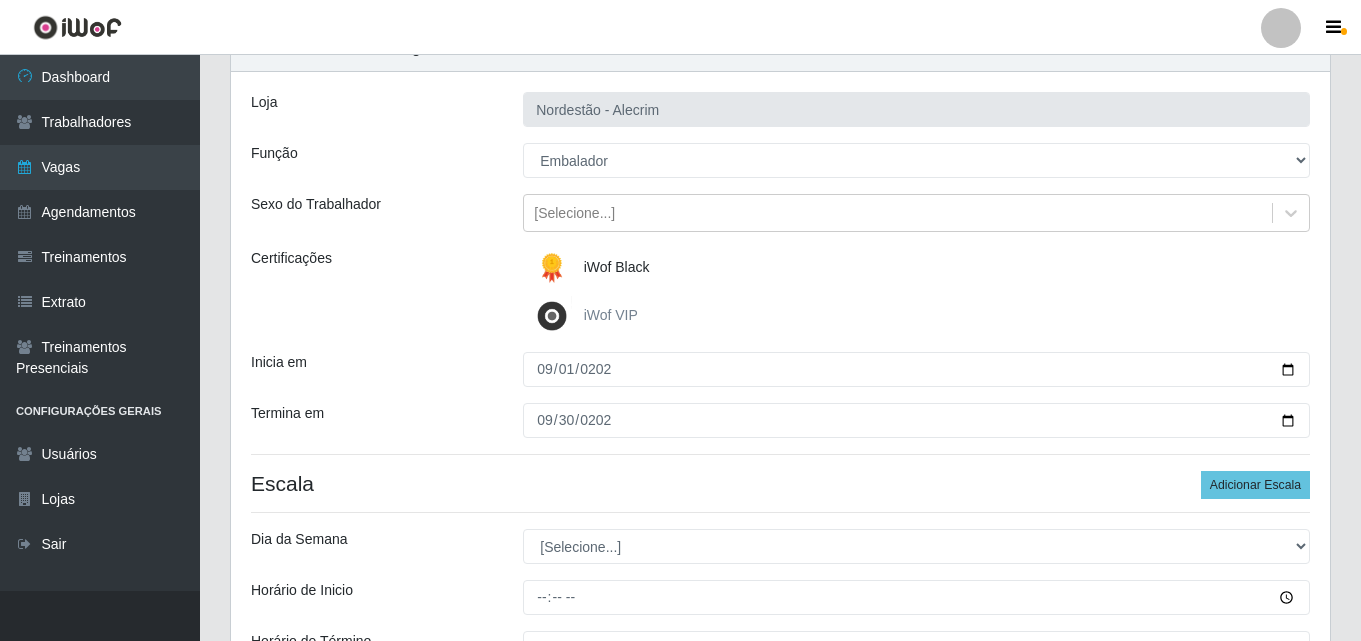 click on "iWof Black" at bounding box center (617, 267) 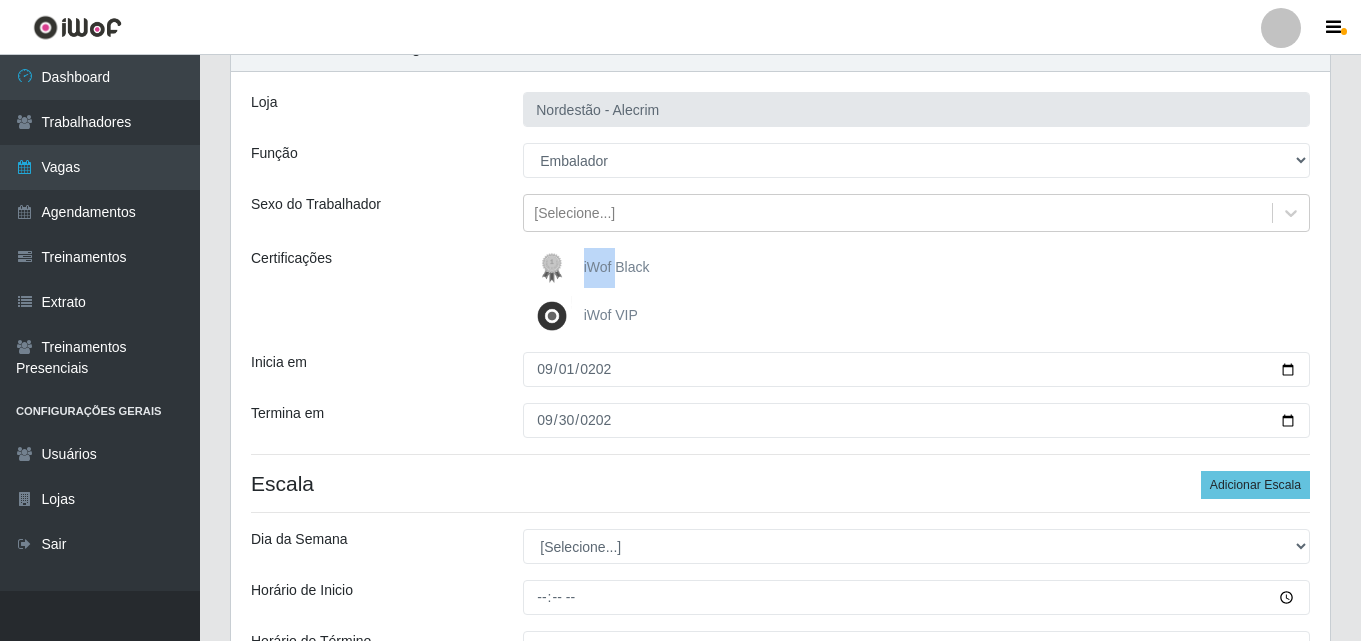click on "iWof Black" at bounding box center [617, 267] 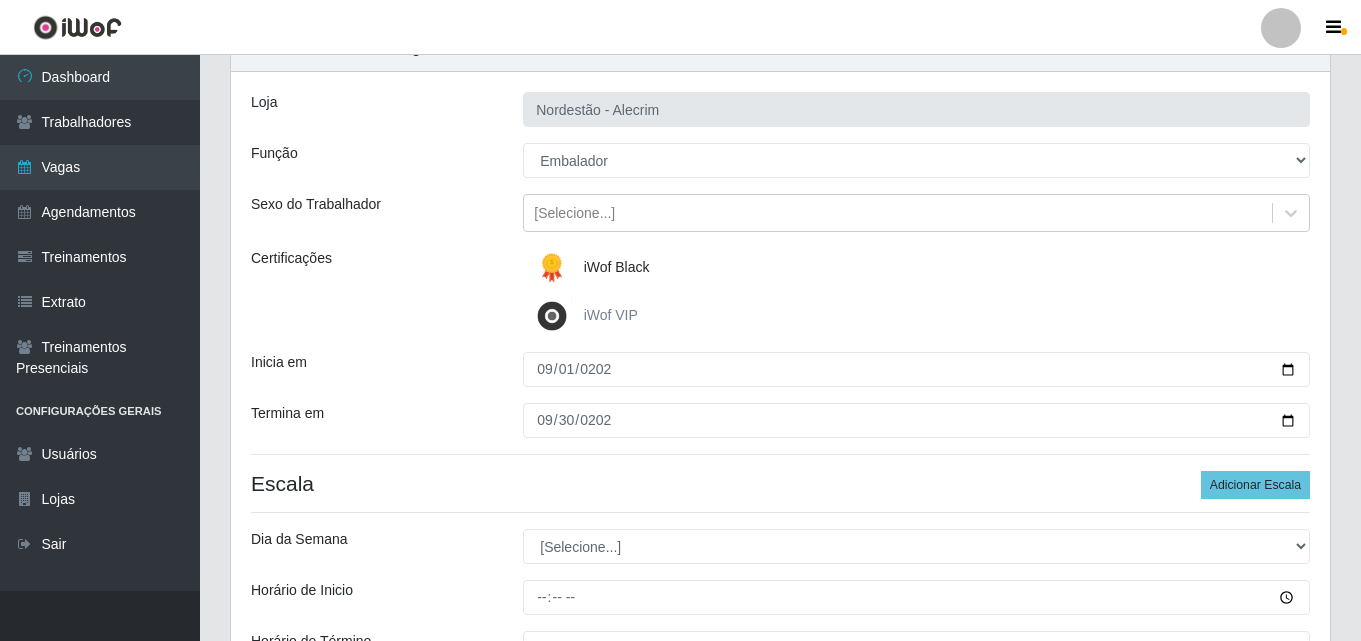 click on "Loja Nordestão - Alecrim Função [Selecione...] Embalador Embalador + Embalador ++ Sexo do Trabalhador [Selecione...] Certificações   iWof Black   iWof VIP Inicia em 2025-09-01 Termina em 2025-09-30 Escala Adicionar Escala Dia da Semana [Selecione...] Segunda Terça Quarta Quinta Sexta Sábado Domingo Horário de Inicio Horário de Término Quantidade" at bounding box center (780, 421) 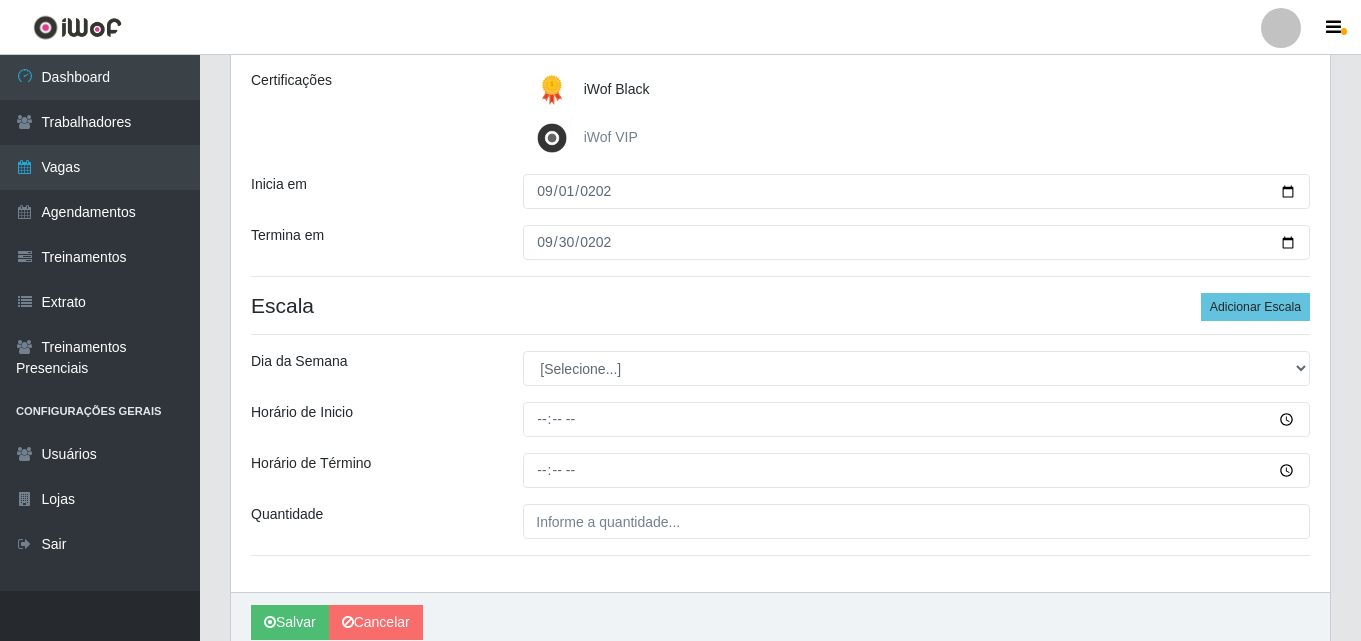 scroll, scrollTop: 300, scrollLeft: 0, axis: vertical 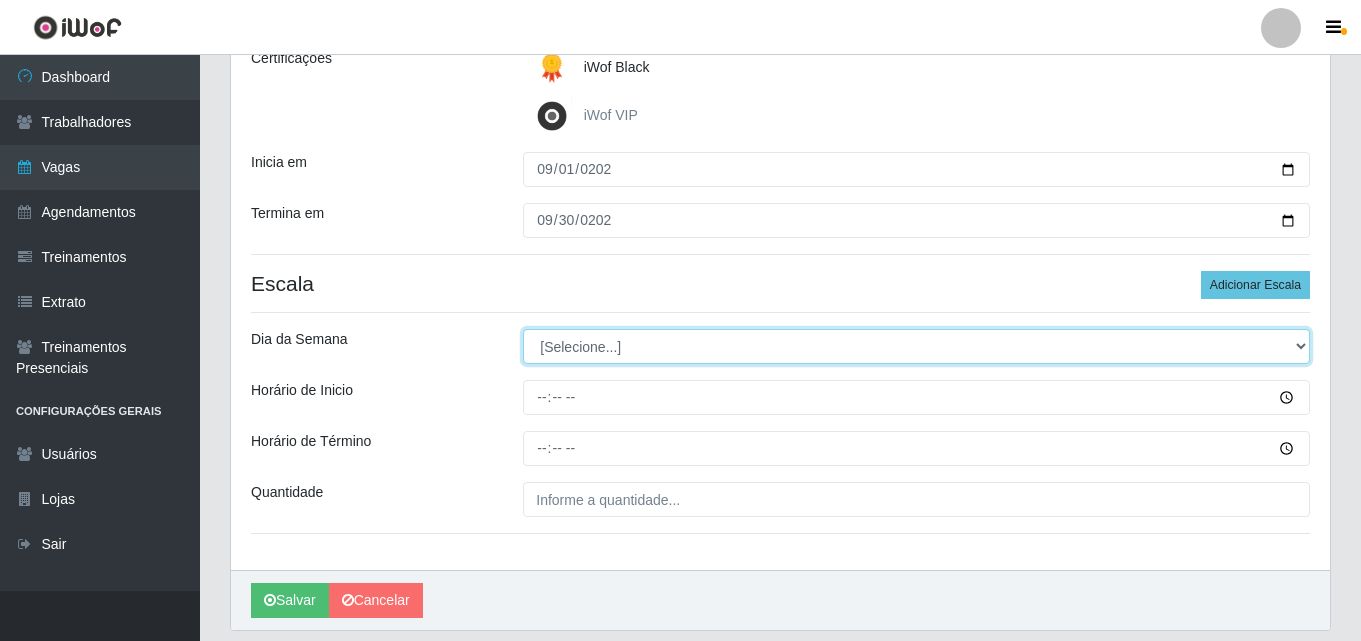 click on "[Selecione...] Segunda Terça Quarta Quinta Sexta Sábado Domingo" at bounding box center (916, 346) 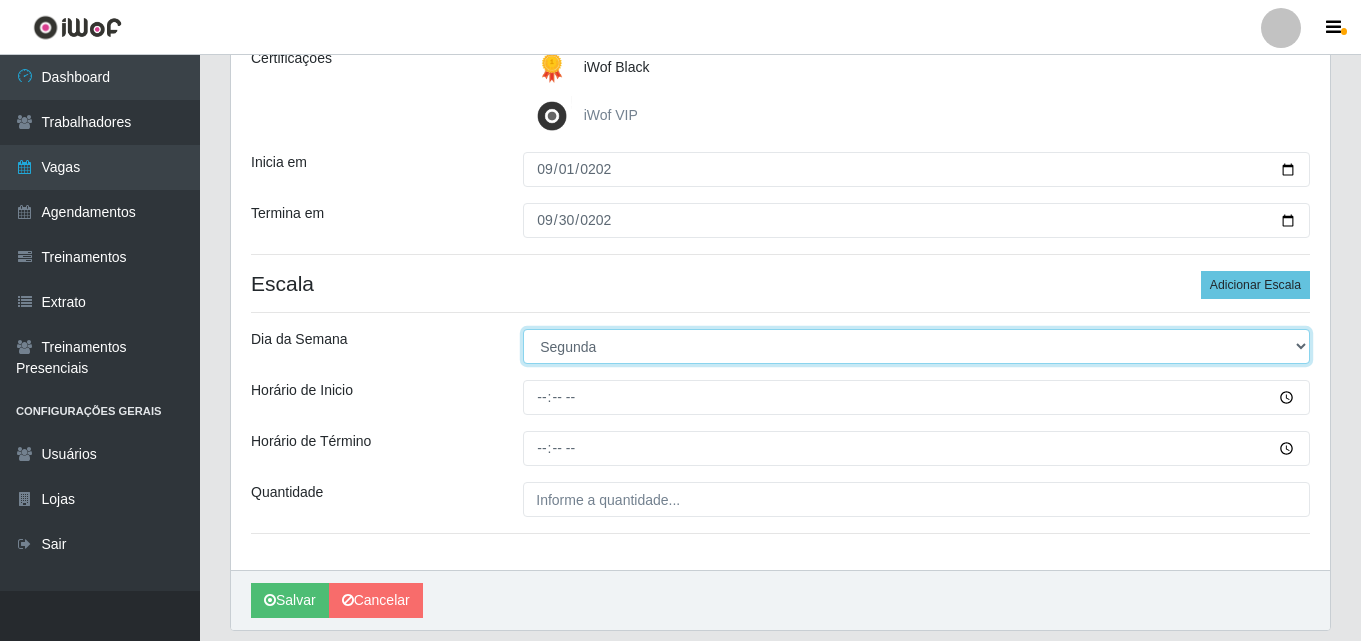 click on "[Selecione...] Segunda Terça Quarta Quinta Sexta Sábado Domingo" at bounding box center (916, 346) 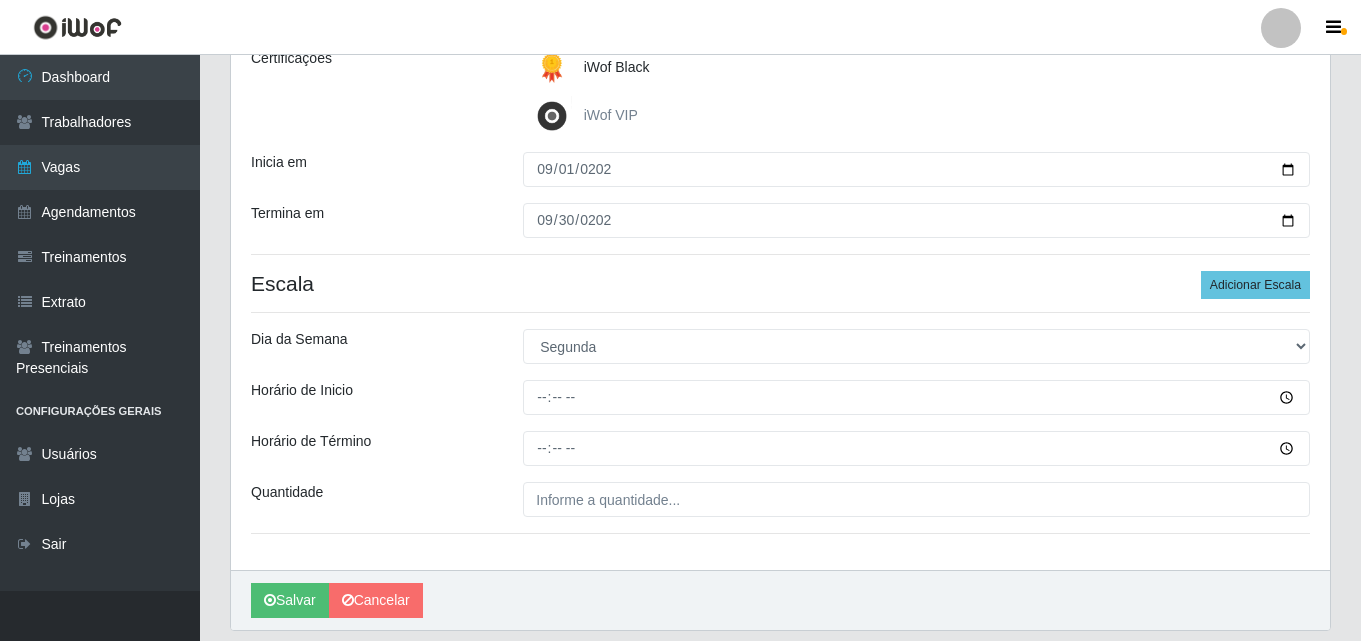 click on "Escala Adicionar Escala" at bounding box center [780, 283] 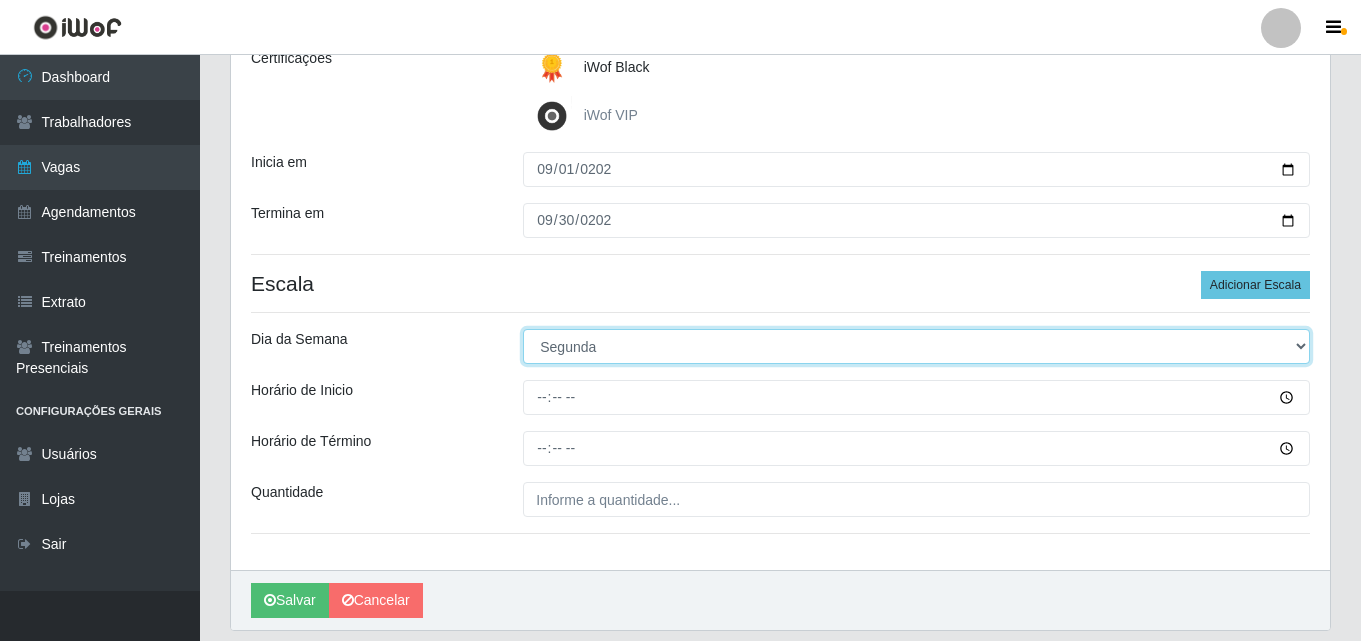 click on "[Selecione...] Segunda Terça Quarta Quinta Sexta Sábado Domingo" at bounding box center (916, 346) 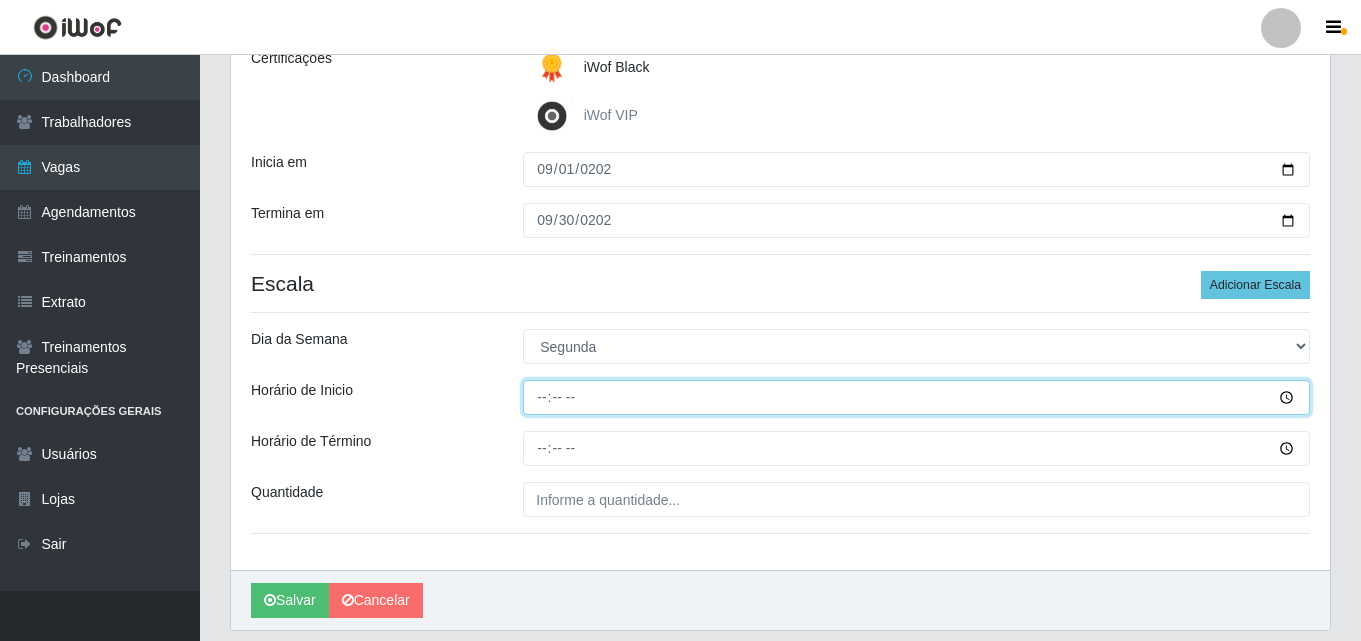 click on "Horário de Inicio" at bounding box center [916, 397] 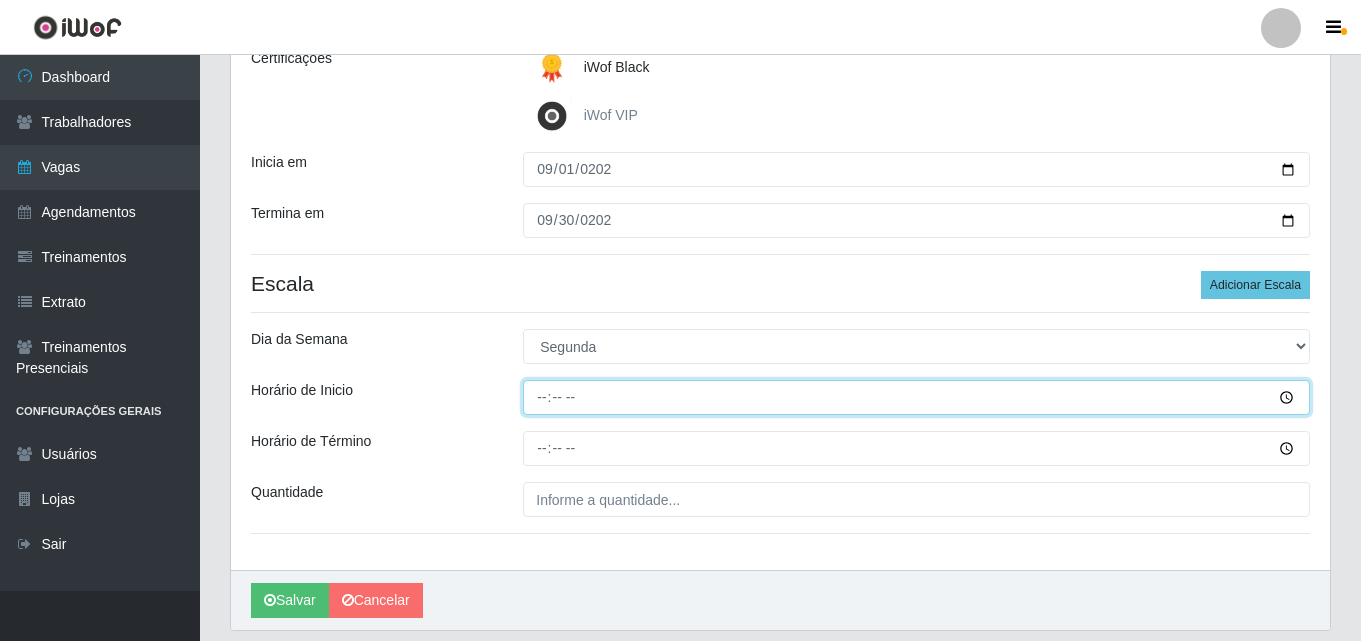 click on "Horário de Inicio" at bounding box center (916, 397) 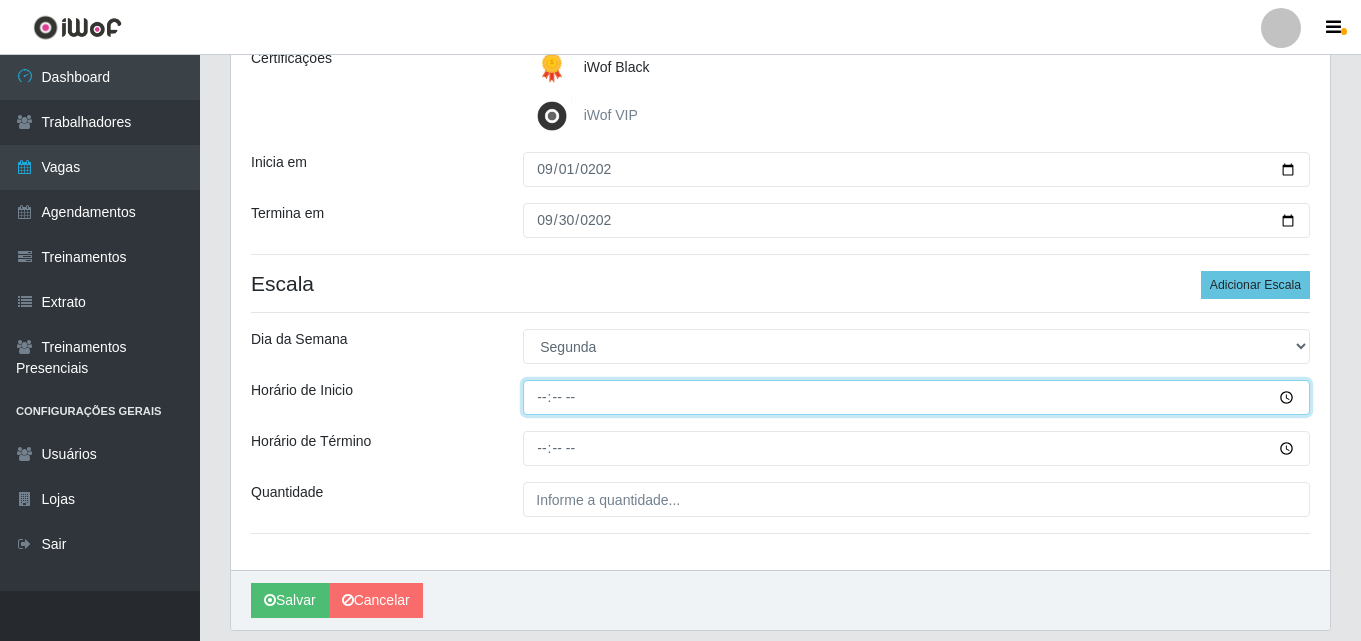 click on "Horário de Inicio" at bounding box center [916, 397] 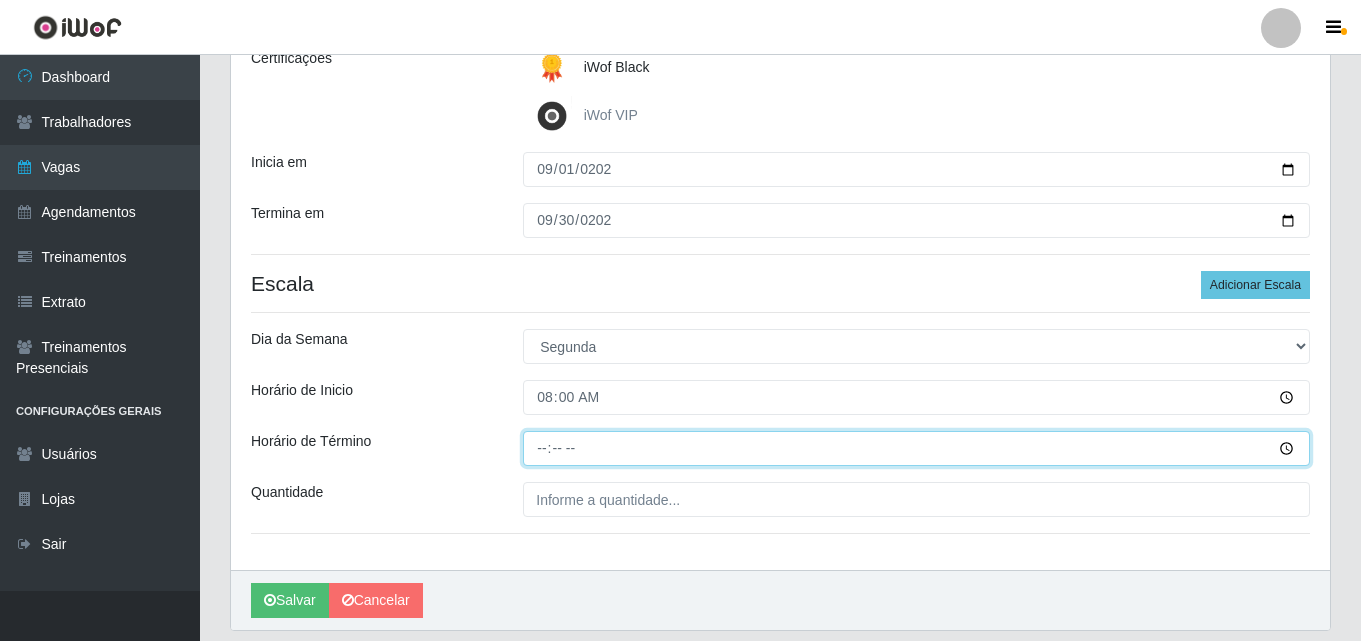 click on "Horário de Término" at bounding box center [916, 448] 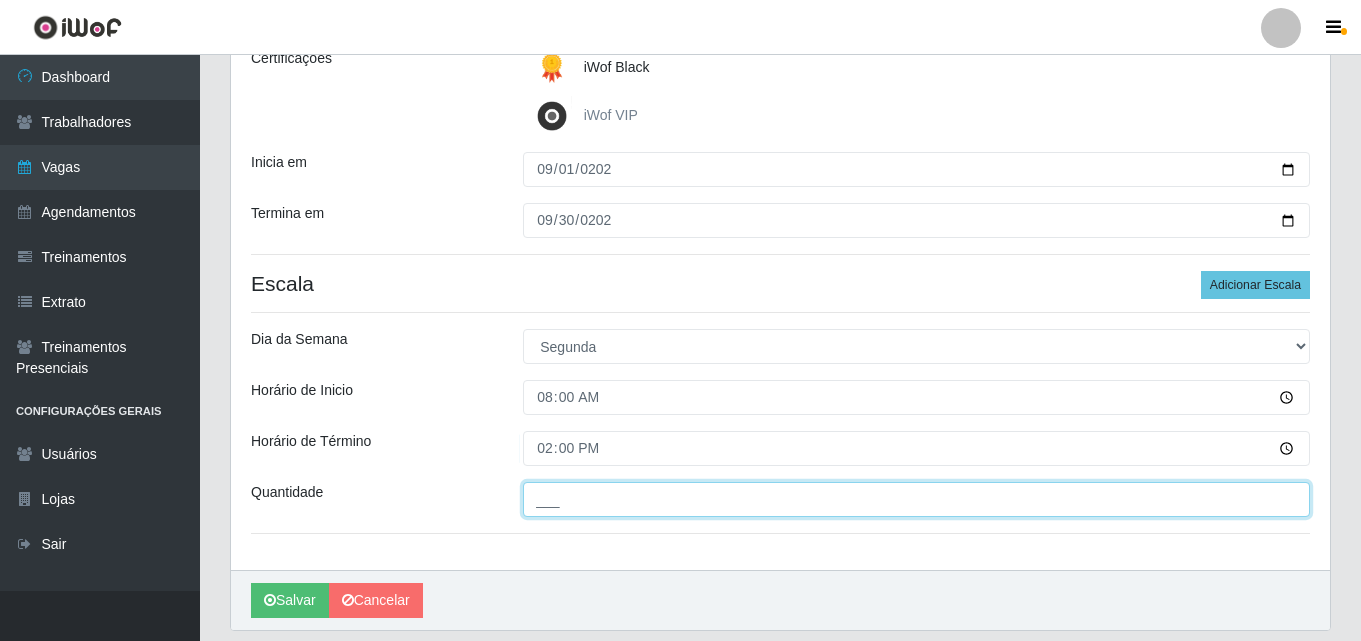 click on "___" at bounding box center (916, 499) 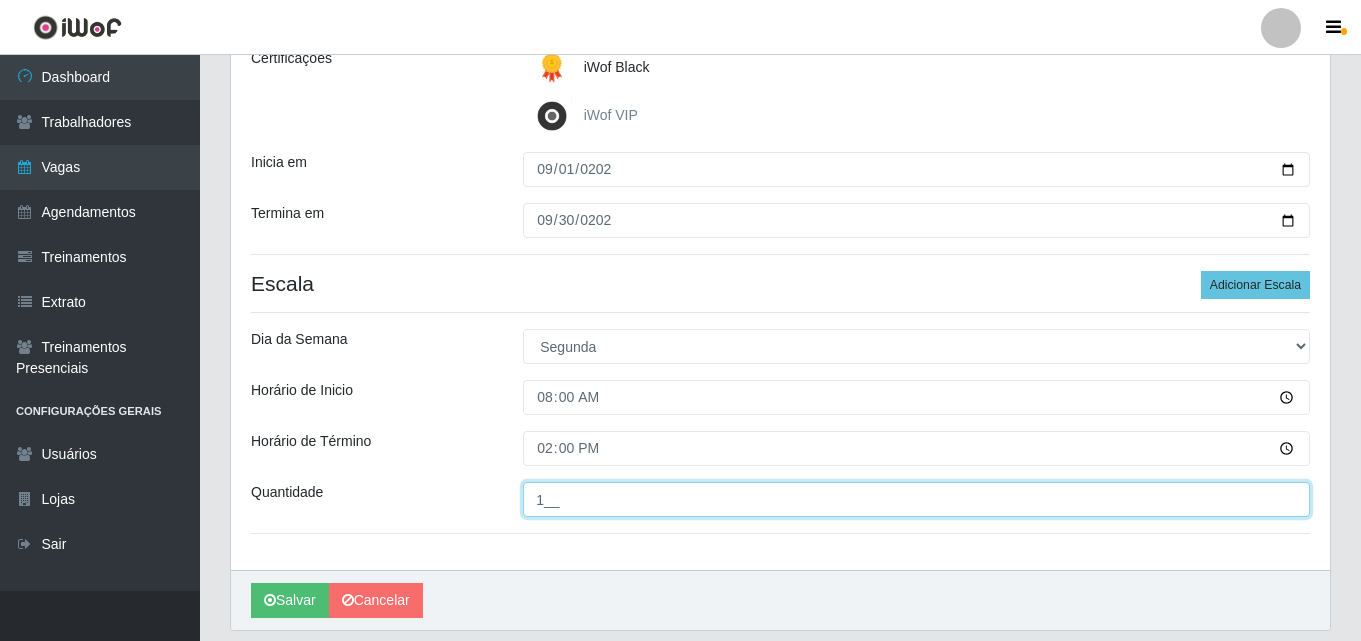 type on "1__" 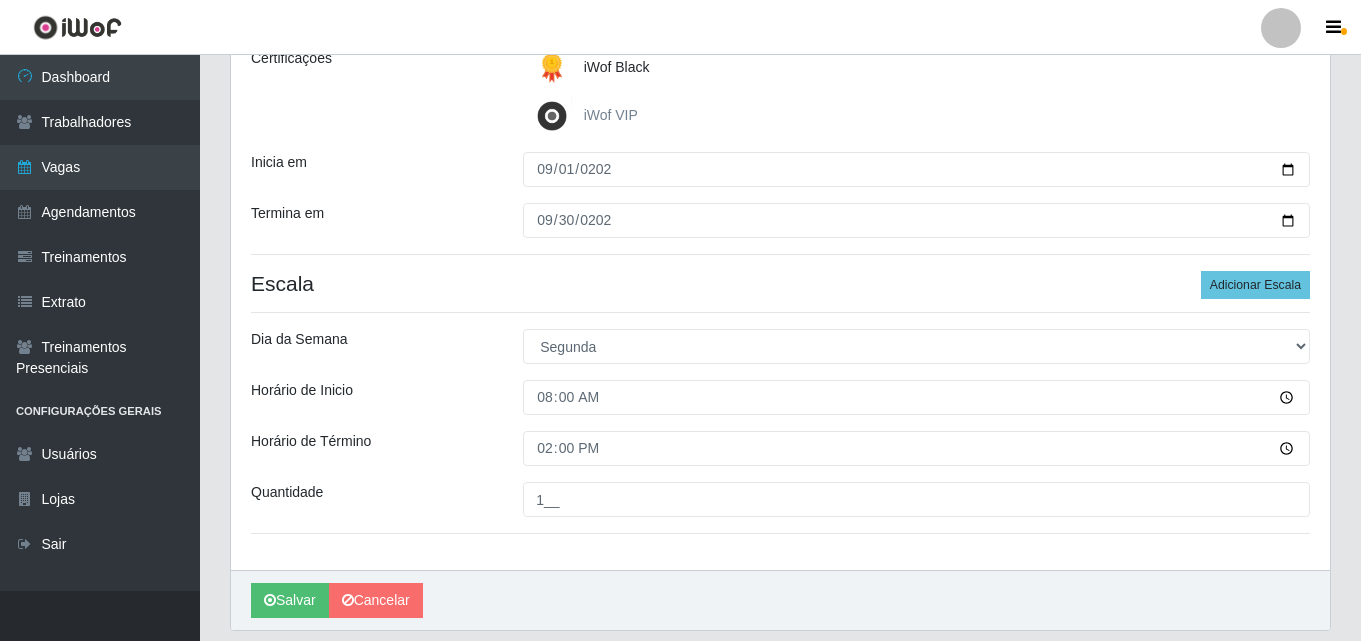click on "Quantidade" at bounding box center (372, 499) 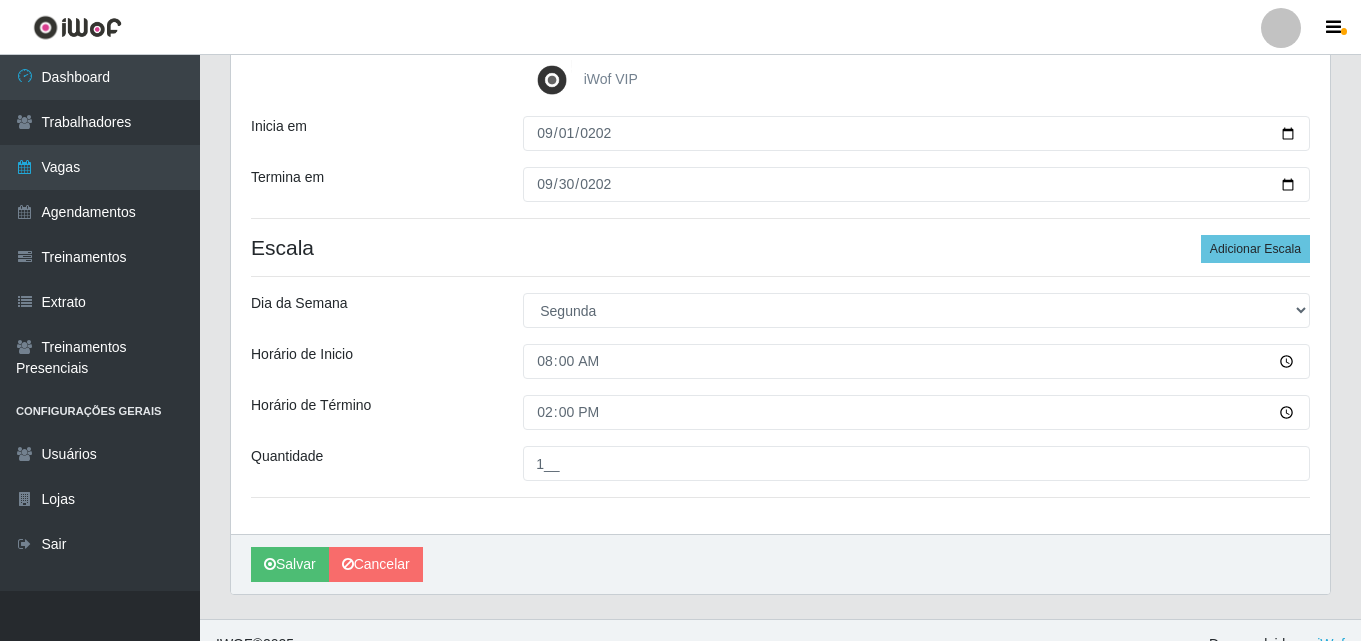 scroll, scrollTop: 364, scrollLeft: 0, axis: vertical 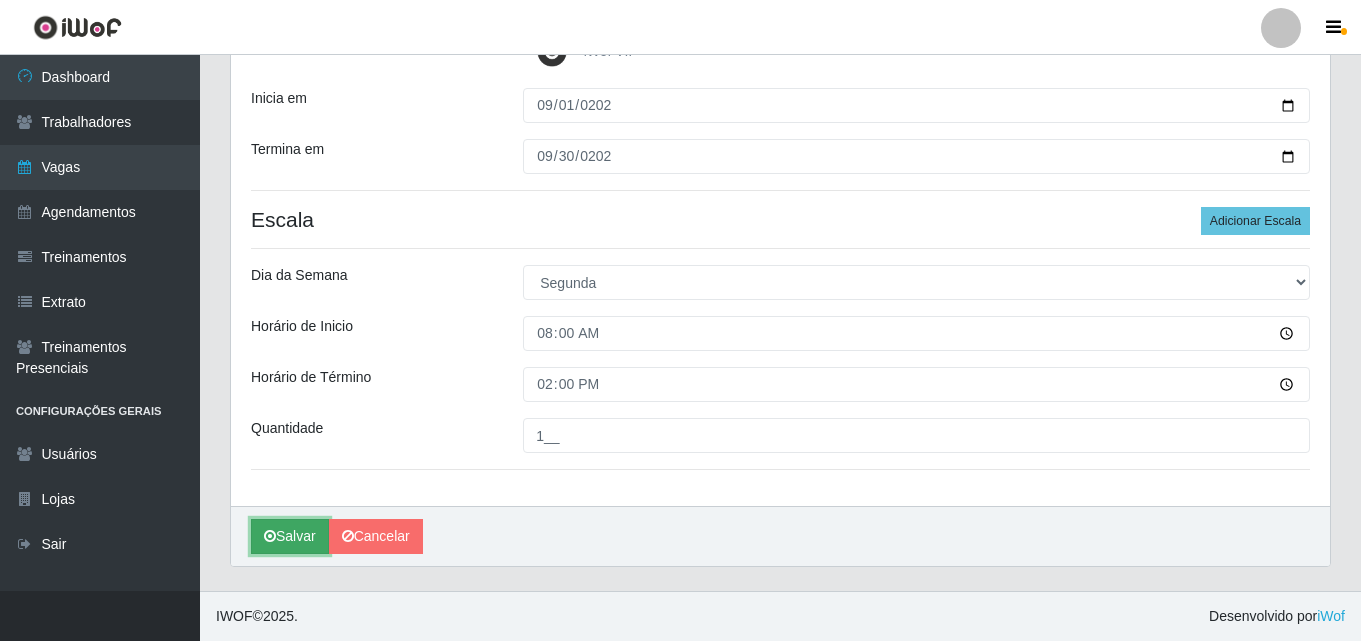 click on "Salvar" at bounding box center [290, 536] 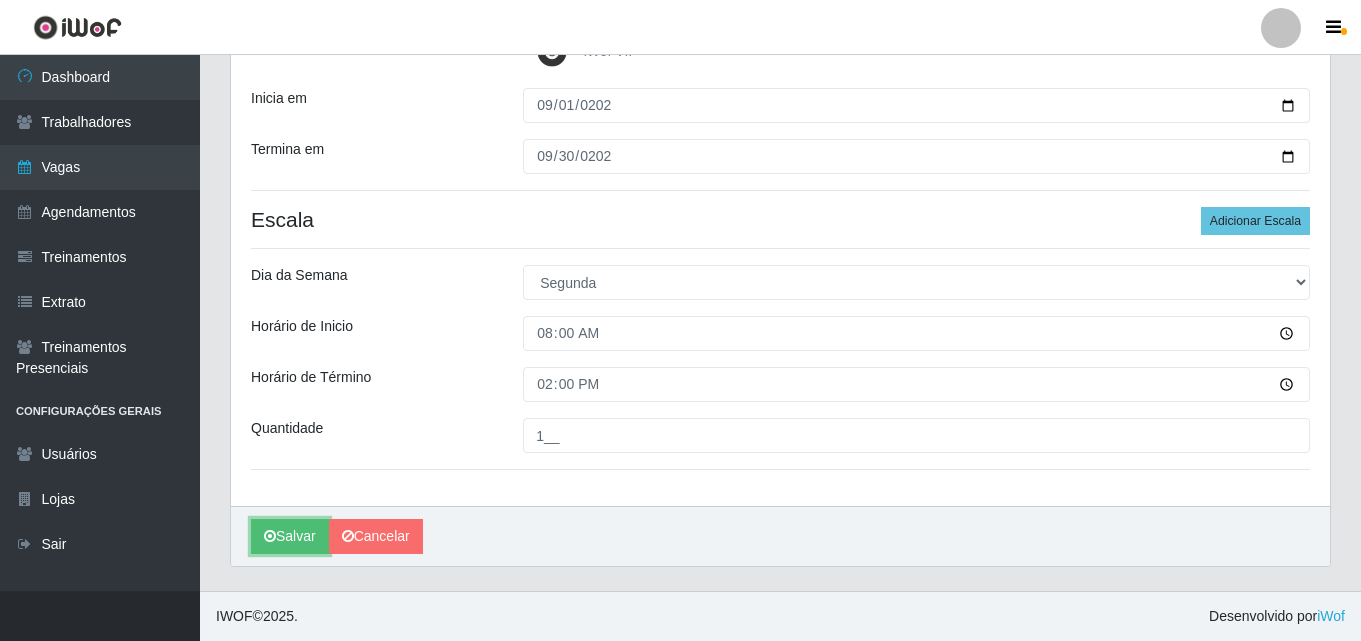 scroll, scrollTop: 264, scrollLeft: 0, axis: vertical 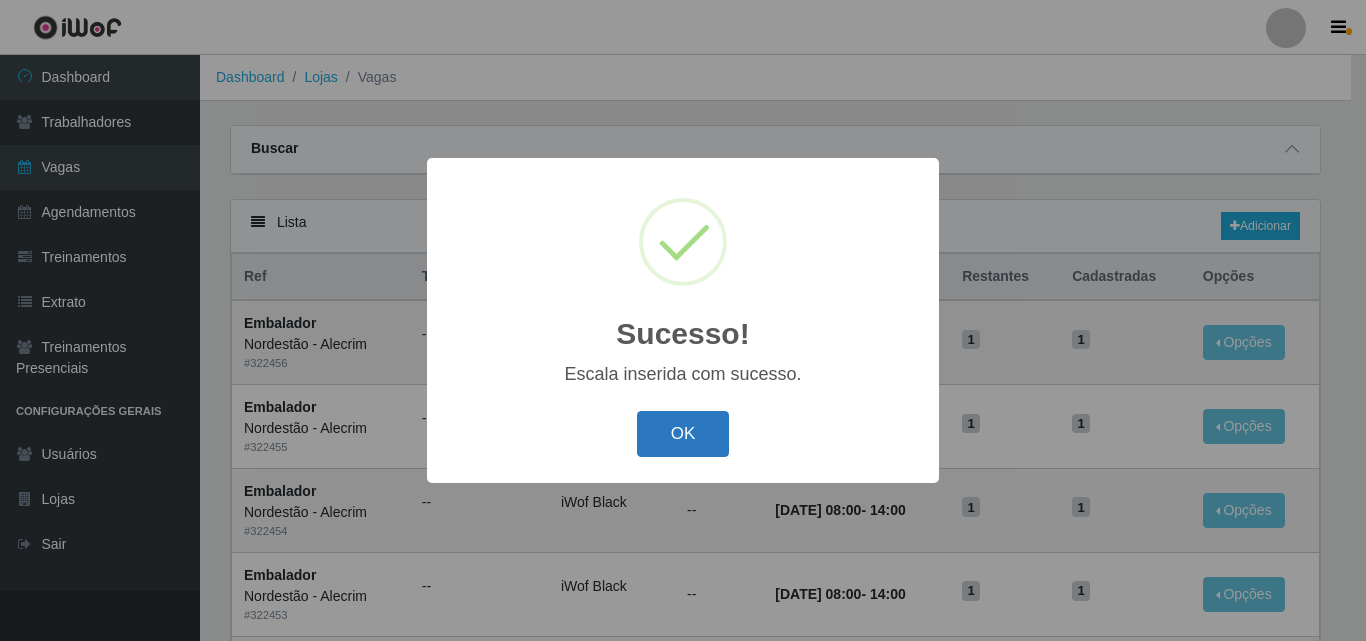 click on "OK" at bounding box center [683, 434] 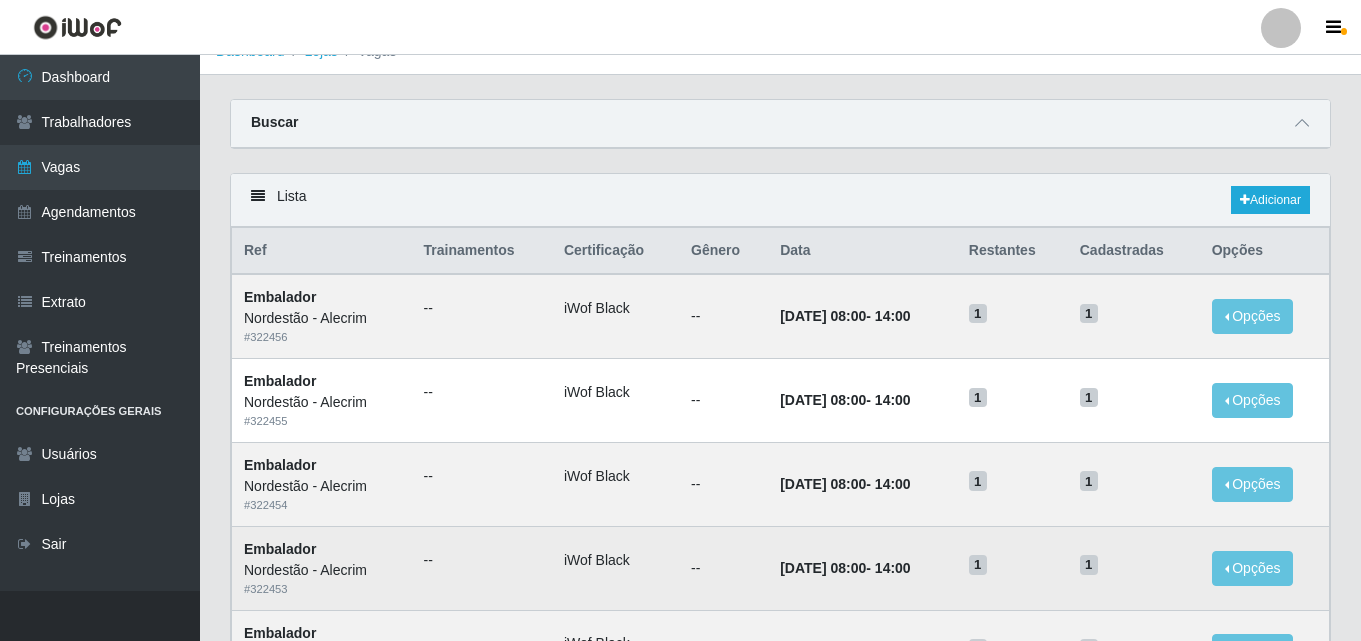 scroll, scrollTop: 0, scrollLeft: 0, axis: both 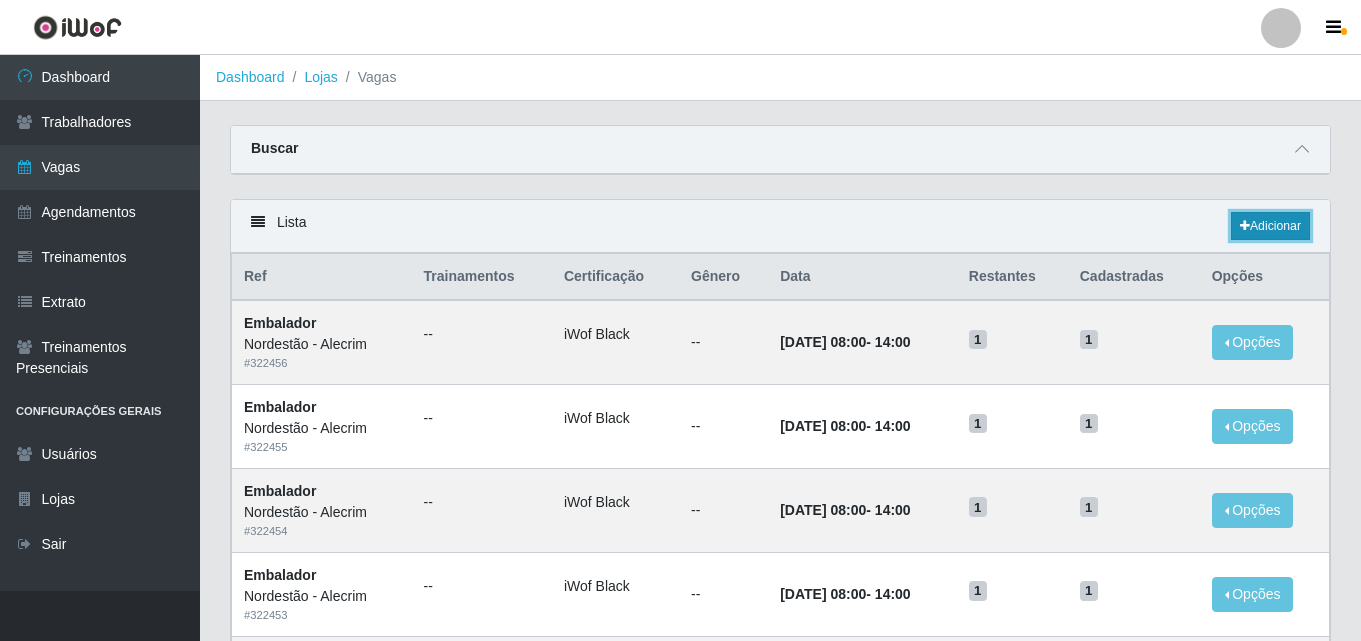 click on "Adicionar" at bounding box center (1270, 226) 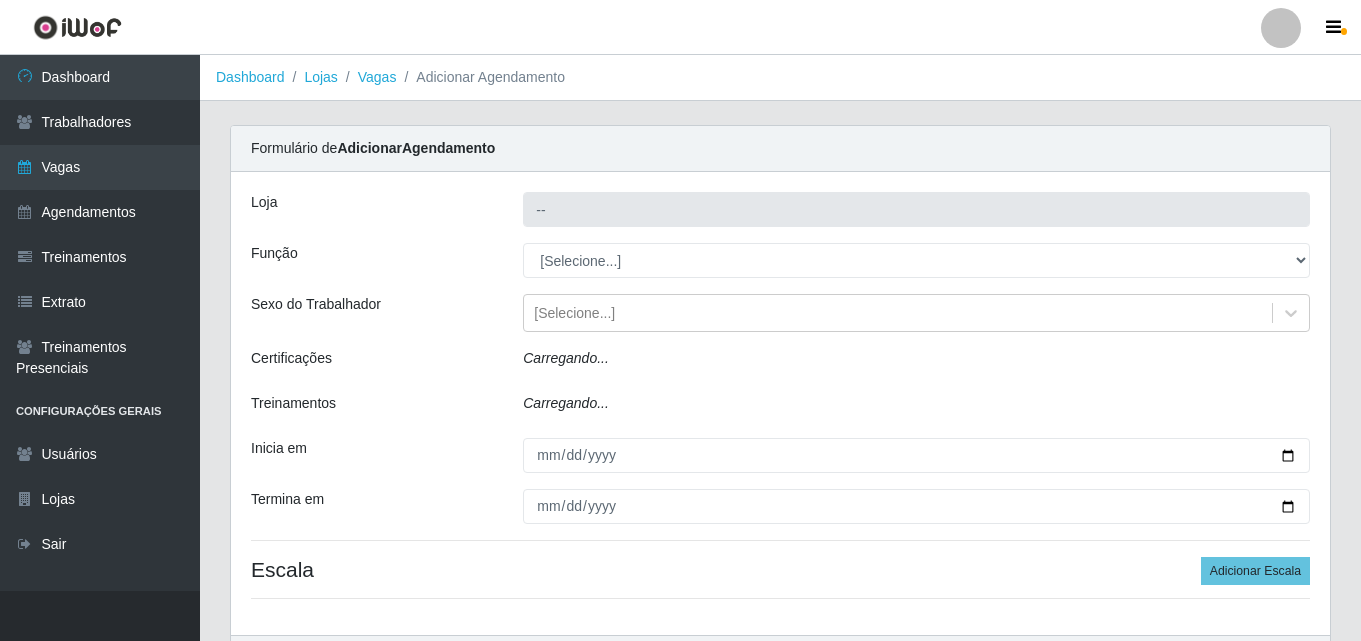 type on "Nordestão - Alecrim" 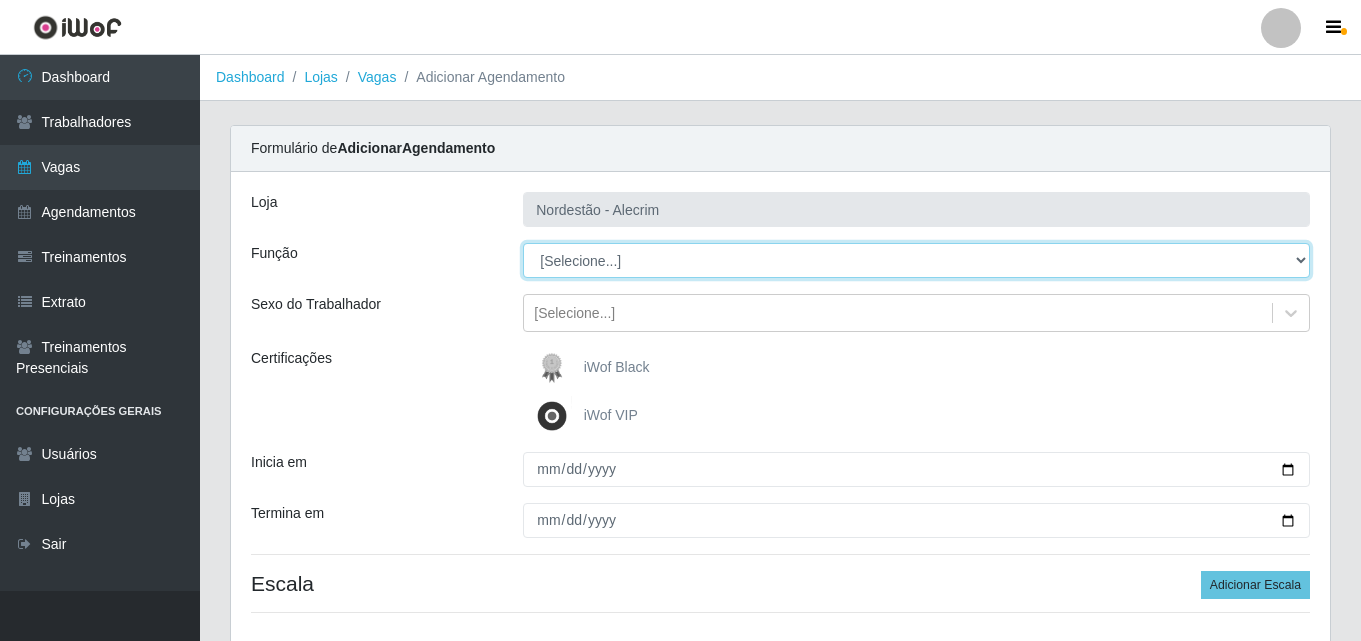 click on "[Selecione...] Embalador Embalador + Embalador ++" at bounding box center (916, 260) 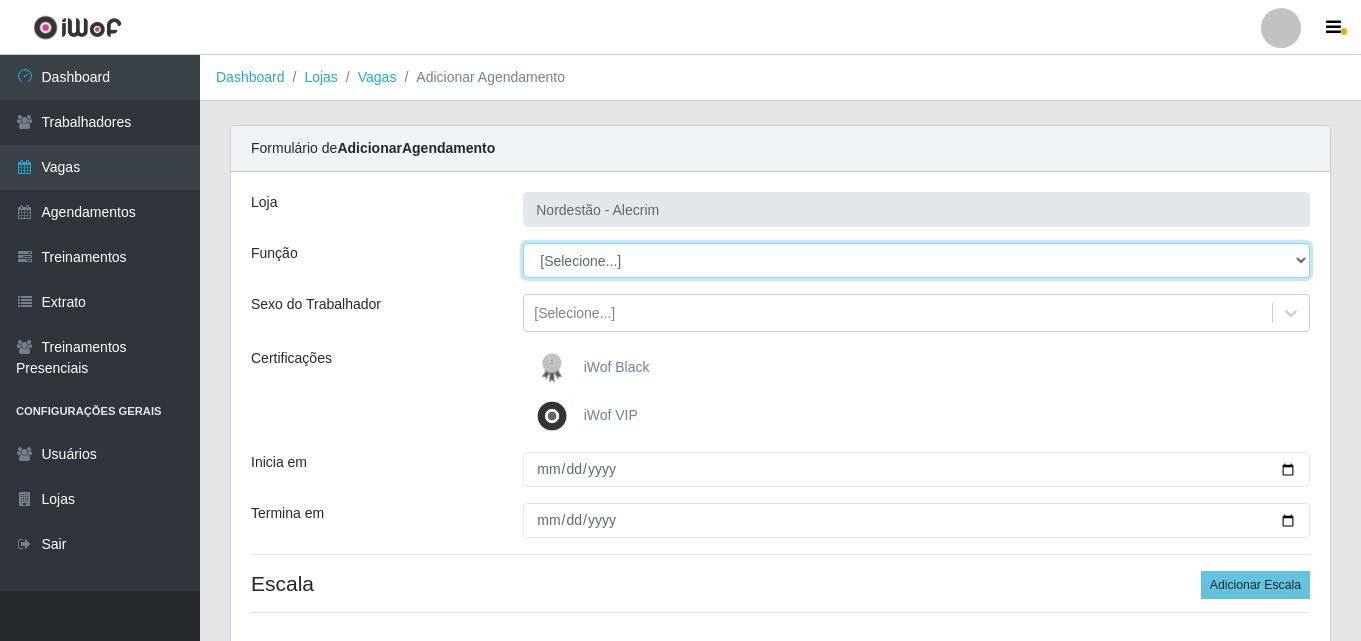 select on "1" 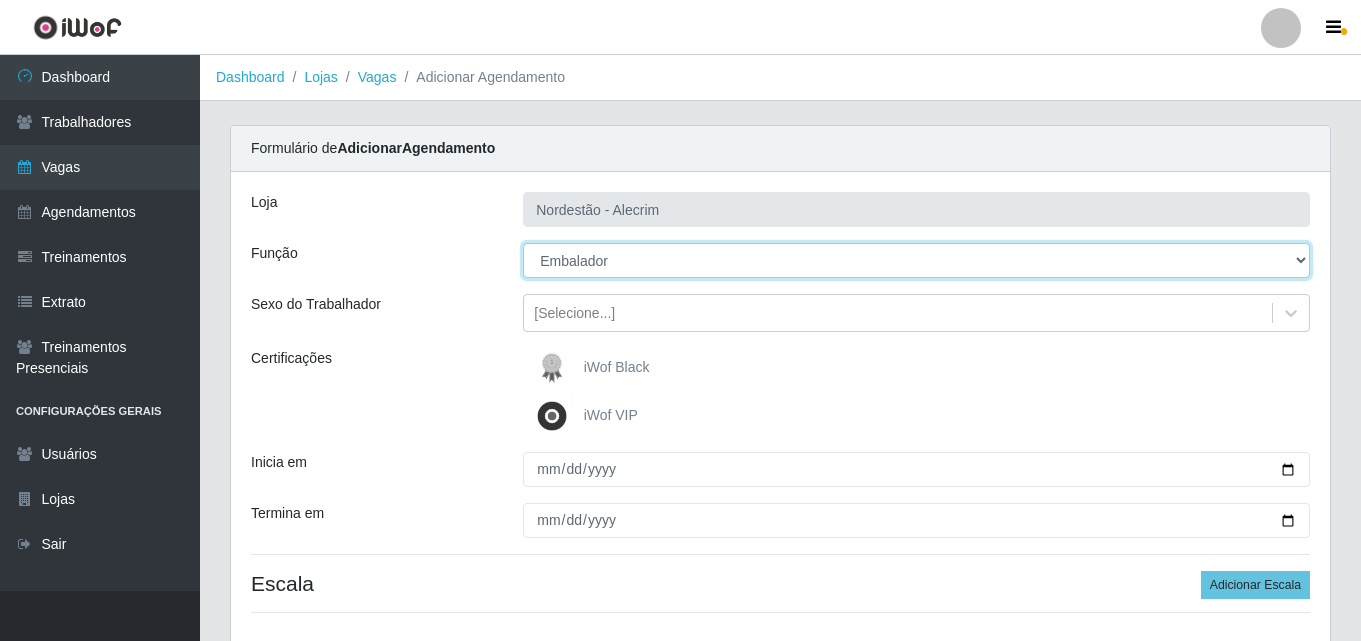 click on "[Selecione...] Embalador Embalador + Embalador ++" at bounding box center (916, 260) 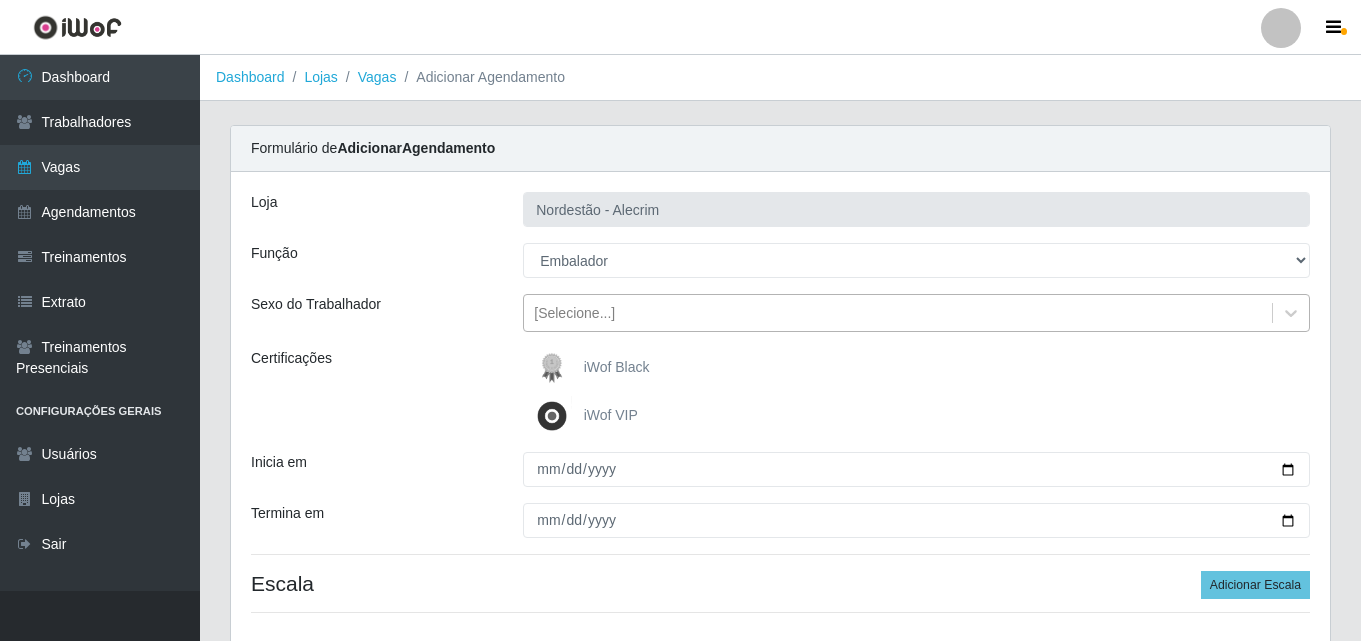 click on "[Selecione...]" at bounding box center [574, 313] 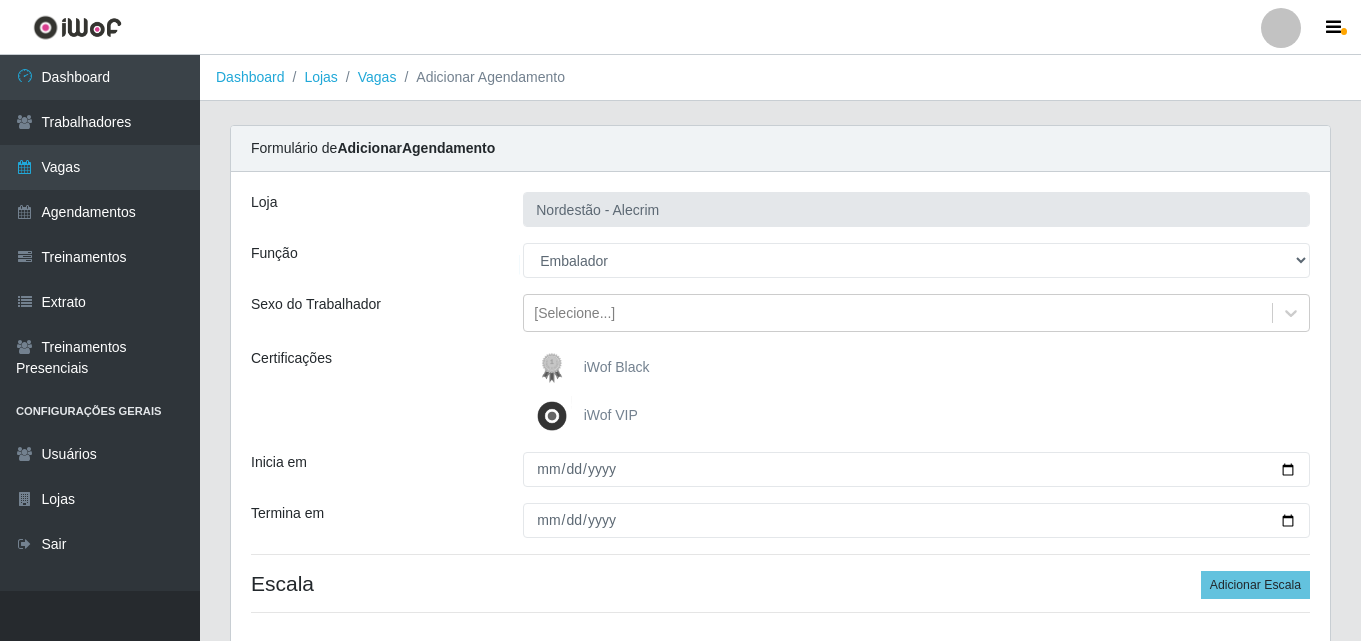 click on "Loja Nordestão - Alecrim Função [Selecione...] Embalador Embalador + Embalador ++ Sexo do Trabalhador [Selecione...] Certificações   iWof Black   iWof VIP Inicia em Termina em Escala Adicionar Escala" at bounding box center (780, 410) 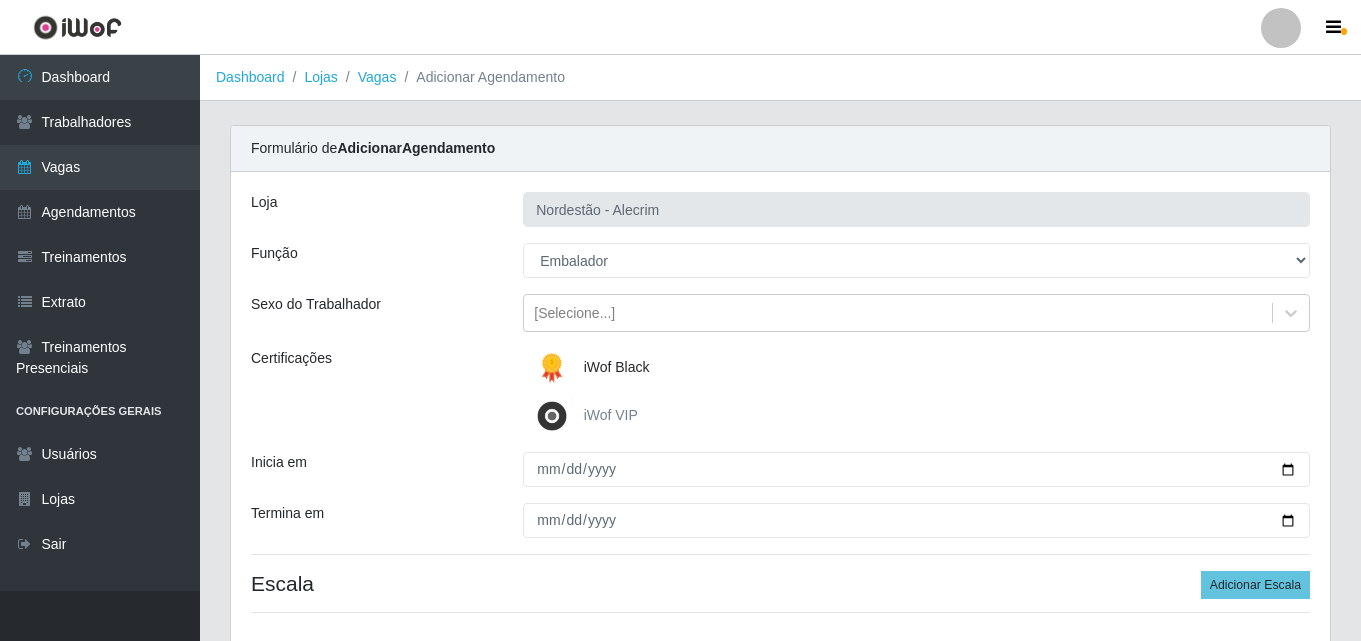 scroll, scrollTop: 100, scrollLeft: 0, axis: vertical 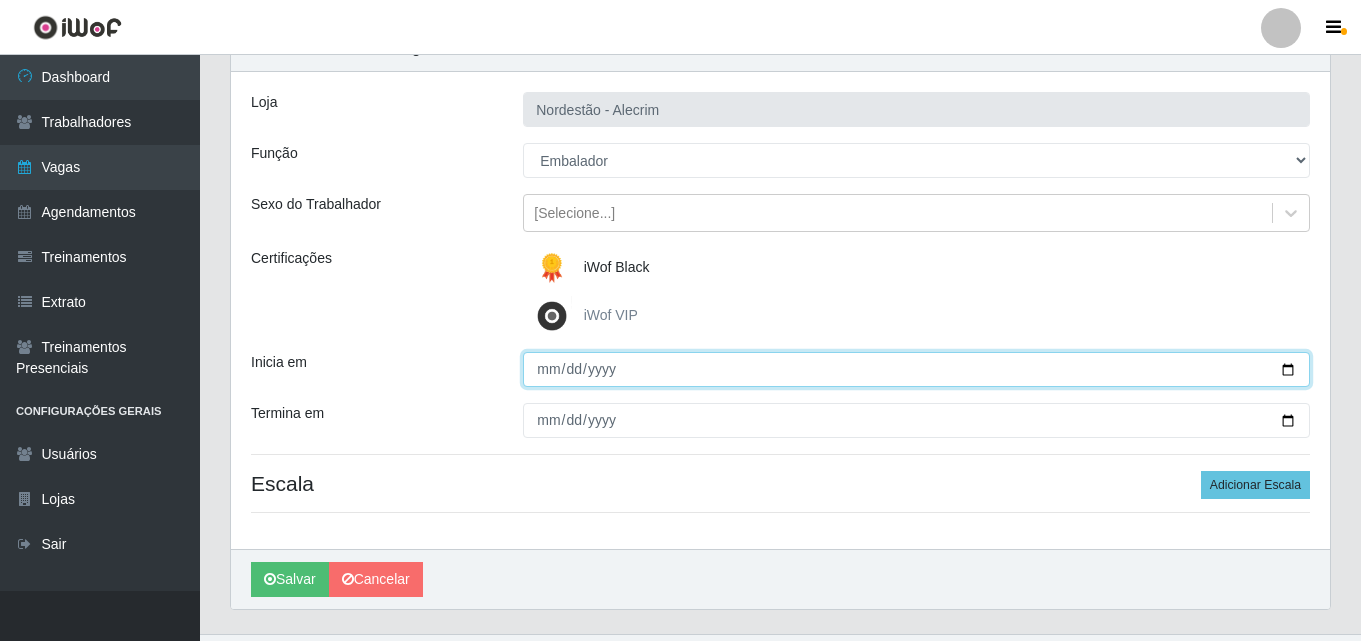 click on "Inicia em" at bounding box center [916, 369] 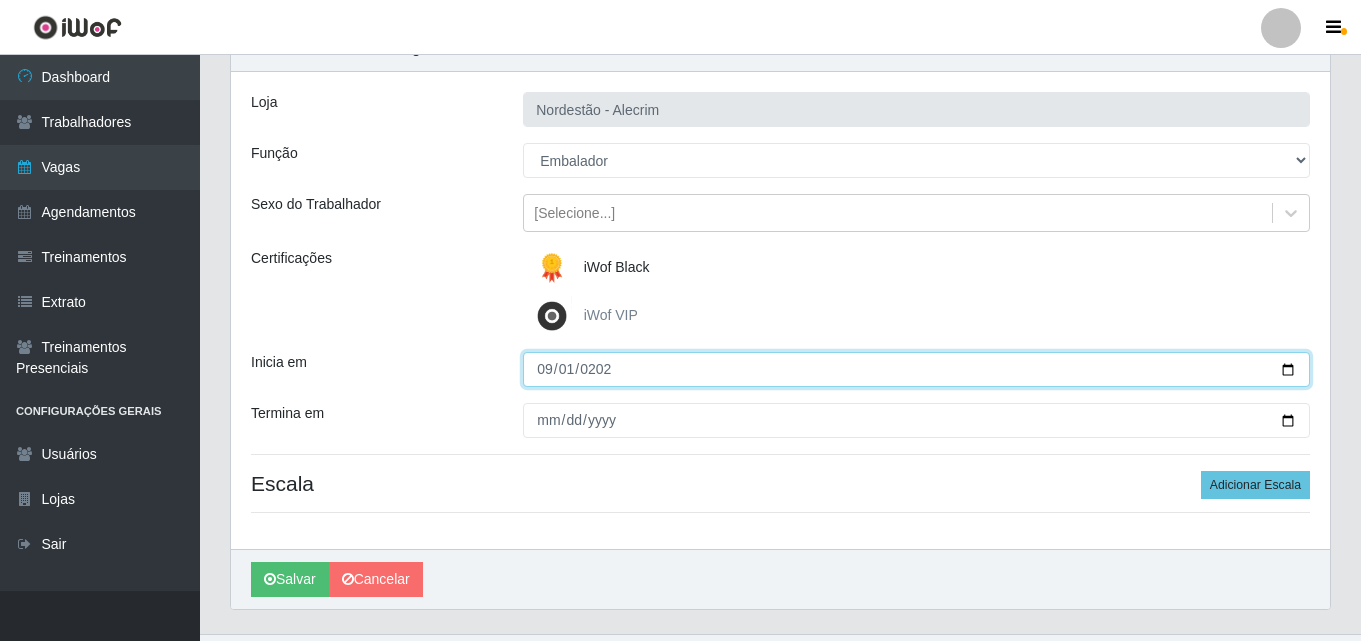 type on "2025-09-01" 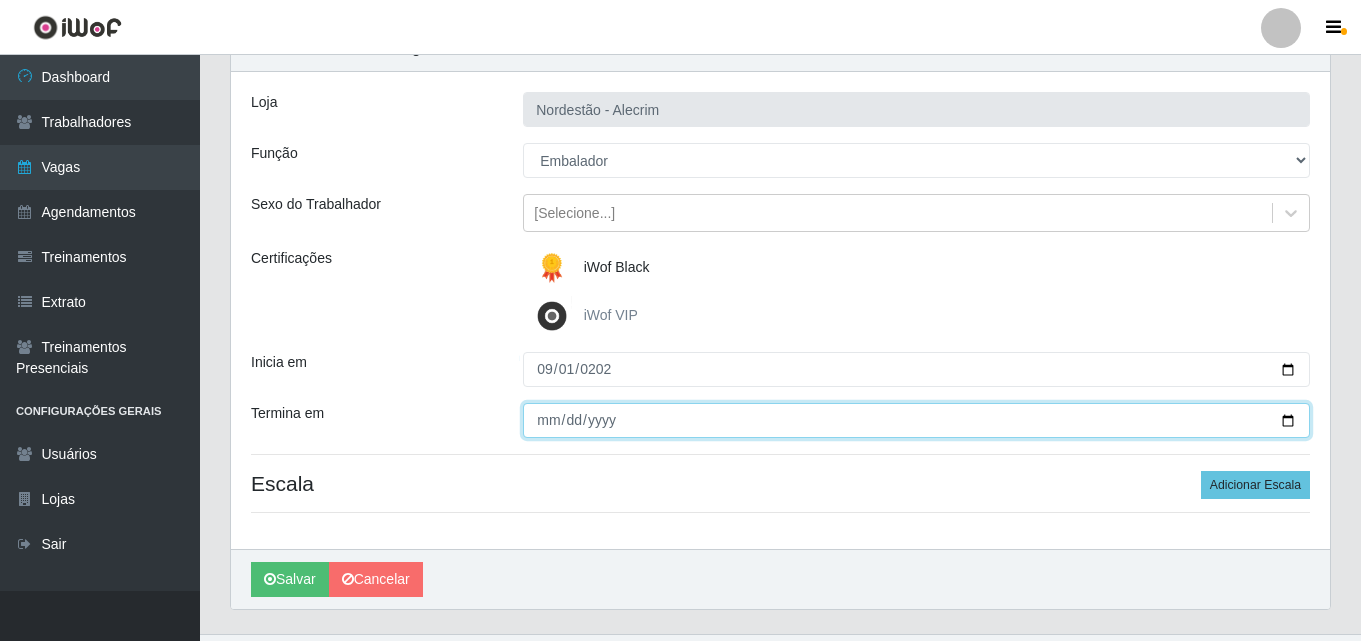 click on "Termina em" at bounding box center (916, 420) 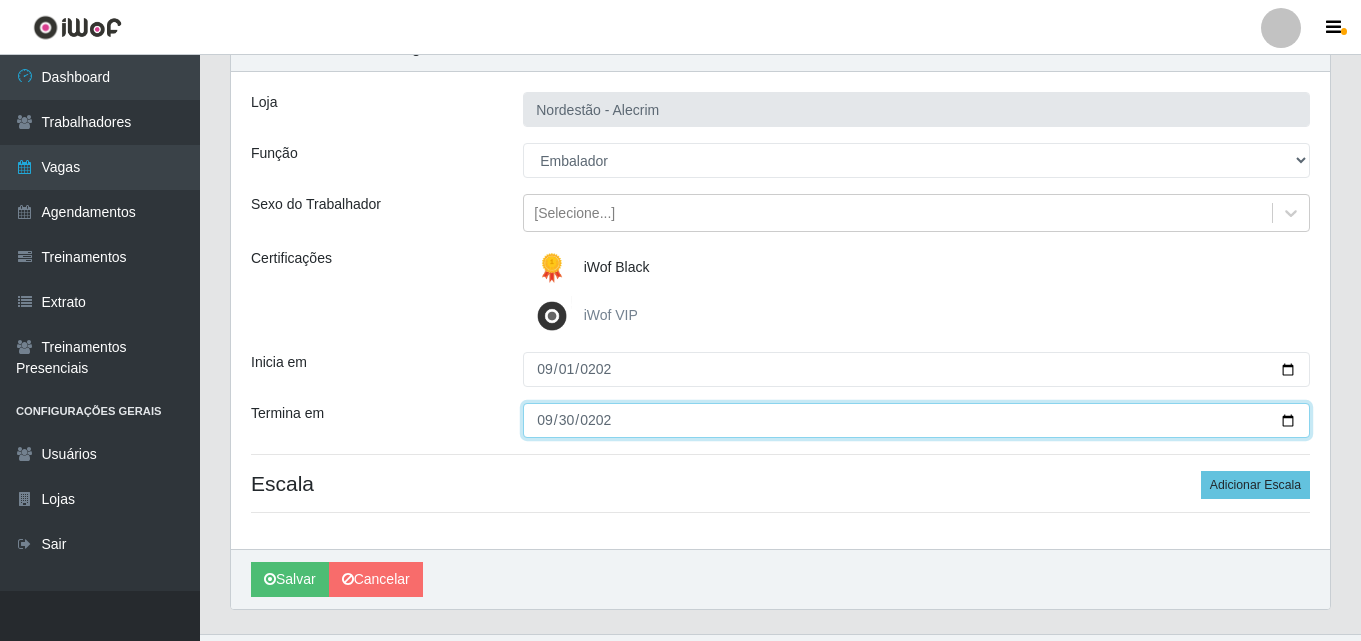 type on "2025-09-30" 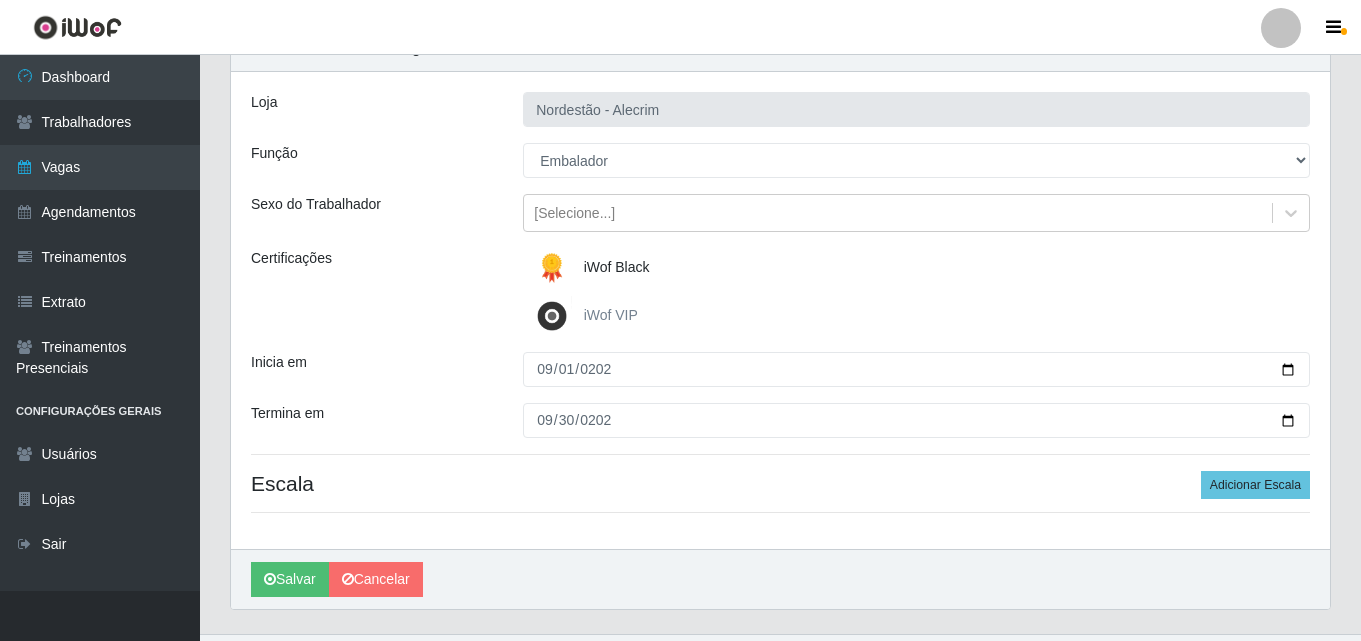 click on "Loja Nordestão - Alecrim Função [Selecione...] Embalador Embalador + Embalador ++ Sexo do Trabalhador [Selecione...] Certificações   iWof Black   iWof VIP Inicia em 2025-09-01 Termina em 2025-09-30 Escala Adicionar Escala" at bounding box center (780, 310) 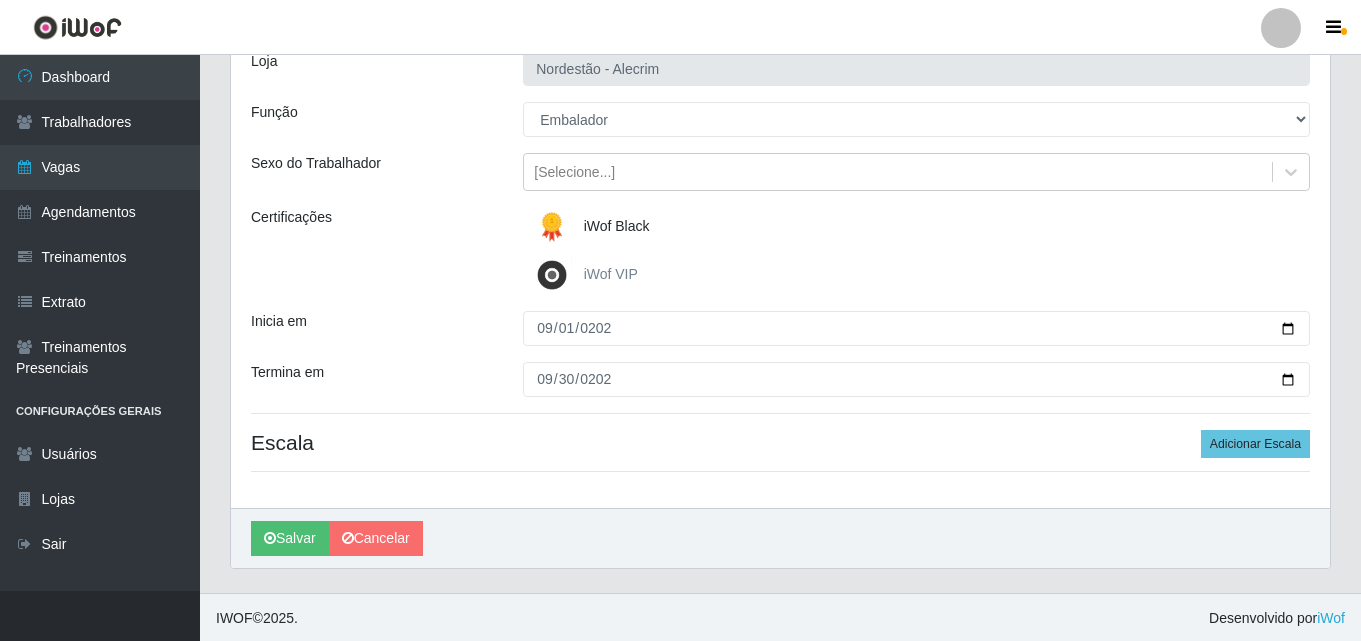 scroll, scrollTop: 143, scrollLeft: 0, axis: vertical 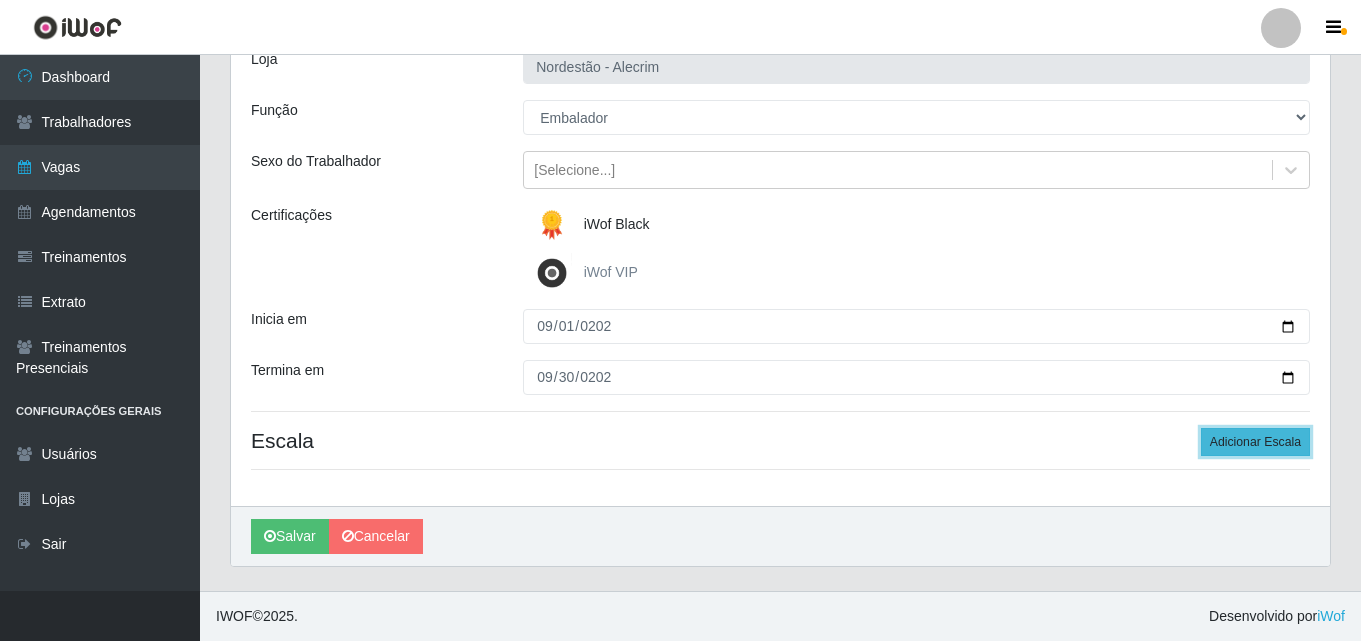 click on "Adicionar Escala" at bounding box center [1255, 442] 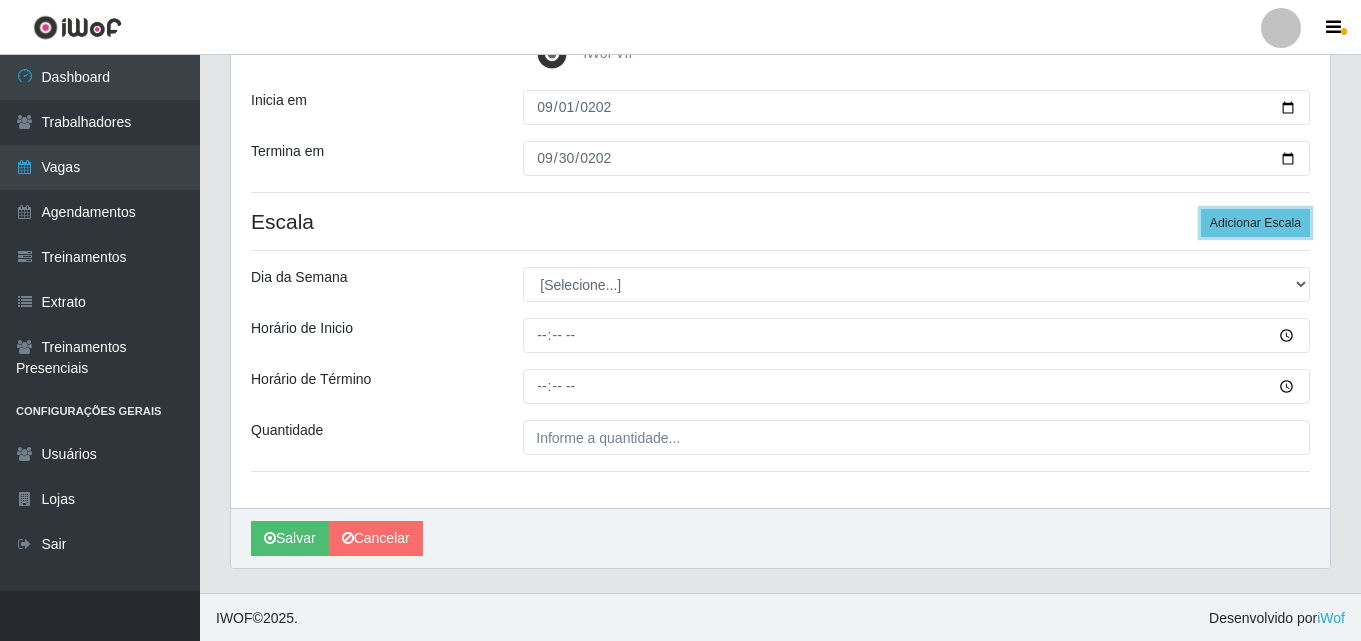 scroll, scrollTop: 364, scrollLeft: 0, axis: vertical 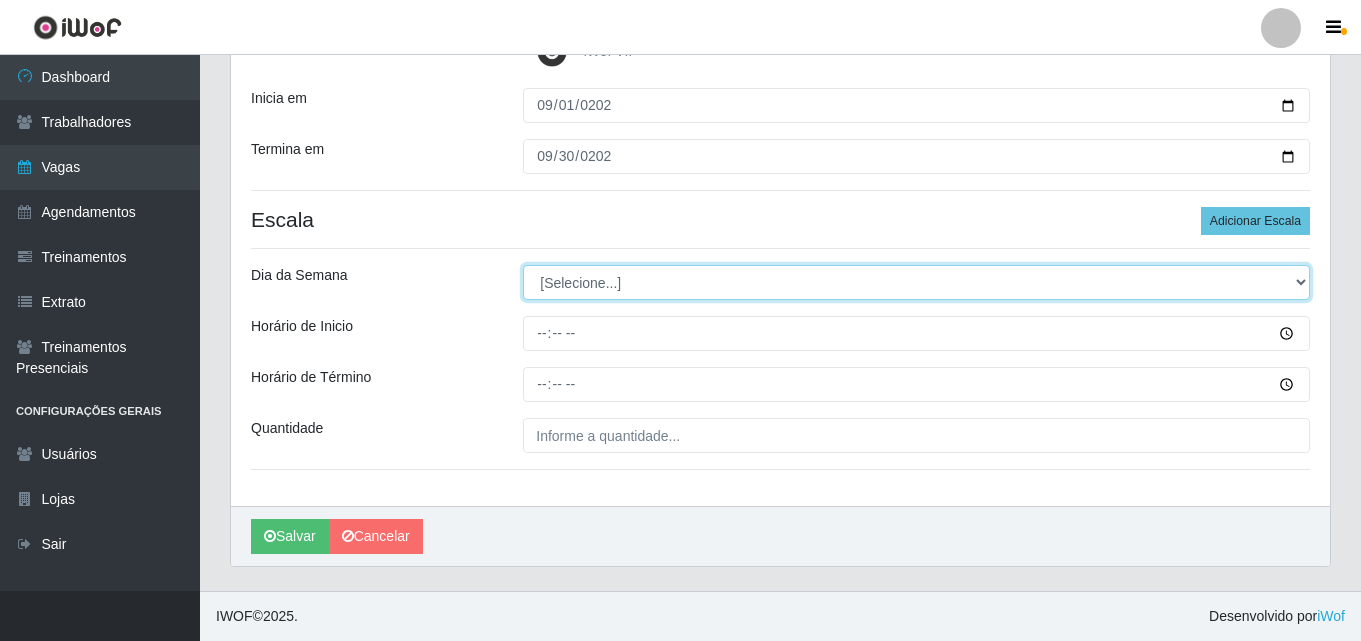 click on "[Selecione...] Segunda Terça Quarta Quinta Sexta Sábado Domingo" at bounding box center (916, 282) 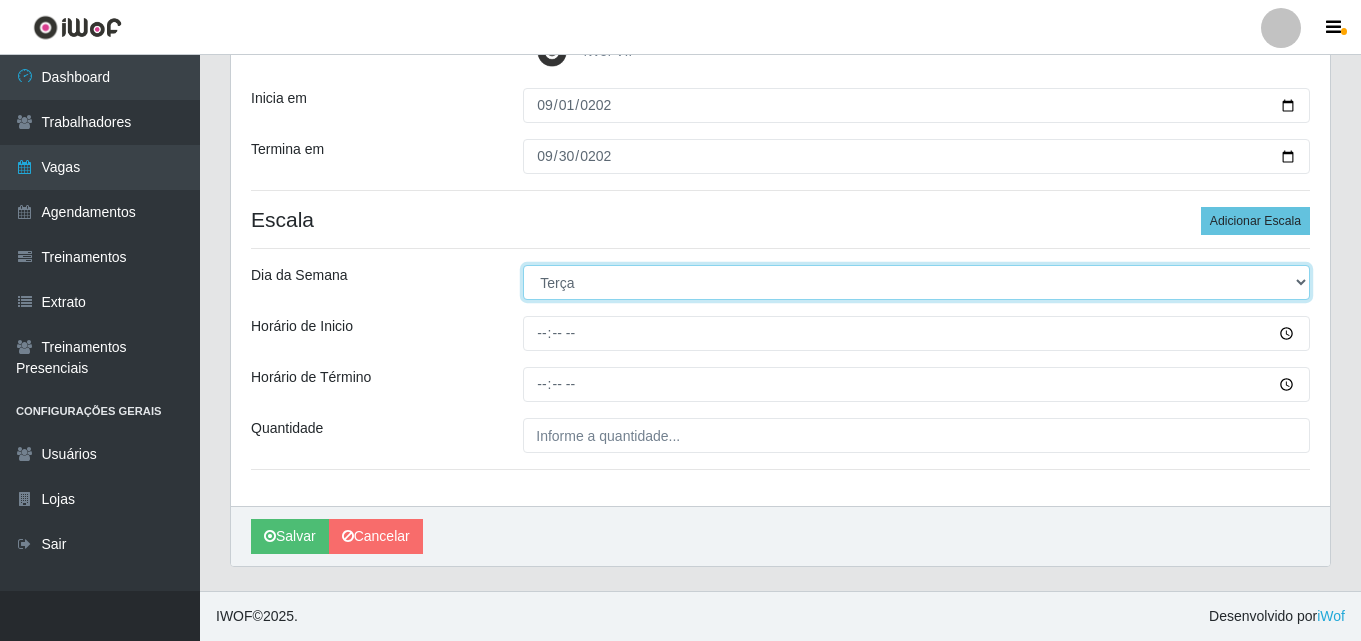 click on "[Selecione...] Segunda Terça Quarta Quinta Sexta Sábado Domingo" at bounding box center (916, 282) 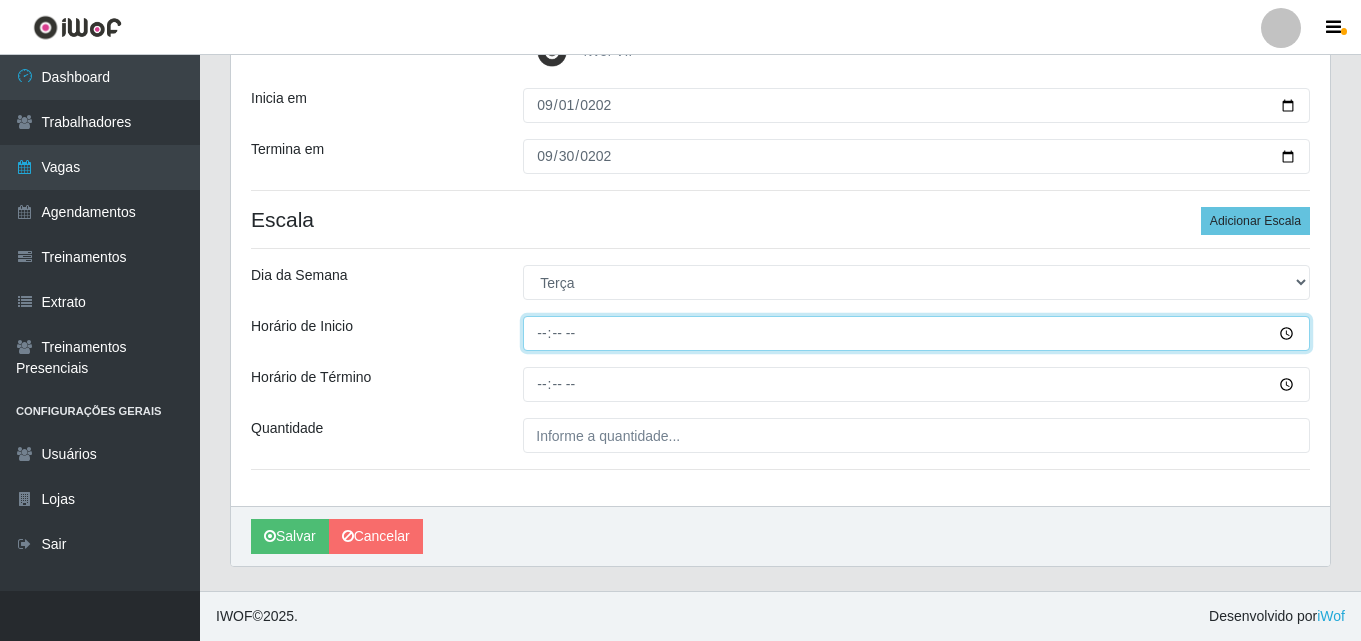 click on "Horário de Inicio" at bounding box center (916, 333) 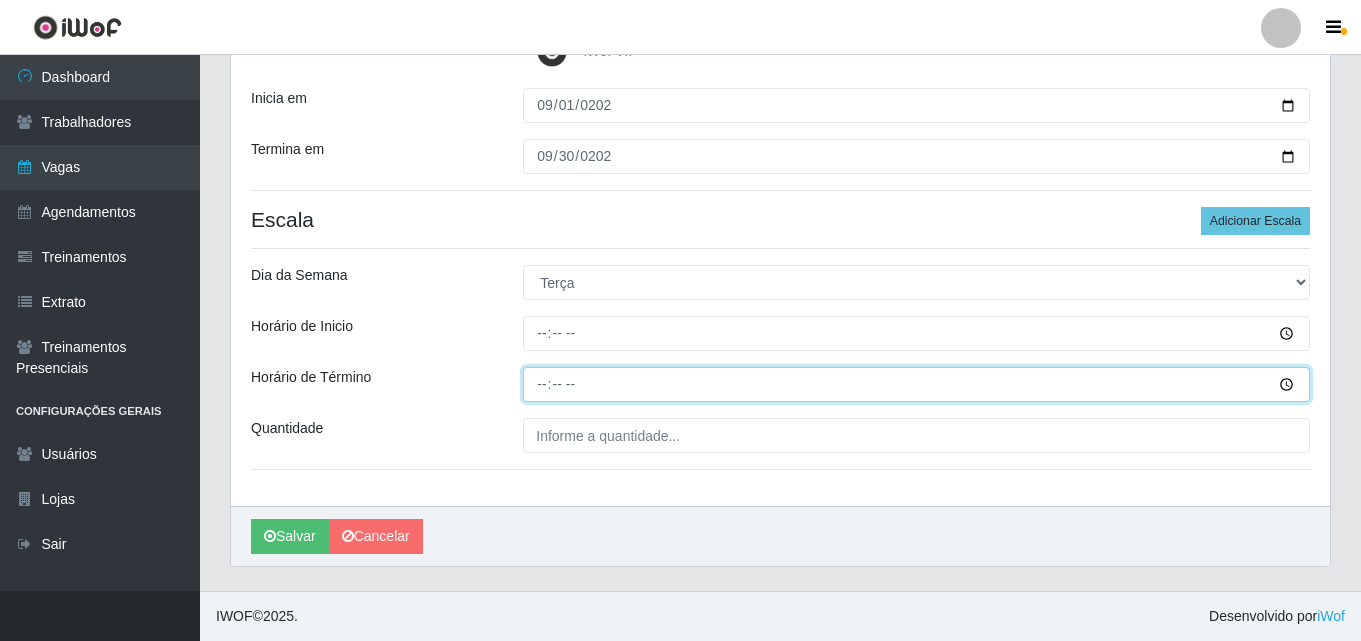 click on "Horário de Término" at bounding box center [916, 384] 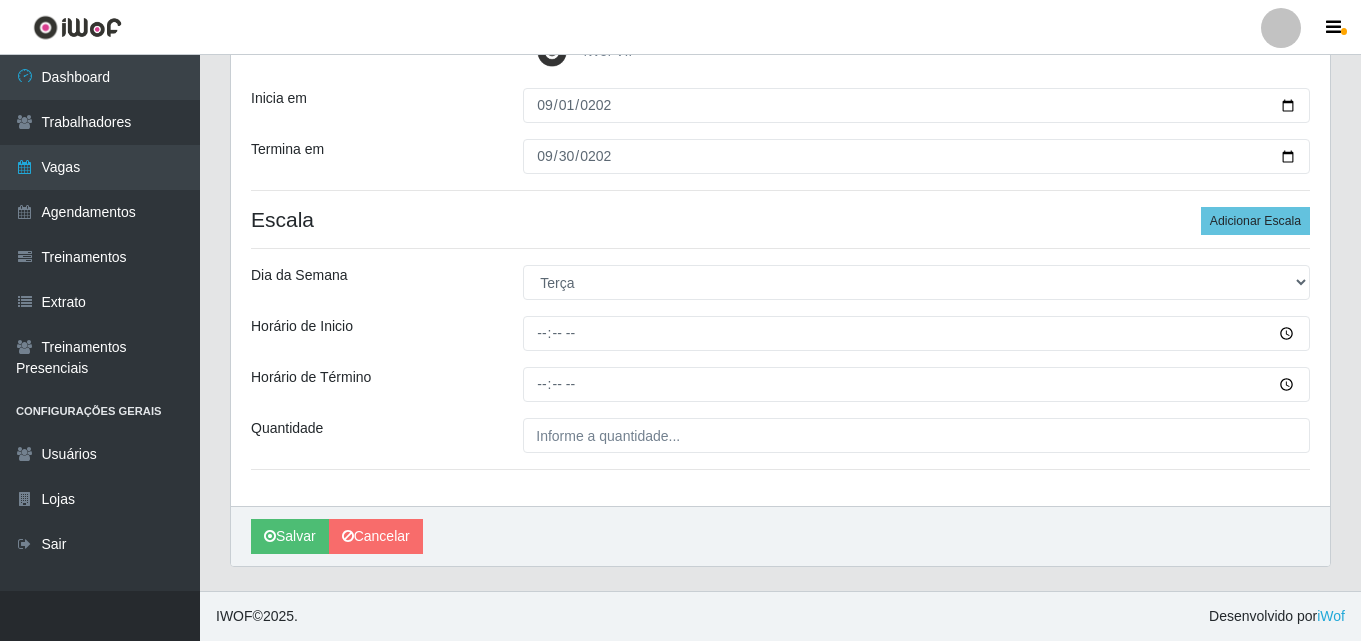 click on "Loja Nordestão - Alecrim Função [Selecione...] Embalador Embalador + Embalador ++ Sexo do Trabalhador [Selecione...] Certificações   iWof Black   iWof VIP Inicia em 2025-09-01 Termina em 2025-09-30 Escala Adicionar Escala Dia da Semana [Selecione...] Segunda Terça Quarta Quinta Sexta Sábado Domingo Horário de Inicio Horário de Término Quantidade" at bounding box center (780, 157) 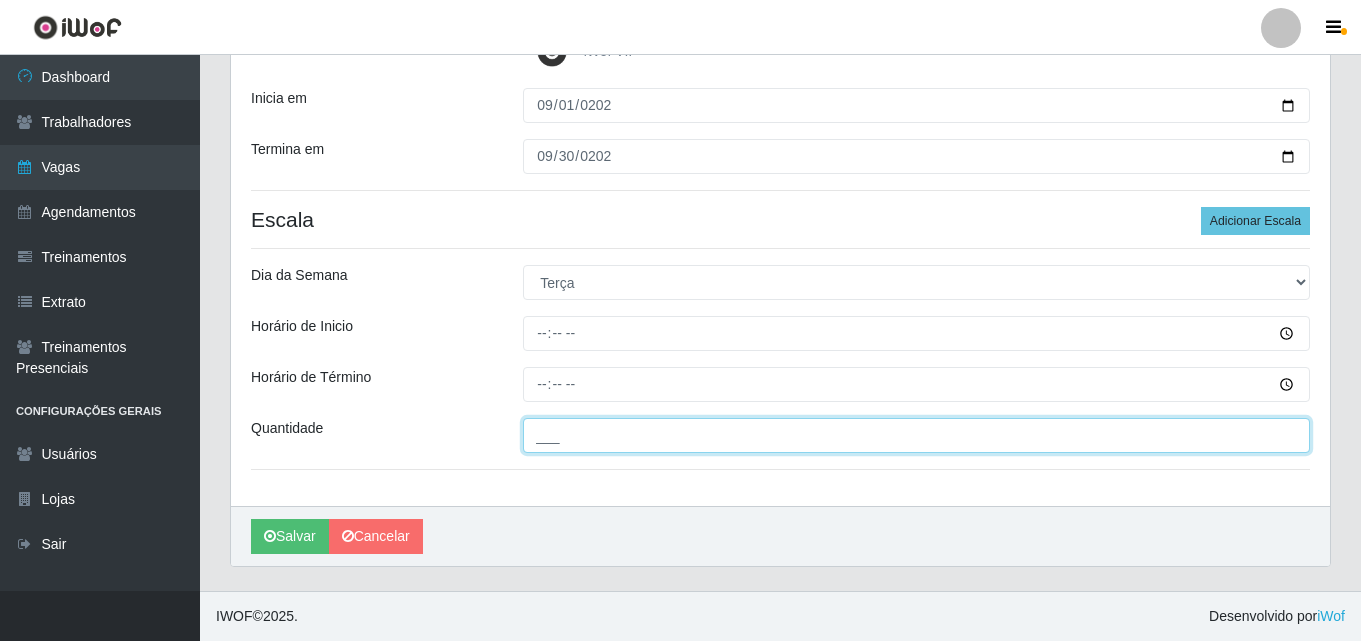 click on "___" at bounding box center (916, 435) 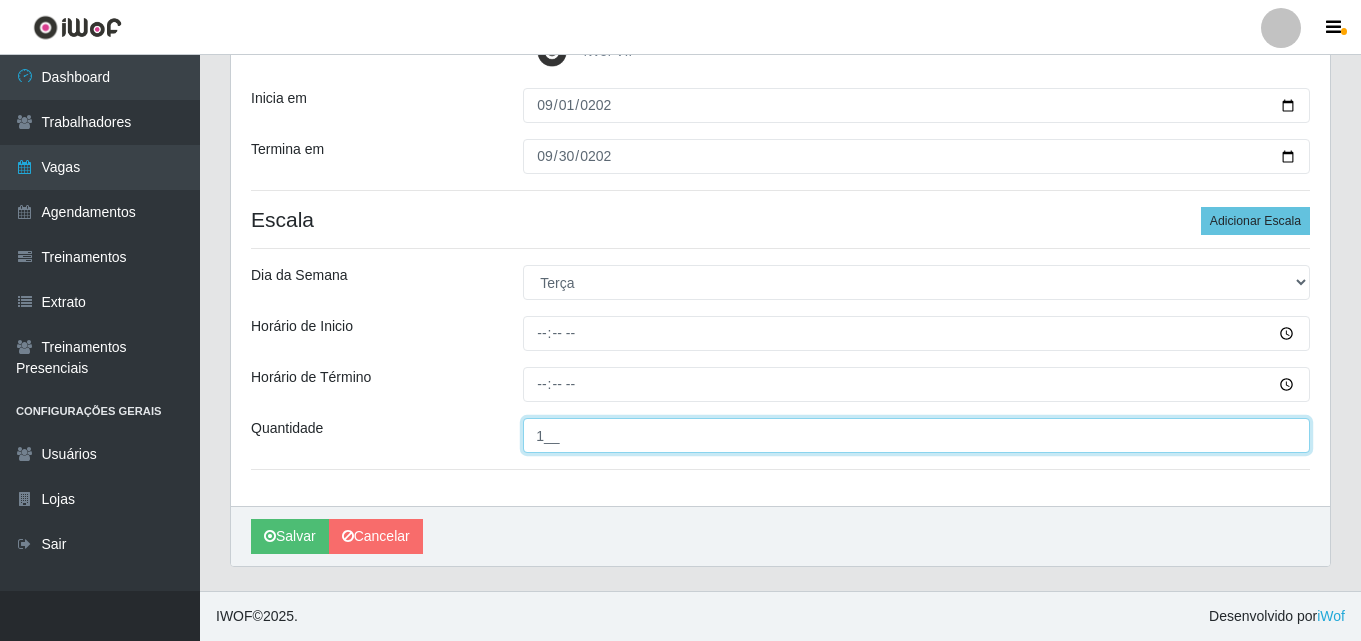 type on "1__" 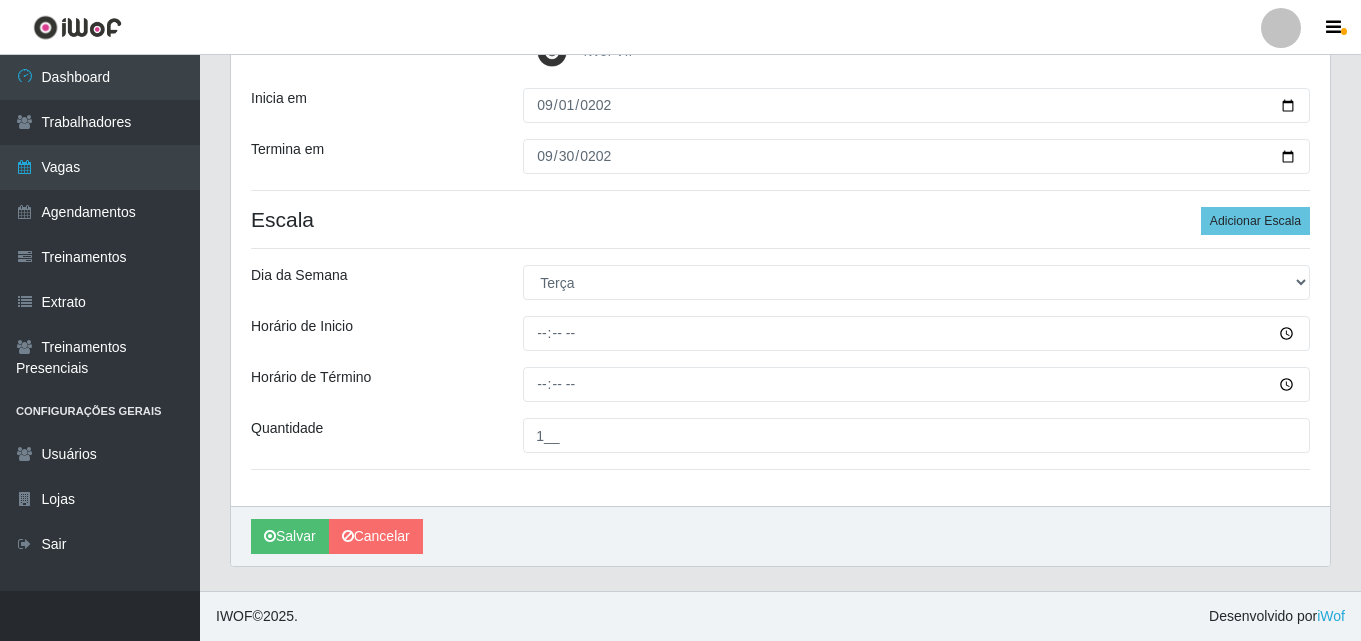 click on "Quantidade" at bounding box center [372, 435] 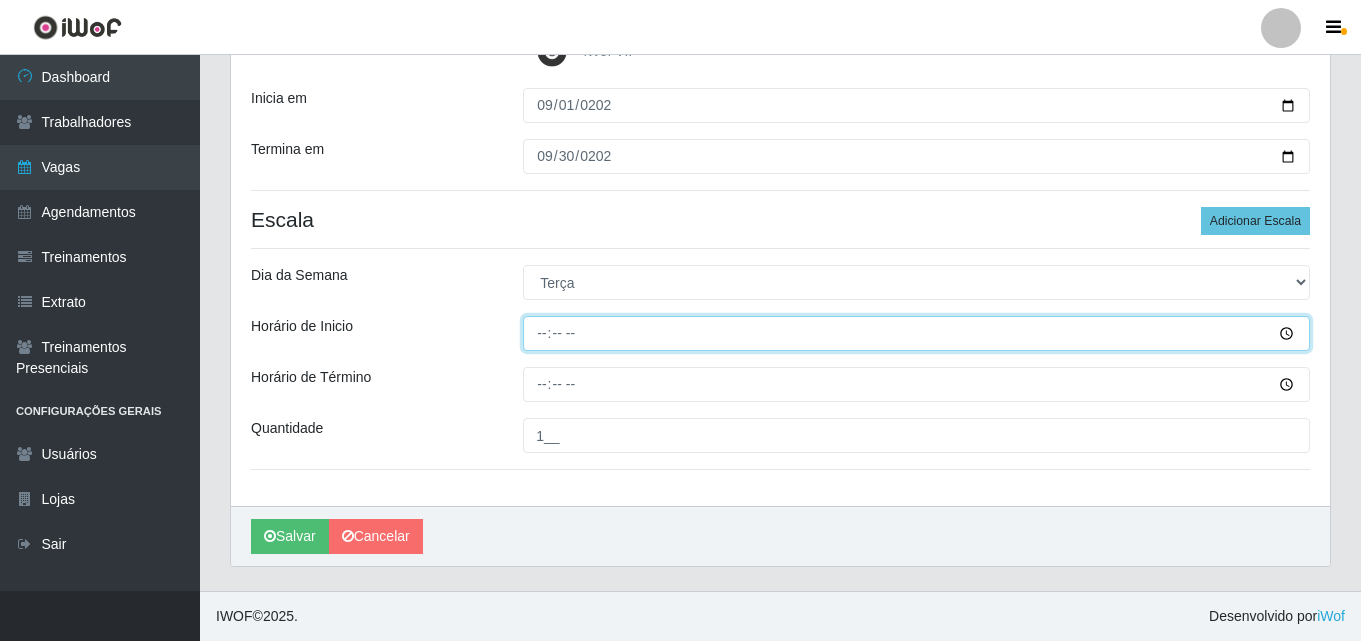 click on "Horário de Inicio" at bounding box center (916, 333) 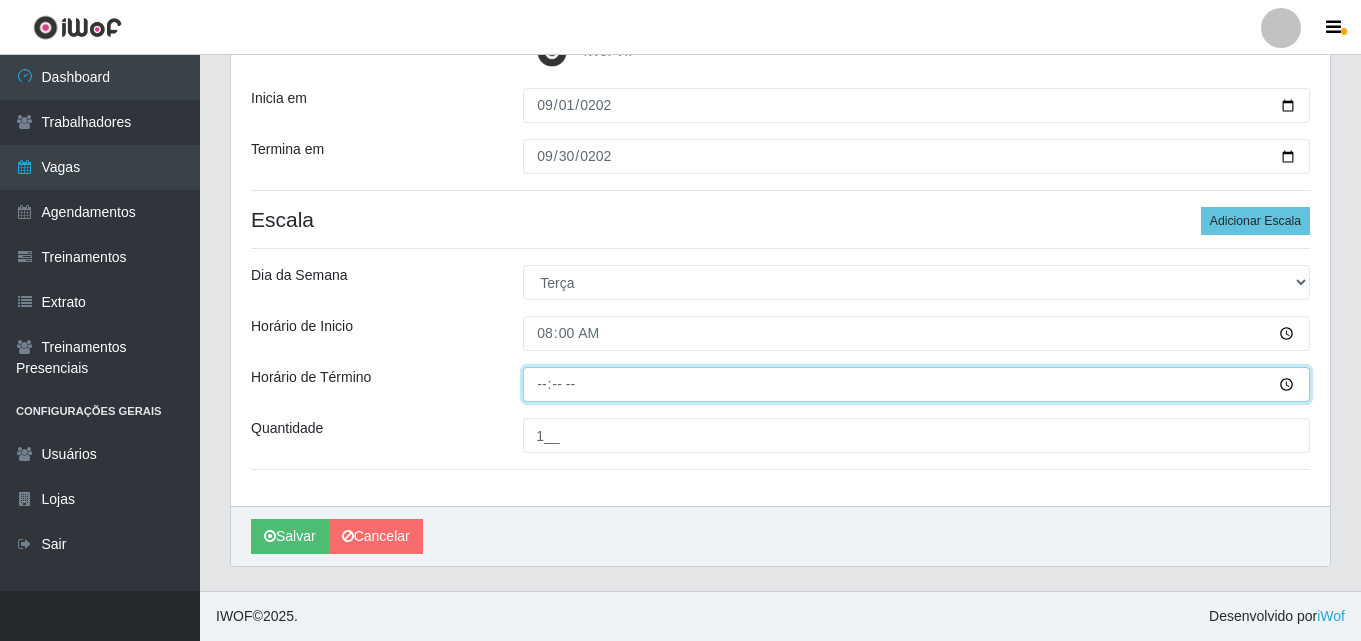 click on "Horário de Término" at bounding box center (916, 384) 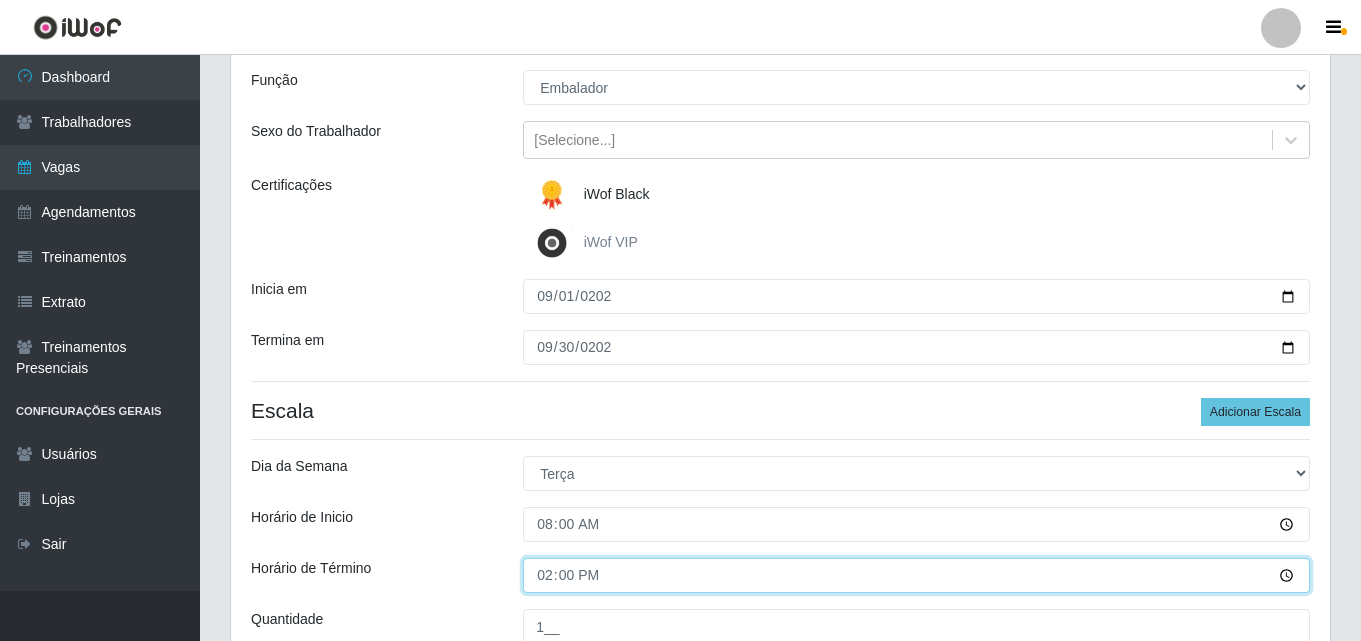 scroll, scrollTop: 364, scrollLeft: 0, axis: vertical 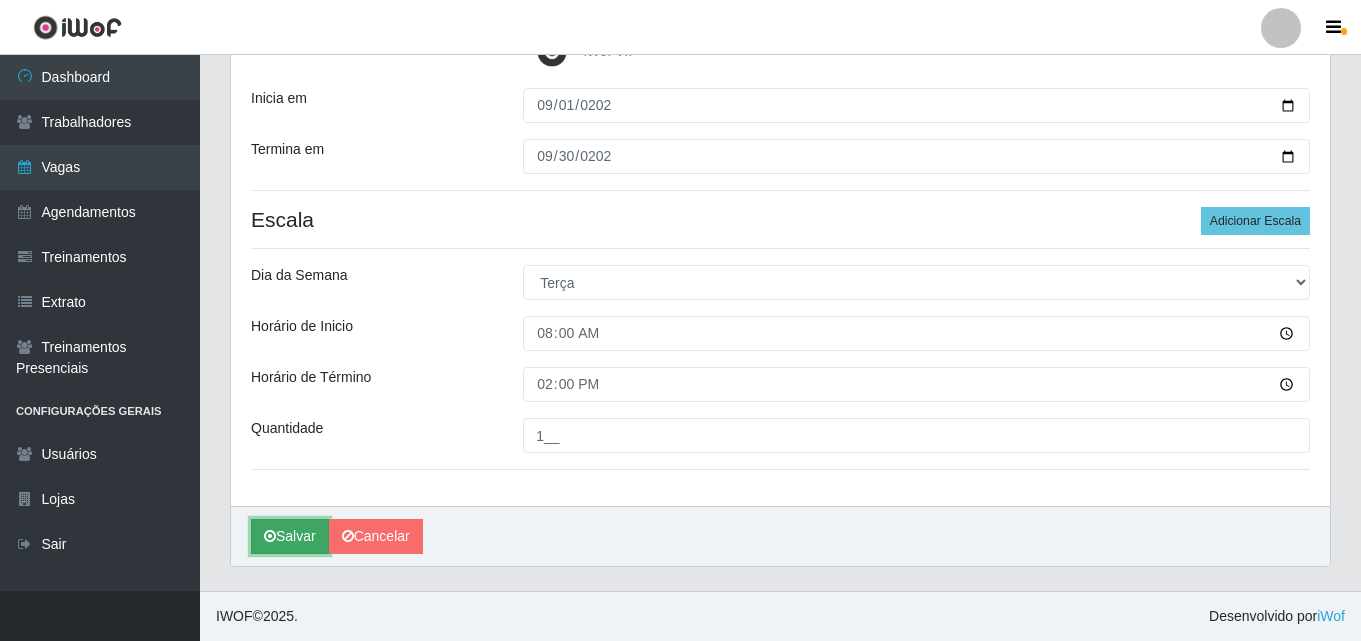 click on "Salvar" at bounding box center (290, 536) 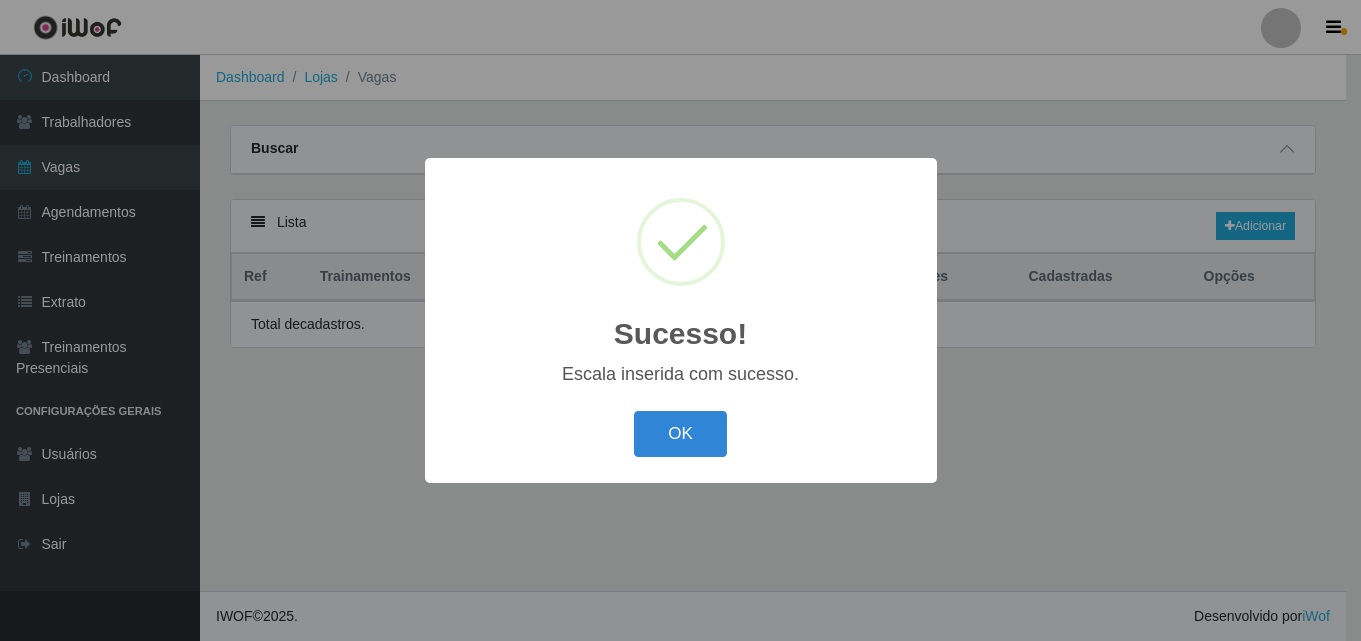 scroll, scrollTop: 0, scrollLeft: 0, axis: both 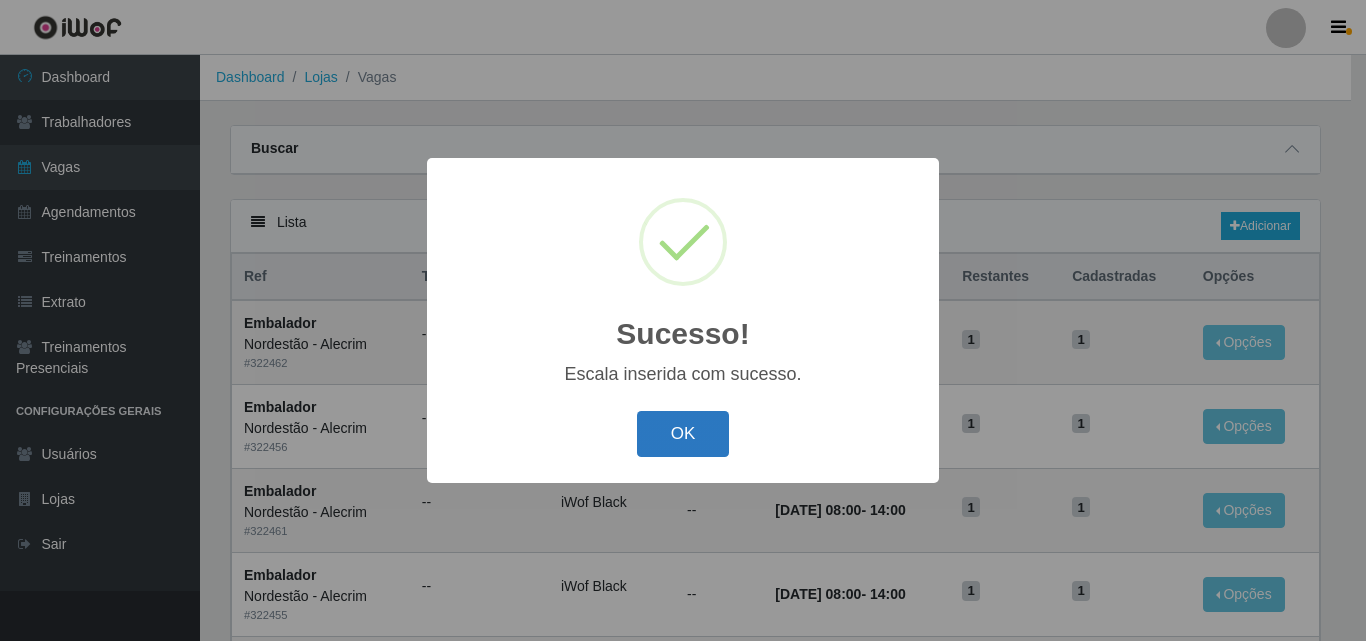click on "OK" at bounding box center [683, 434] 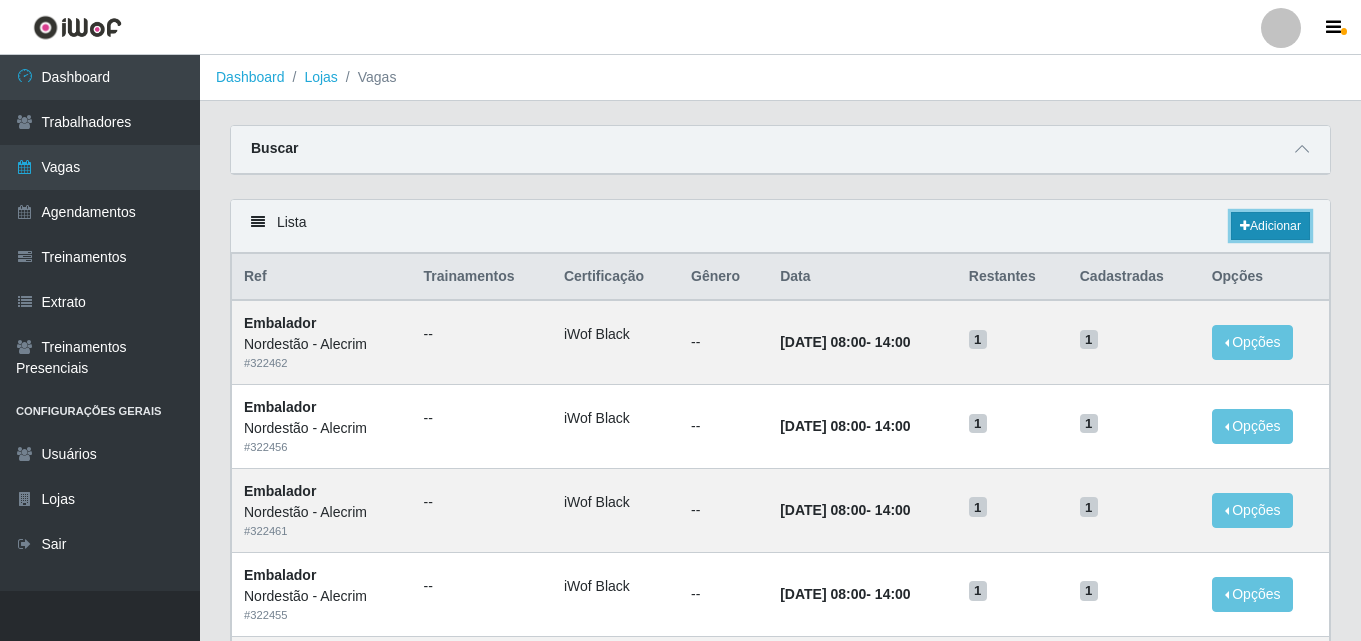 click on "Adicionar" at bounding box center [1270, 226] 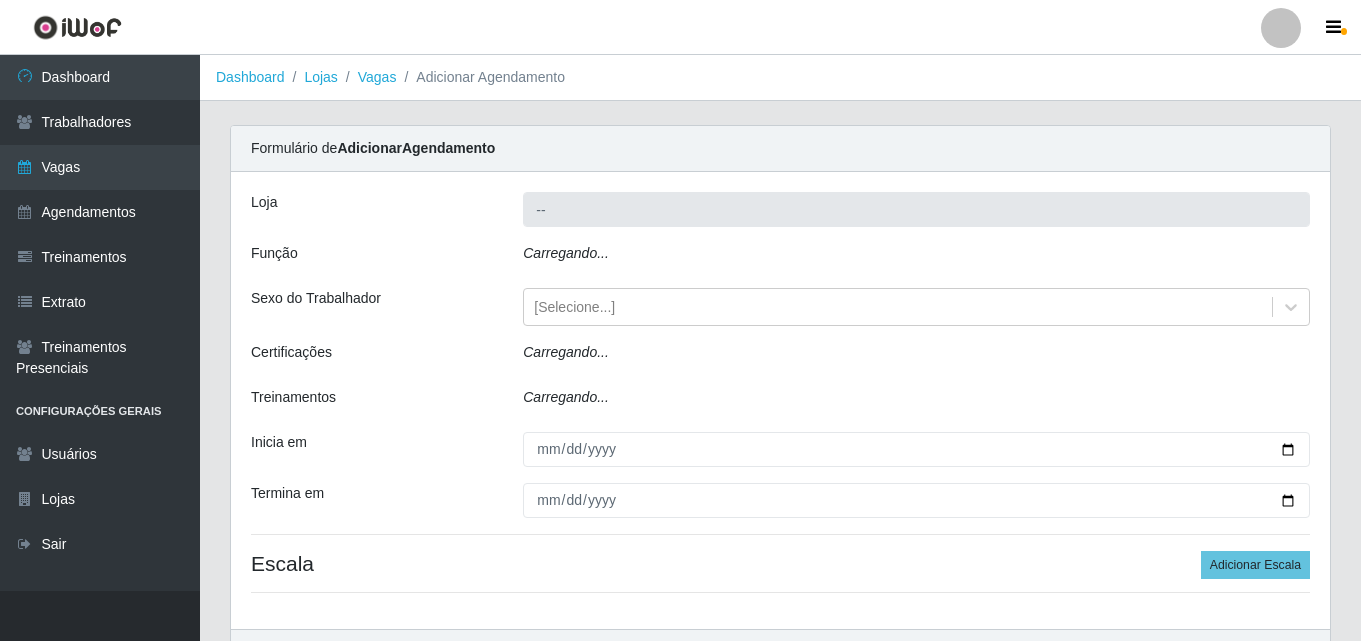 type on "Nordestão - Alecrim" 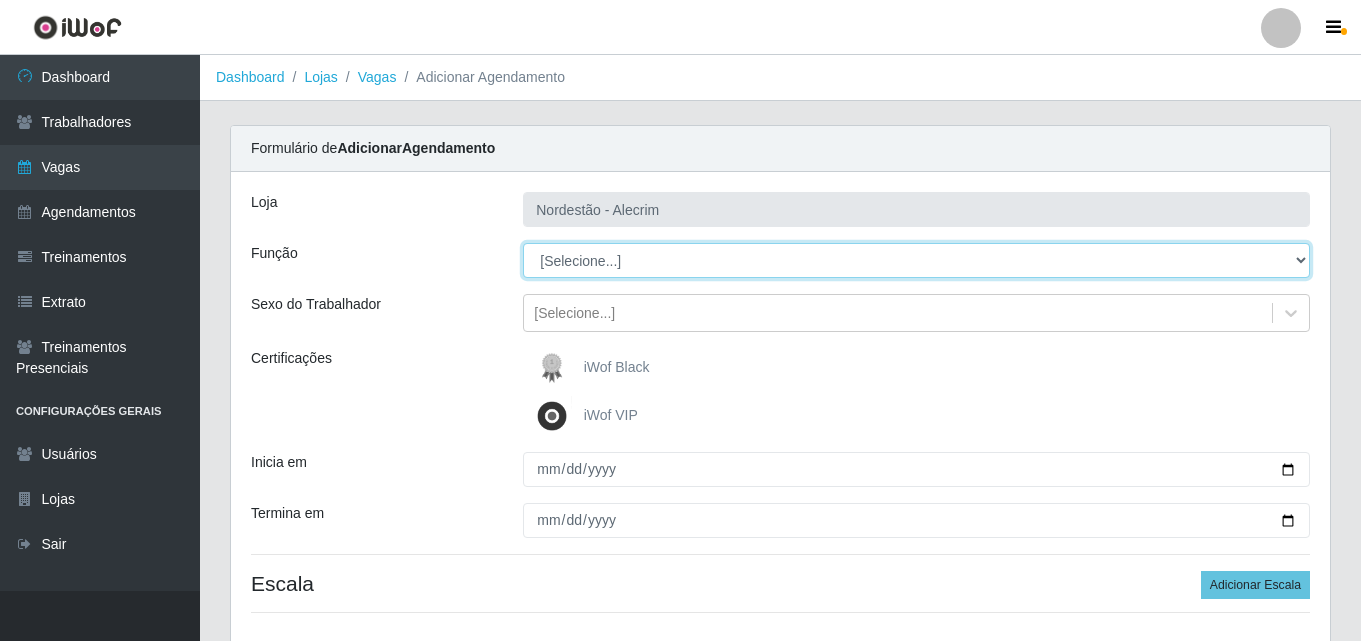 click on "[Selecione...] Embalador Embalador + Embalador ++" at bounding box center (916, 260) 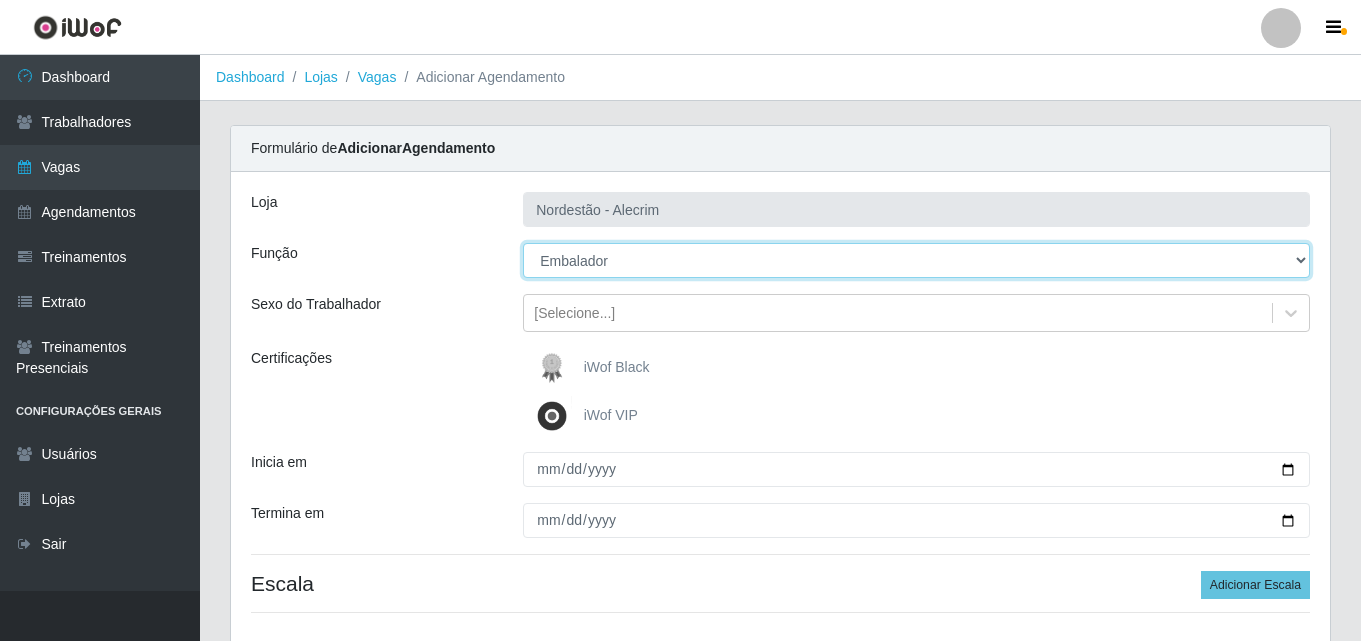 click on "[Selecione...] Embalador Embalador + Embalador ++" at bounding box center [916, 260] 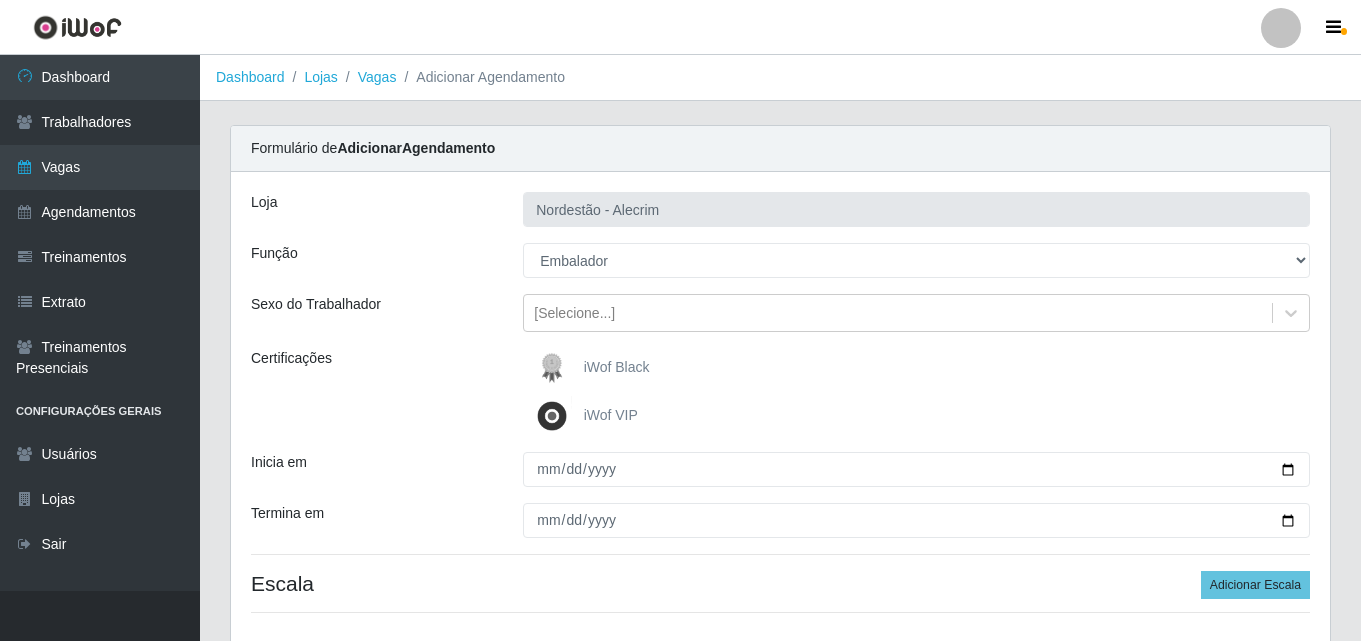 click on "iWof Black" at bounding box center (591, 368) 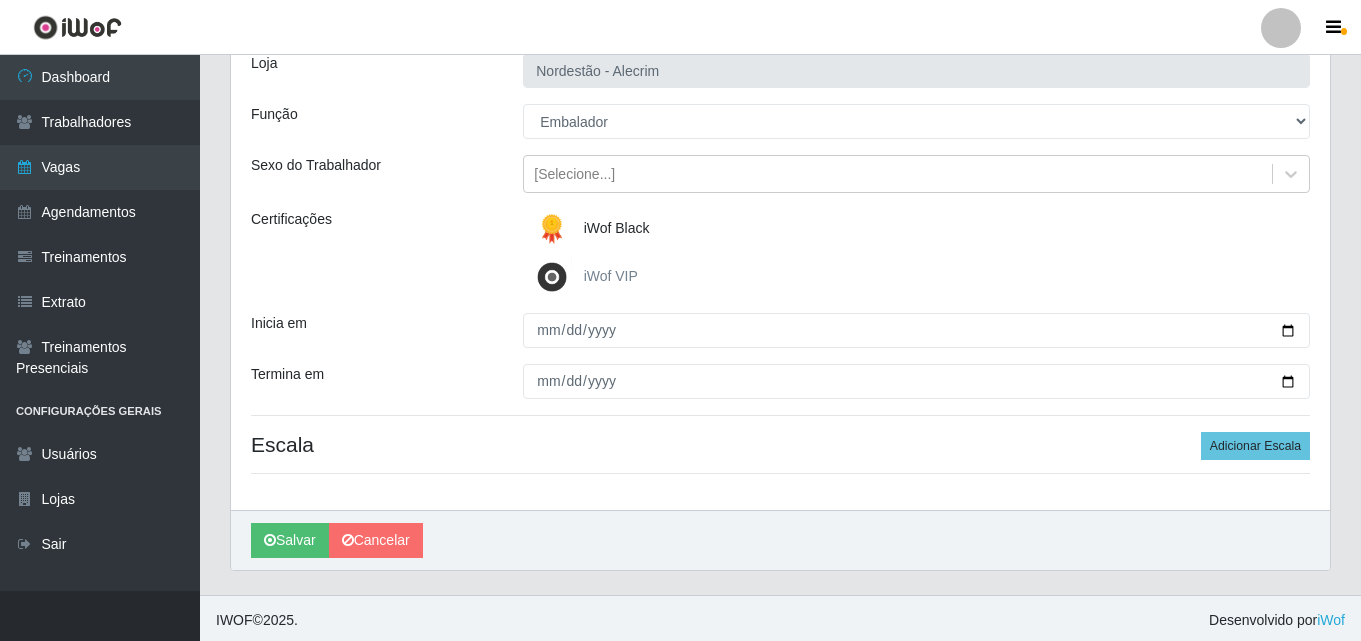 scroll, scrollTop: 143, scrollLeft: 0, axis: vertical 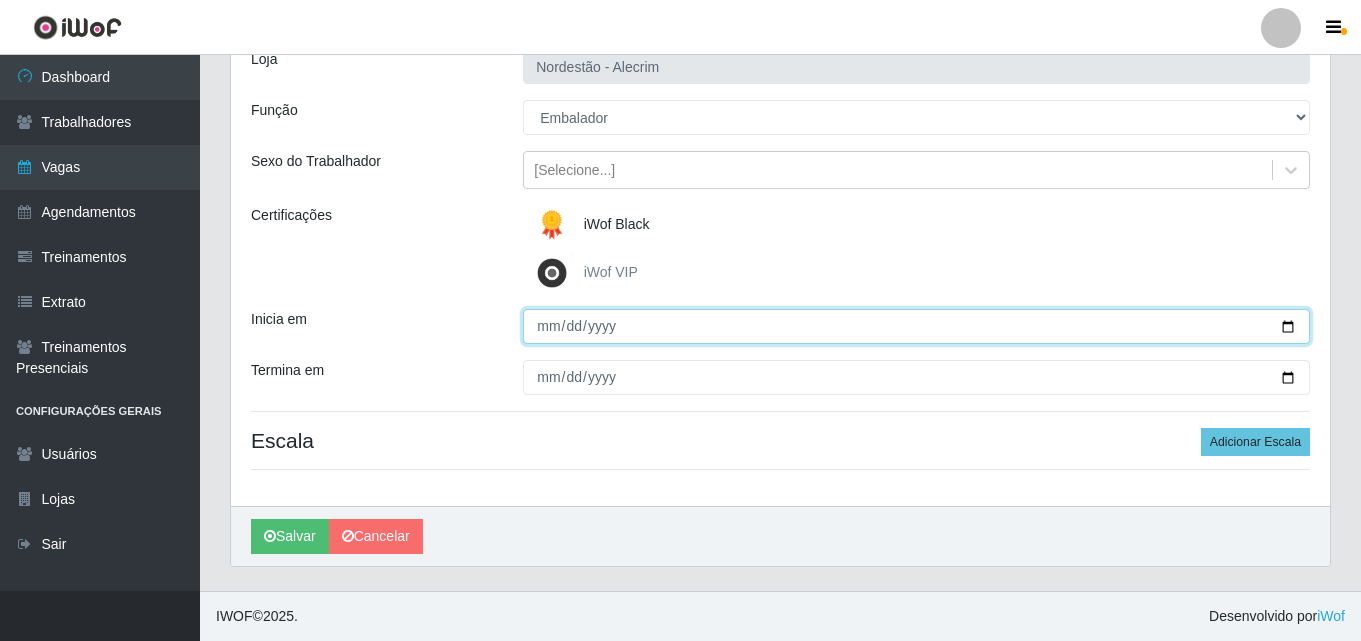click on "Inicia em" at bounding box center (916, 326) 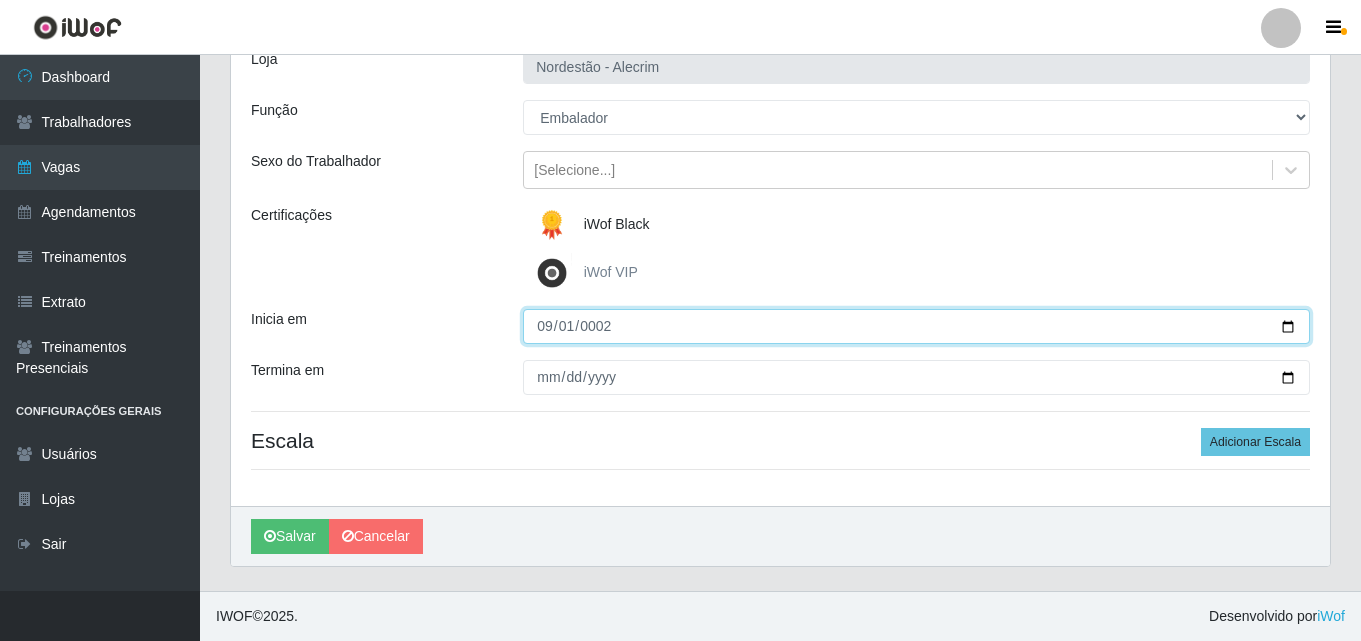 type on "0025-09-01" 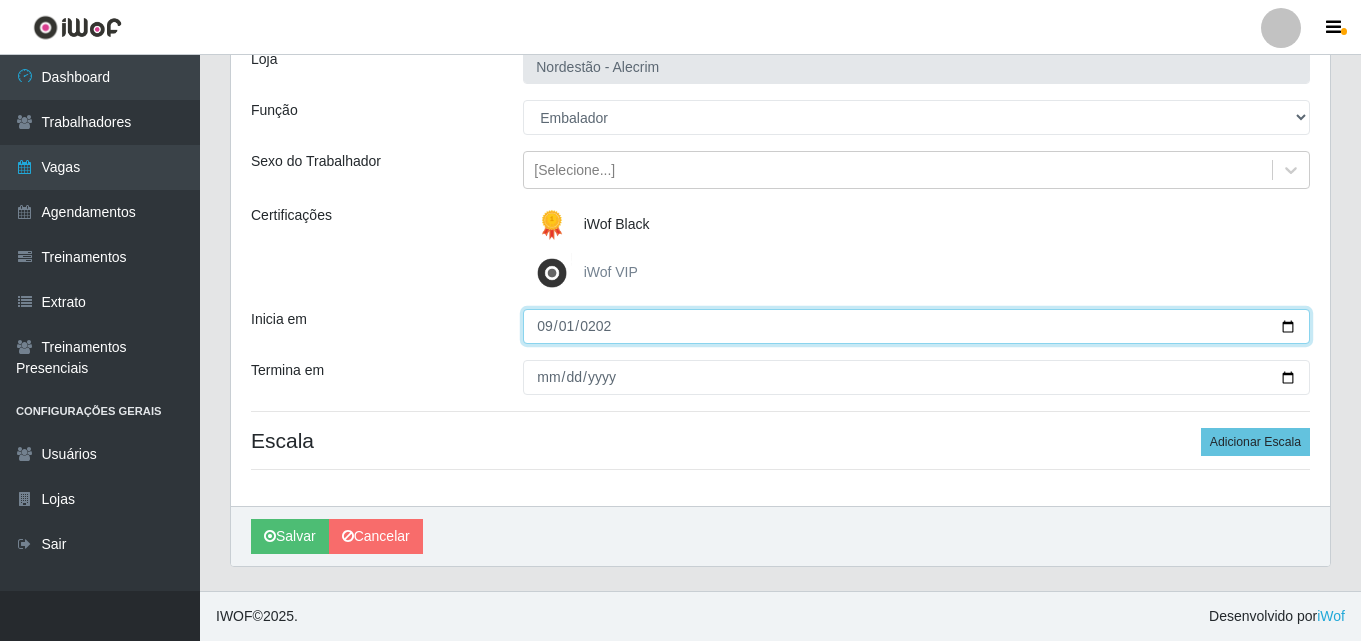 type on "2025-09-01" 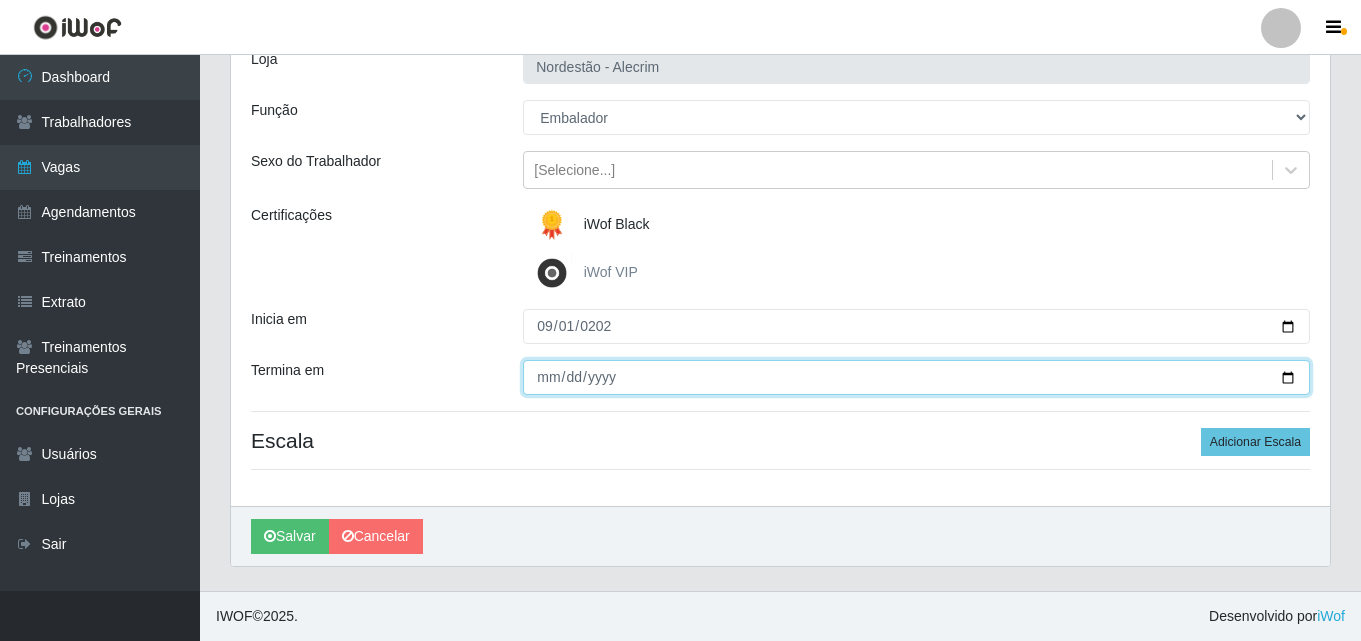 click on "Termina em" at bounding box center (916, 377) 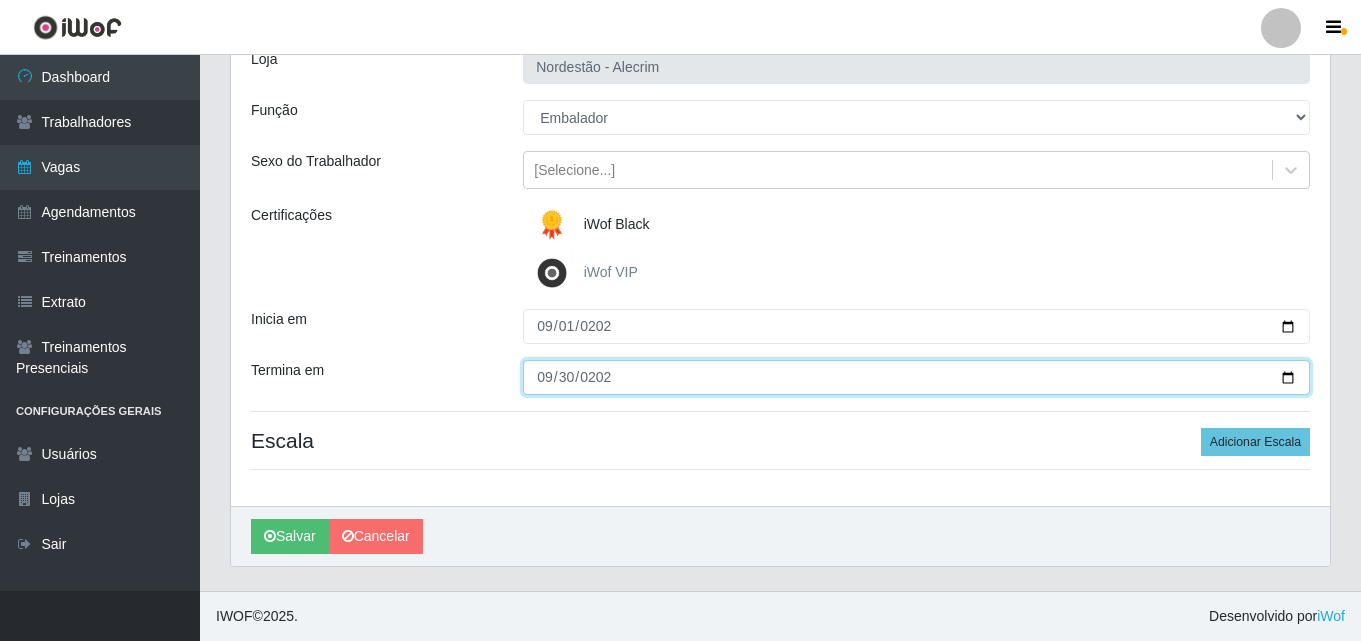 type on "2025-09-30" 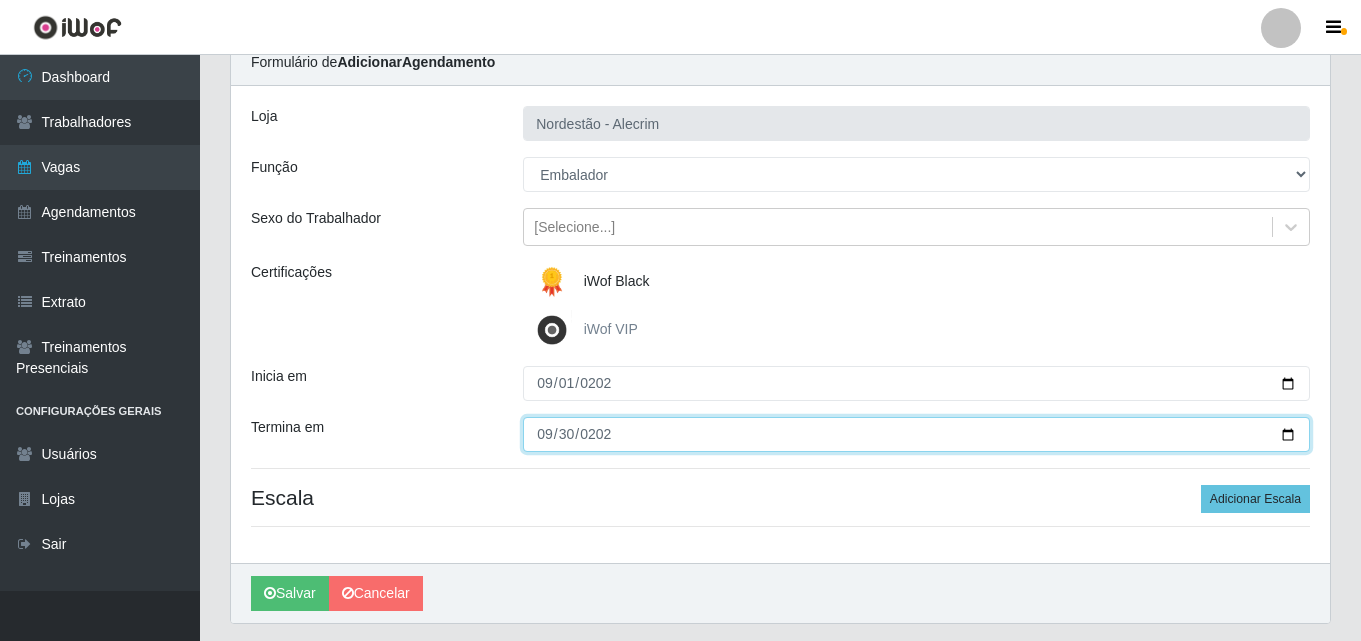 scroll, scrollTop: 0, scrollLeft: 0, axis: both 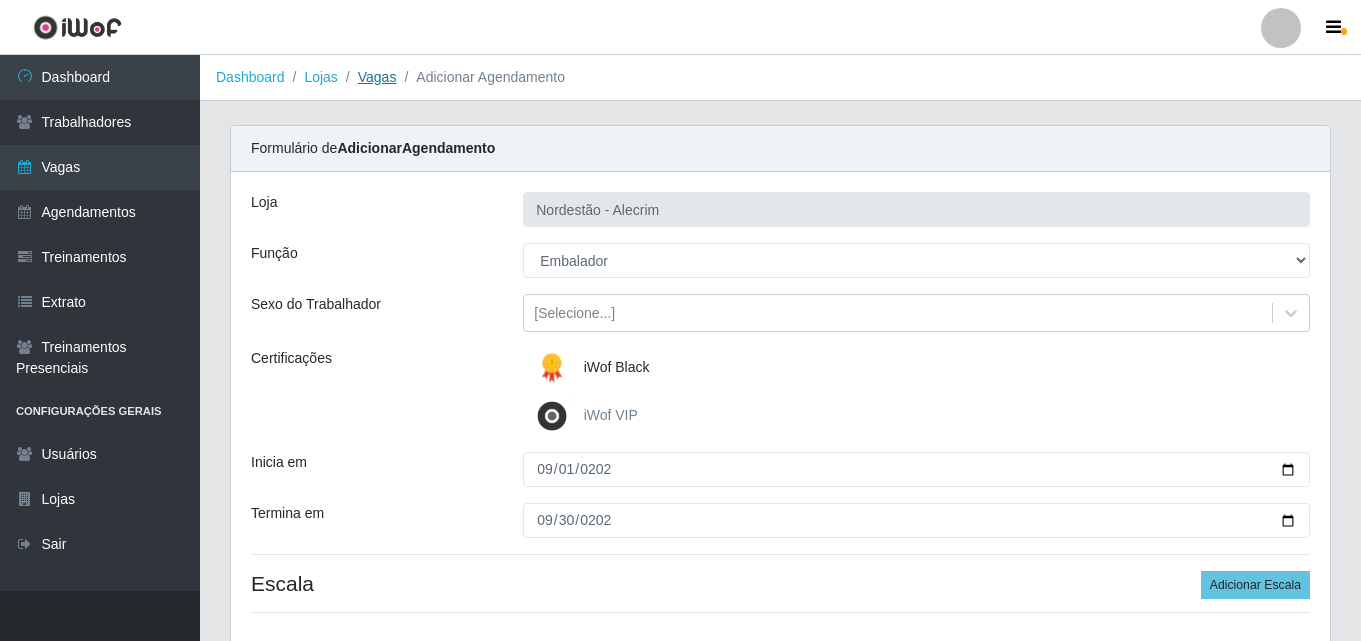 click on "Vagas" at bounding box center (377, 77) 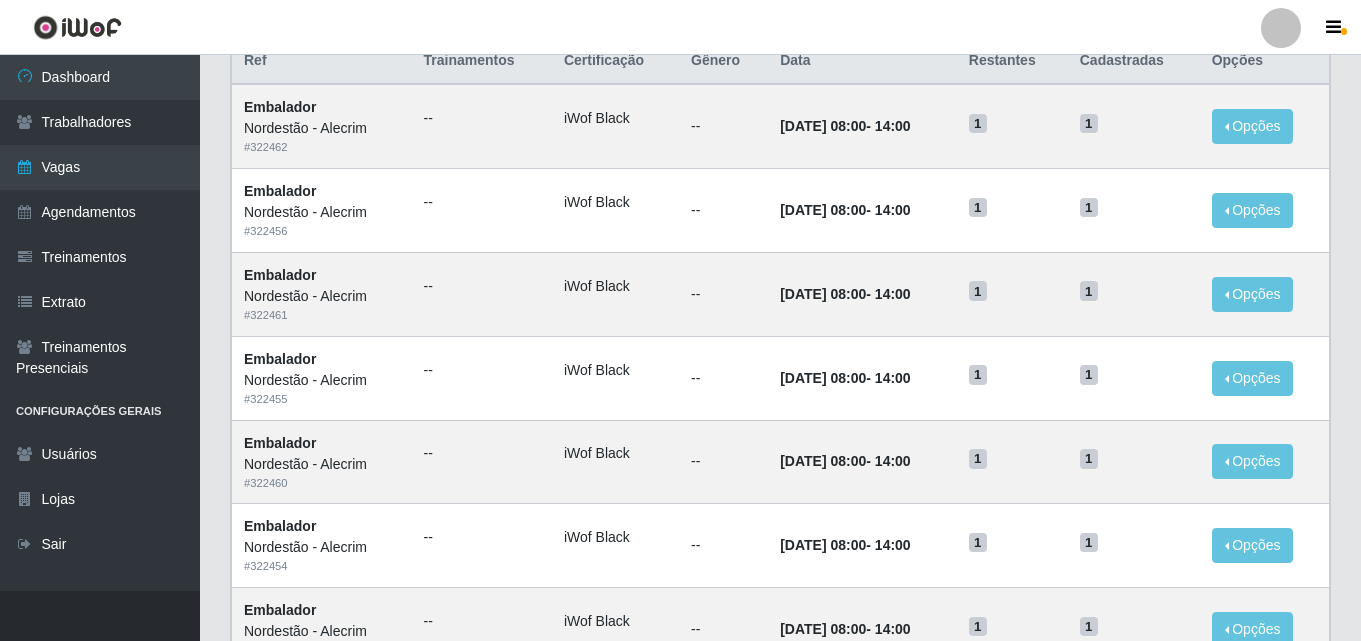 scroll, scrollTop: 500, scrollLeft: 0, axis: vertical 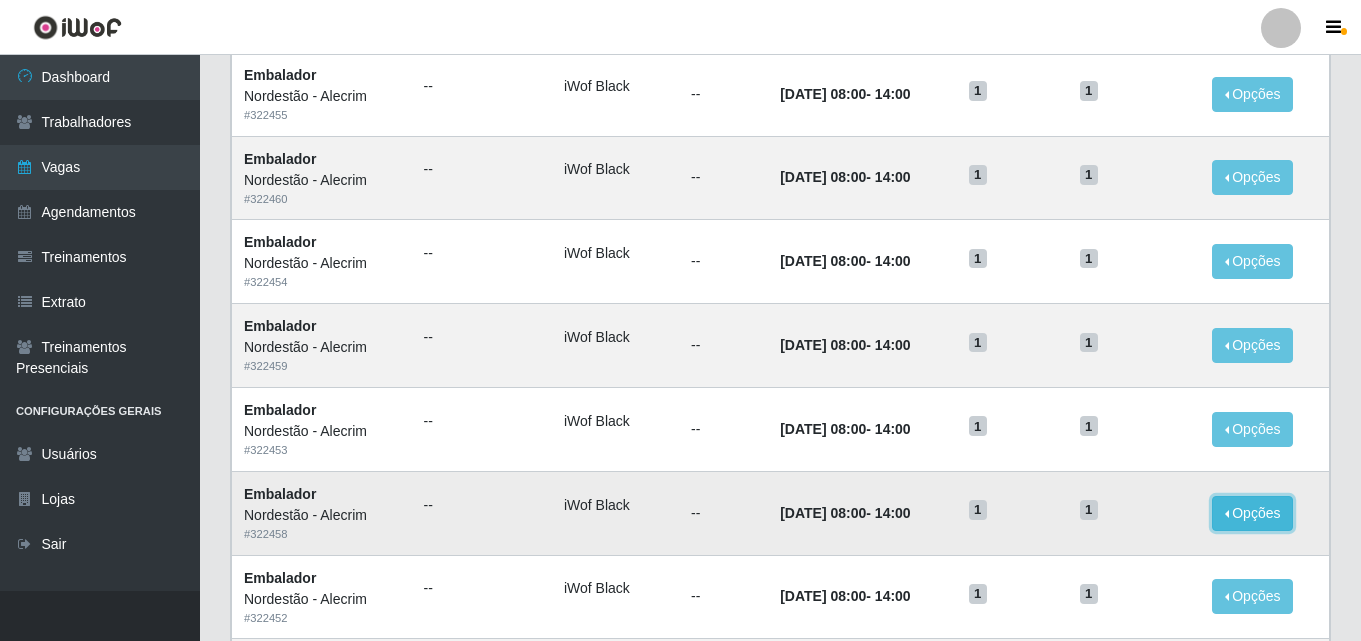 click on "Opções" at bounding box center [1253, 513] 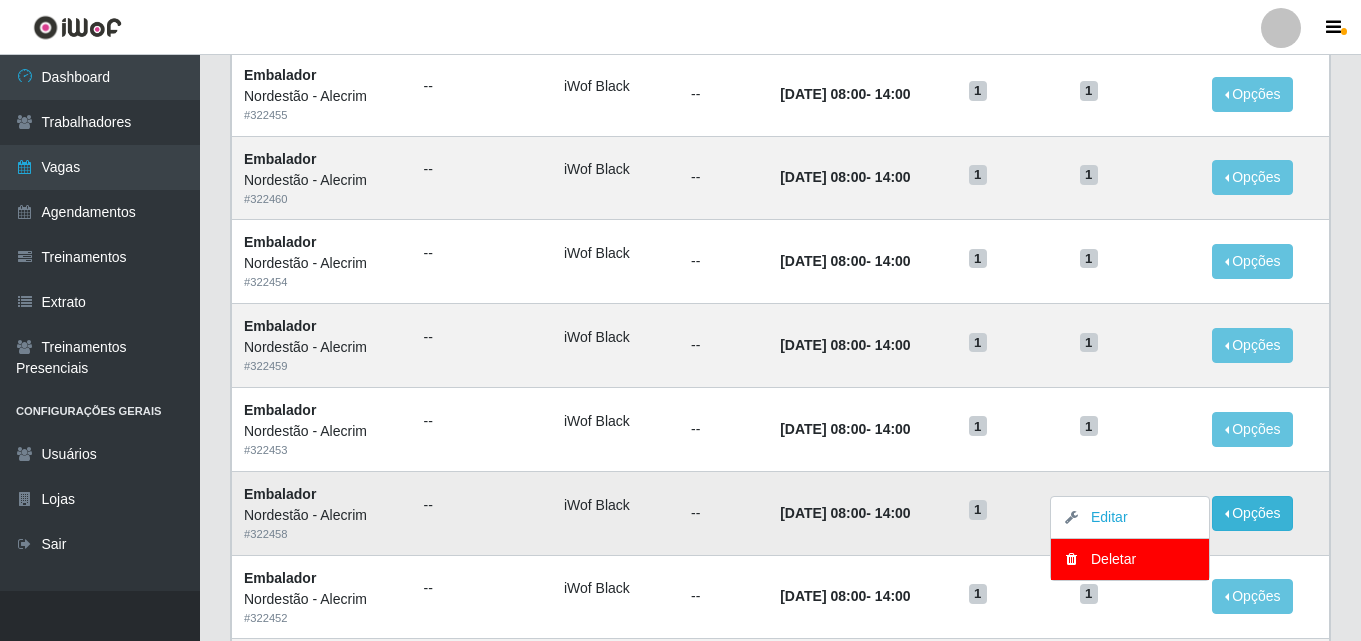 click on "02/09/2025, 08:00" at bounding box center (823, 513) 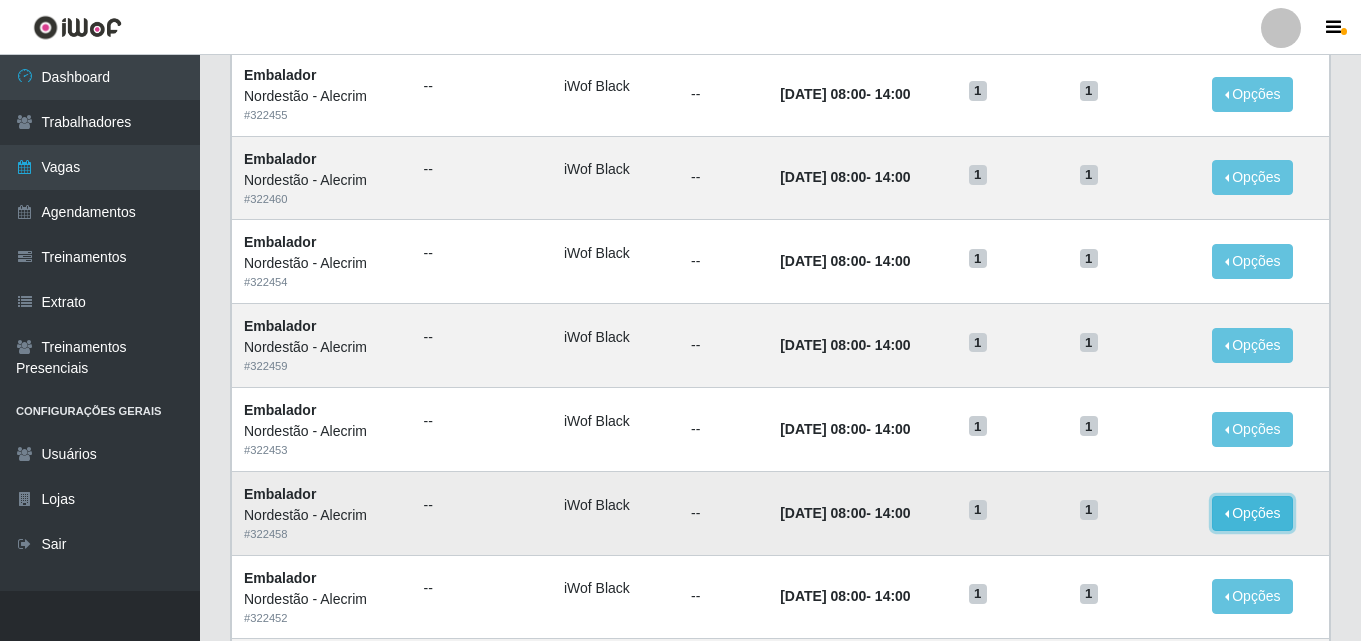 click on "Opções" at bounding box center (1253, 513) 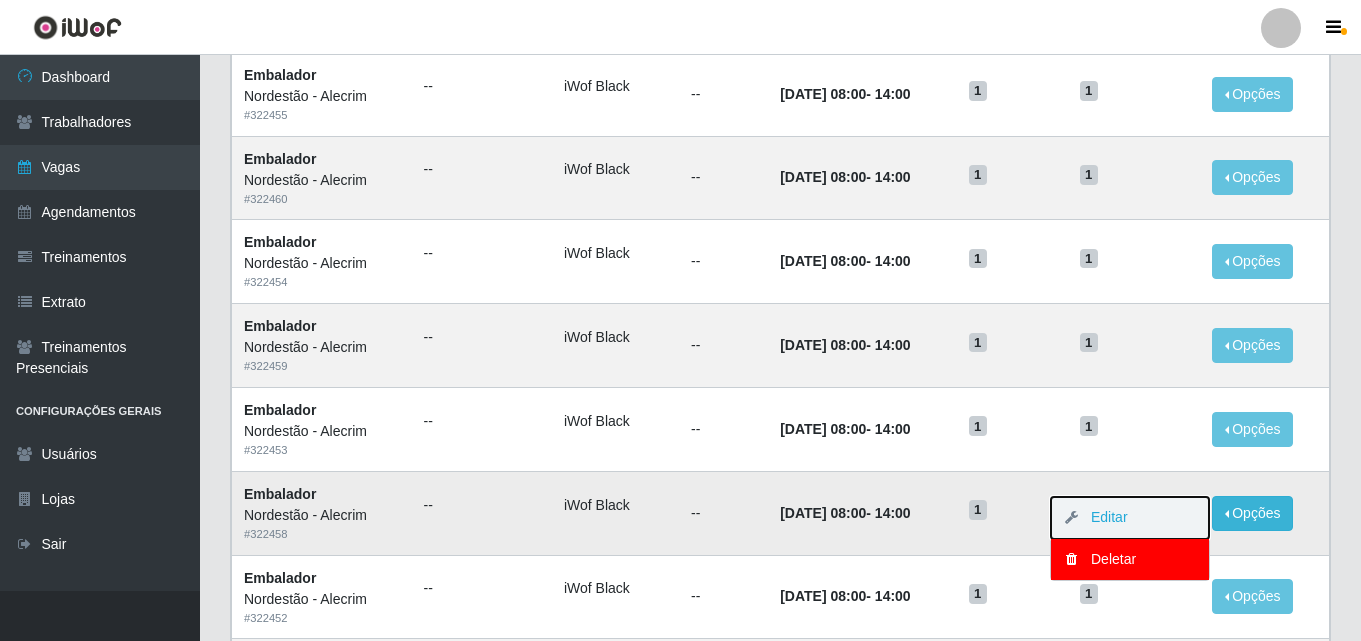 click on "Editar" at bounding box center (1130, 518) 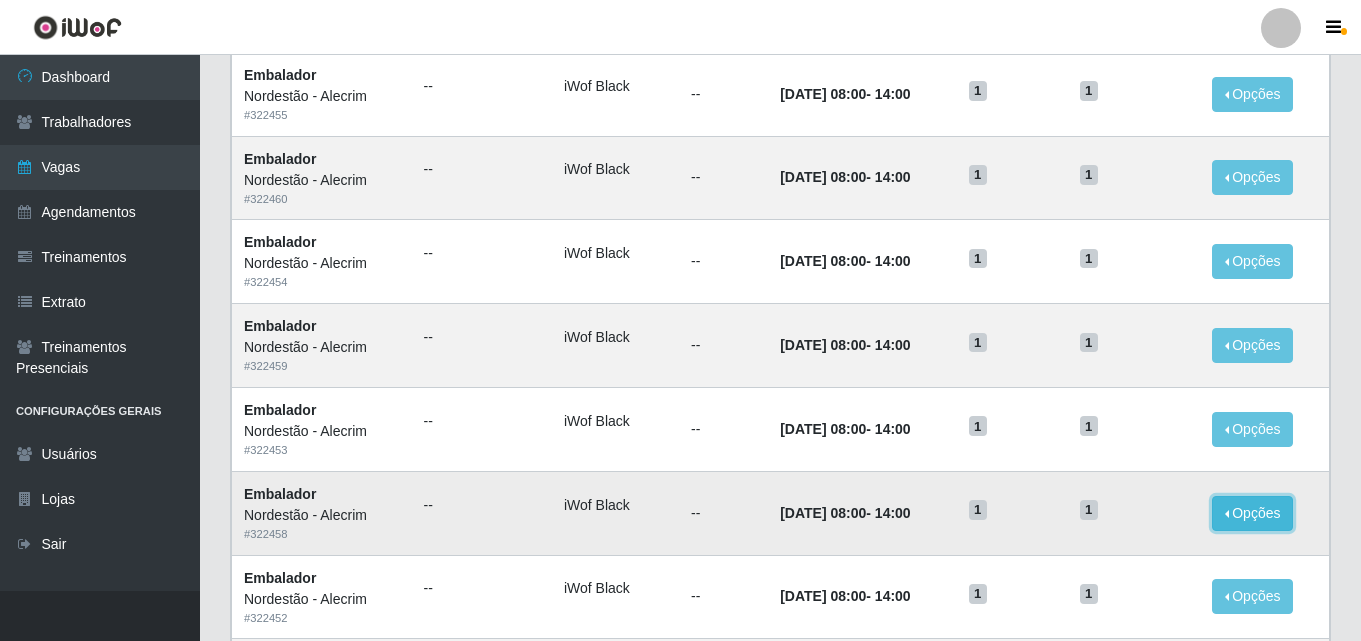 click on "Opções" at bounding box center (1253, 513) 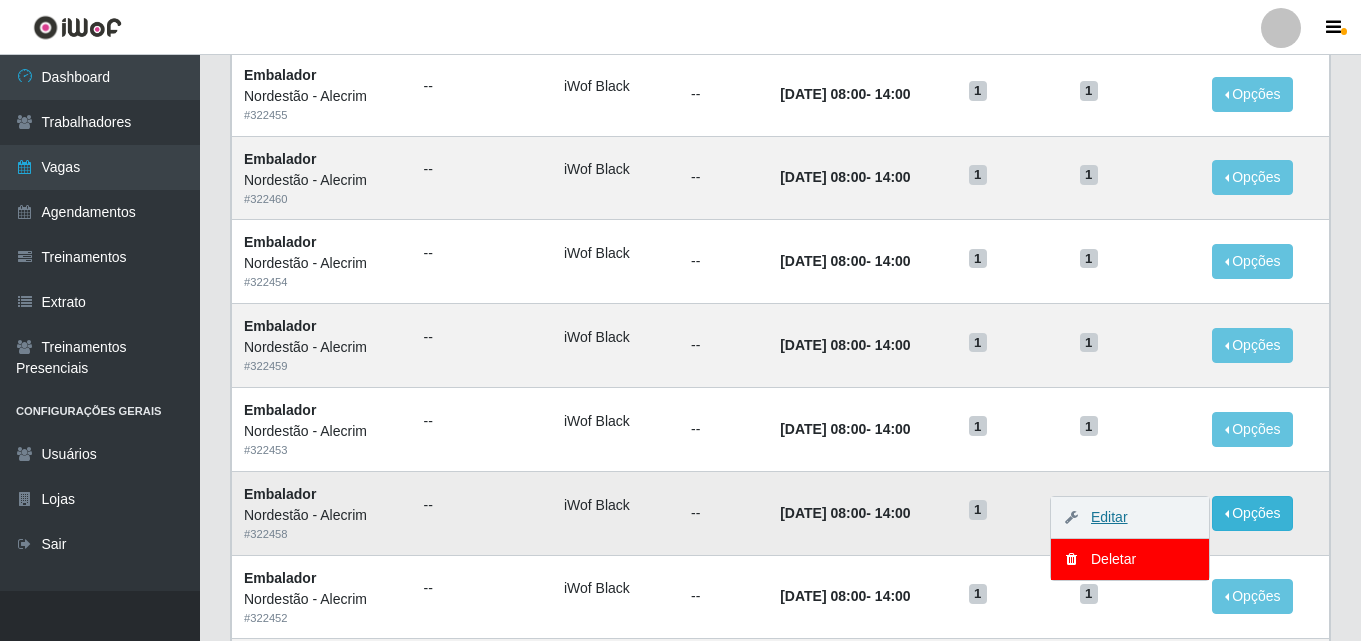 click on "Editar" at bounding box center [1099, 517] 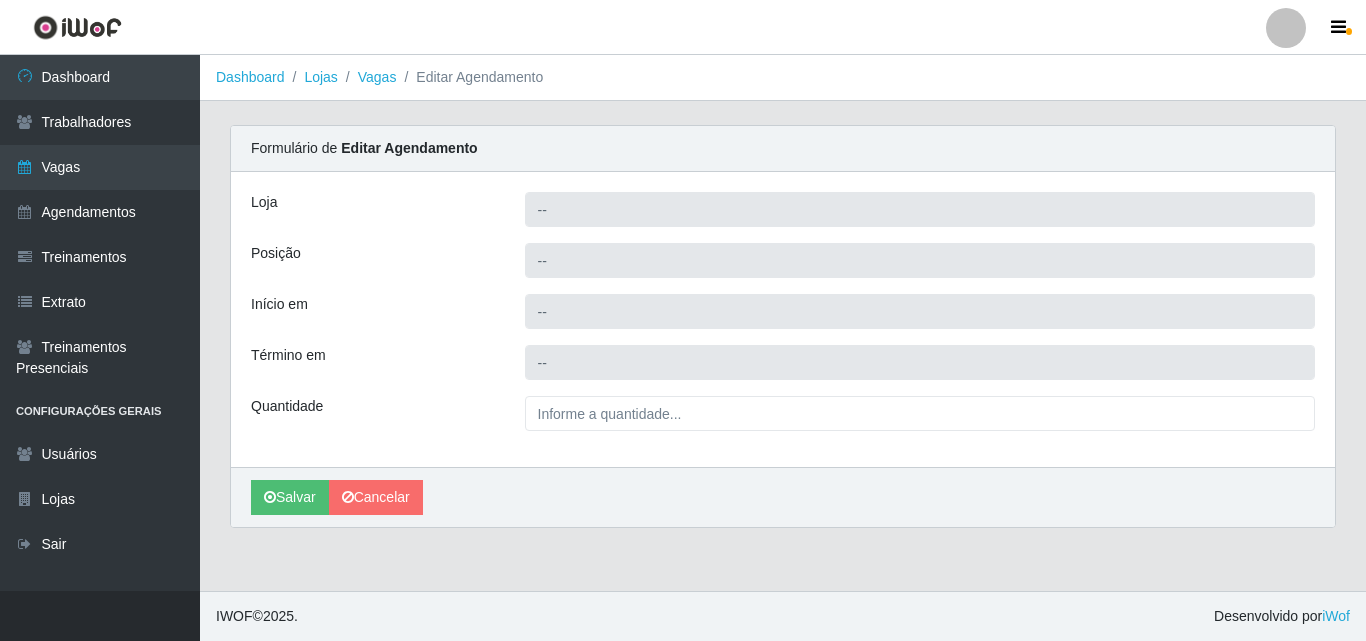 type on "Nordestão - Alecrim" 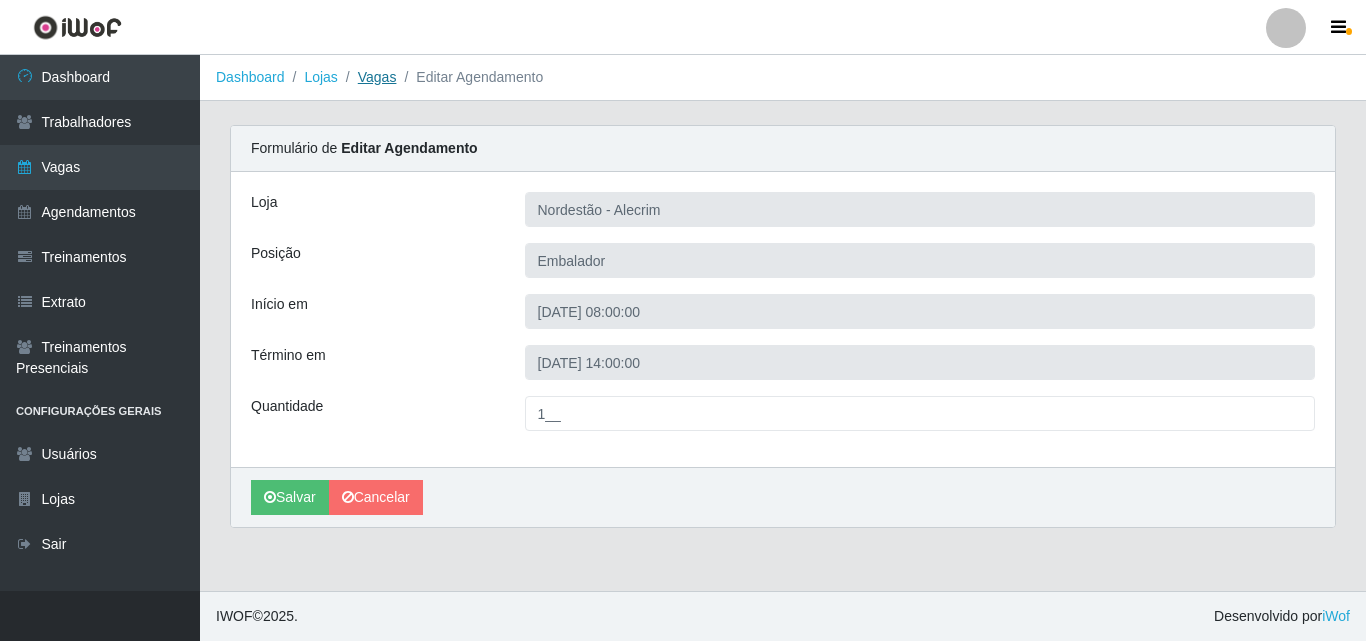 click on "Vagas" at bounding box center (377, 77) 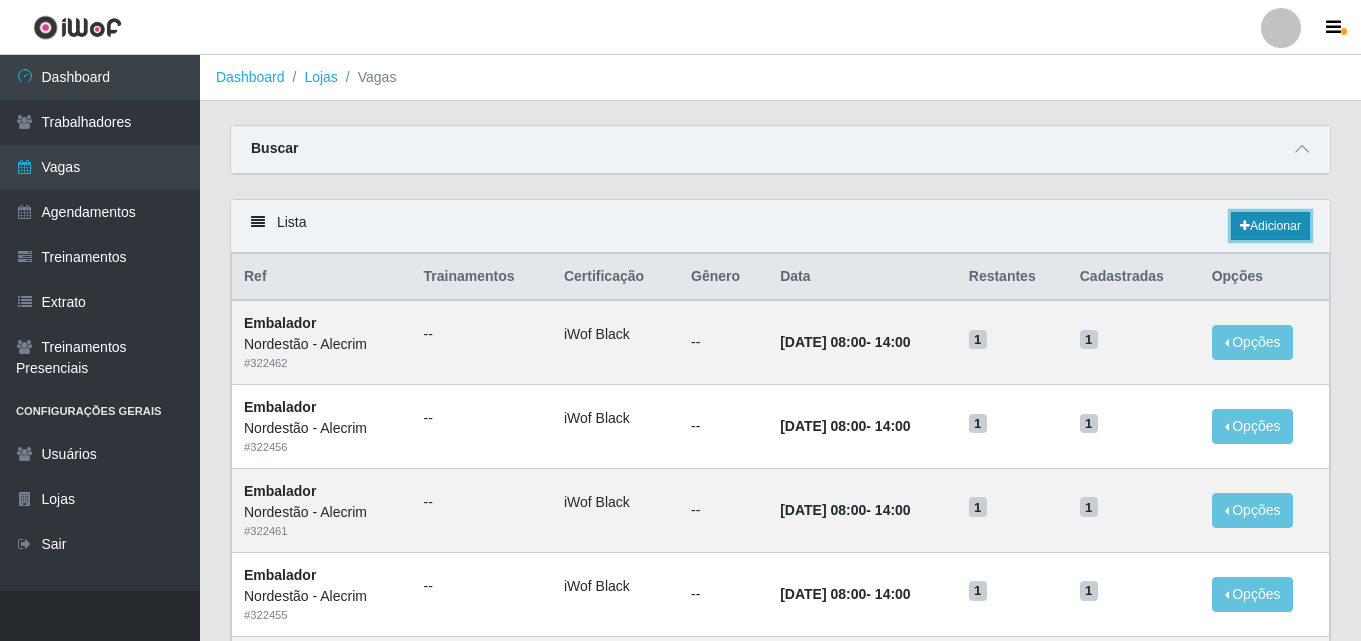 click on "Adicionar" at bounding box center (1270, 226) 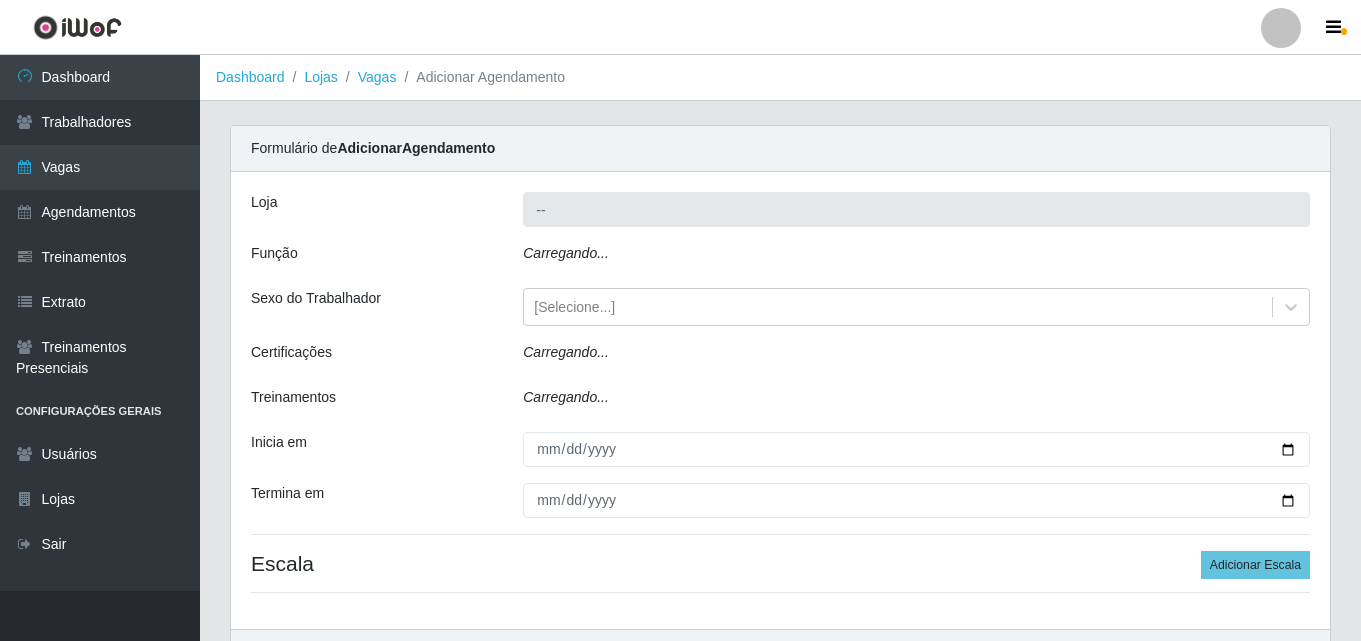 type on "Nordestão - Alecrim" 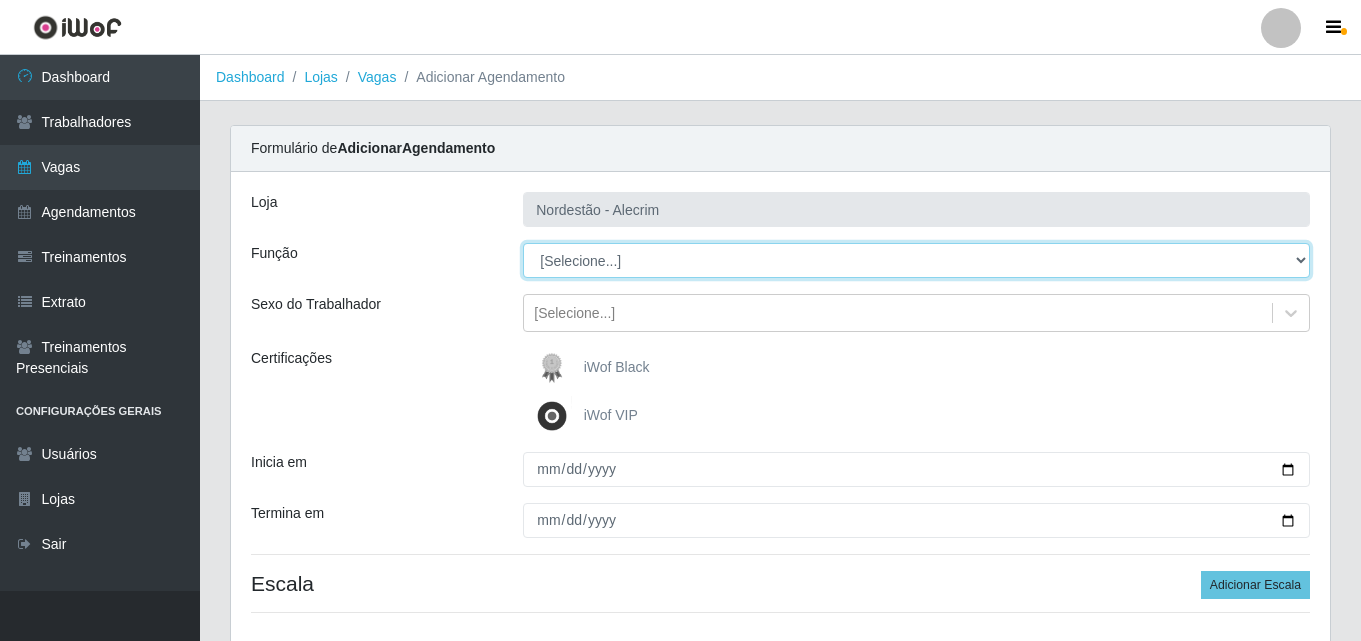 click on "[Selecione...] Embalador Embalador + Embalador ++" at bounding box center (916, 260) 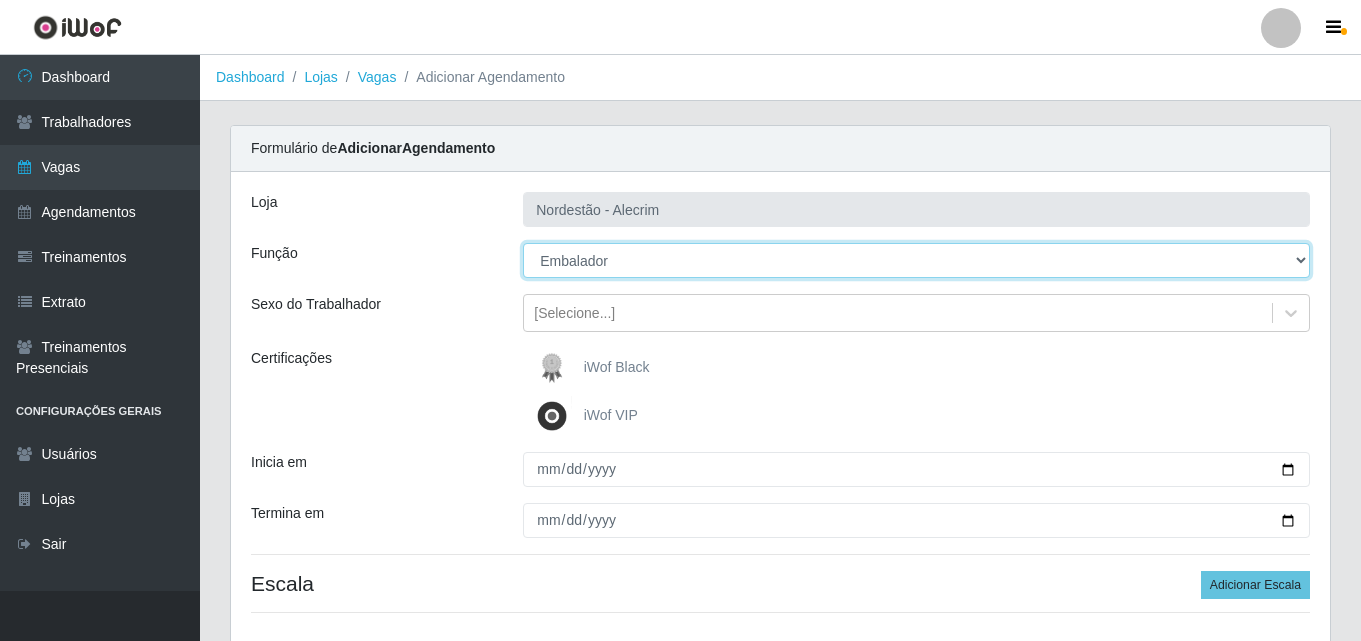 click on "[Selecione...] Embalador Embalador + Embalador ++" at bounding box center (916, 260) 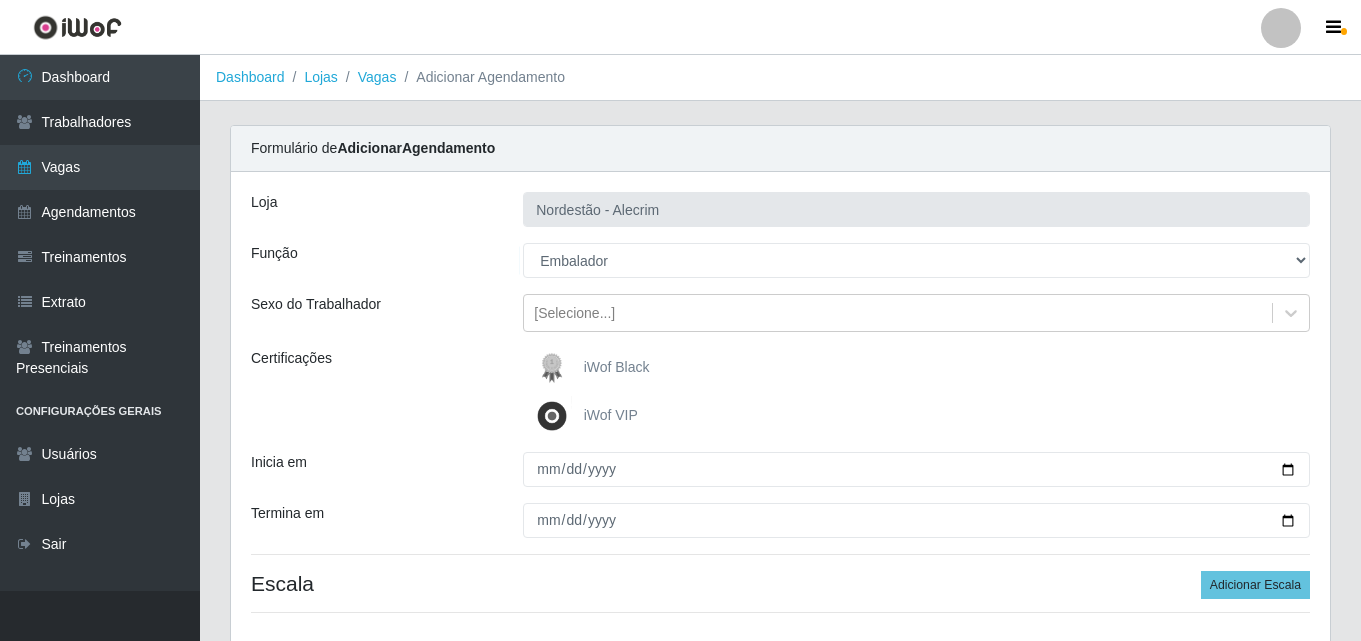 click on "iWof Black" at bounding box center (617, 367) 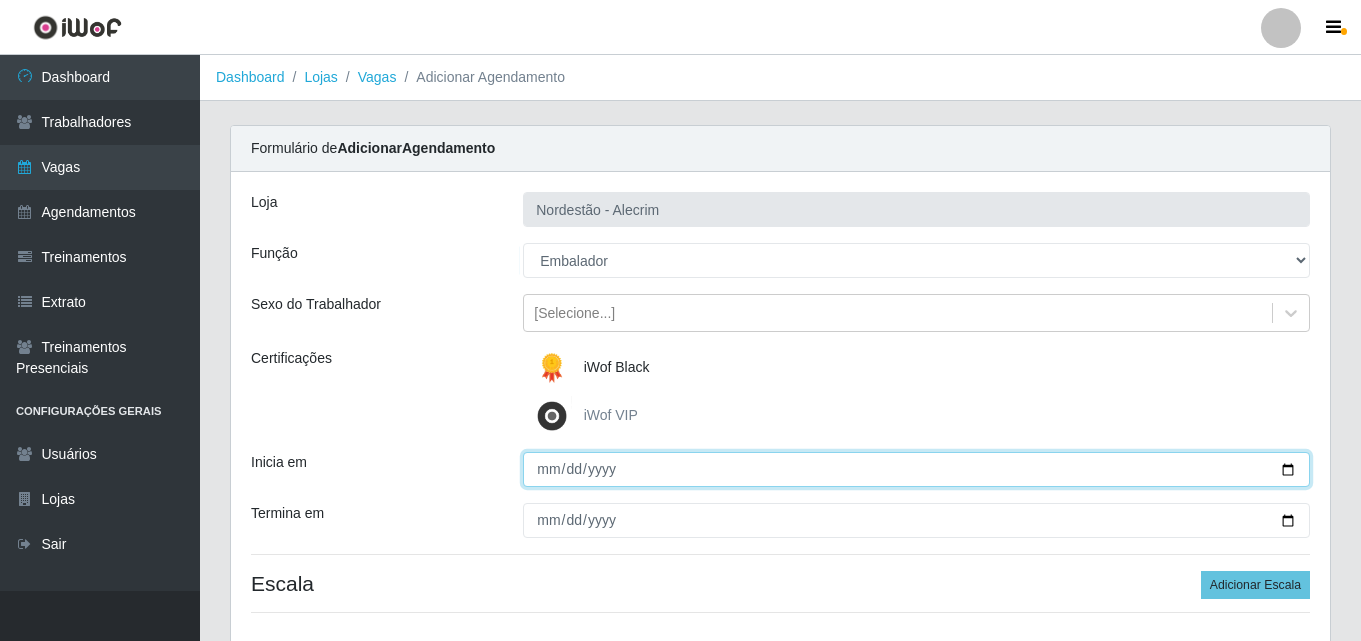 click on "Inicia em" at bounding box center (916, 469) 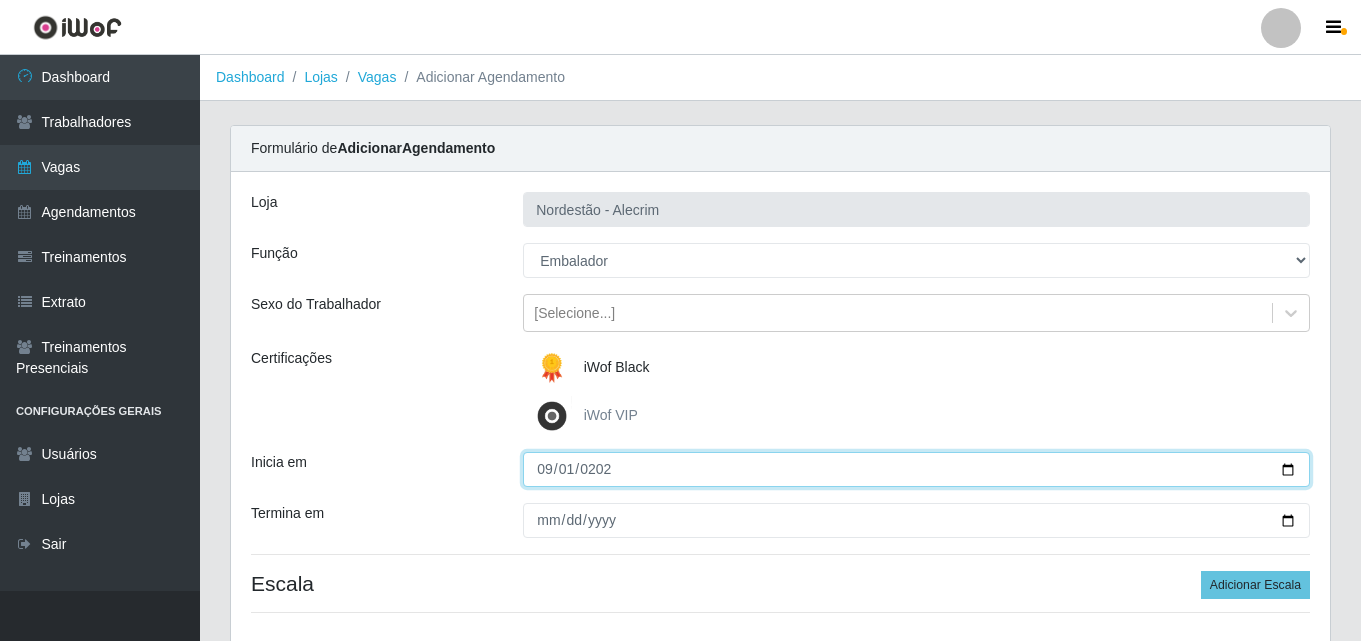 type on "2025-09-01" 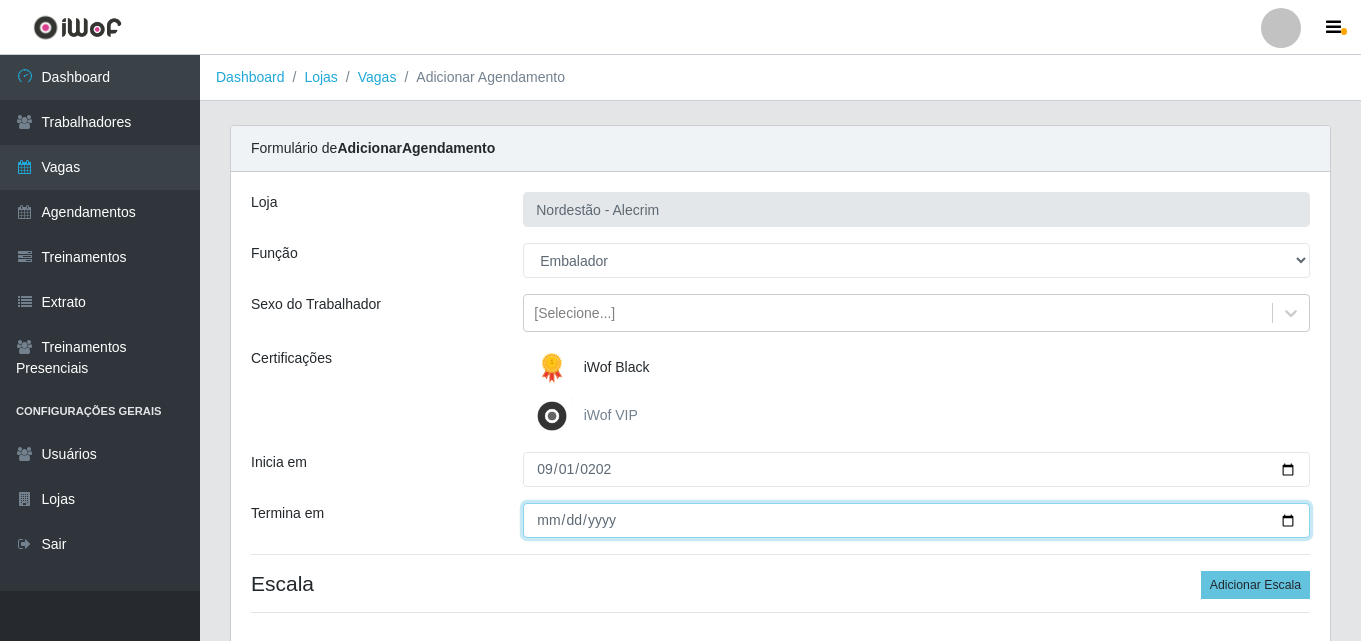click on "Termina em" at bounding box center [916, 520] 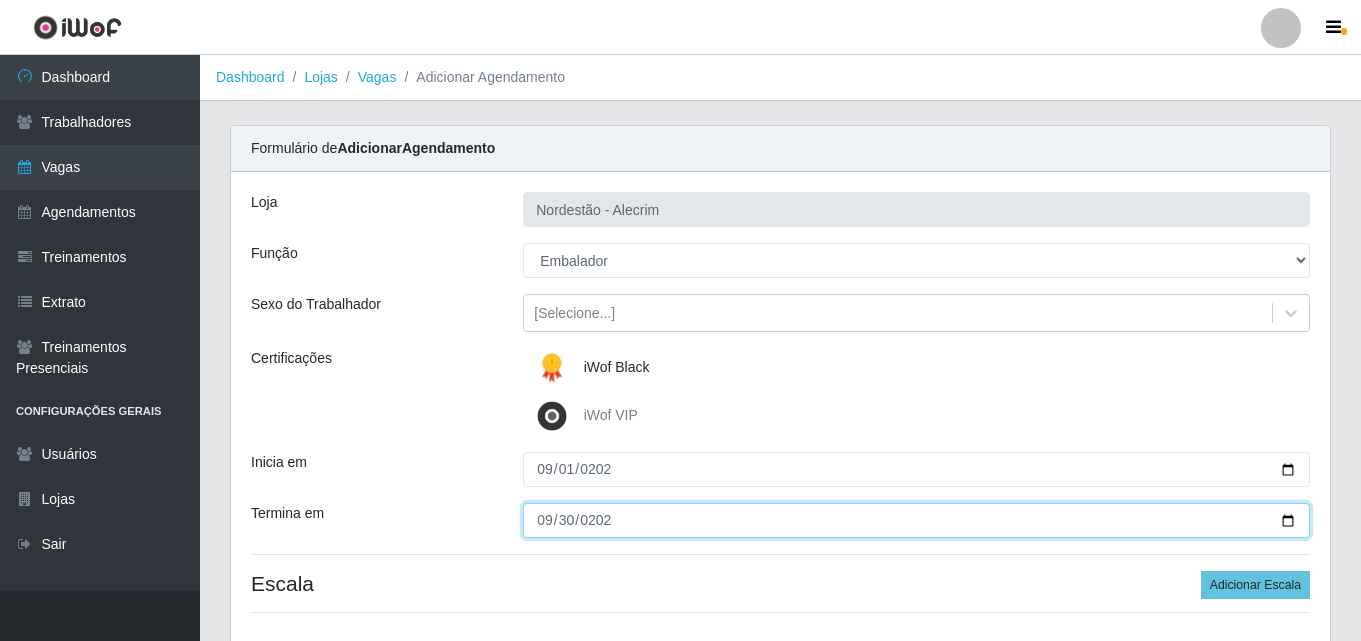 type on "2025-09-30" 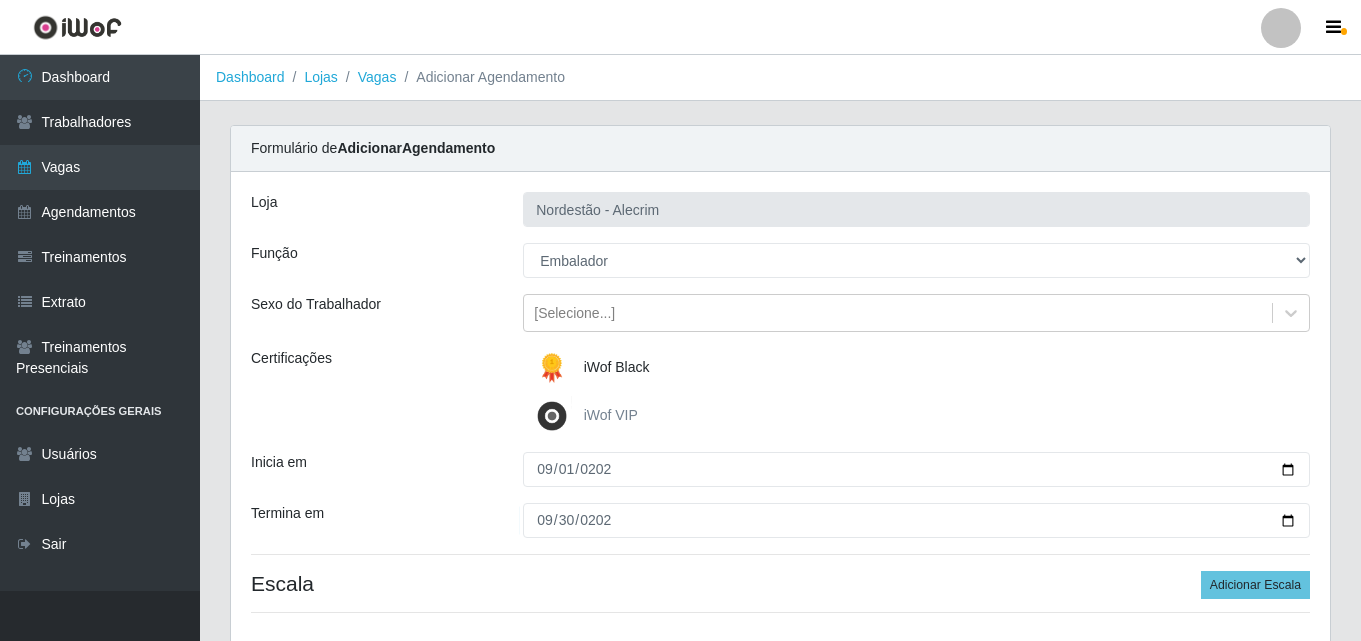 click on "Loja Nordestão - Alecrim Função [Selecione...] Embalador Embalador + Embalador ++ Sexo do Trabalhador [Selecione...] Certificações   iWof Black   iWof VIP Inicia em 2025-09-01 Termina em 2025-09-30 Escala Adicionar Escala" at bounding box center (780, 410) 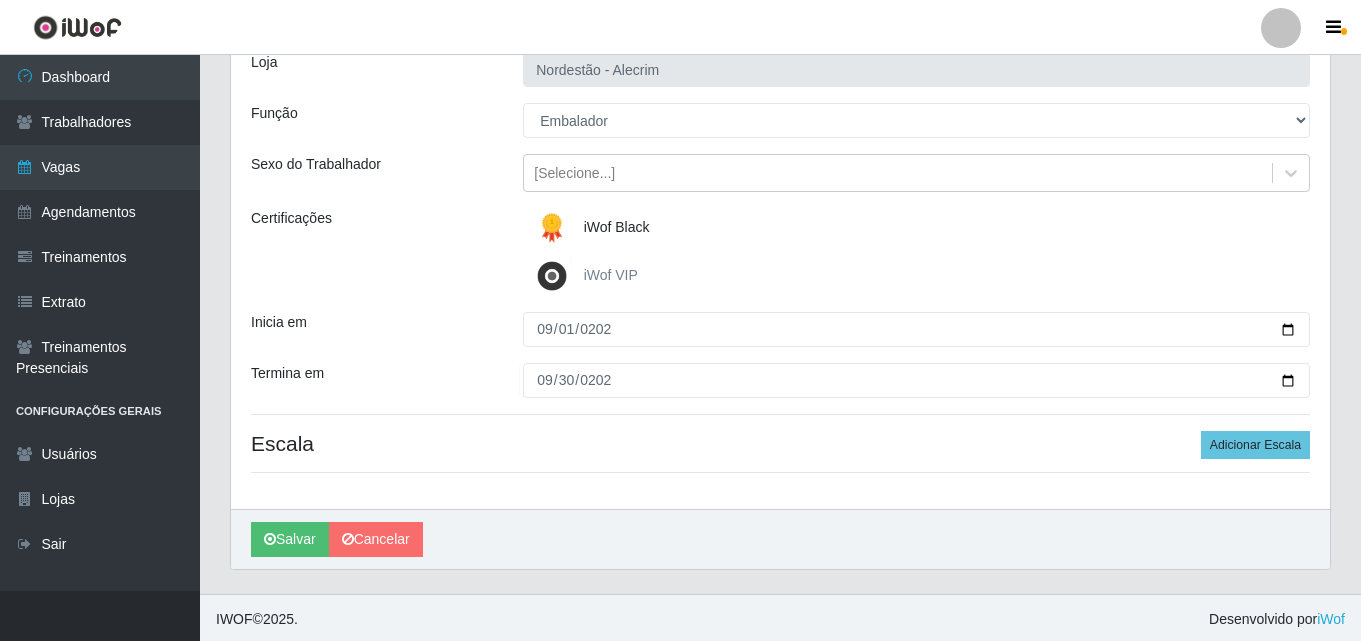scroll, scrollTop: 143, scrollLeft: 0, axis: vertical 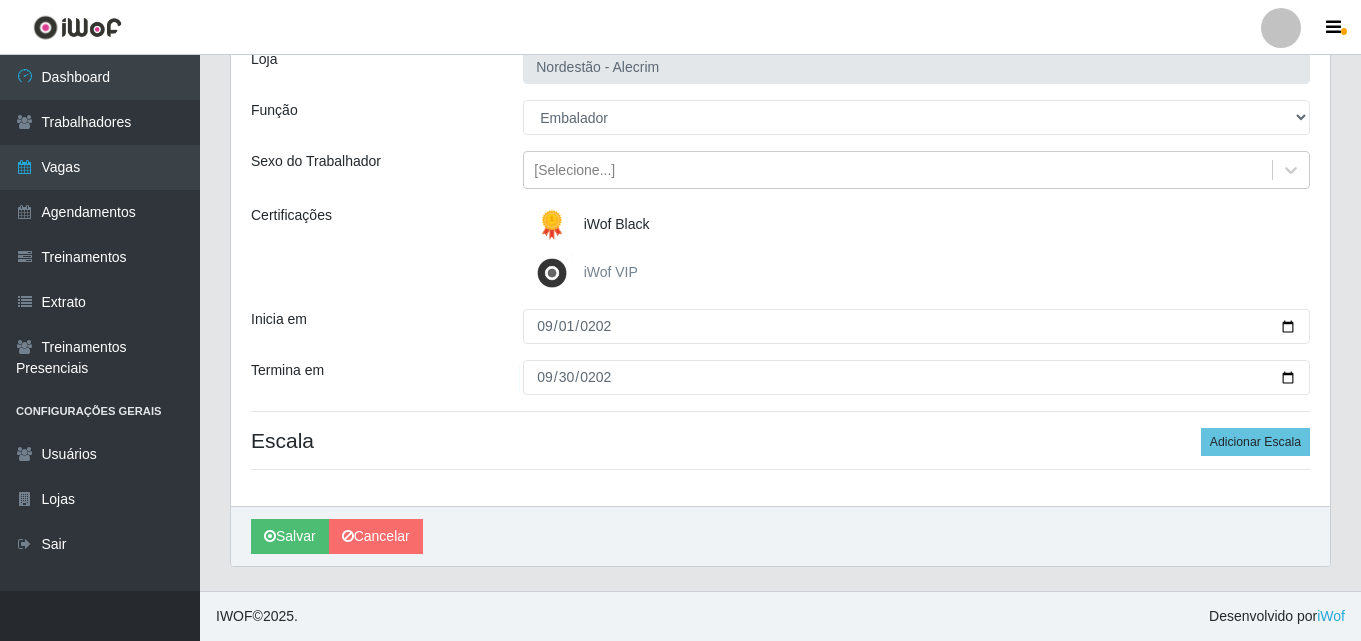 click on "Loja Nordestão - Alecrim Função [Selecione...] Embalador Embalador + Embalador ++ Sexo do Trabalhador [Selecione...] Certificações   iWof Black   iWof VIP Inicia em 2025-09-01 Termina em 2025-09-30 Escala Adicionar Escala" at bounding box center [780, 267] 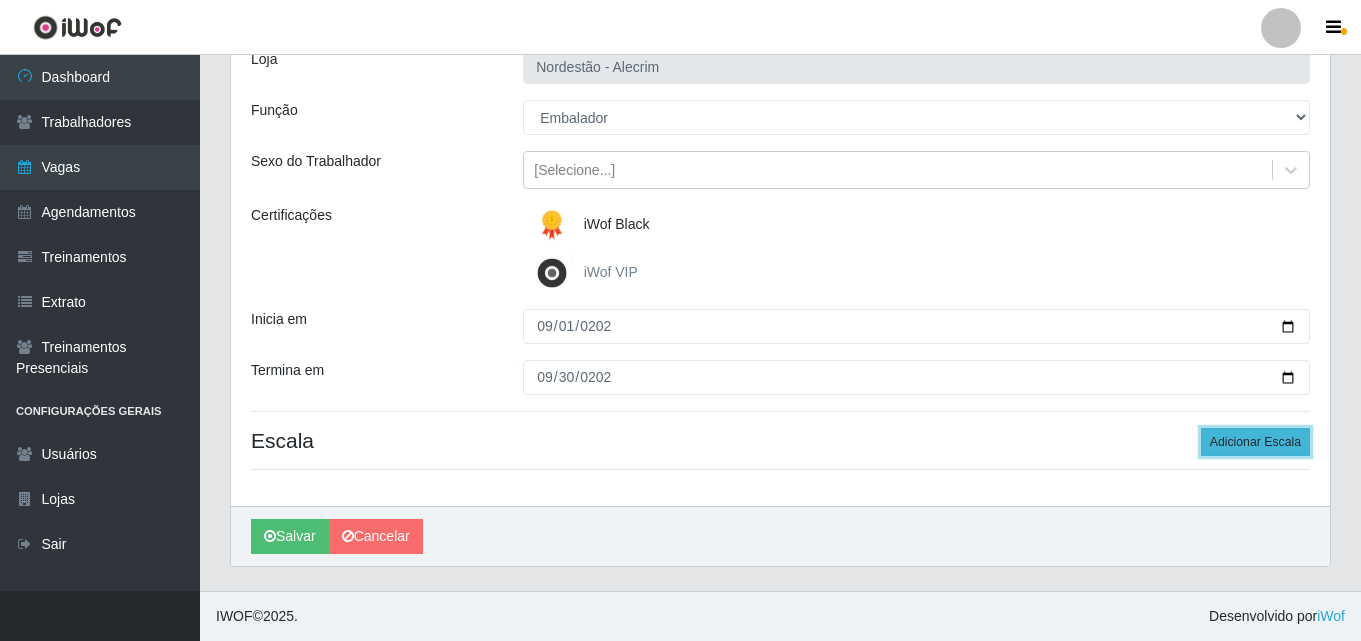 click on "Adicionar Escala" at bounding box center [1255, 442] 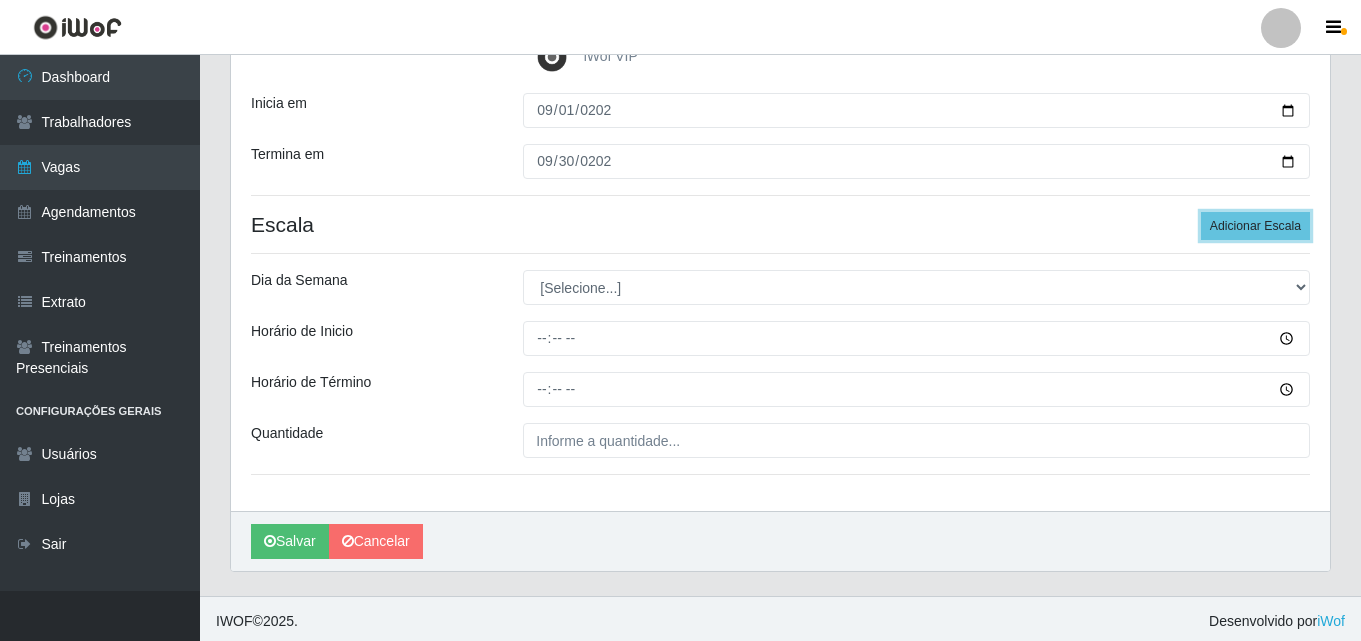 scroll, scrollTop: 364, scrollLeft: 0, axis: vertical 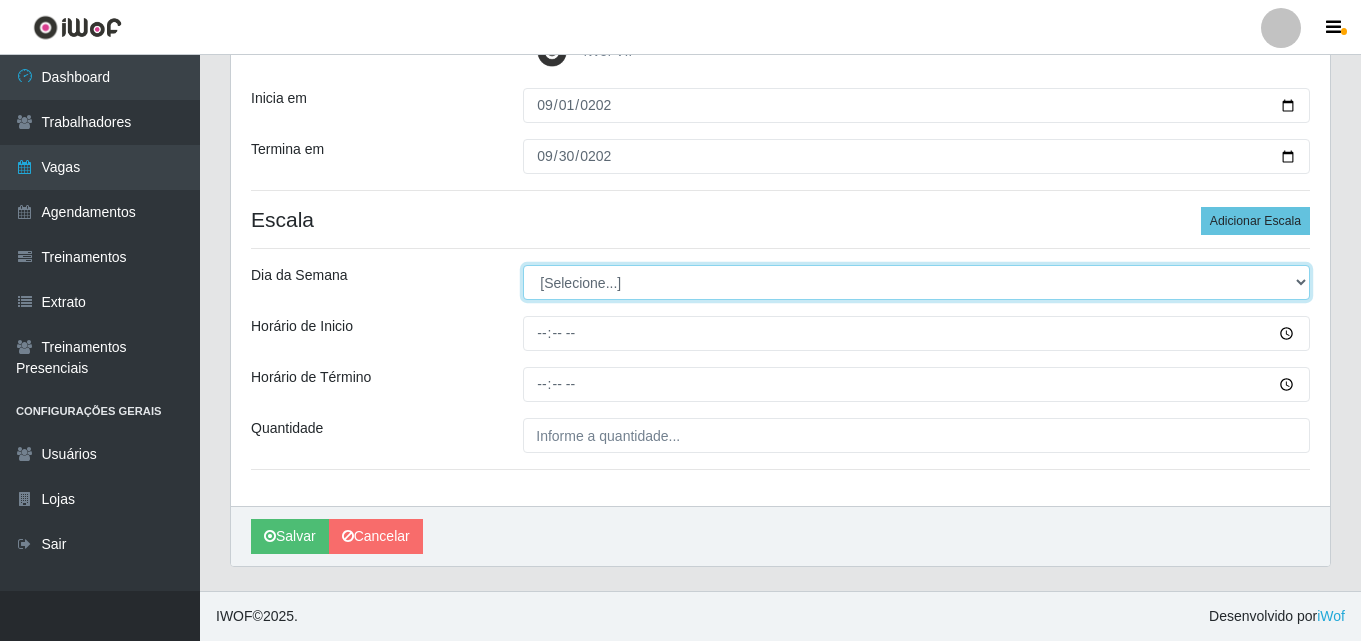 click on "[Selecione...] Segunda Terça Quarta Quinta Sexta Sábado Domingo" at bounding box center (916, 282) 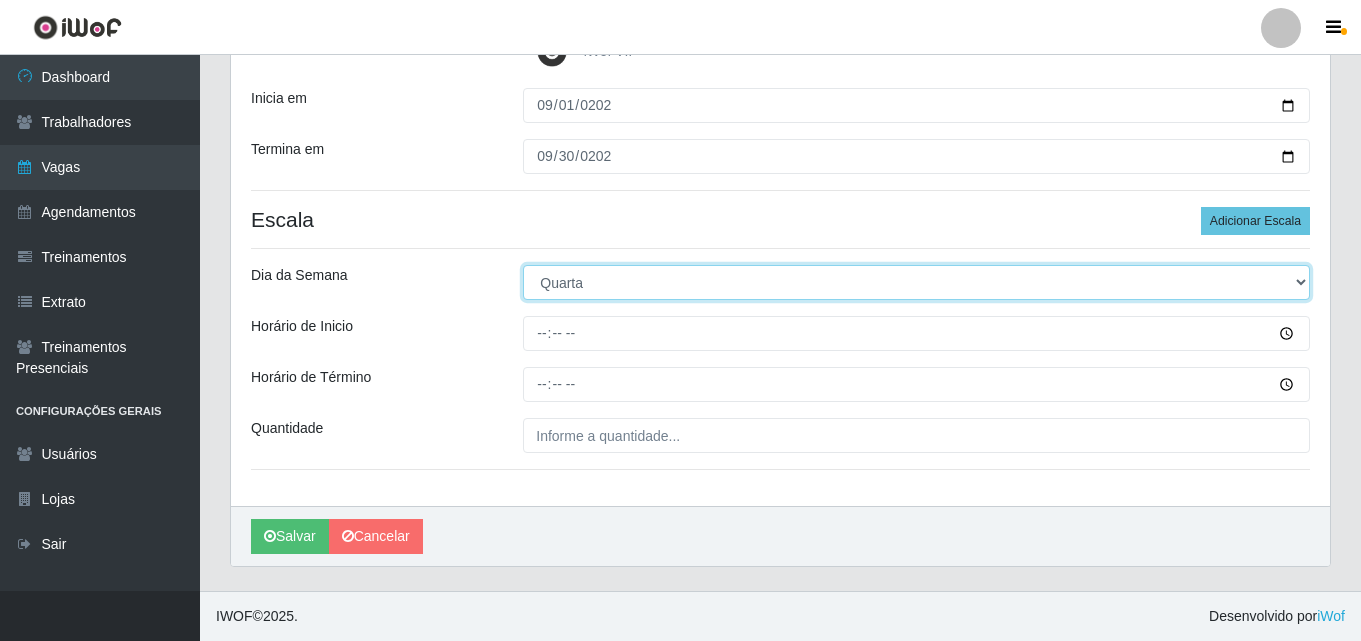 click on "[Selecione...] Segunda Terça Quarta Quinta Sexta Sábado Domingo" at bounding box center (916, 282) 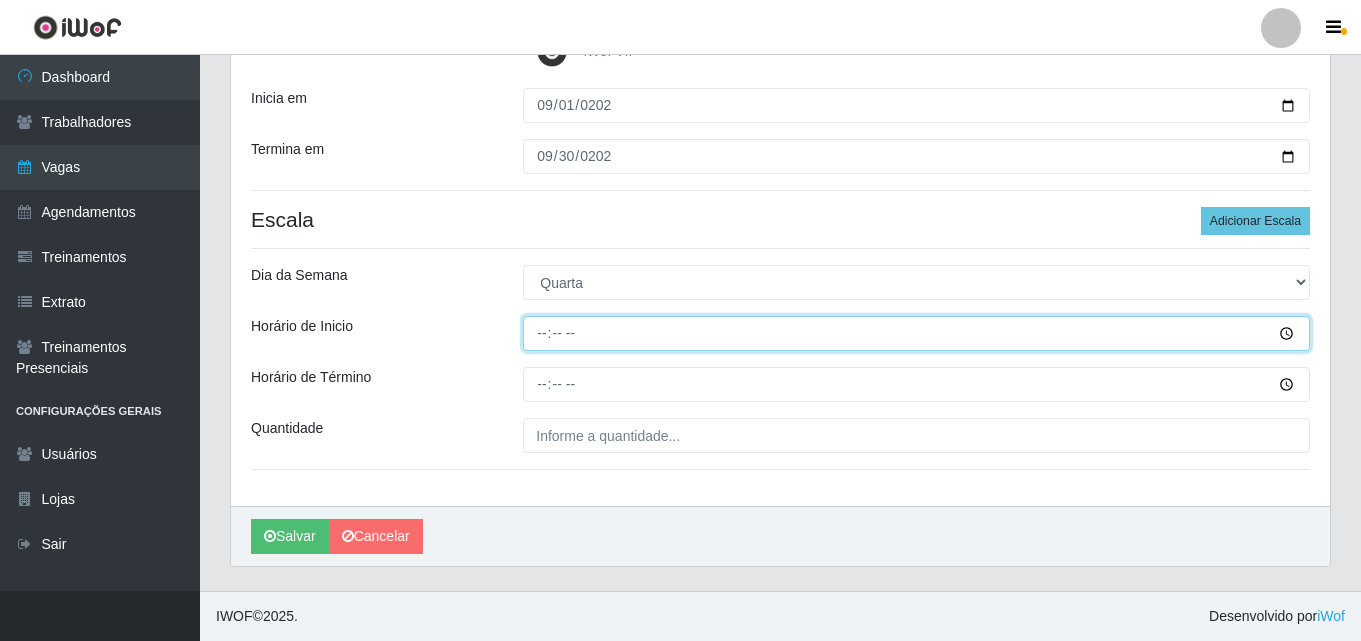 click on "Horário de Inicio" at bounding box center [916, 333] 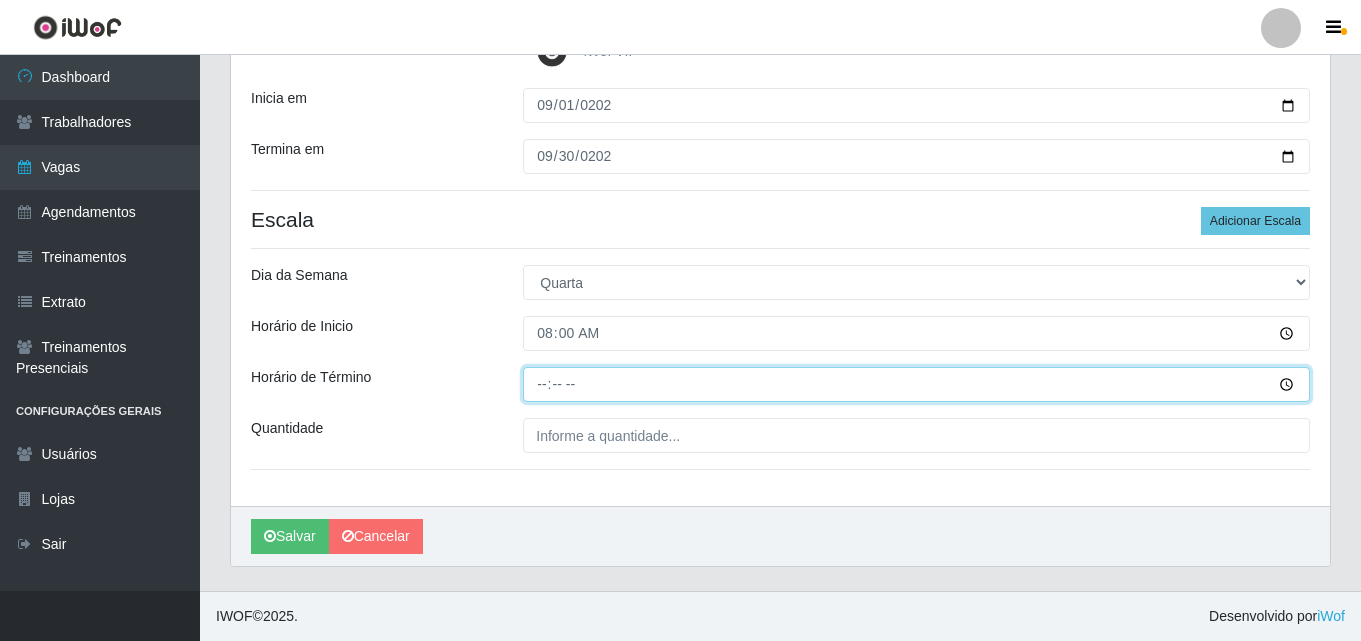 type on "14:00" 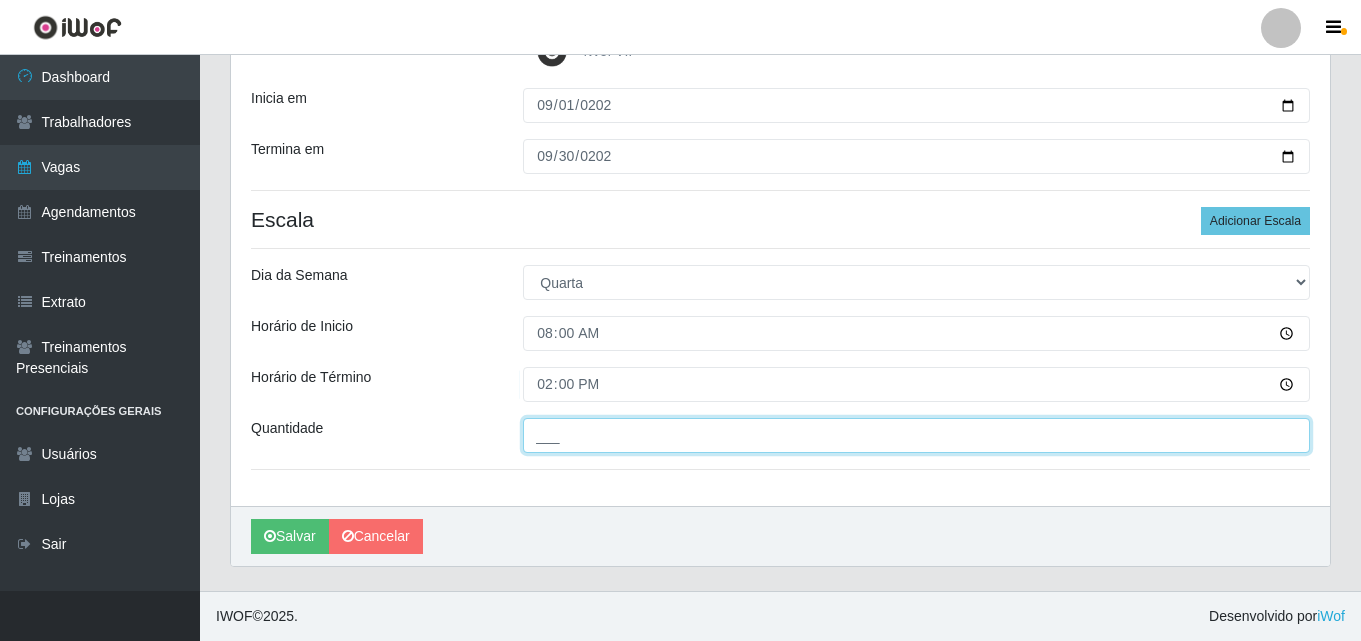 click on "___" at bounding box center (916, 435) 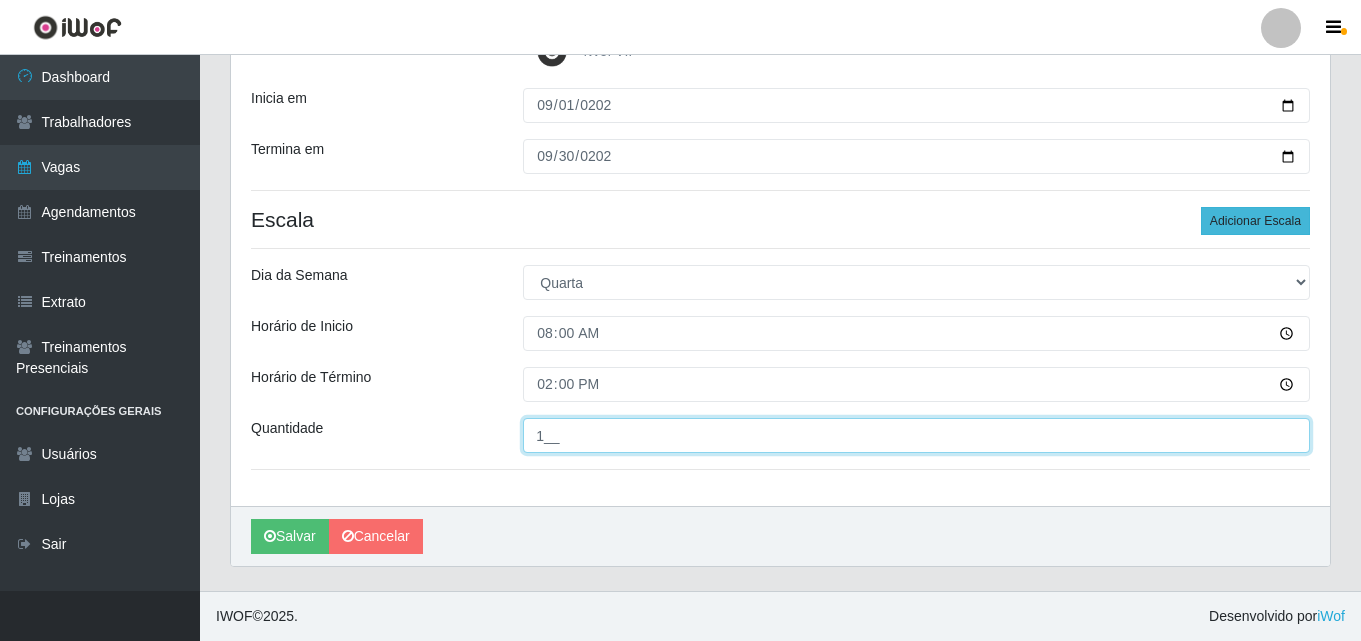 type on "1__" 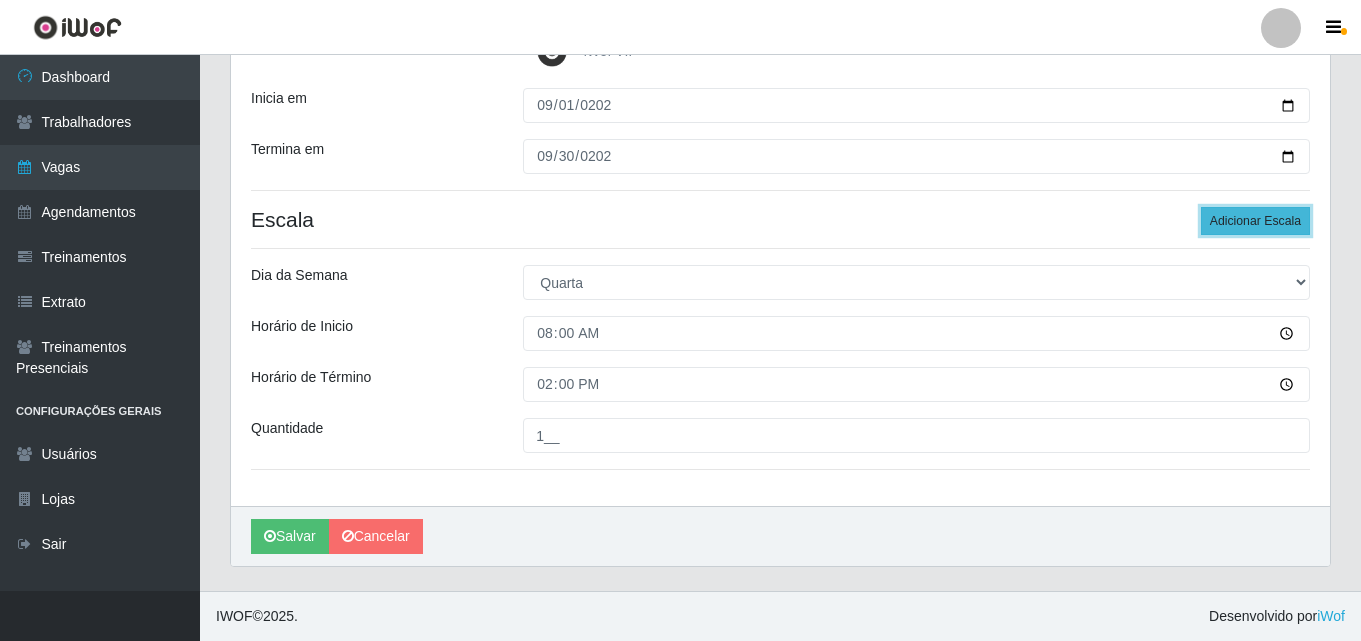 click on "Adicionar Escala" at bounding box center [1255, 221] 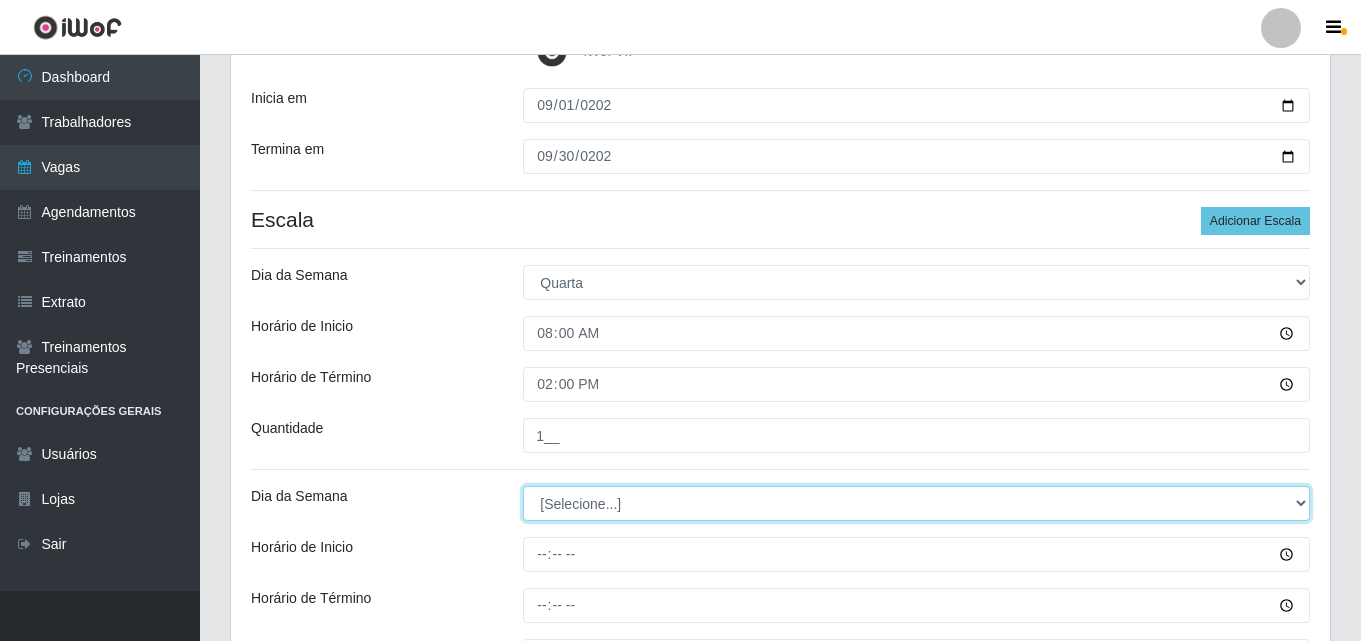 click on "[Selecione...] Segunda Terça Quarta Quinta Sexta Sábado Domingo" at bounding box center (916, 503) 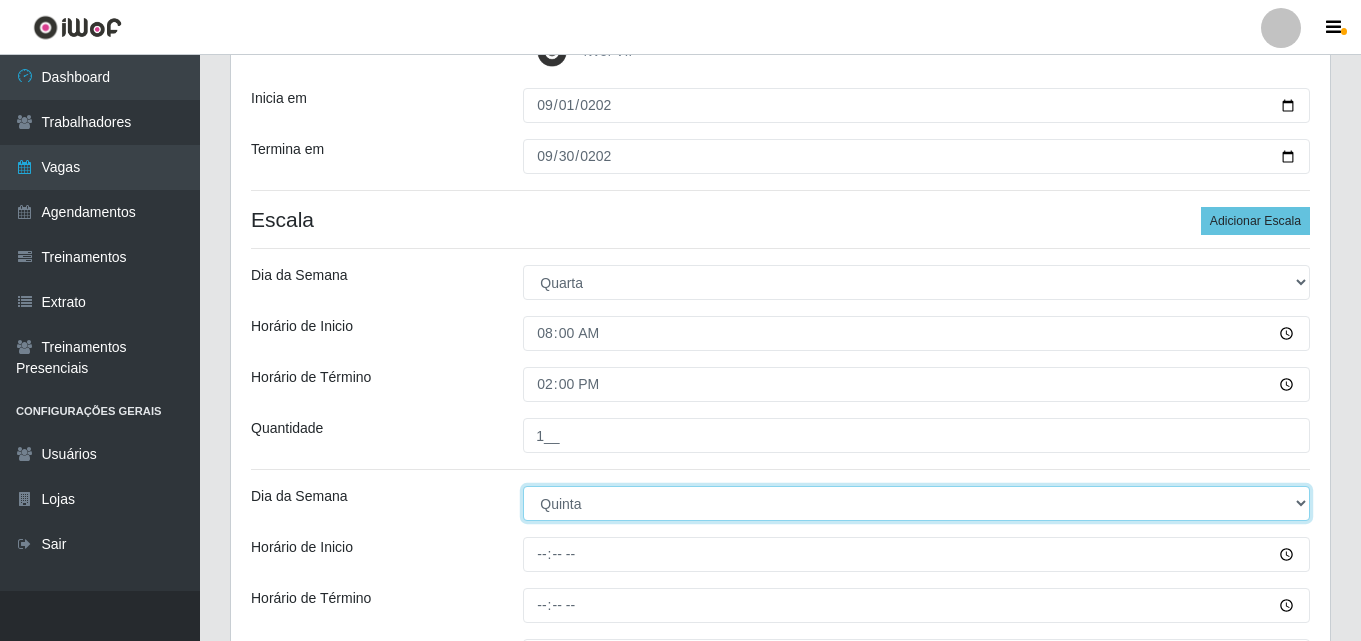 click on "[Selecione...] Segunda Terça Quarta Quinta Sexta Sábado Domingo" at bounding box center [916, 503] 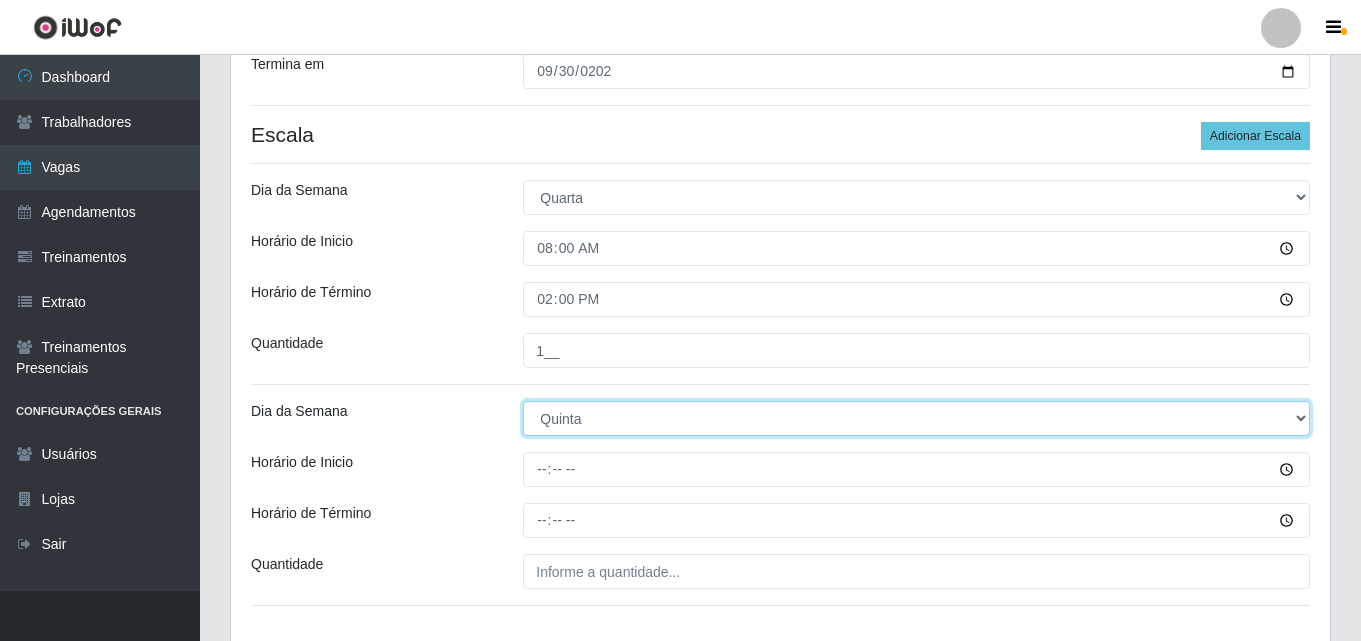 scroll, scrollTop: 564, scrollLeft: 0, axis: vertical 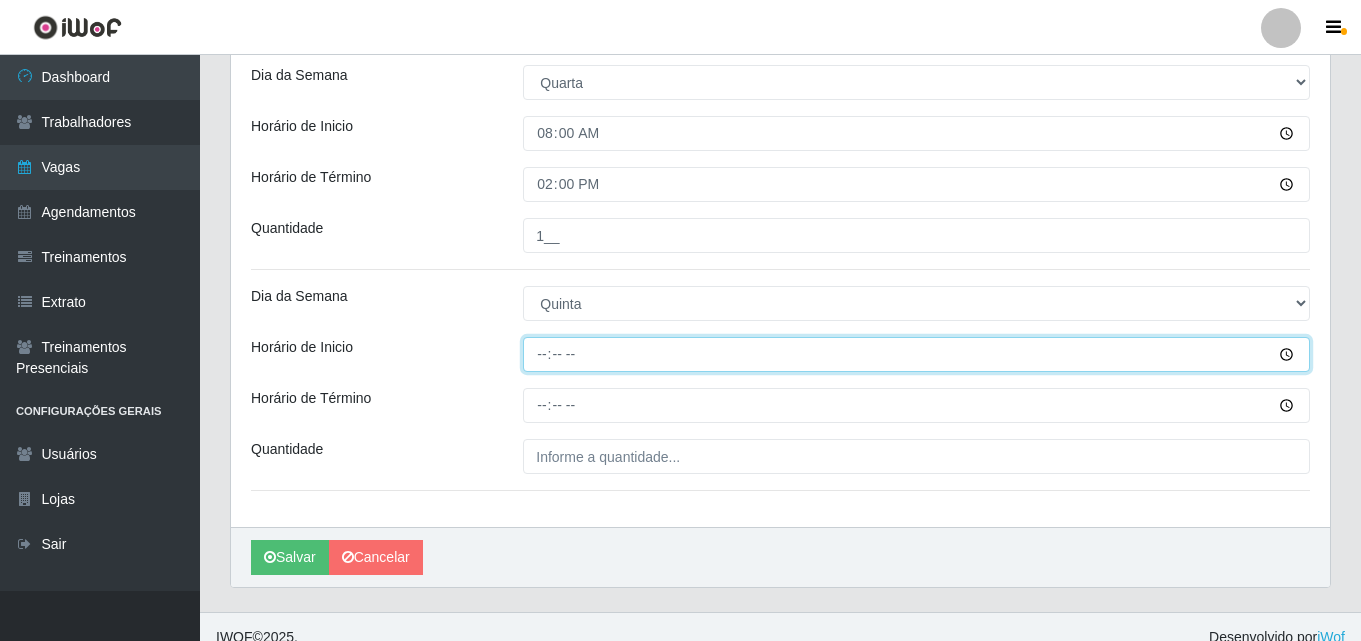 click on "Horário de Inicio" at bounding box center [916, 354] 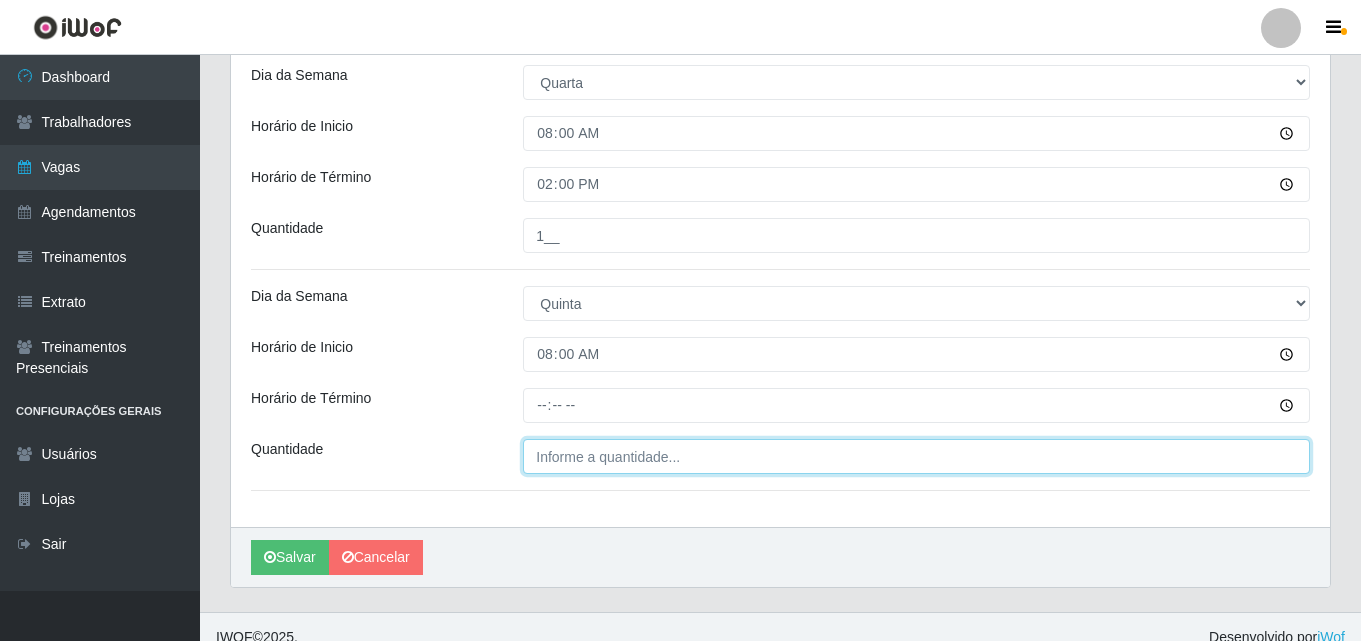 type on "___" 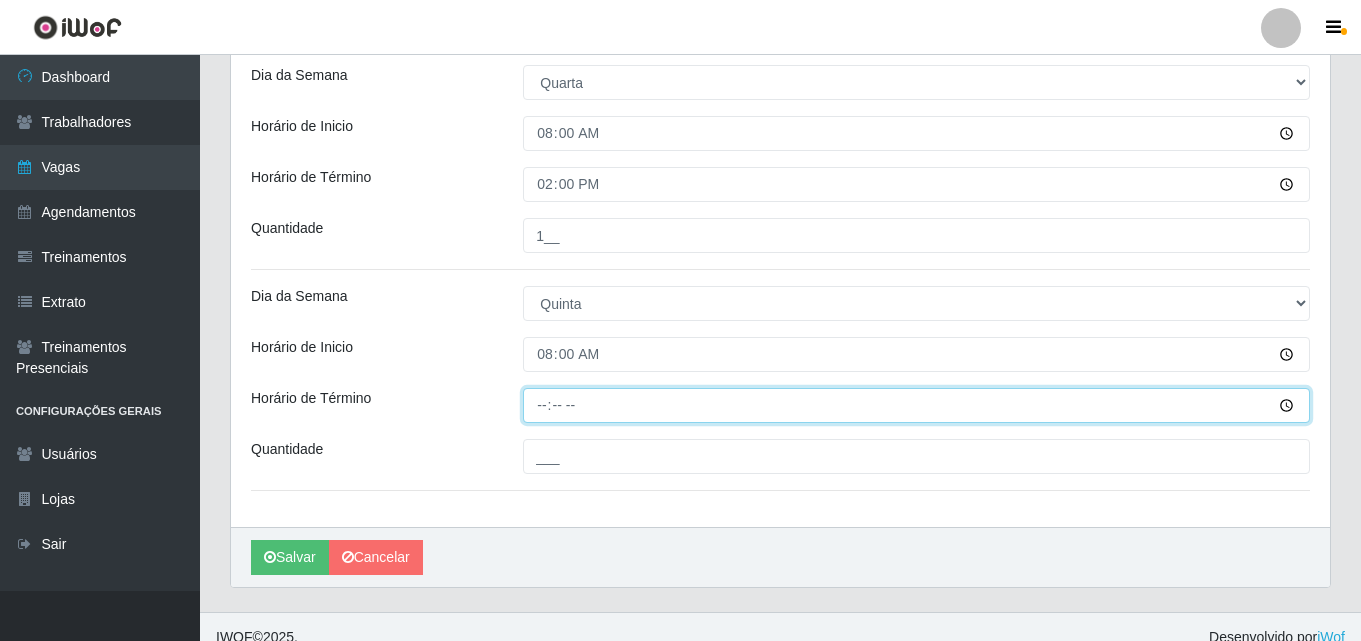 type 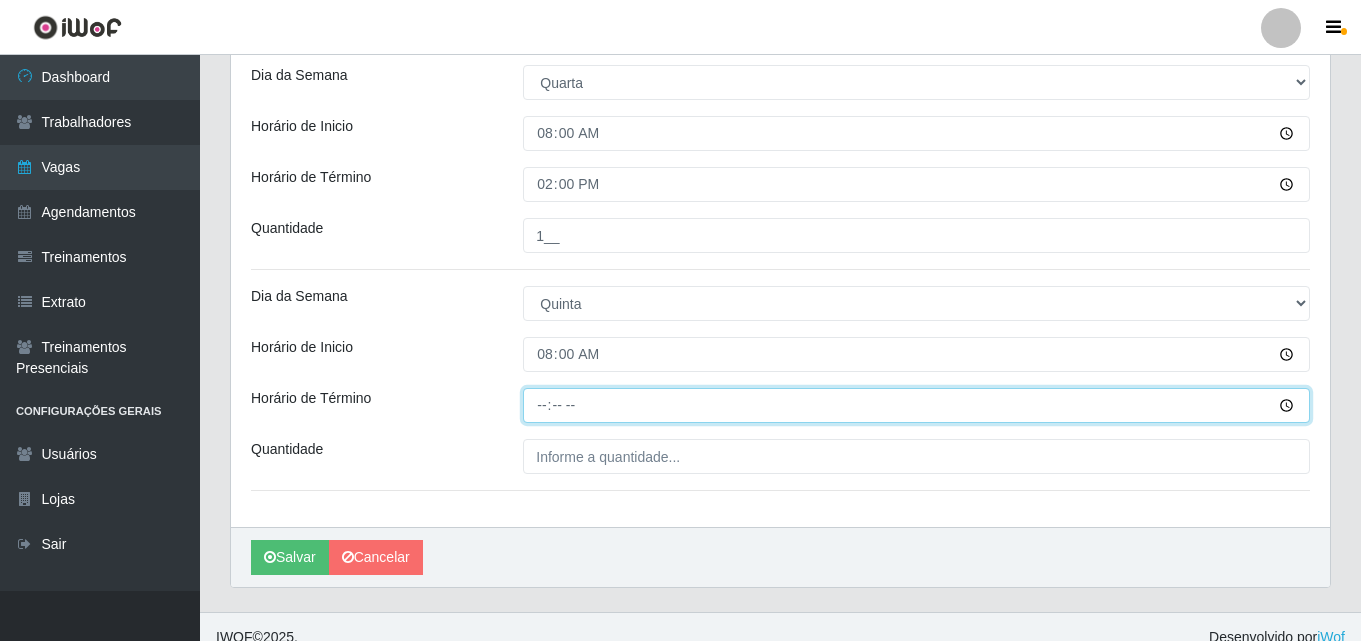 drag, startPoint x: 628, startPoint y: 423, endPoint x: 653, endPoint y: 412, distance: 27.313 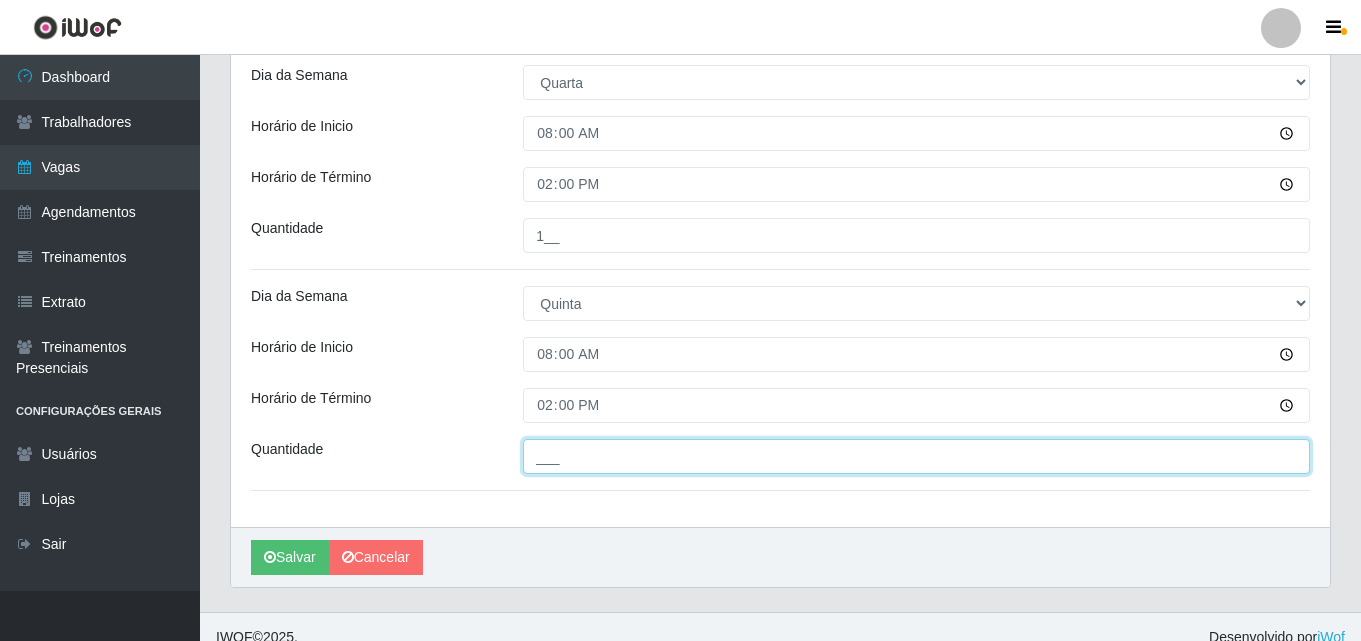 click on "___" at bounding box center (916, 456) 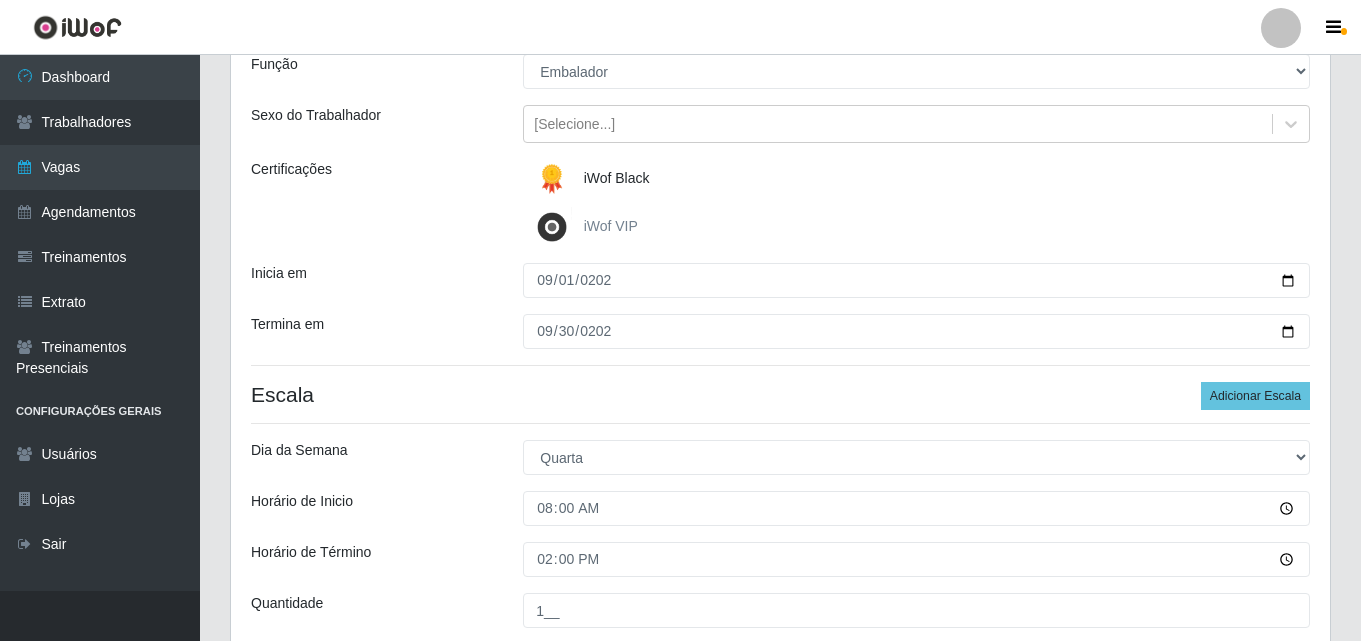 scroll, scrollTop: 164, scrollLeft: 0, axis: vertical 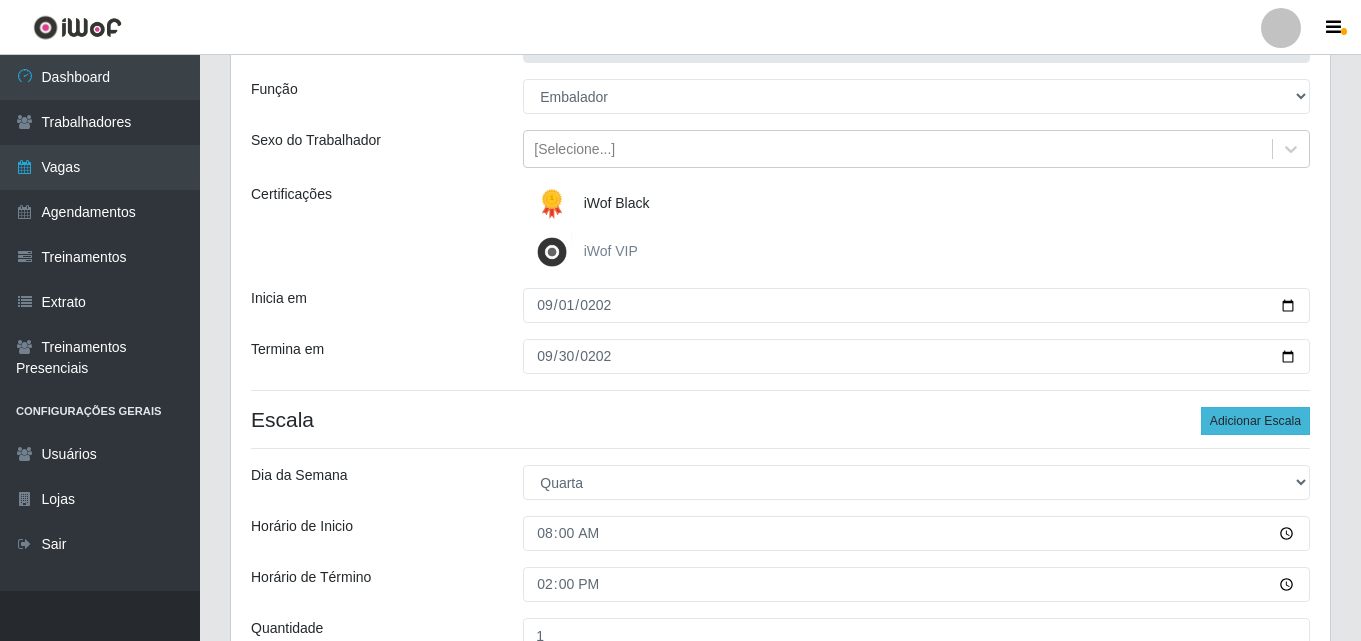 type on "1__" 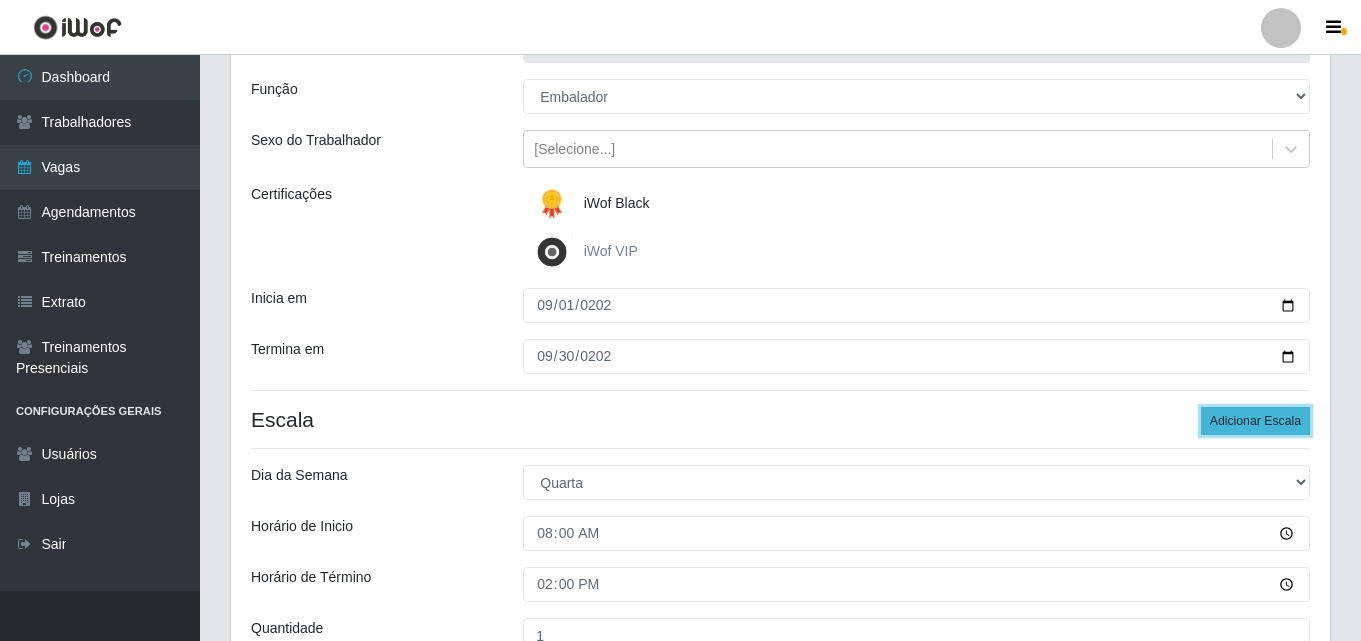 click on "Adicionar Escala" at bounding box center [1255, 421] 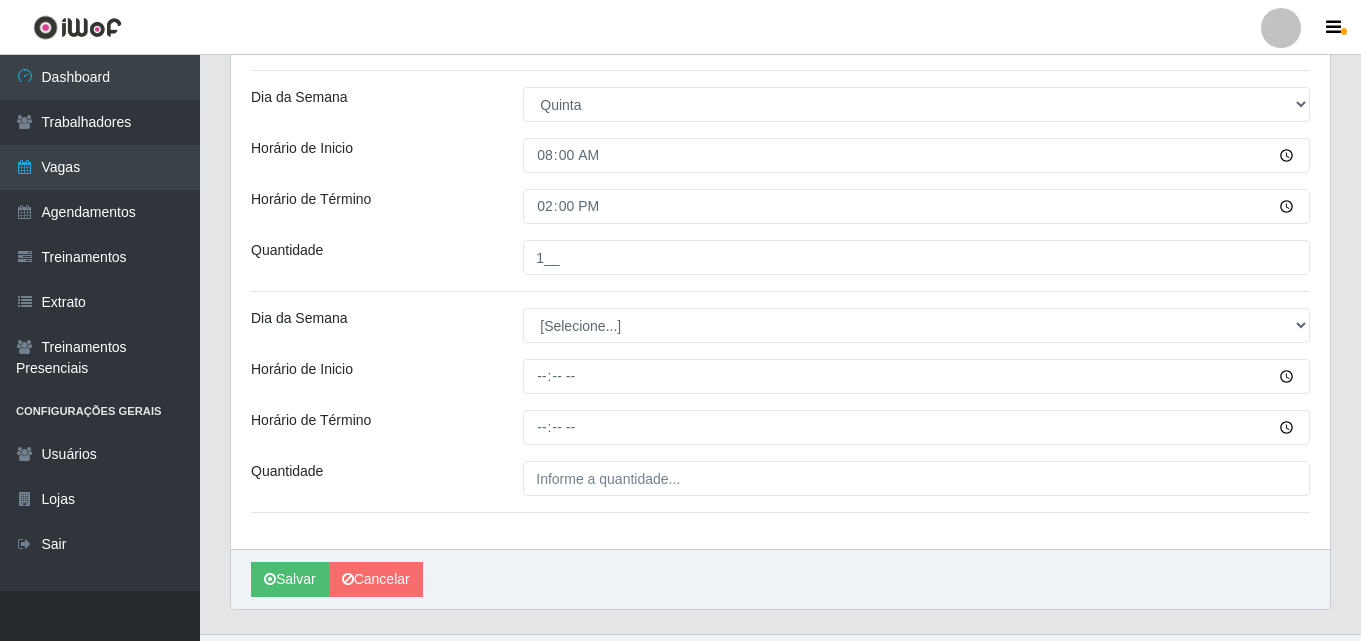scroll, scrollTop: 806, scrollLeft: 0, axis: vertical 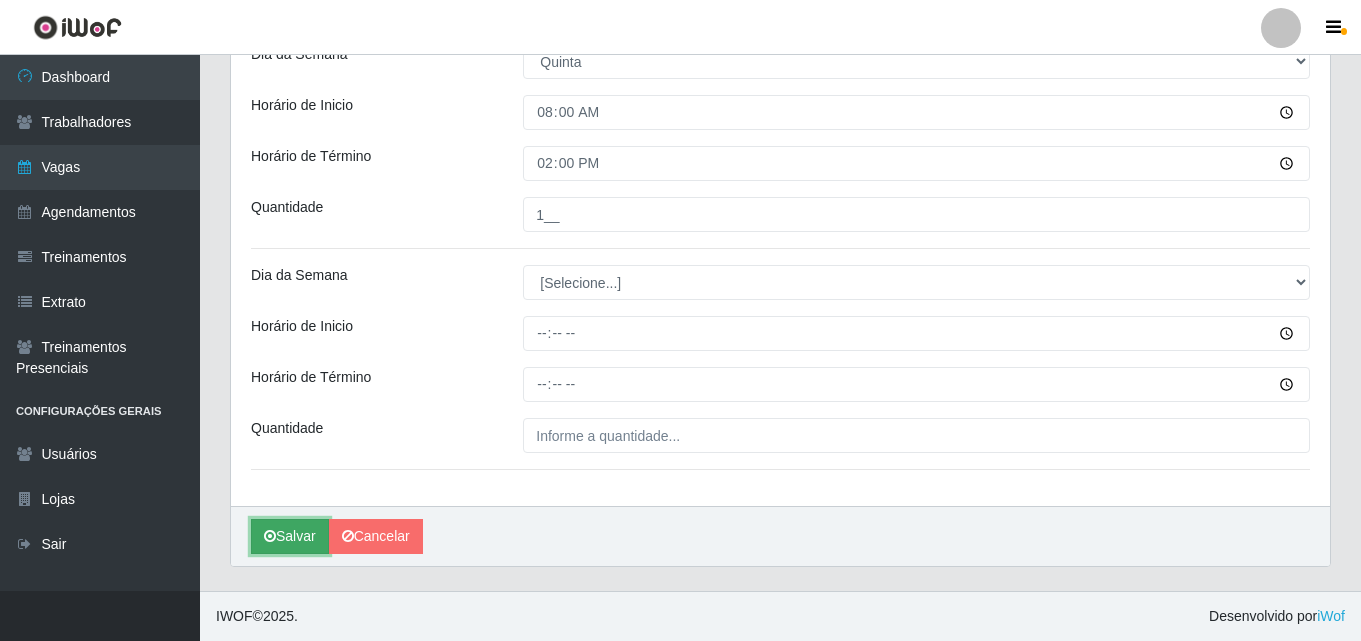 click on "Salvar" at bounding box center [290, 536] 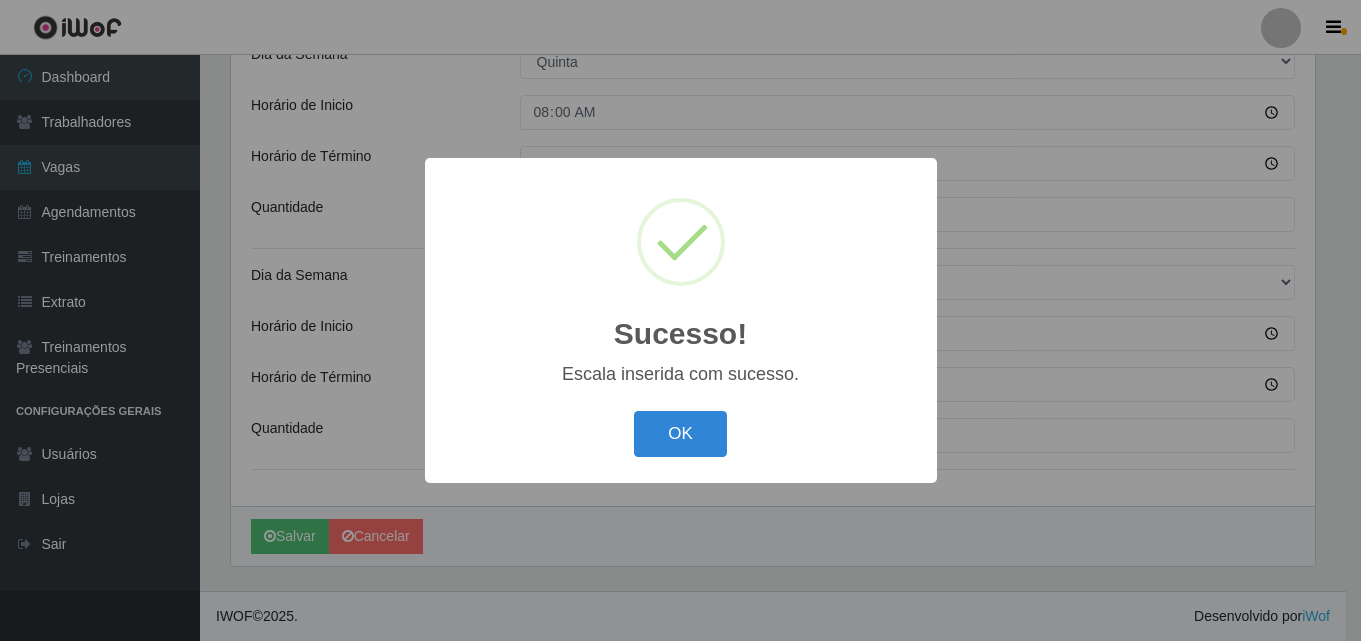 scroll, scrollTop: 0, scrollLeft: 0, axis: both 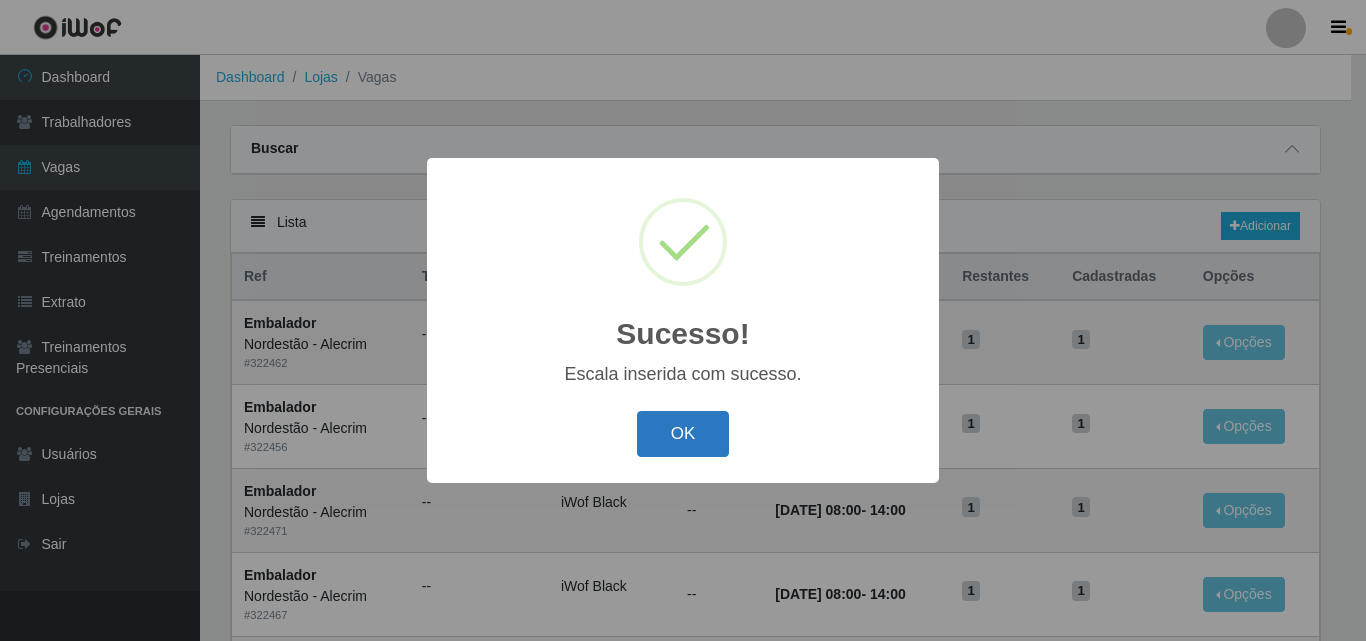 click on "OK" at bounding box center (683, 434) 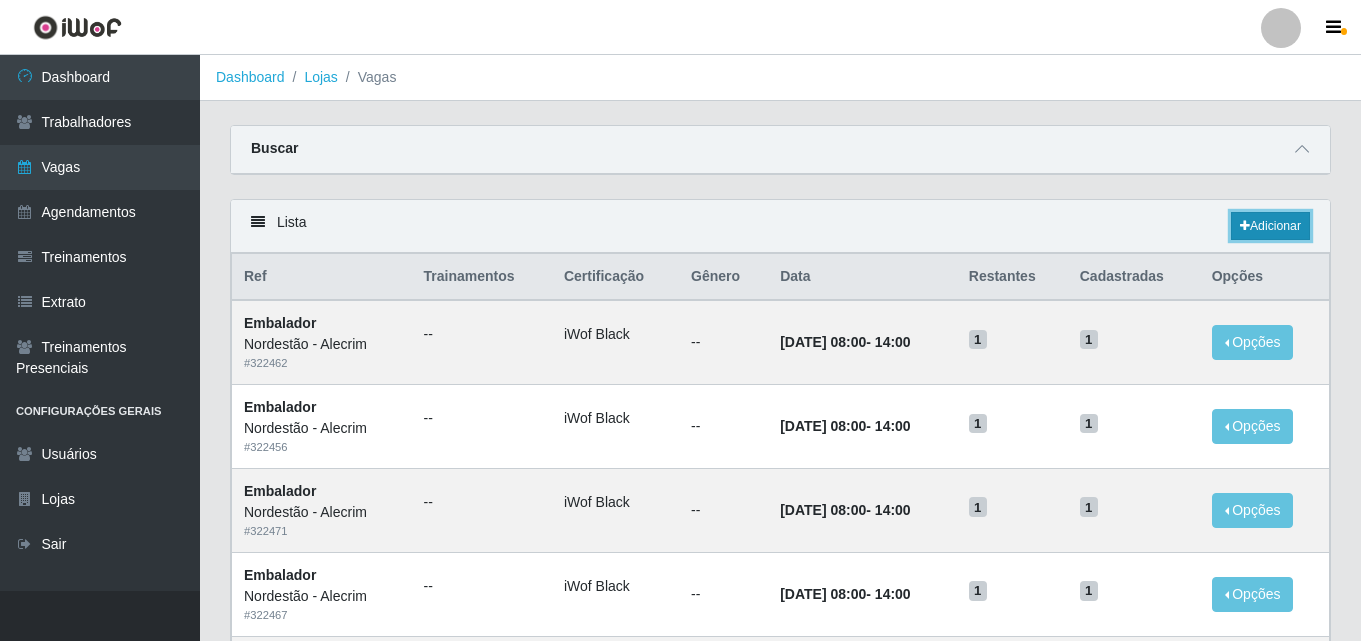 click on "Adicionar" at bounding box center [1270, 226] 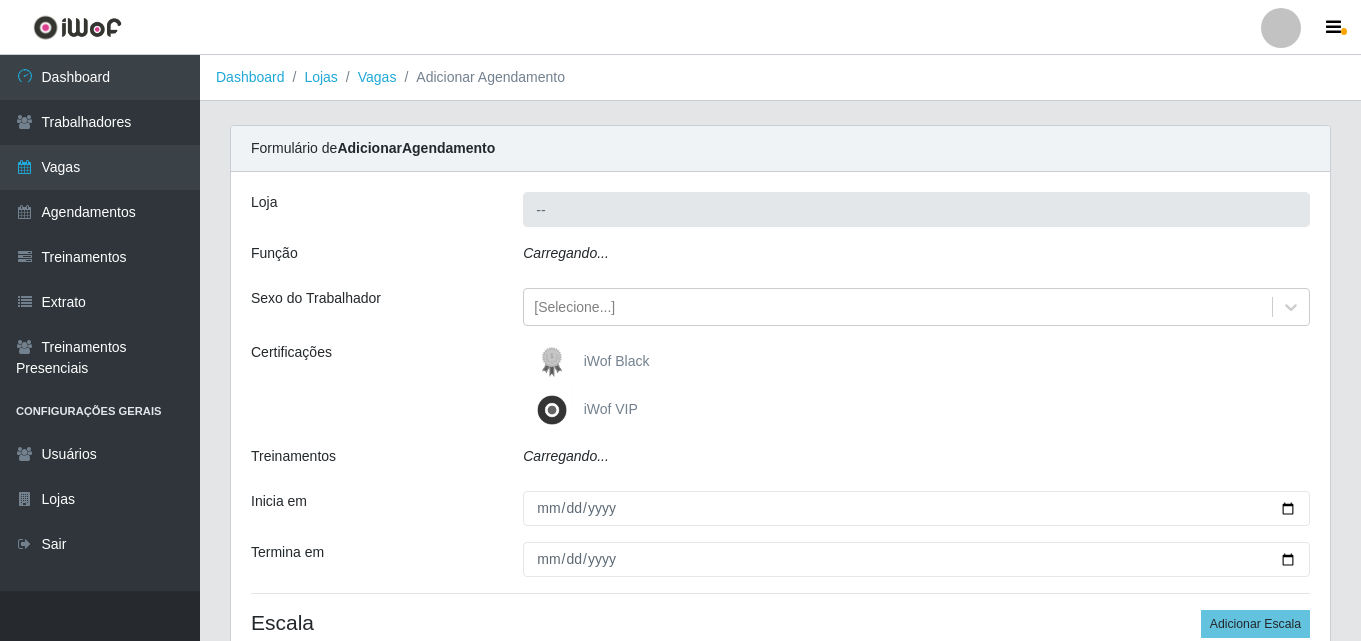 type on "Nordestão - Alecrim" 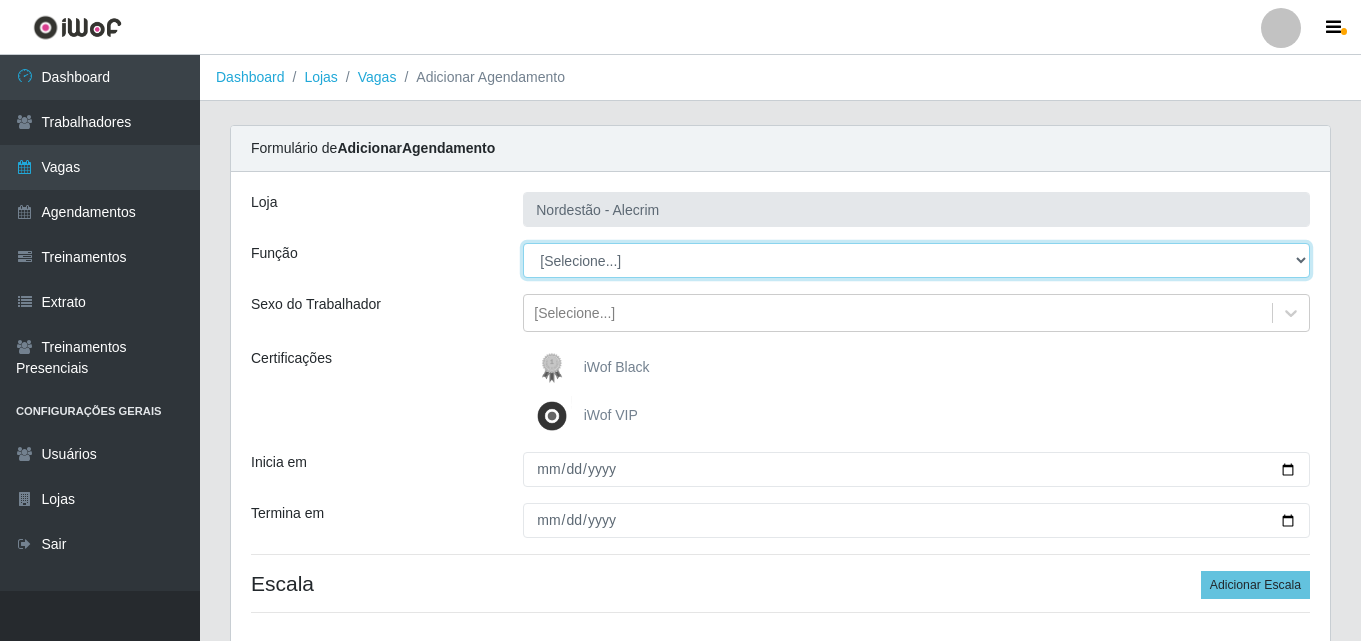 click on "[Selecione...] Embalador Embalador + Embalador ++" at bounding box center (916, 260) 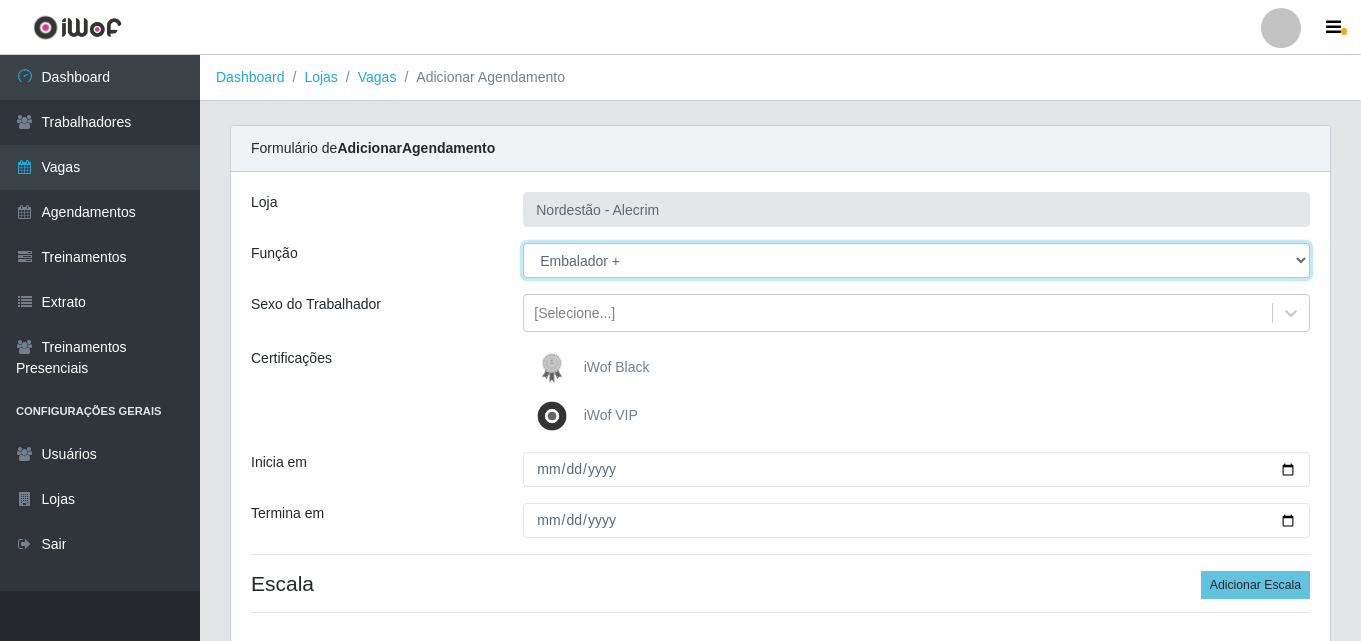 click on "[Selecione...] Embalador Embalador + Embalador ++" at bounding box center [916, 260] 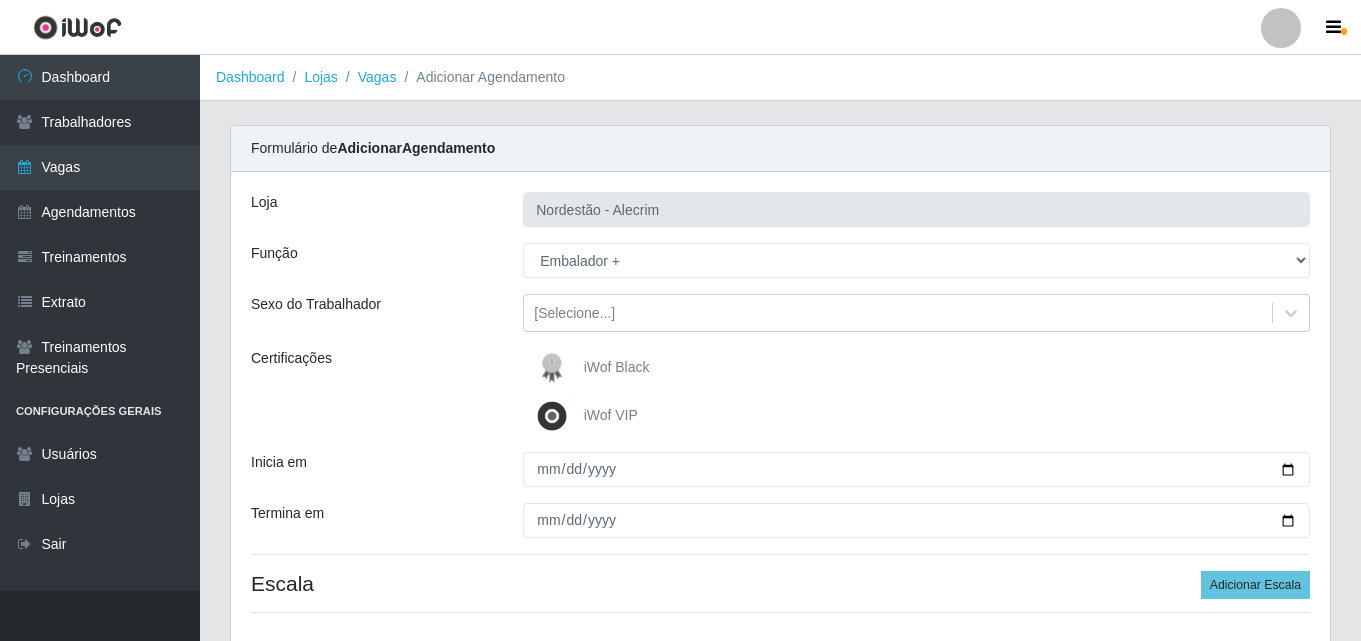 click on "iWof Black" at bounding box center (591, 368) 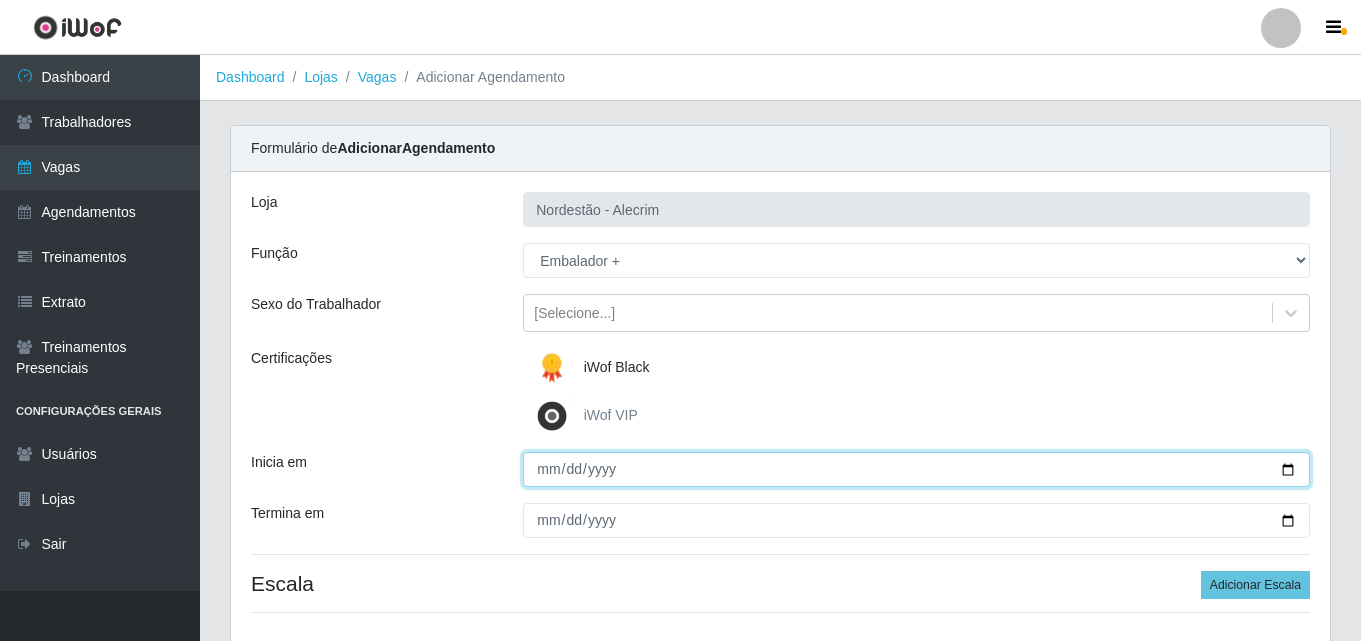 click on "Inicia em" at bounding box center [916, 469] 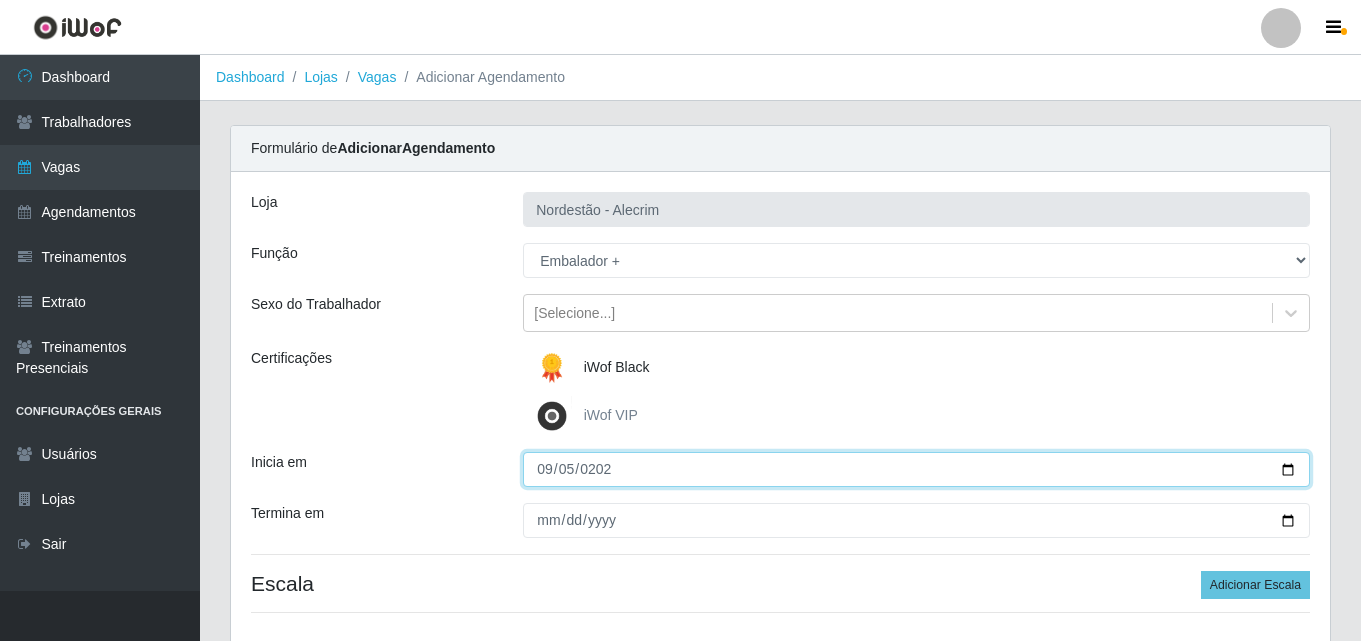 type on "2025-09-05" 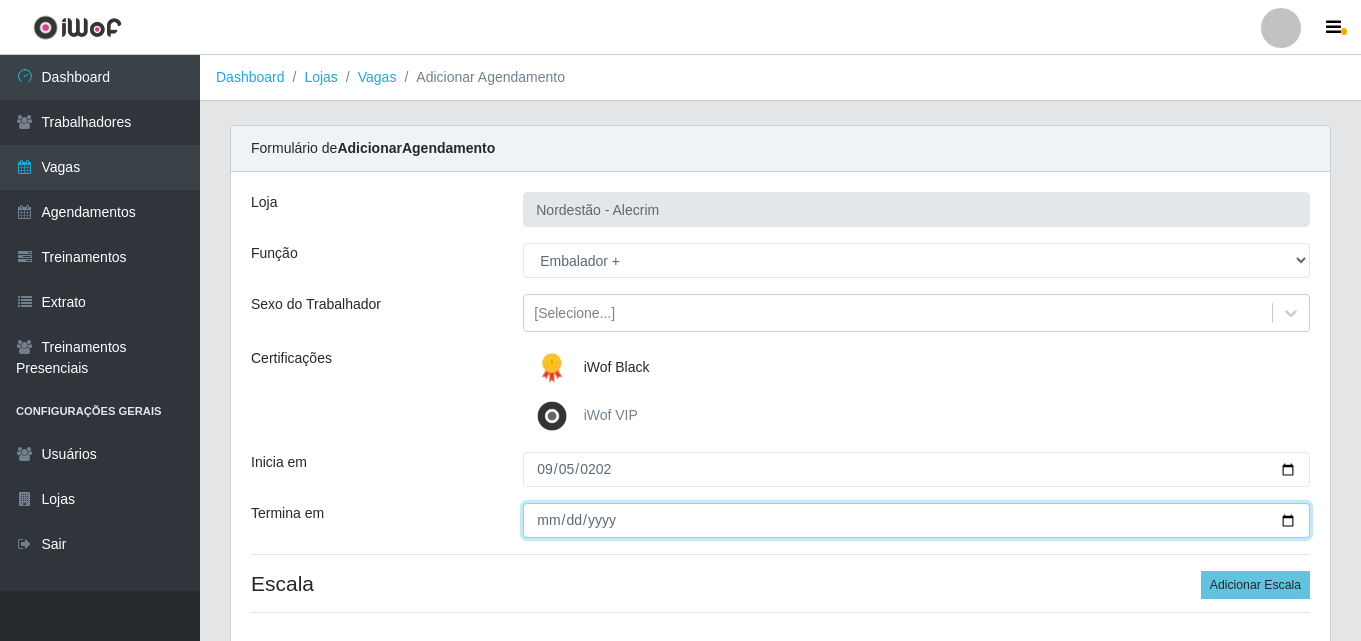 click on "Termina em" at bounding box center [916, 520] 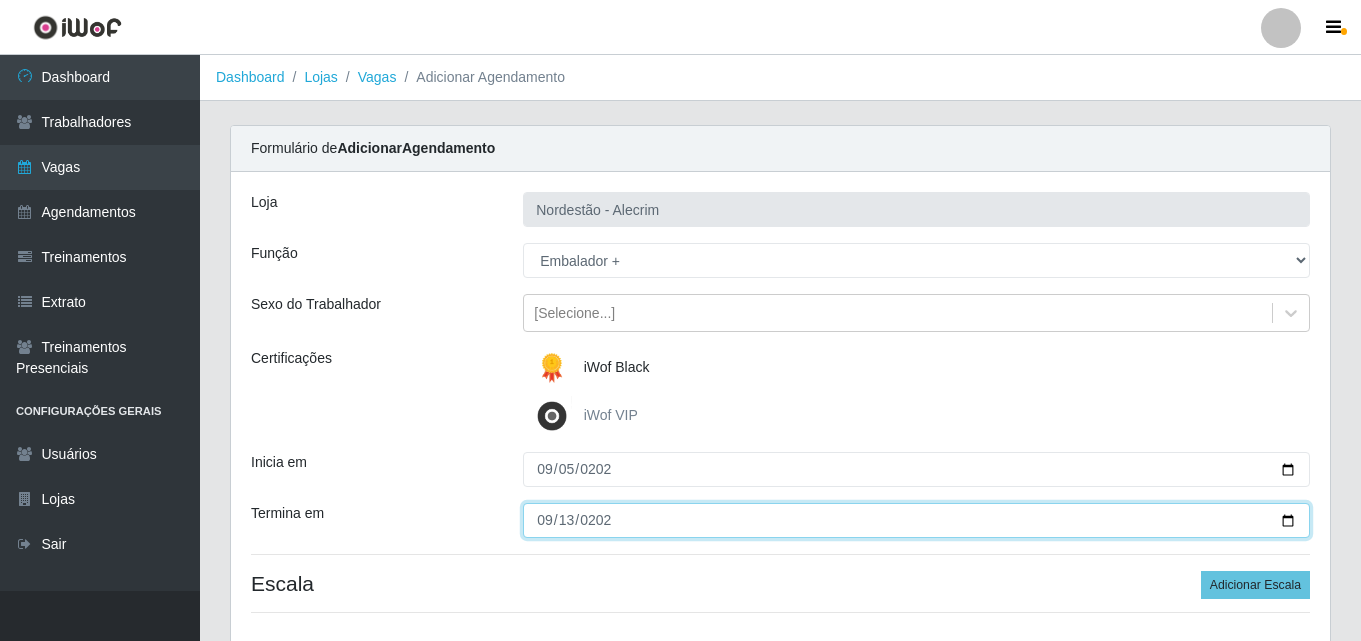 type on "2025-09-13" 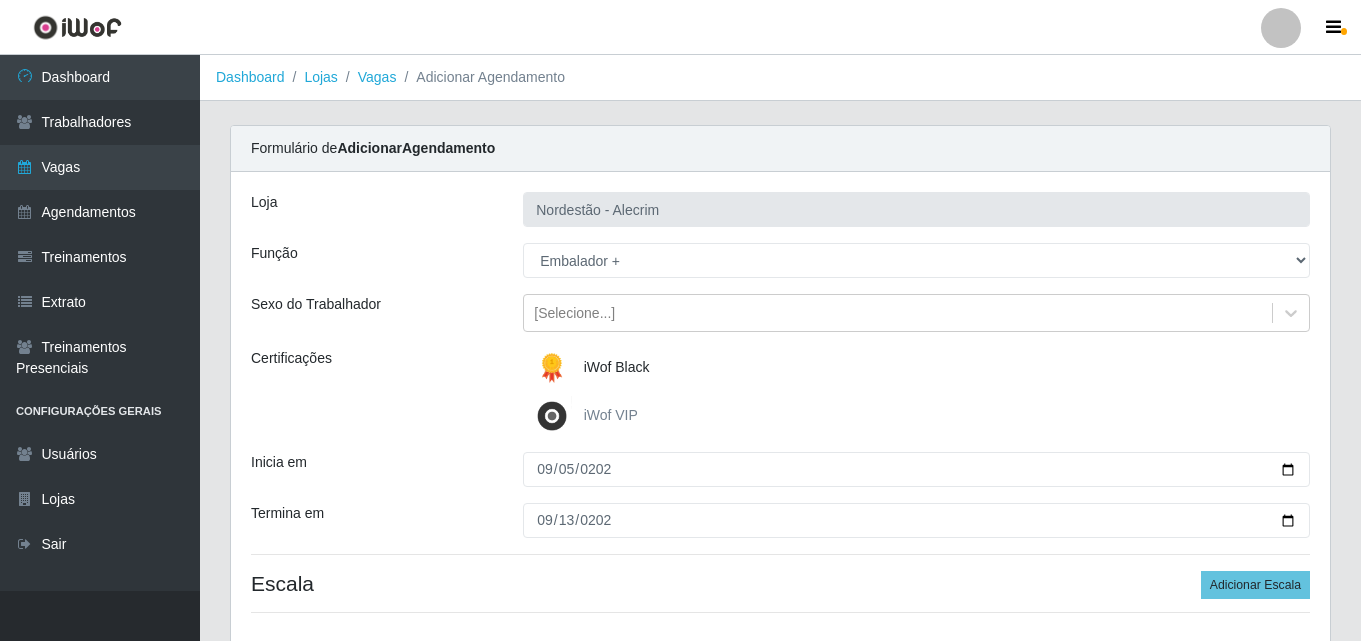 click on "Termina em" at bounding box center [372, 520] 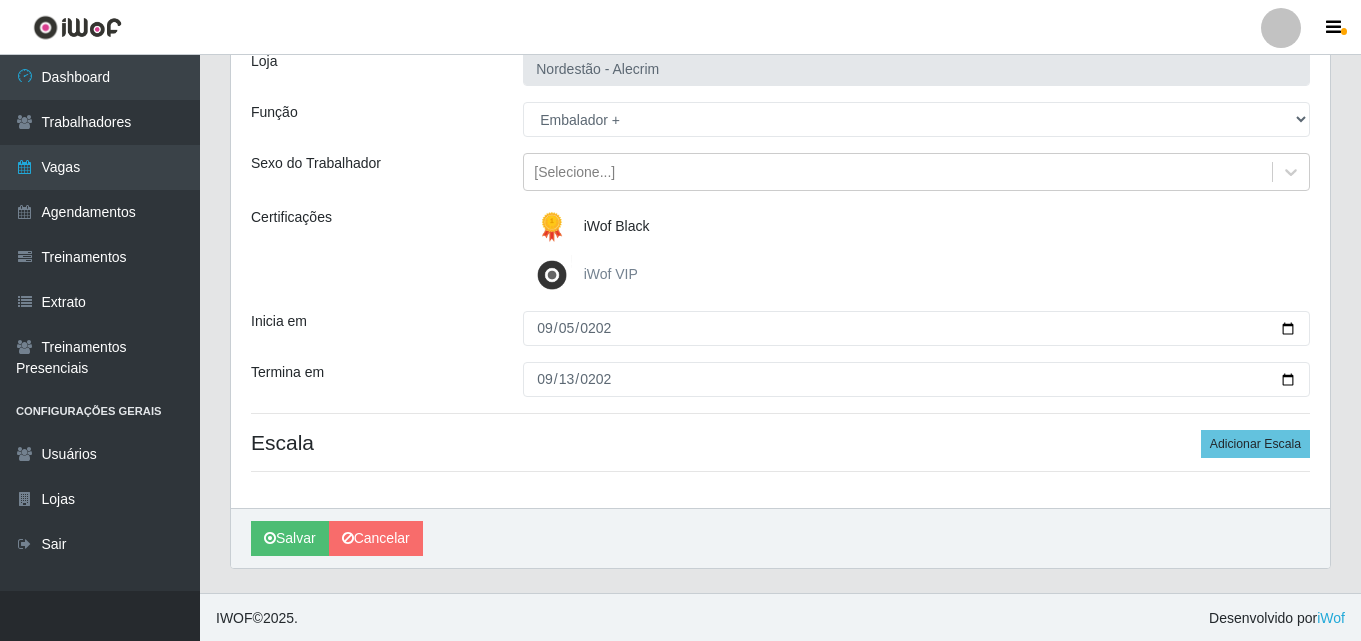 scroll, scrollTop: 143, scrollLeft: 0, axis: vertical 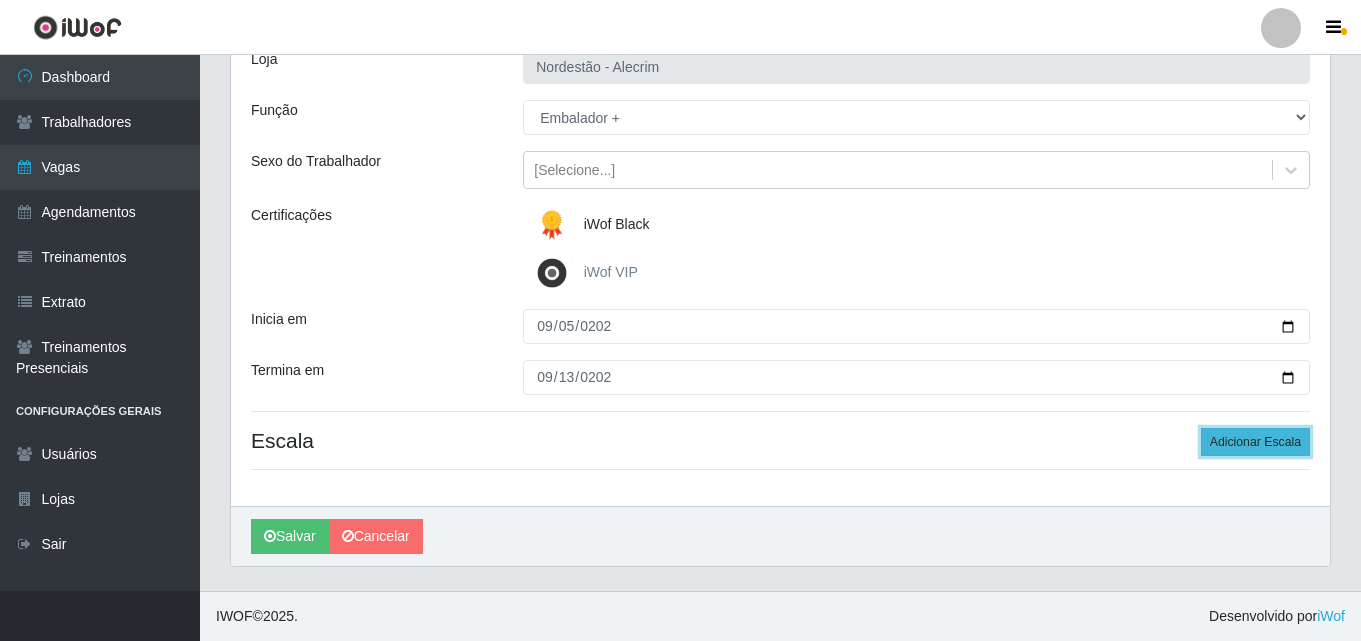 click on "Adicionar Escala" at bounding box center (1255, 442) 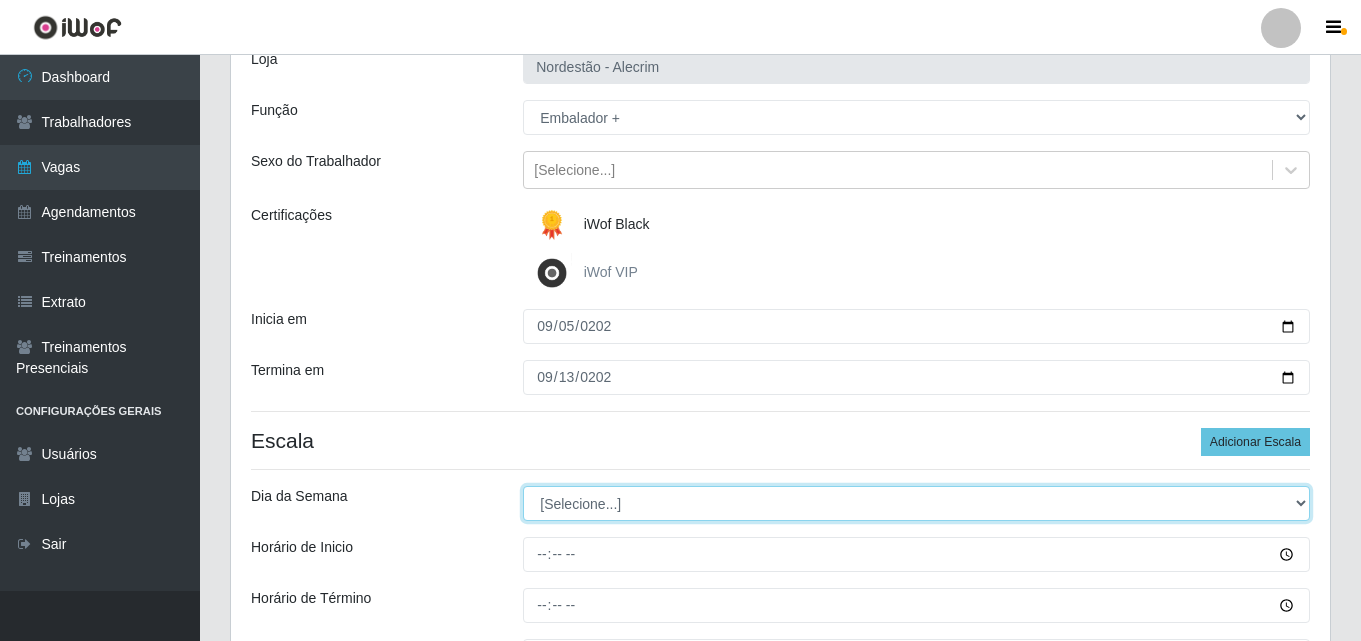 click on "[Selecione...] Segunda Terça Quarta Quinta Sexta Sábado Domingo" at bounding box center (916, 503) 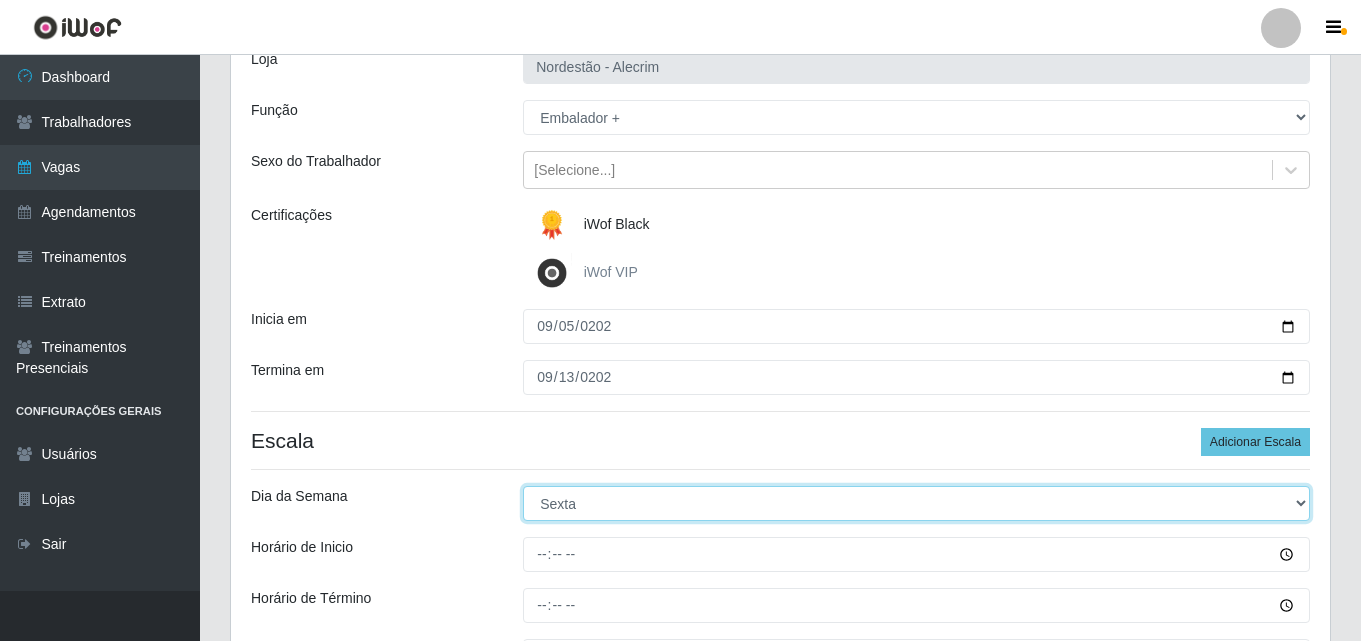 click on "[Selecione...] Segunda Terça Quarta Quinta Sexta Sábado Domingo" at bounding box center (916, 503) 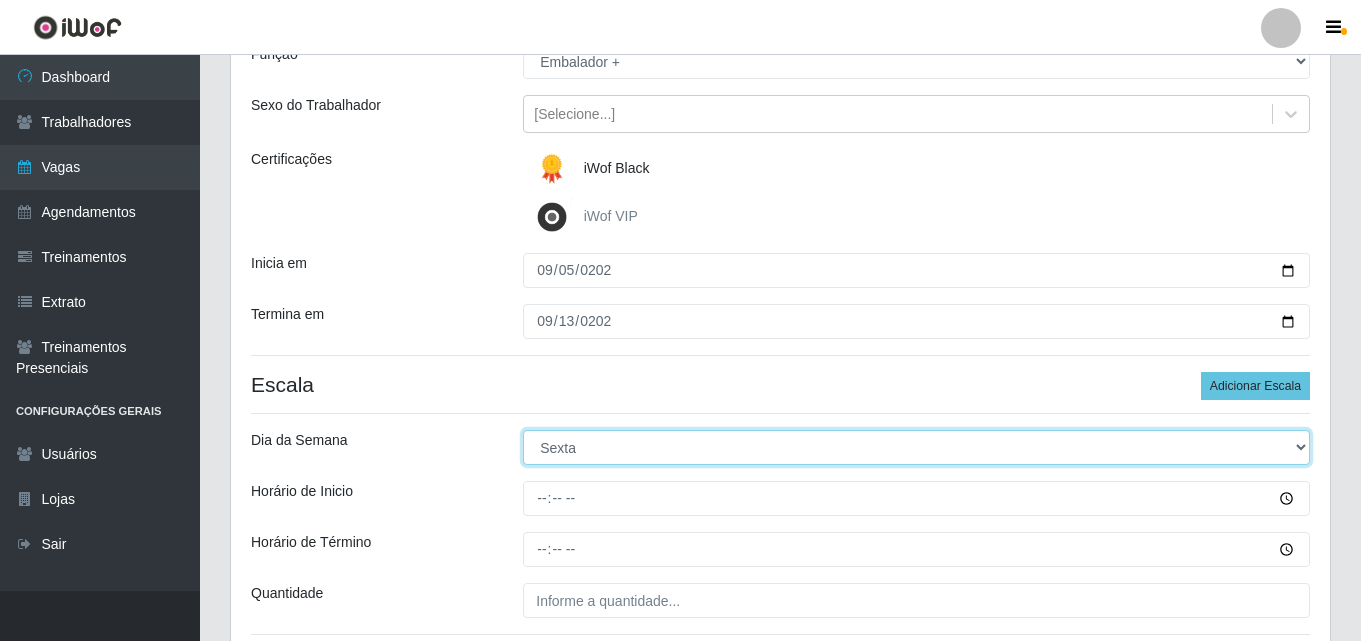 scroll, scrollTop: 243, scrollLeft: 0, axis: vertical 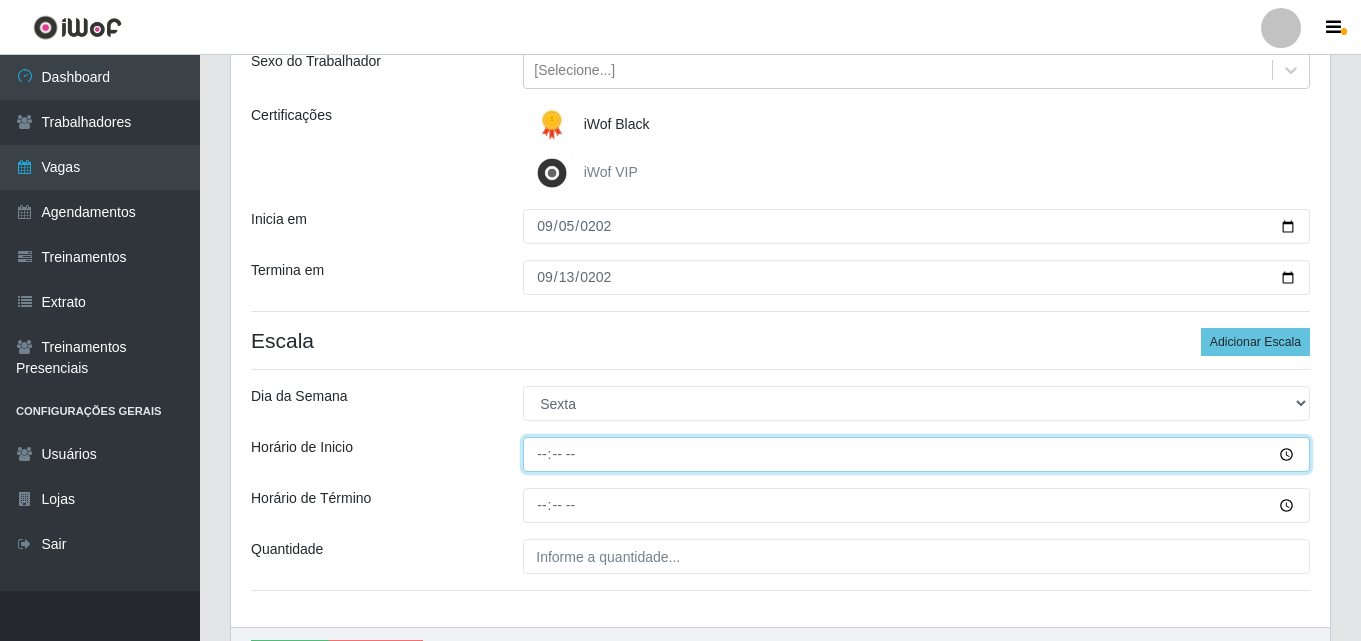 click on "Horário de Inicio" at bounding box center (916, 454) 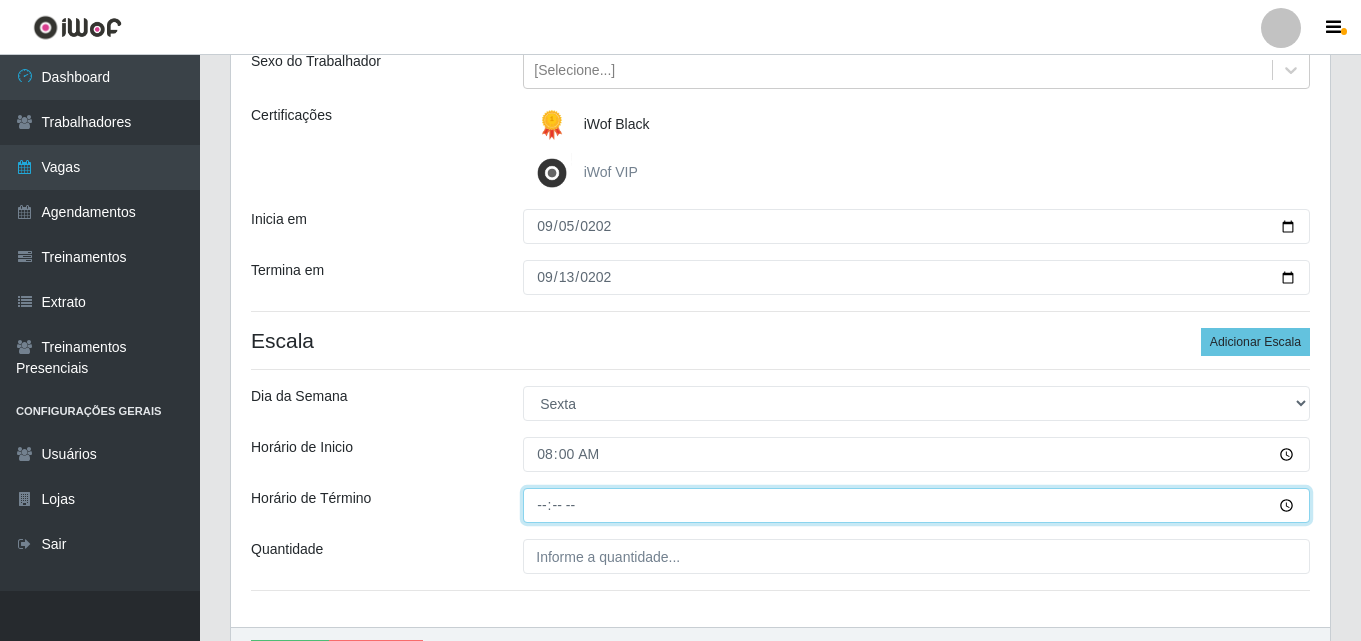 type on "14:00" 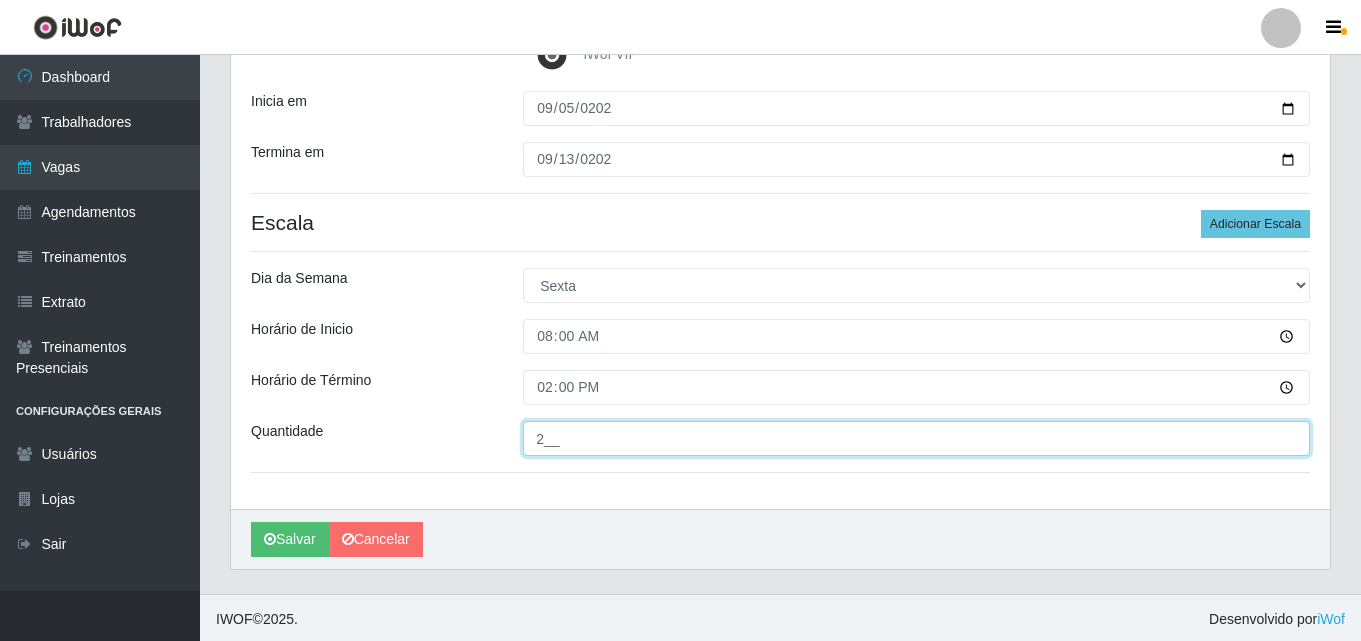 scroll, scrollTop: 364, scrollLeft: 0, axis: vertical 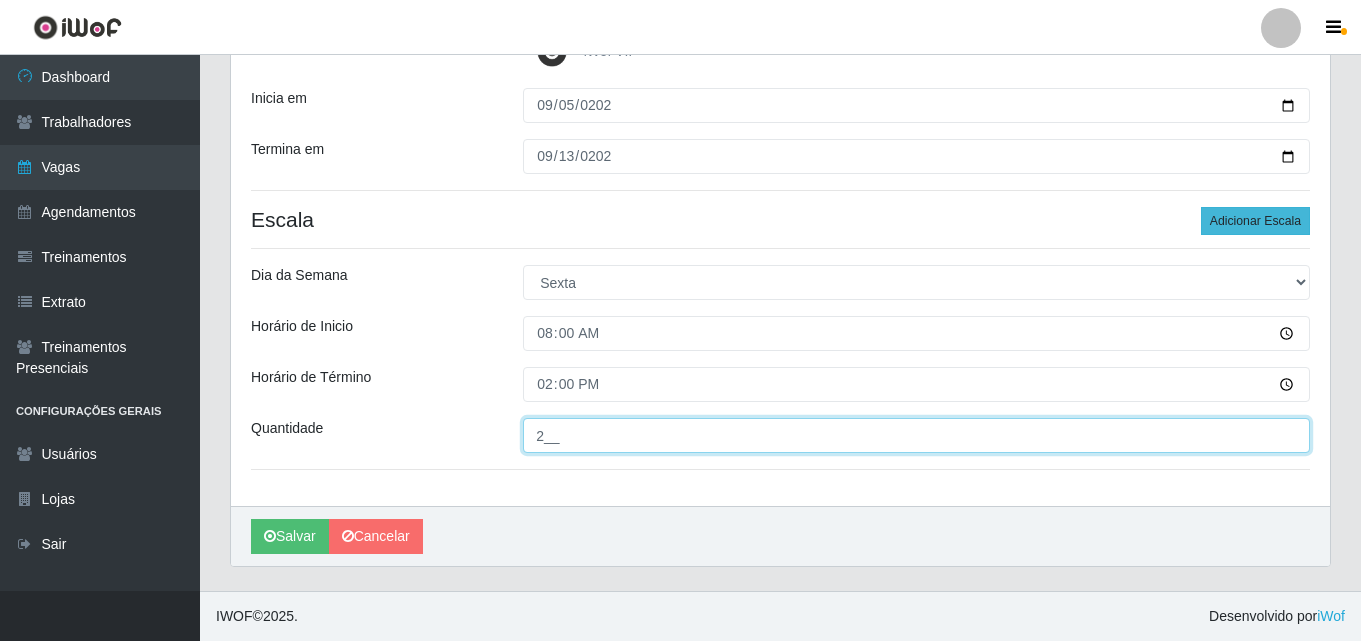 type on "2__" 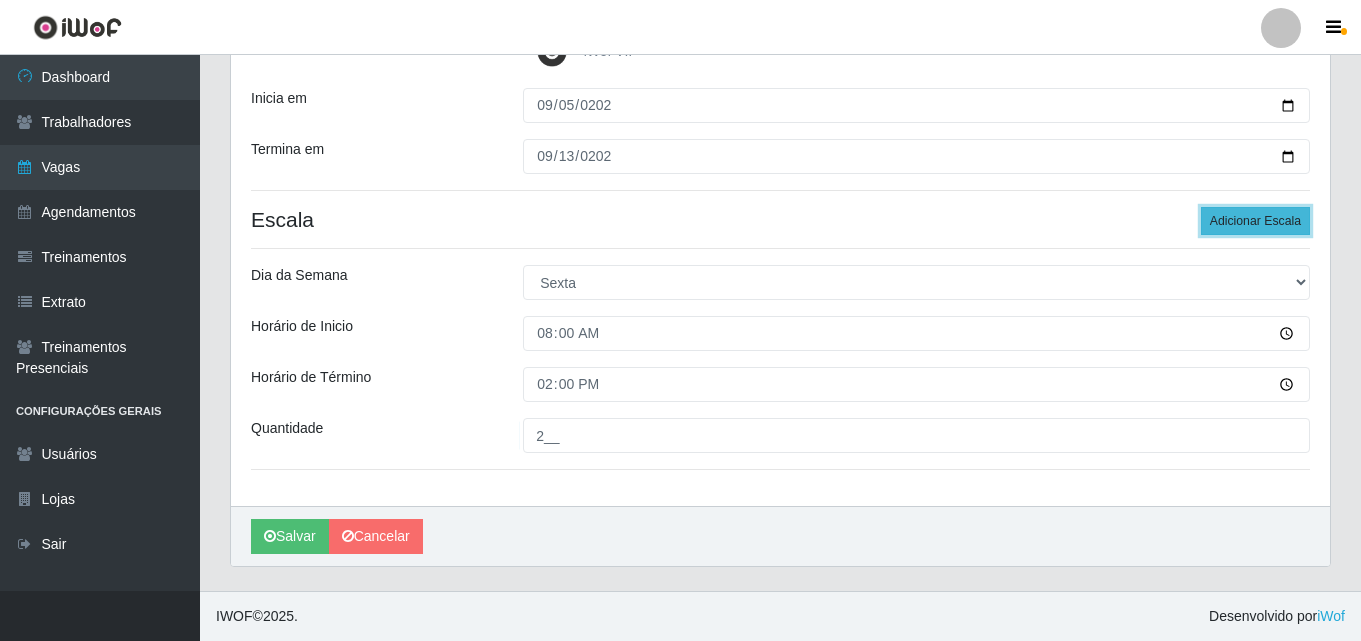click on "Adicionar Escala" at bounding box center [1255, 221] 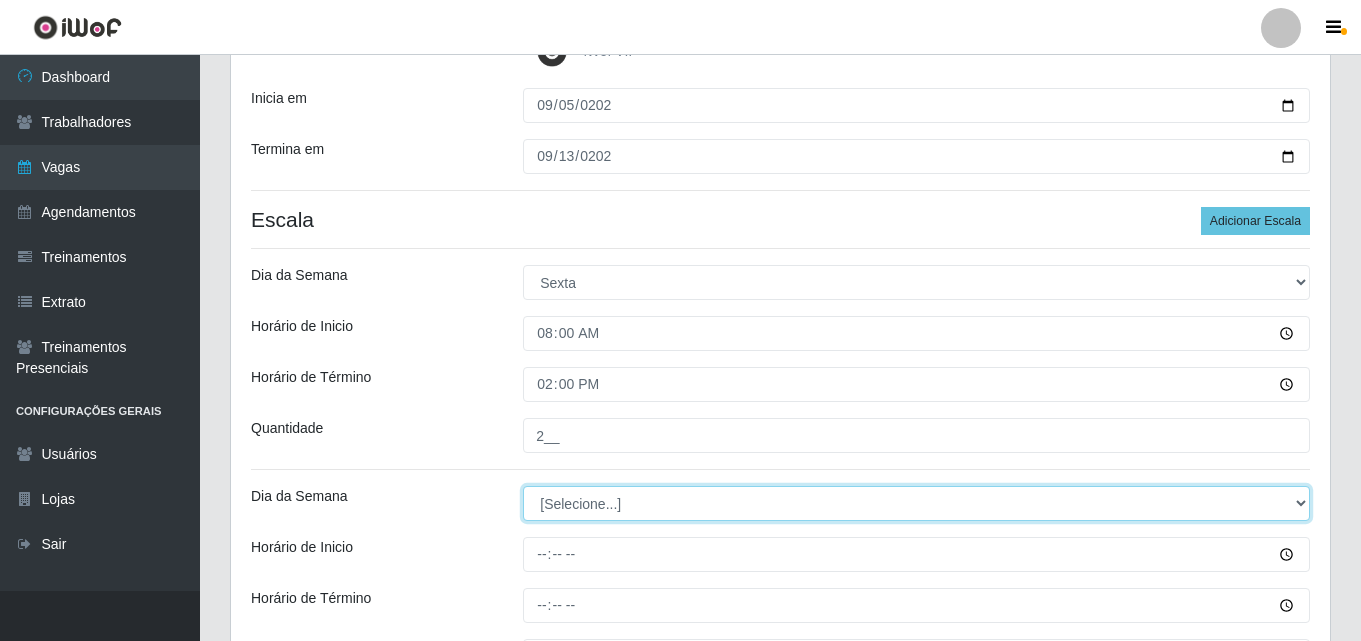 click on "[Selecione...] Segunda Terça Quarta Quinta Sexta Sábado Domingo" at bounding box center (916, 503) 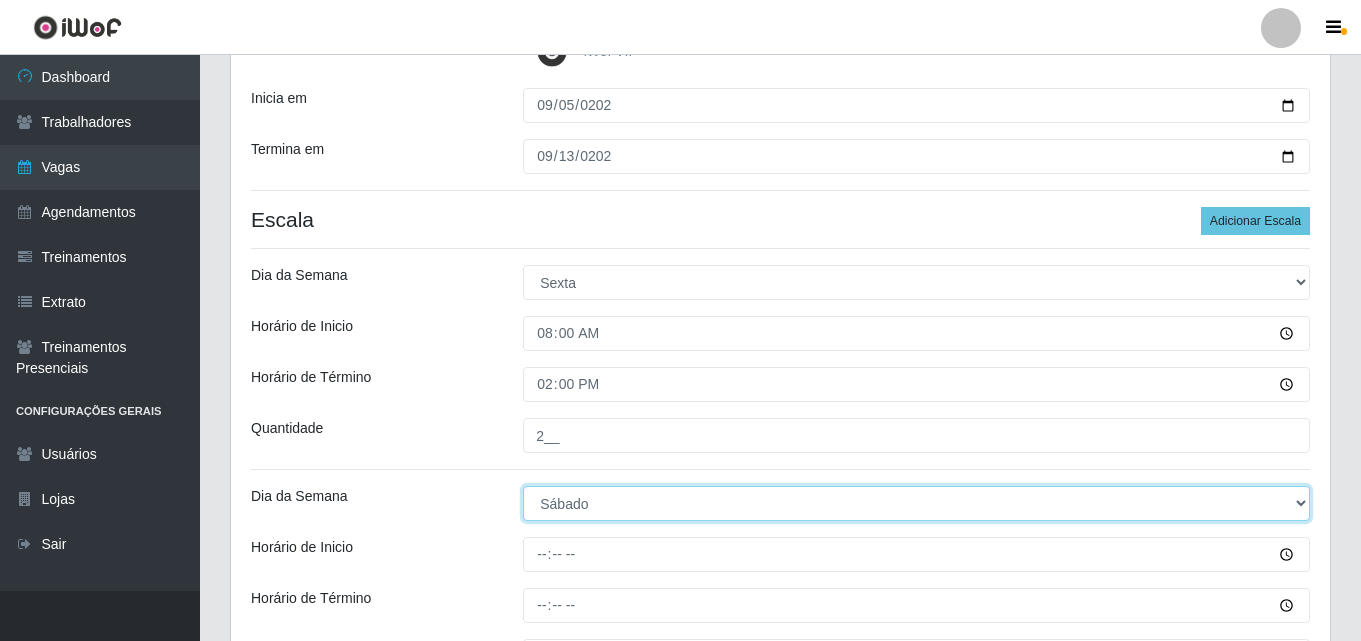 click on "[Selecione...] Segunda Terça Quarta Quinta Sexta Sábado Domingo" at bounding box center [916, 503] 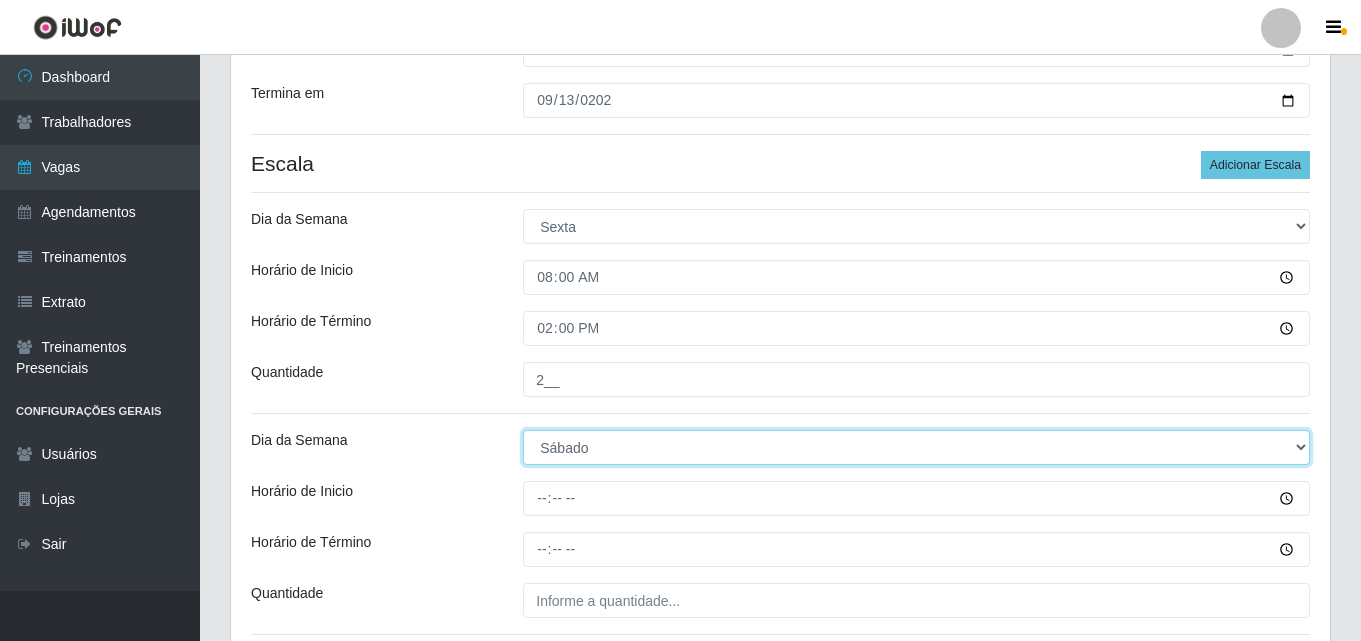 scroll, scrollTop: 464, scrollLeft: 0, axis: vertical 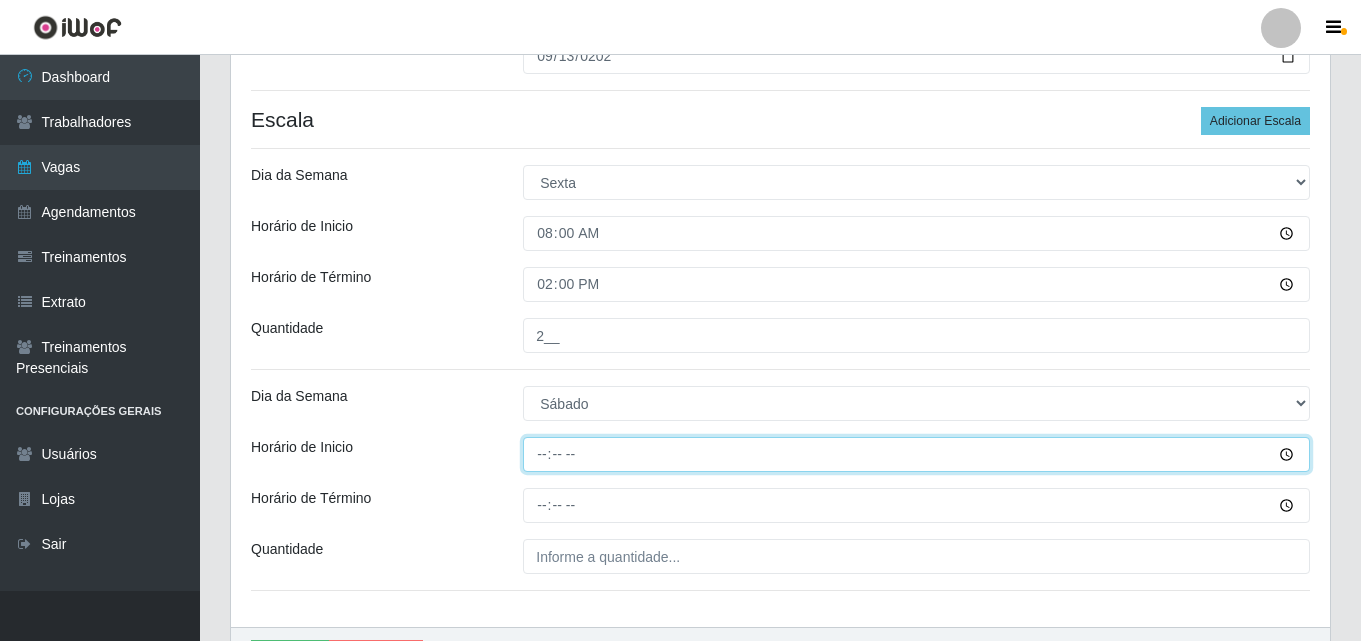 click on "Horário de Inicio" at bounding box center [916, 454] 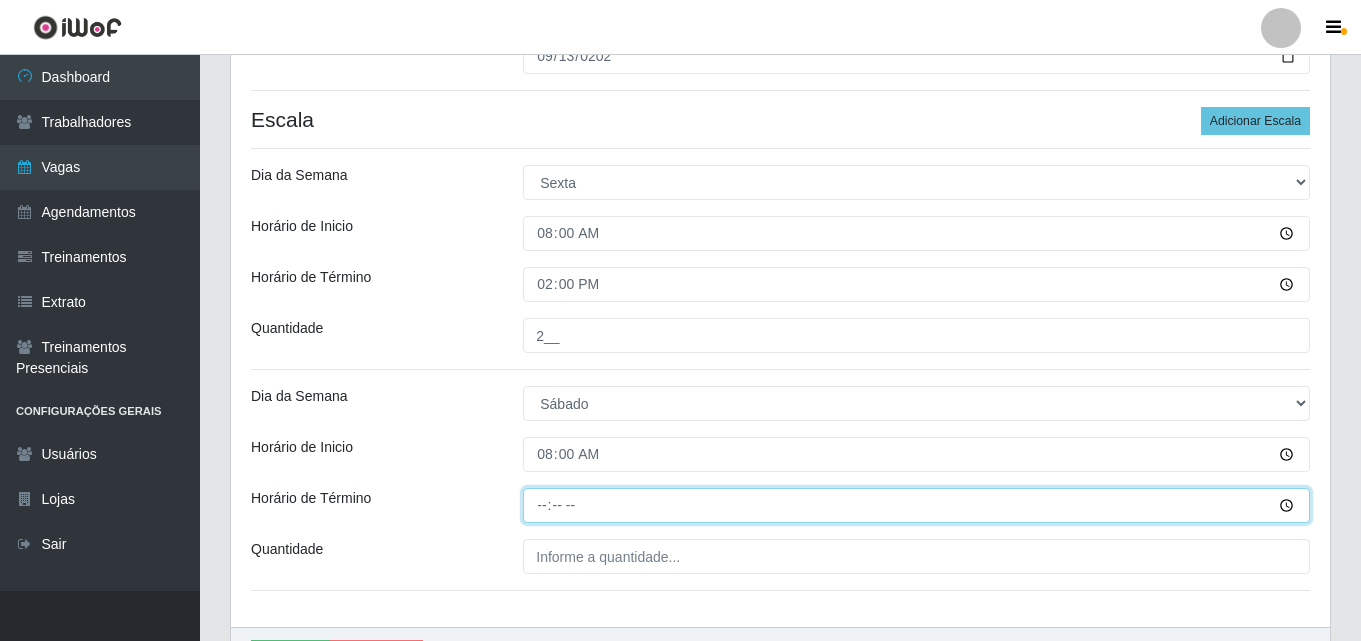 type on "14:00" 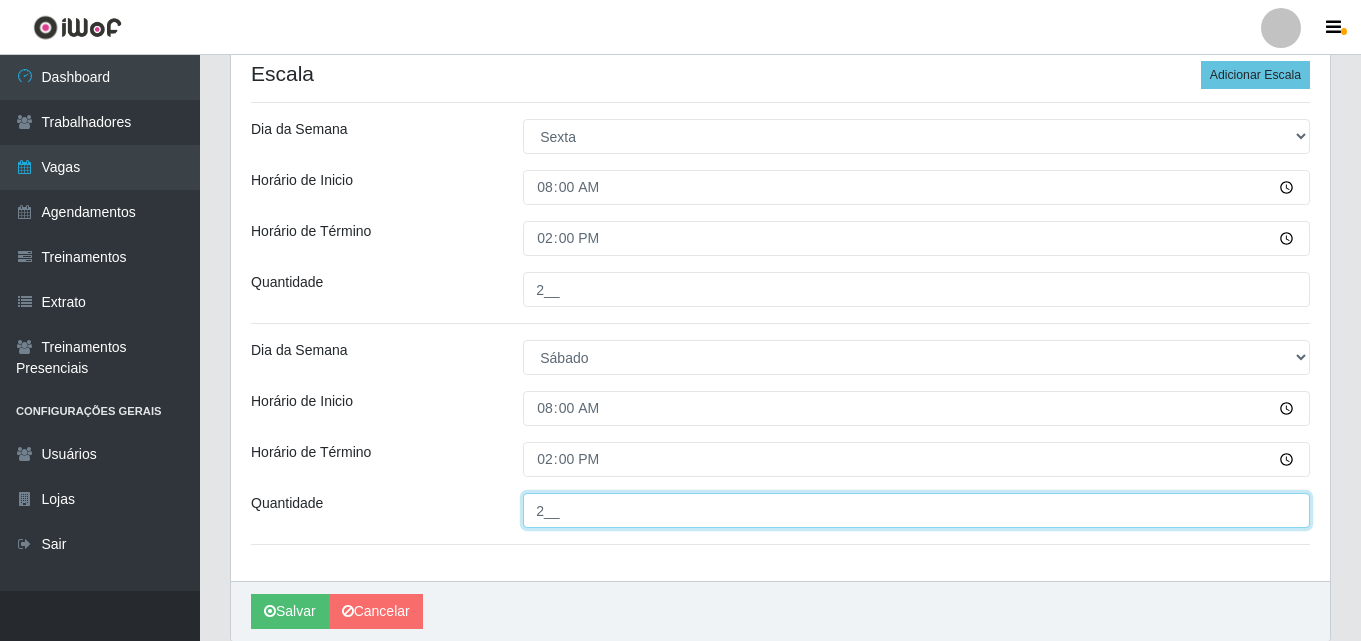 scroll, scrollTop: 464, scrollLeft: 0, axis: vertical 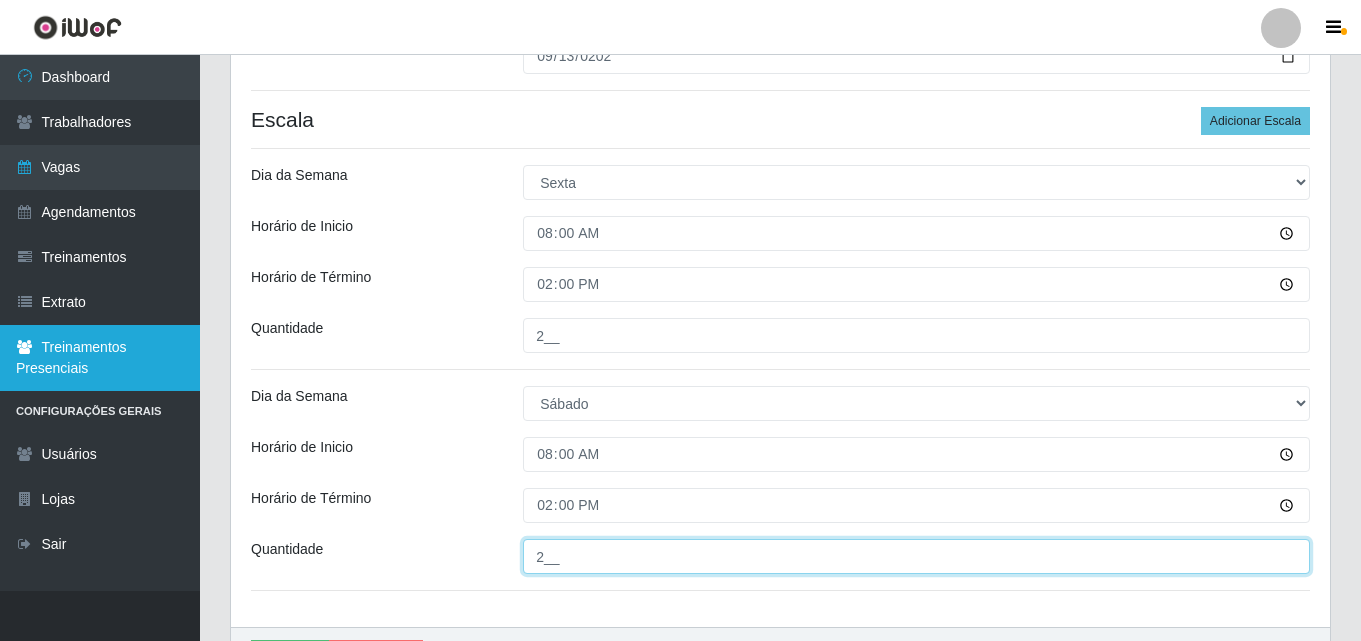 type on "2__" 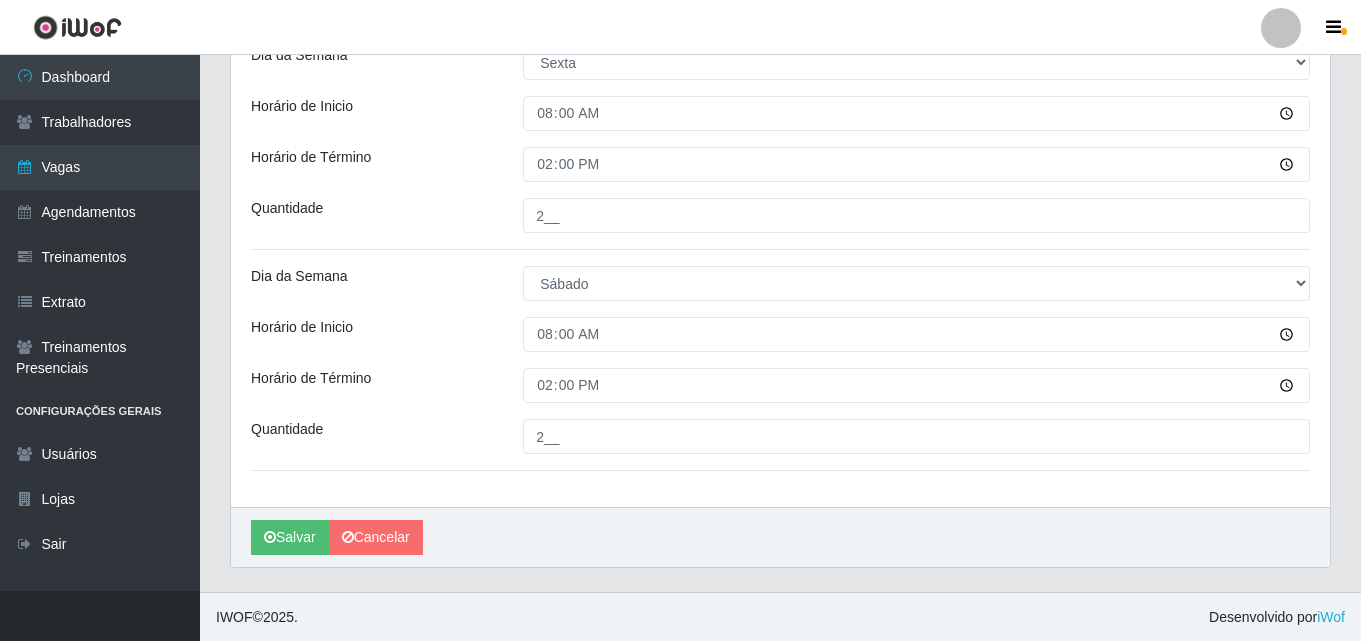 scroll, scrollTop: 585, scrollLeft: 0, axis: vertical 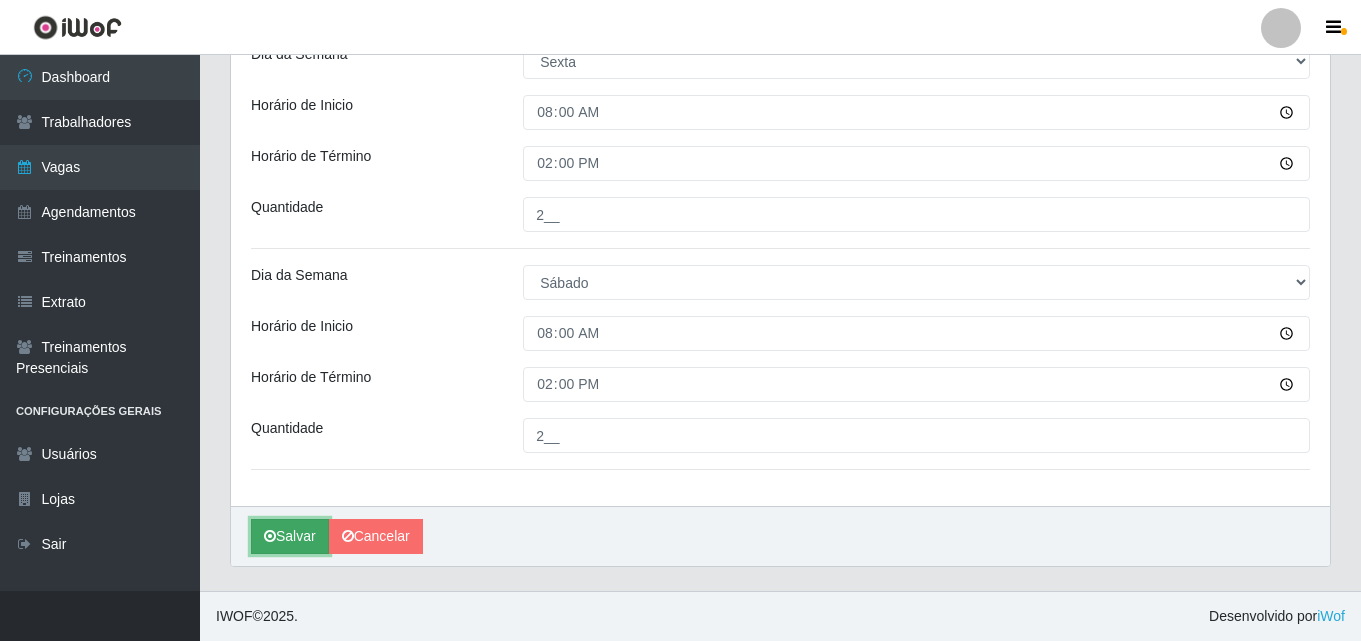 click on "Salvar" at bounding box center (290, 536) 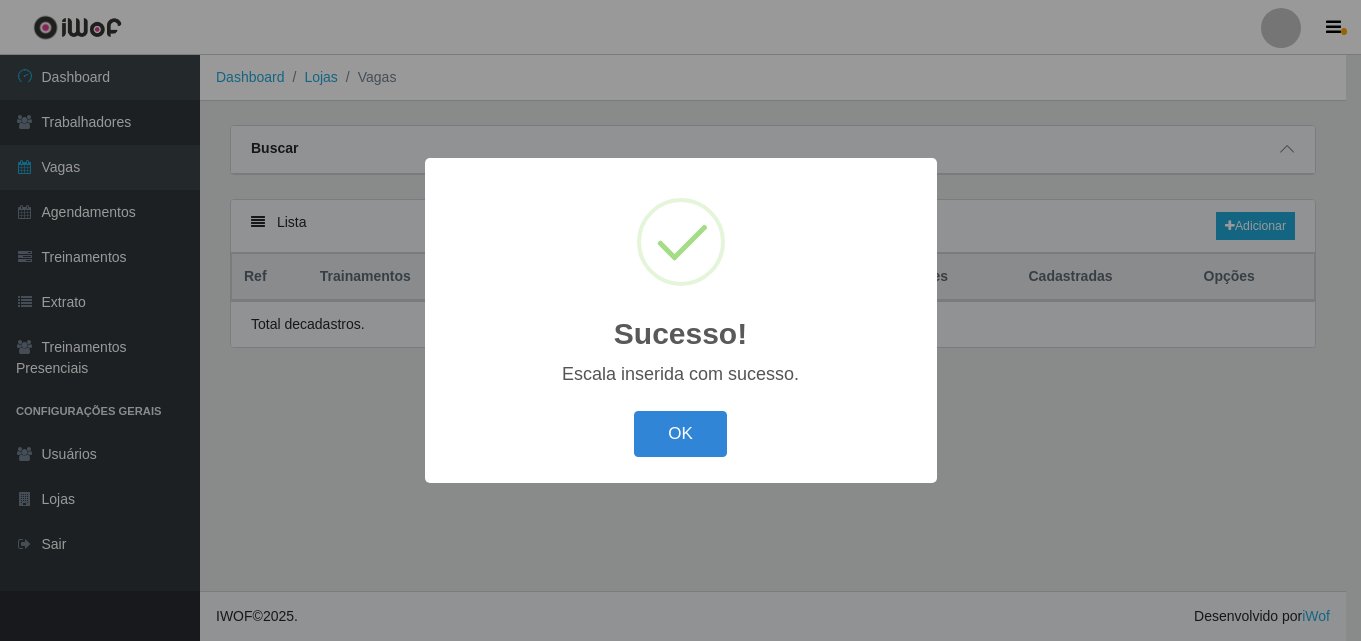 scroll, scrollTop: 0, scrollLeft: 0, axis: both 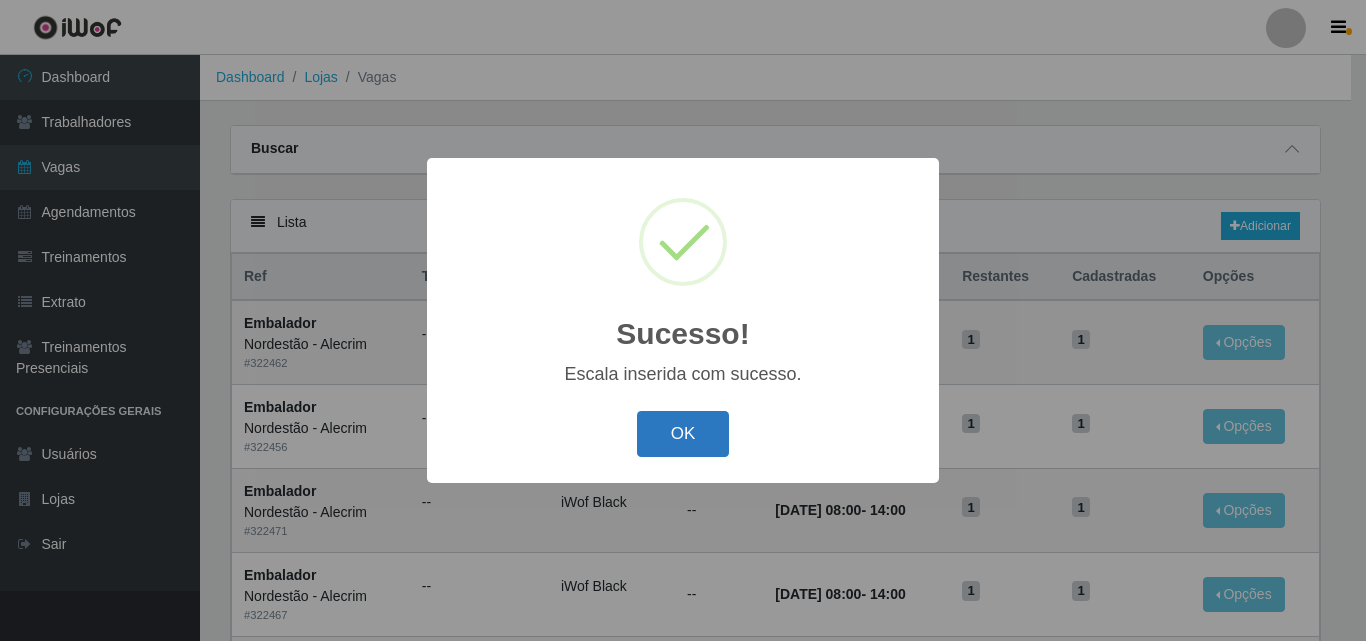 click on "OK" at bounding box center (683, 434) 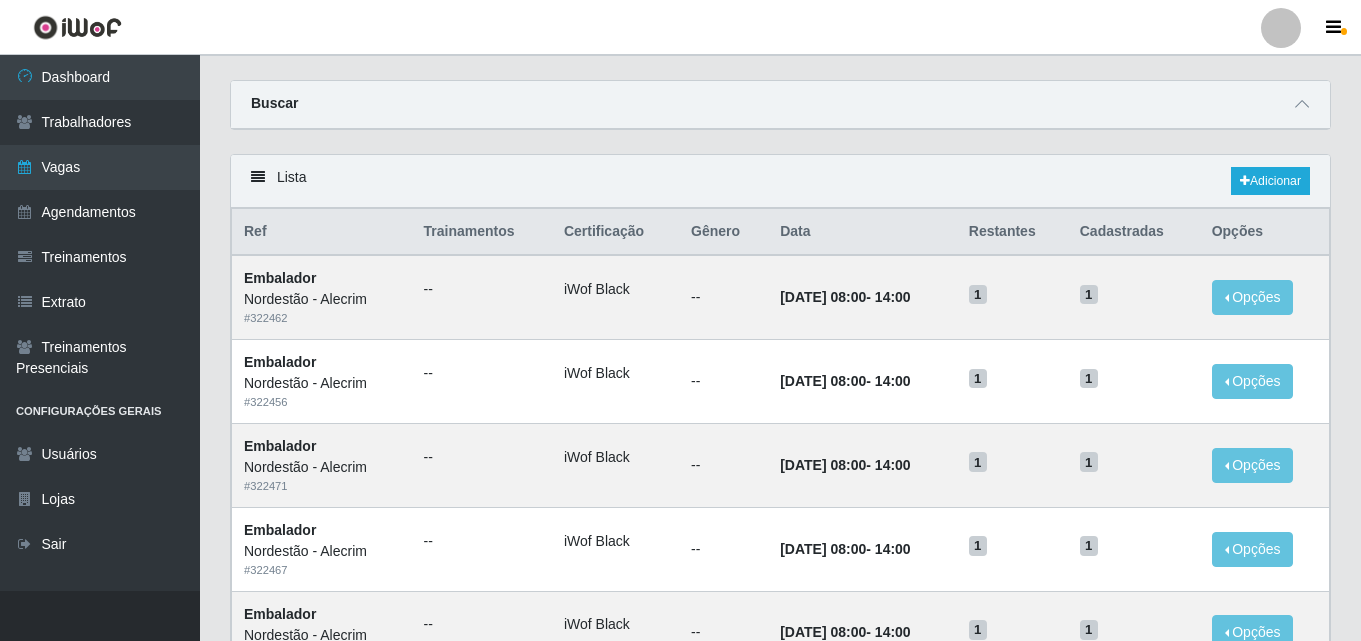 scroll, scrollTop: 0, scrollLeft: 0, axis: both 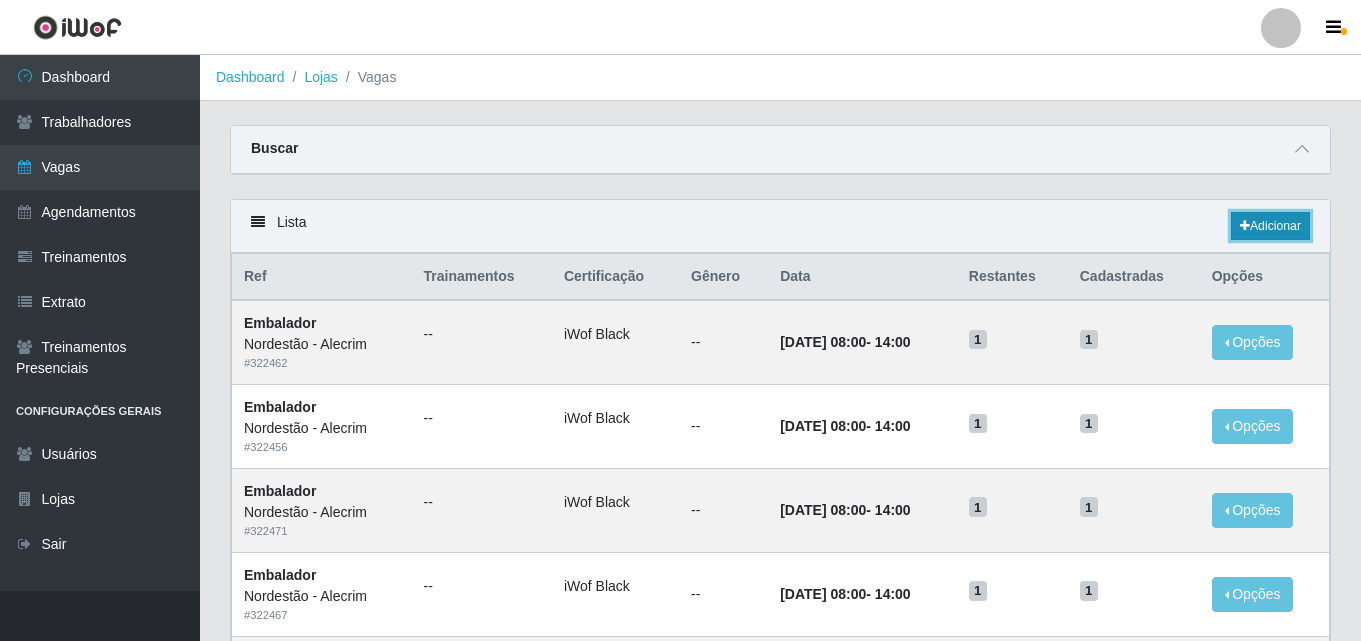 click on "Adicionar" at bounding box center [1270, 226] 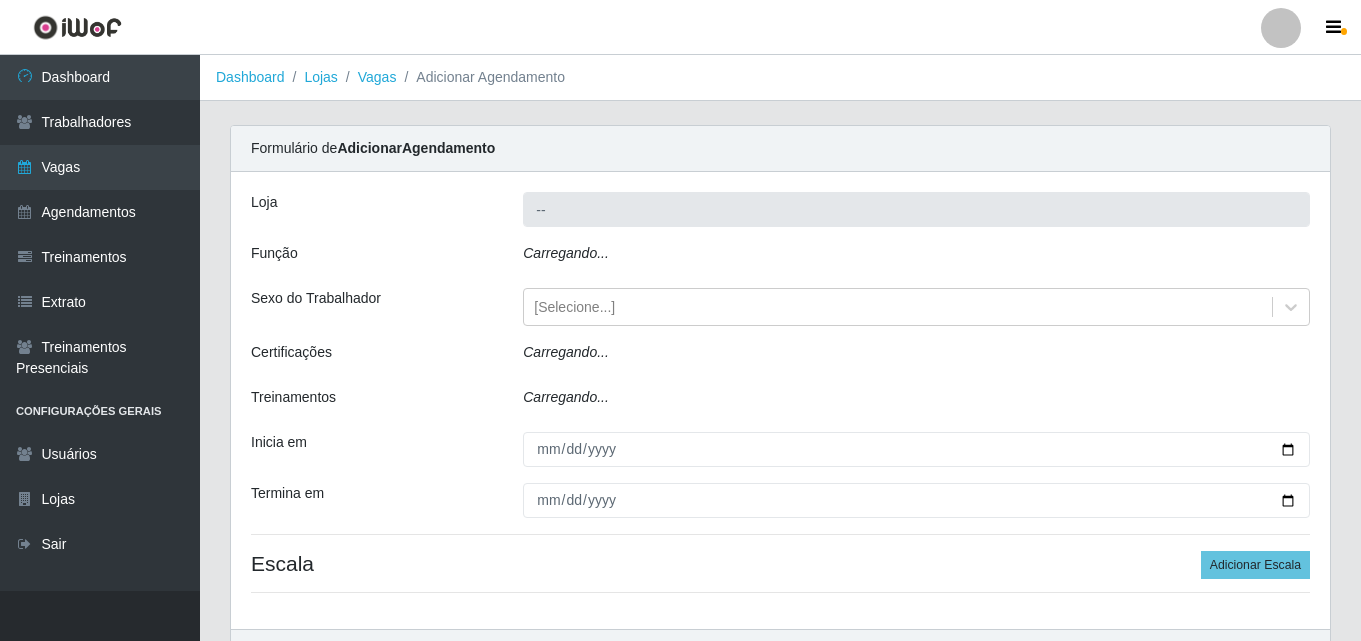 type on "Nordestão - Alecrim" 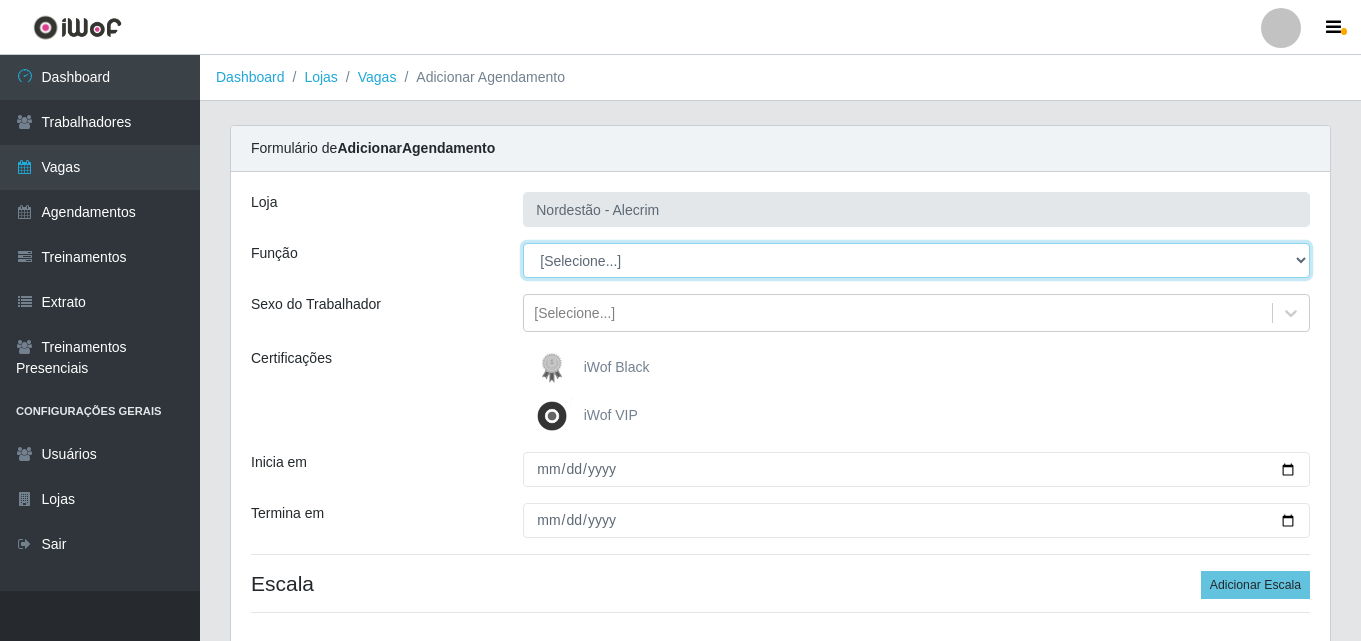 click on "[Selecione...] Embalador Embalador + Embalador ++" at bounding box center [916, 260] 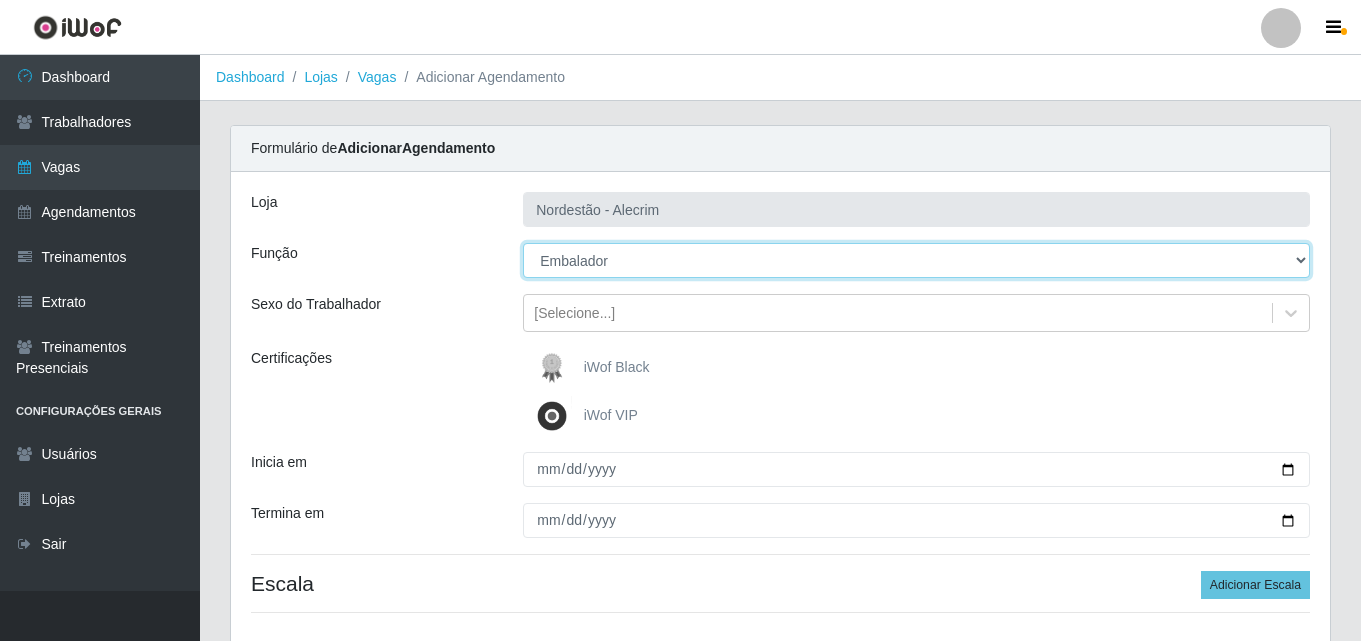 click on "[Selecione...] Embalador Embalador + Embalador ++" at bounding box center (916, 260) 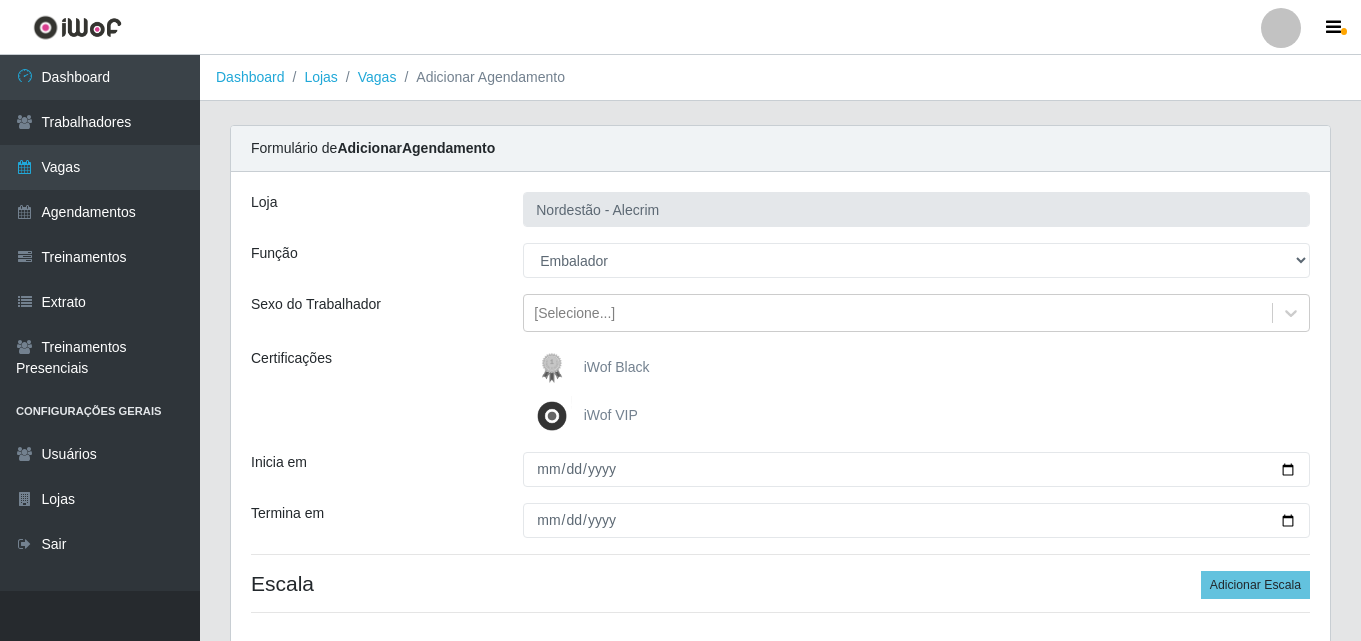 click on "iWof Black" at bounding box center (617, 367) 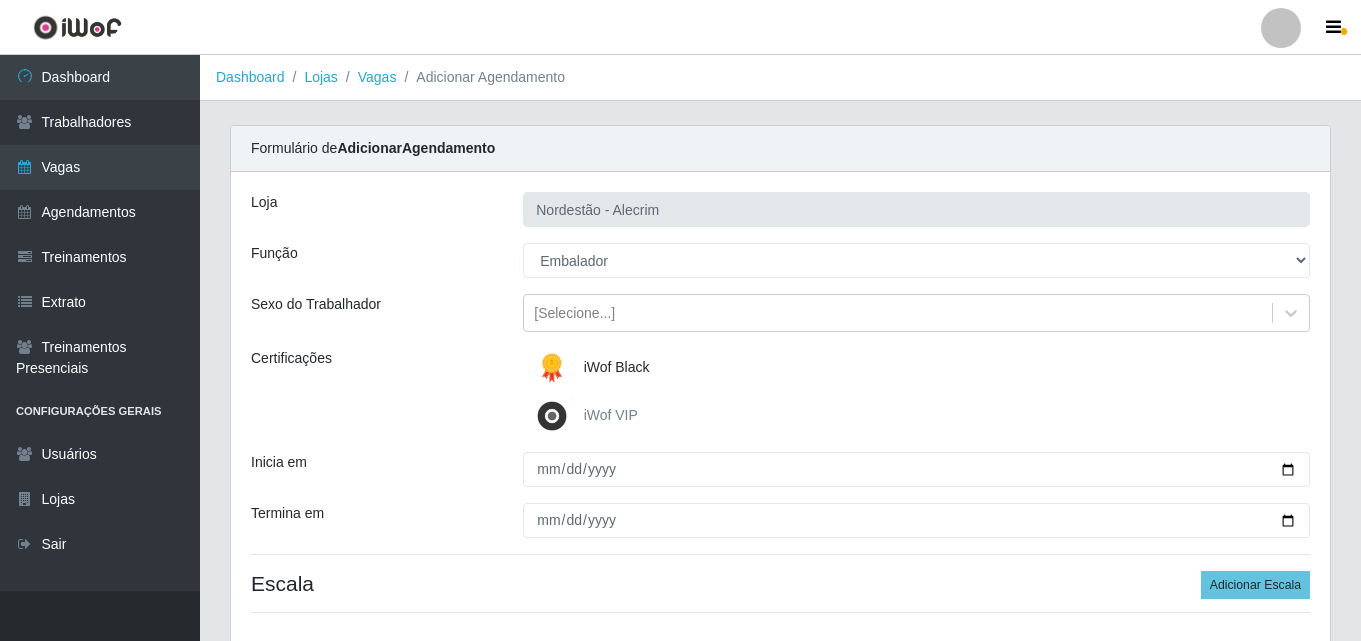 scroll, scrollTop: 143, scrollLeft: 0, axis: vertical 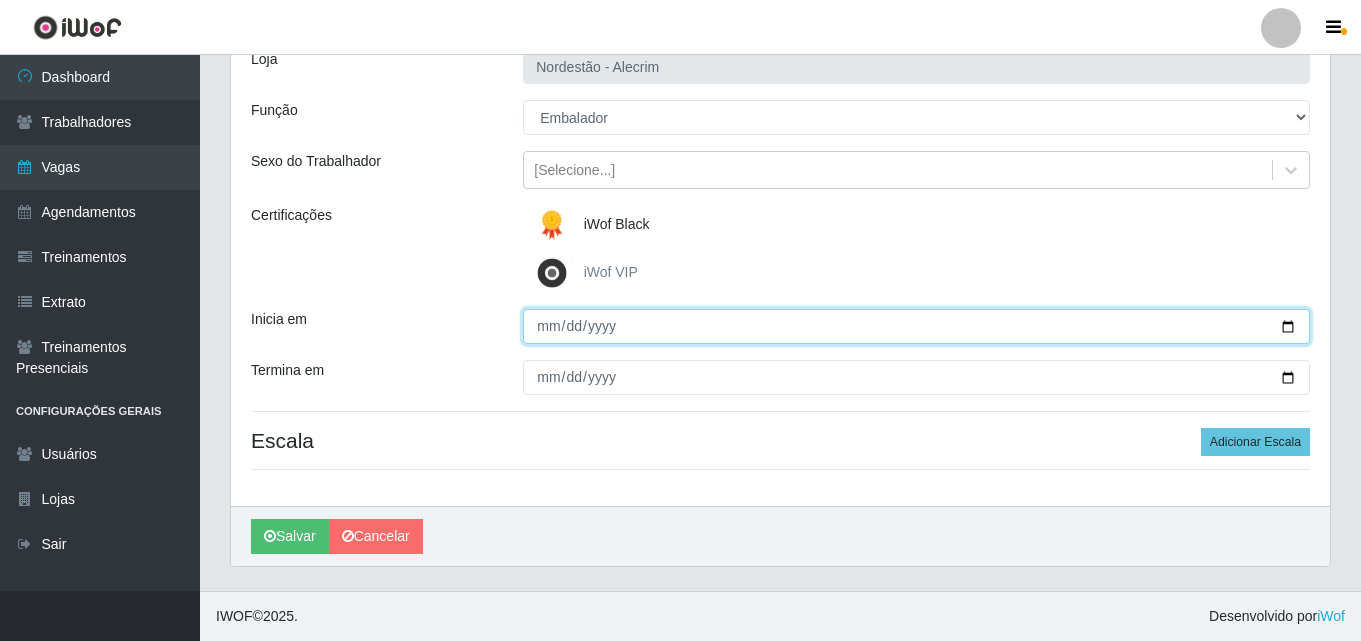 click on "Inicia em" at bounding box center [916, 326] 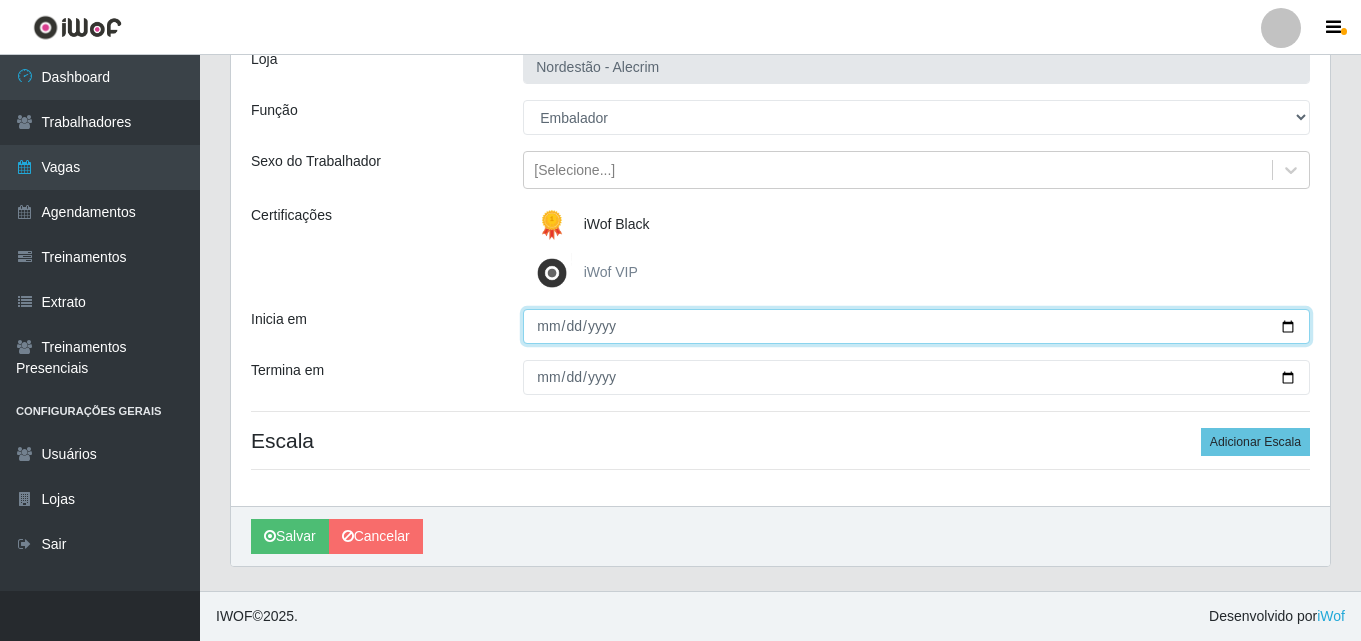 click on "Inicia em" at bounding box center [916, 326] 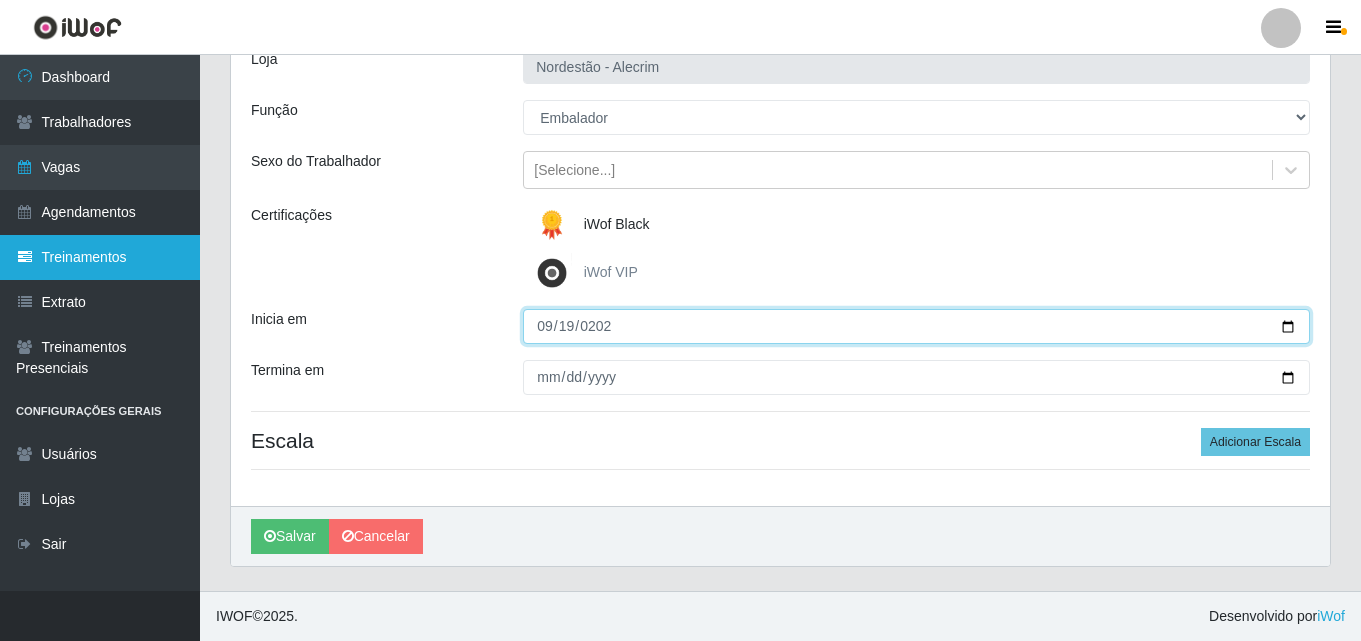 type on "2025-09-19" 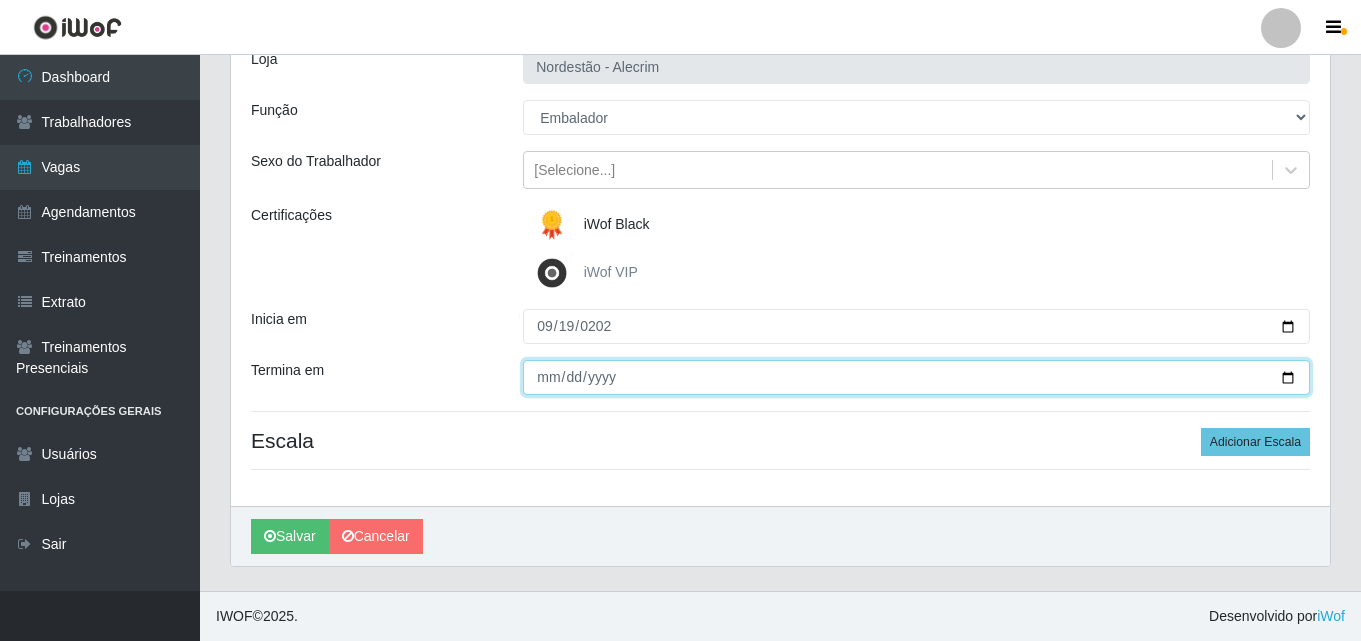 click on "Termina em" at bounding box center [916, 377] 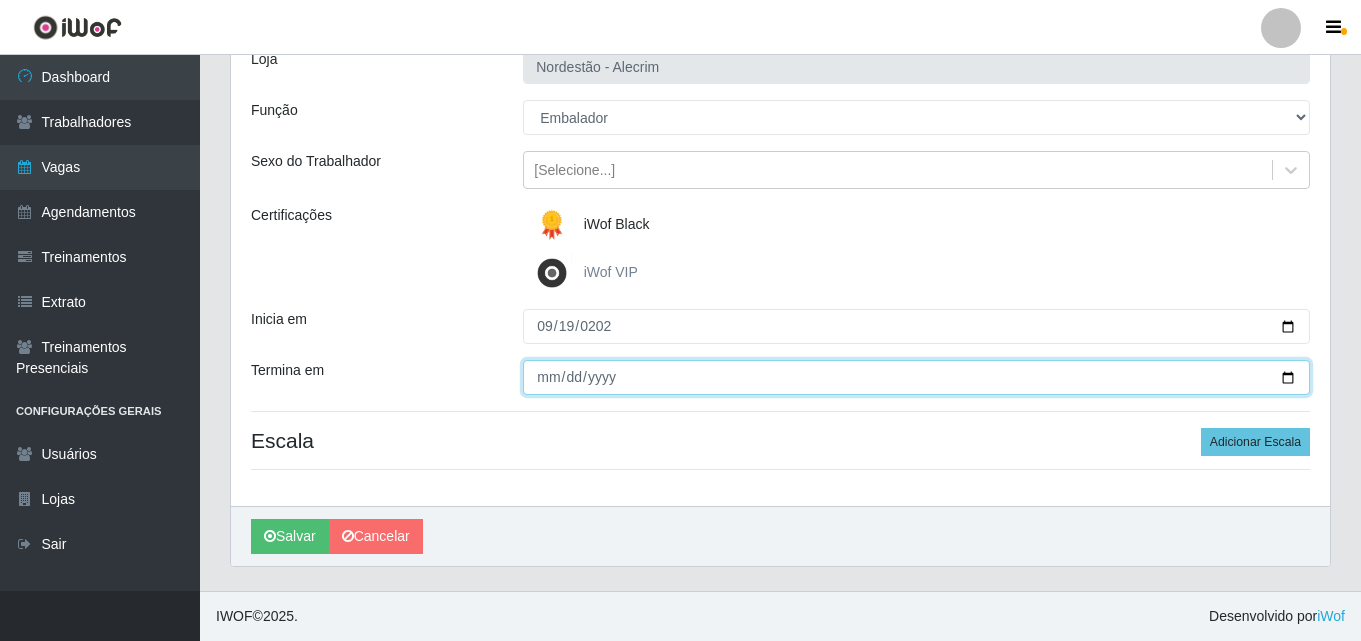 click on "Termina em" at bounding box center [916, 377] 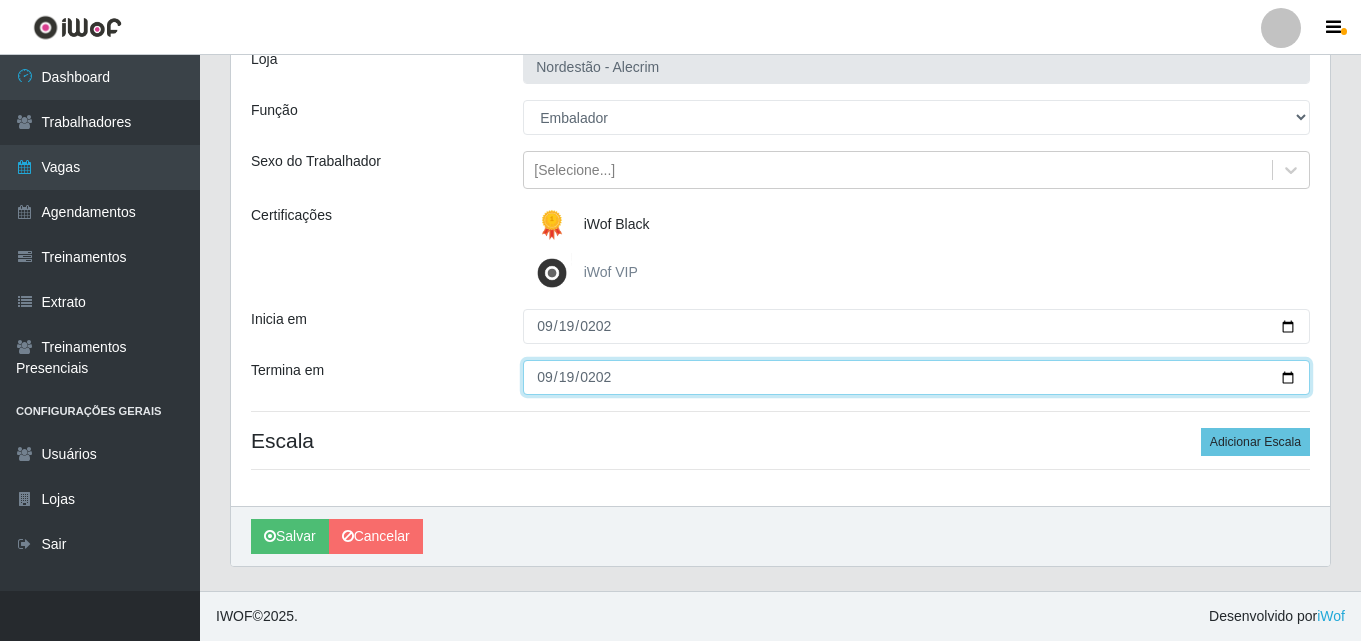 type on "2025-09-19" 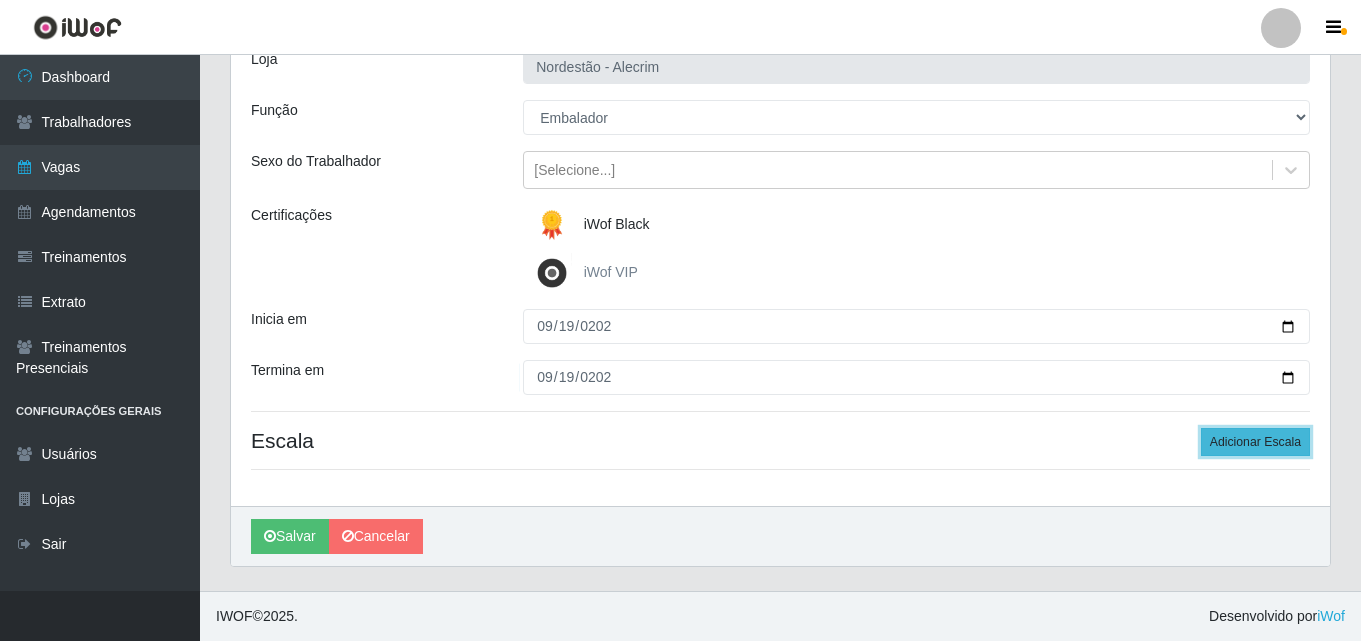 click on "Adicionar Escala" at bounding box center (1255, 442) 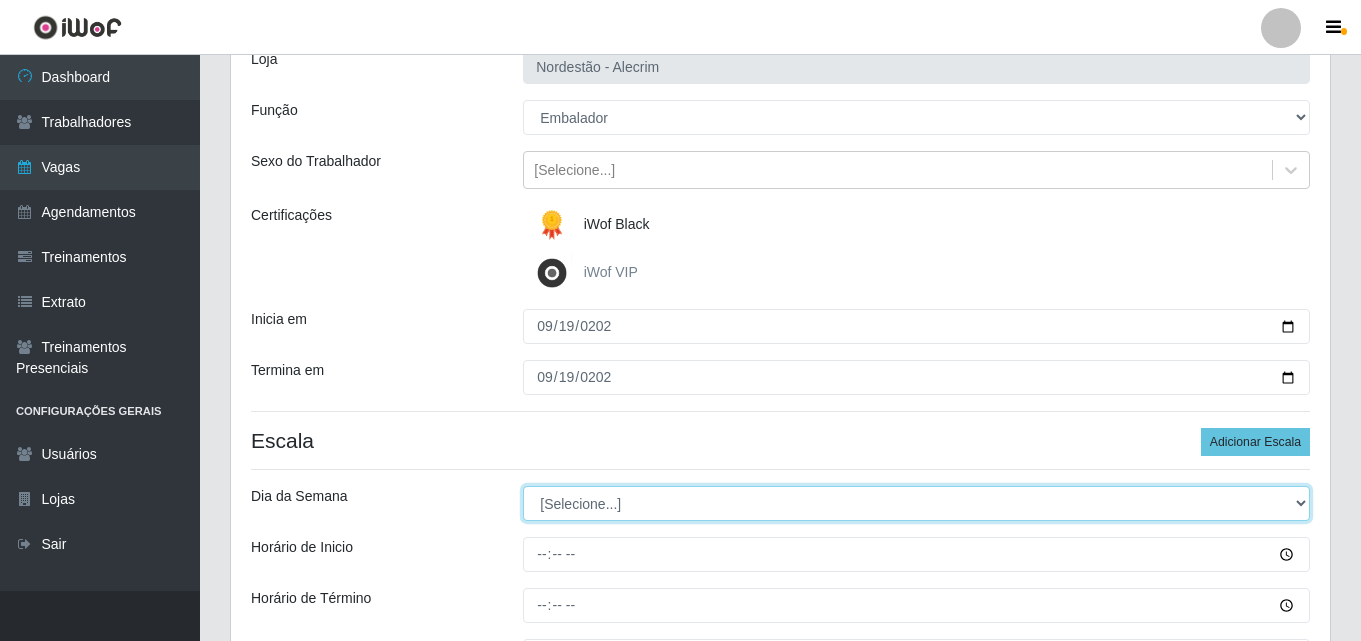click on "[Selecione...] Segunda Terça Quarta Quinta Sexta Sábado Domingo" at bounding box center (916, 503) 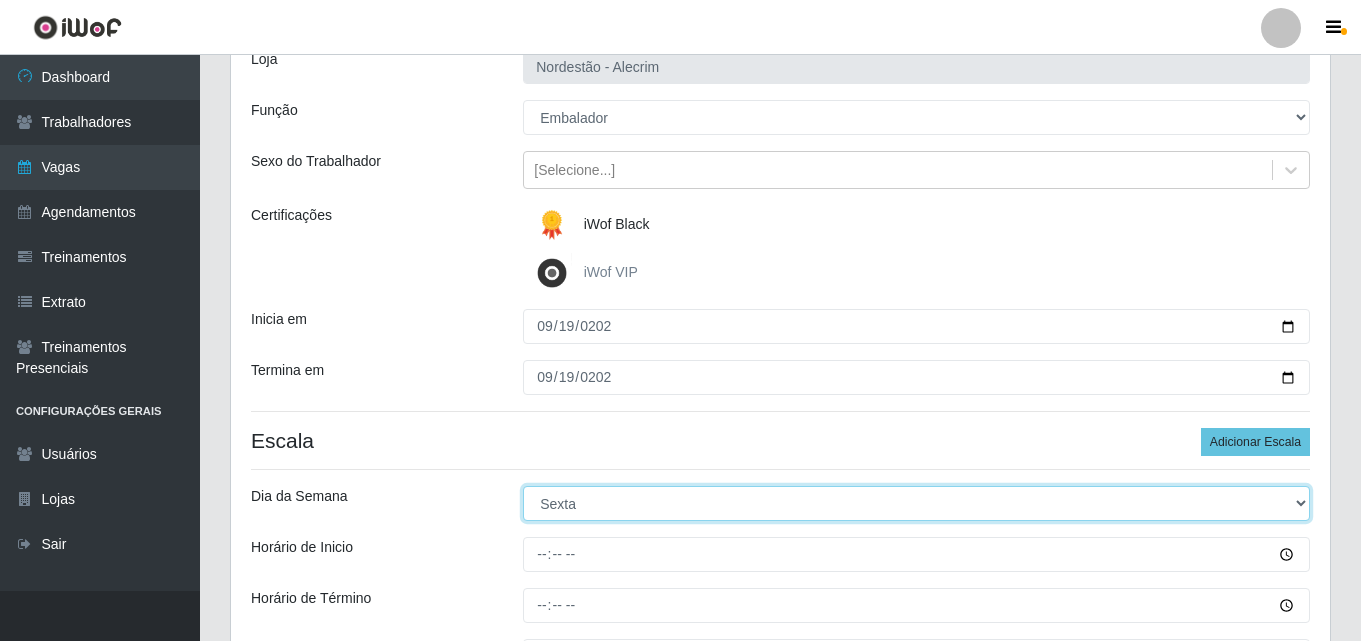 click on "[Selecione...] Segunda Terça Quarta Quinta Sexta Sábado Domingo" at bounding box center [916, 503] 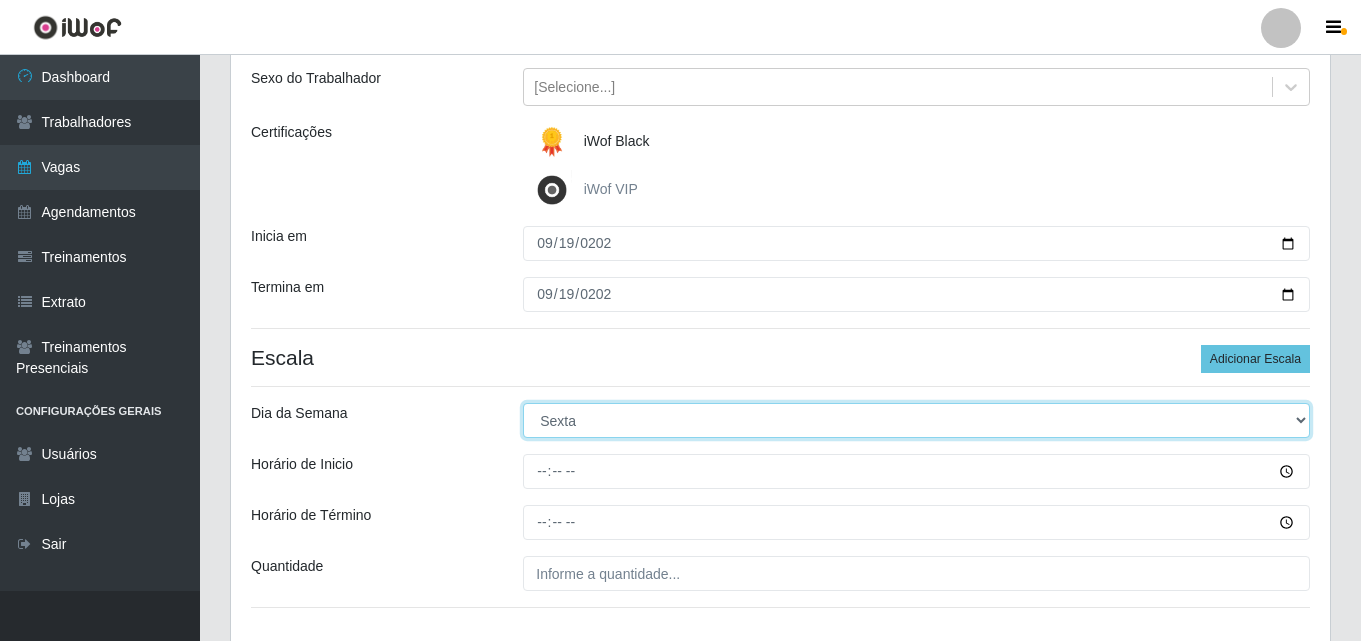 scroll, scrollTop: 343, scrollLeft: 0, axis: vertical 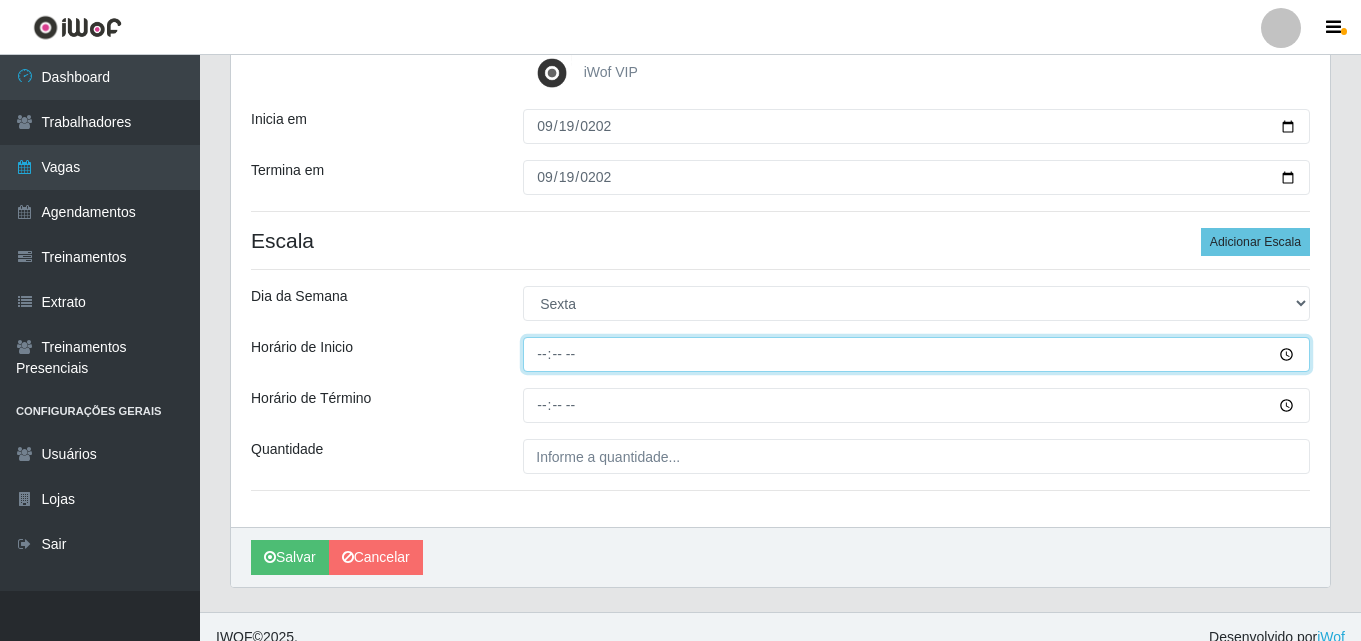 click on "Horário de Inicio" at bounding box center (916, 354) 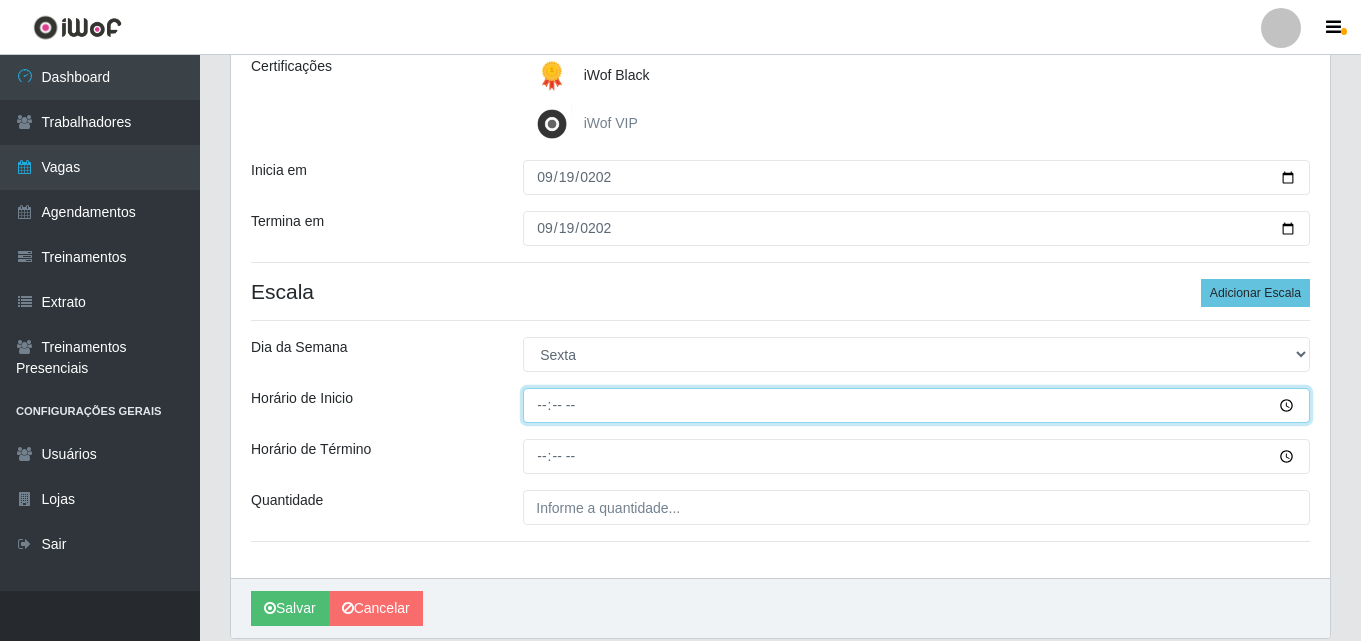 scroll, scrollTop: 343, scrollLeft: 0, axis: vertical 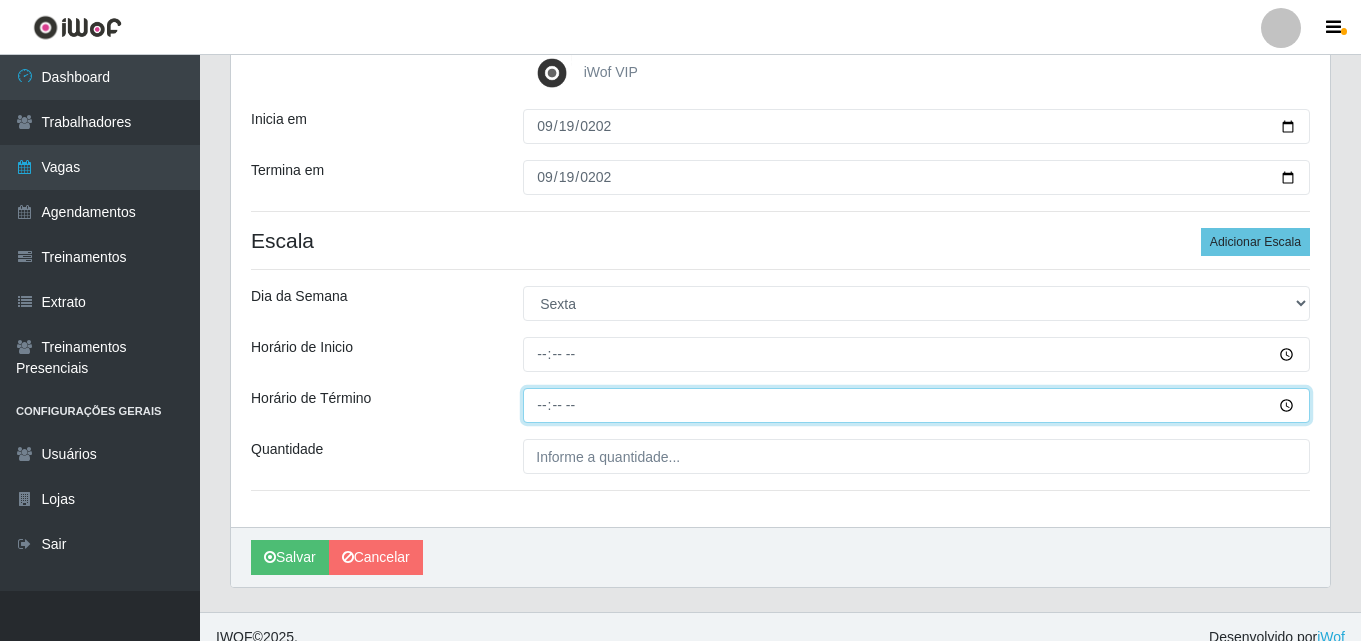 click on "Horário de Término" at bounding box center [916, 405] 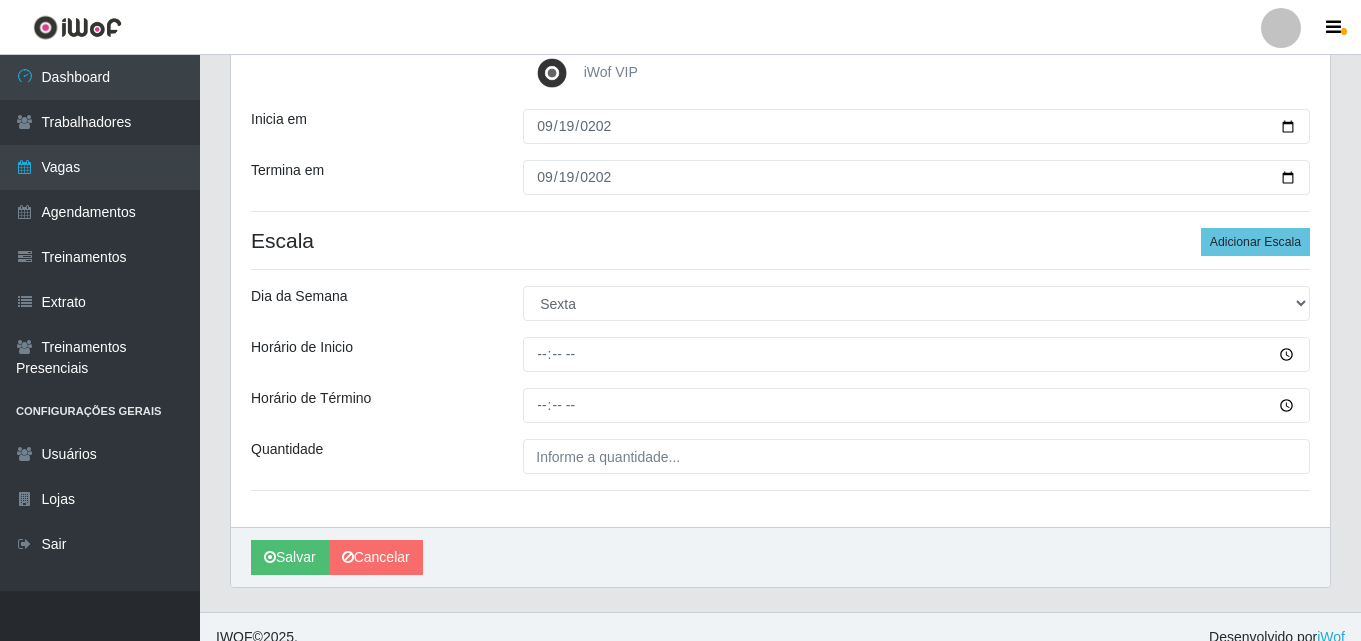 click on "Quantidade" at bounding box center [372, 456] 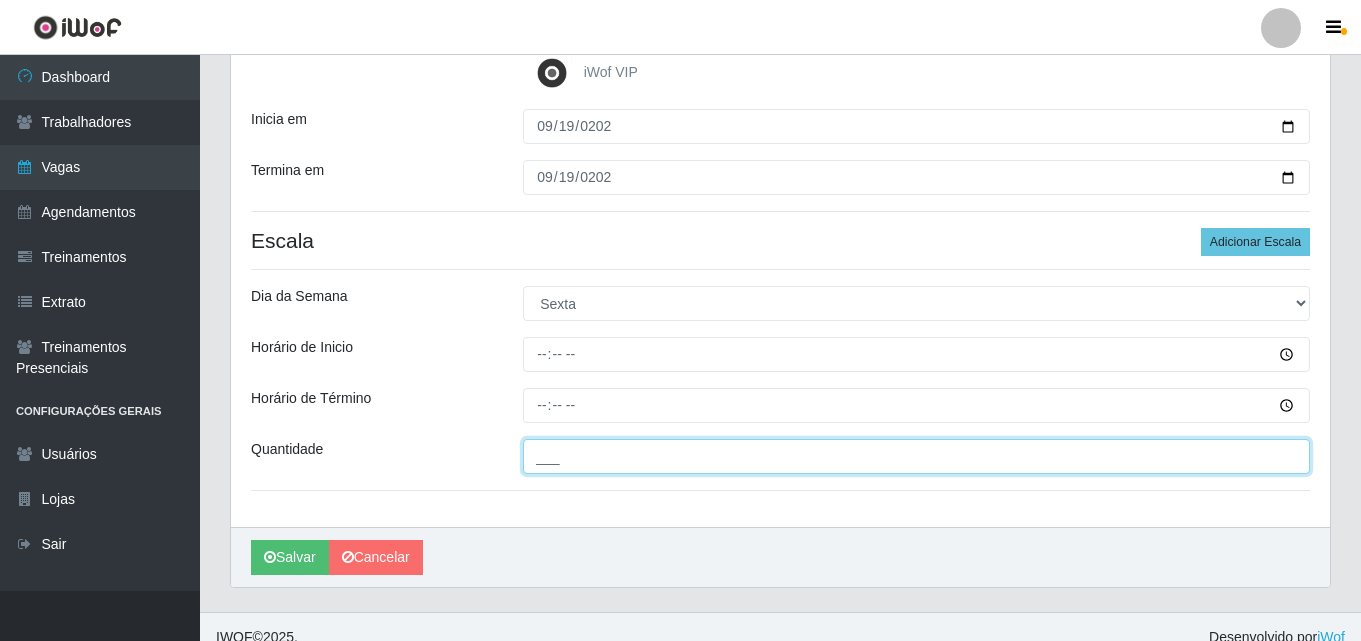 click on "___" at bounding box center [916, 456] 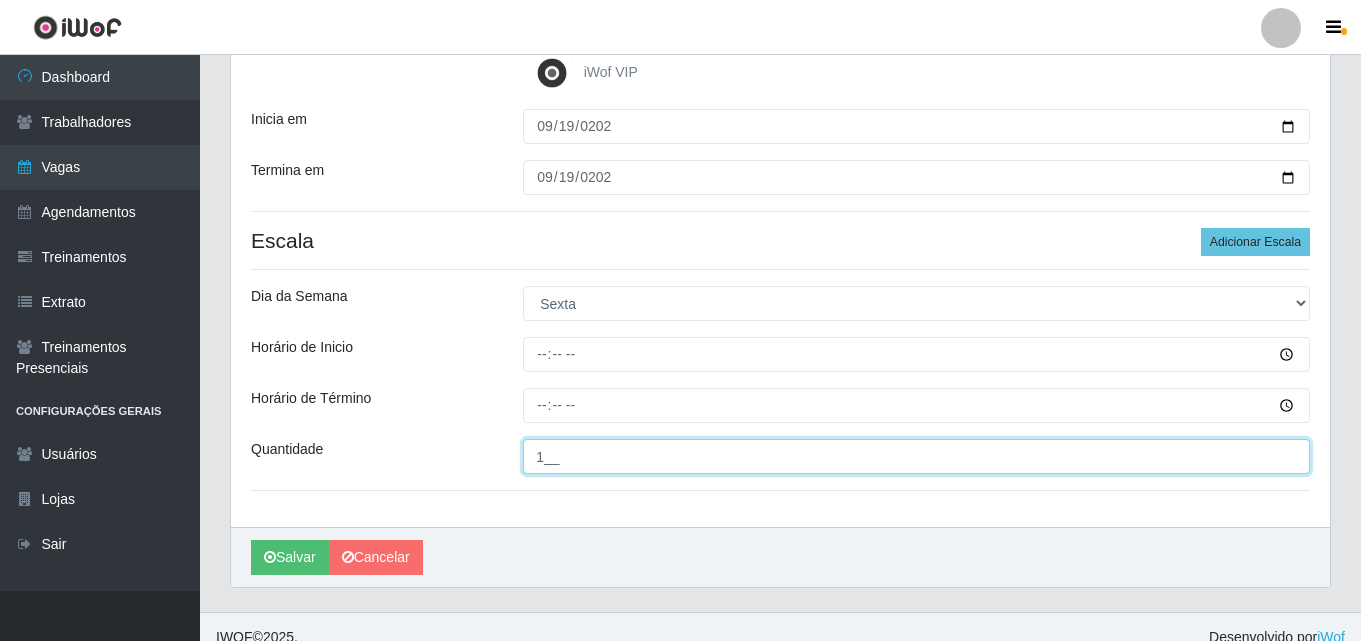 scroll, scrollTop: 243, scrollLeft: 0, axis: vertical 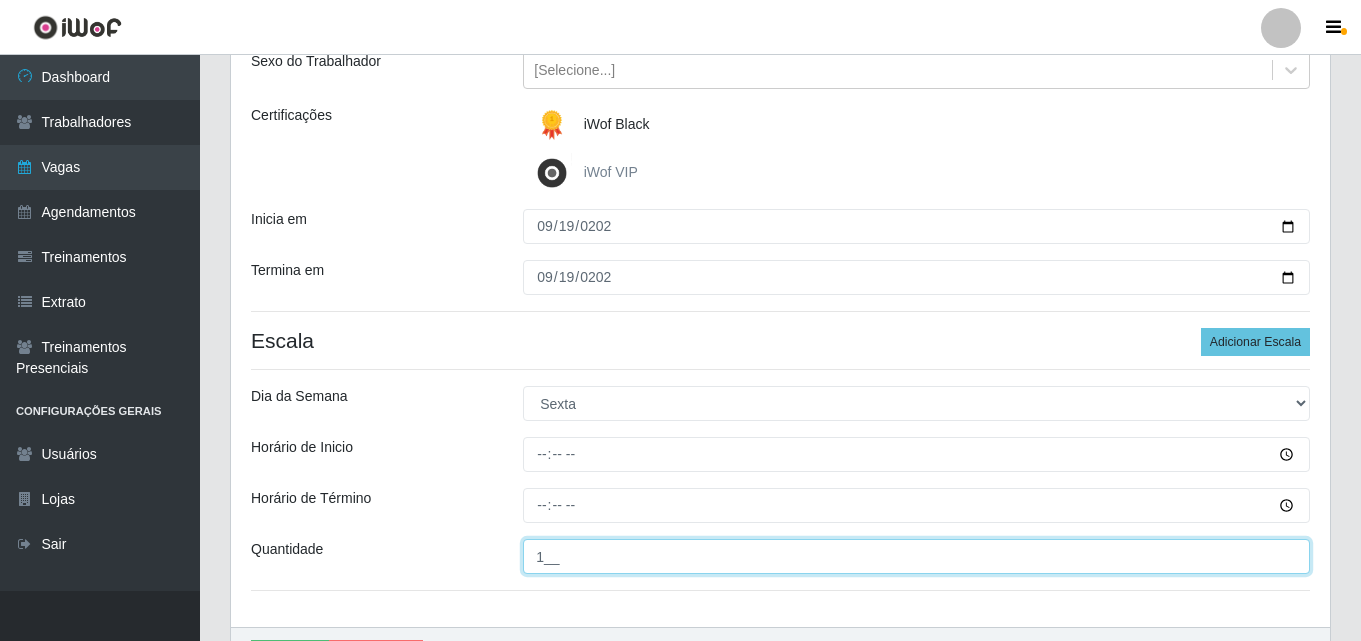 type on "1__" 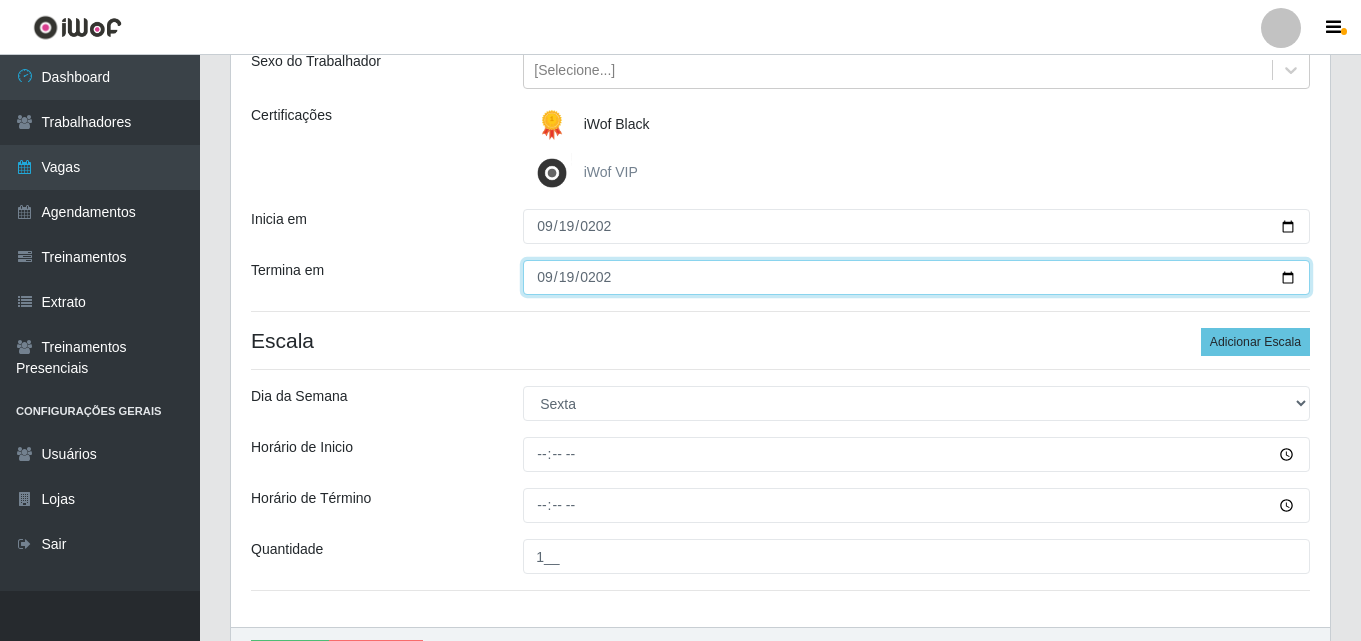 click on "2025-09-19" at bounding box center (916, 277) 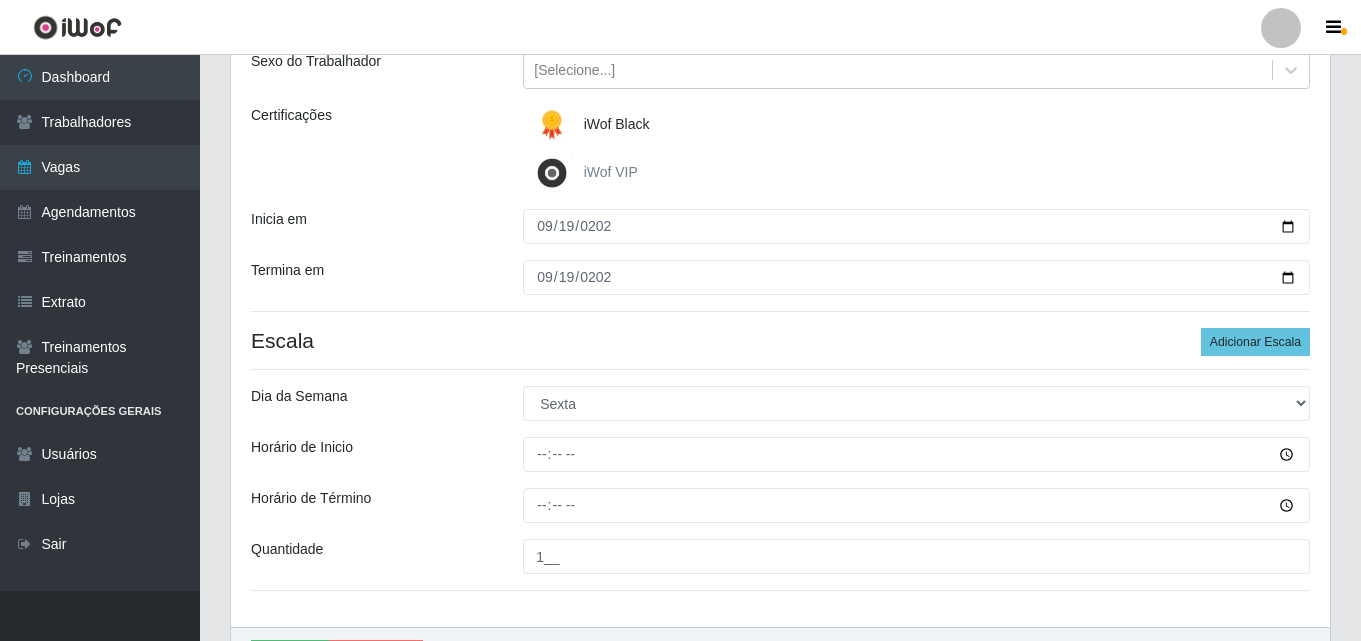 click on "Termina em" at bounding box center (372, 277) 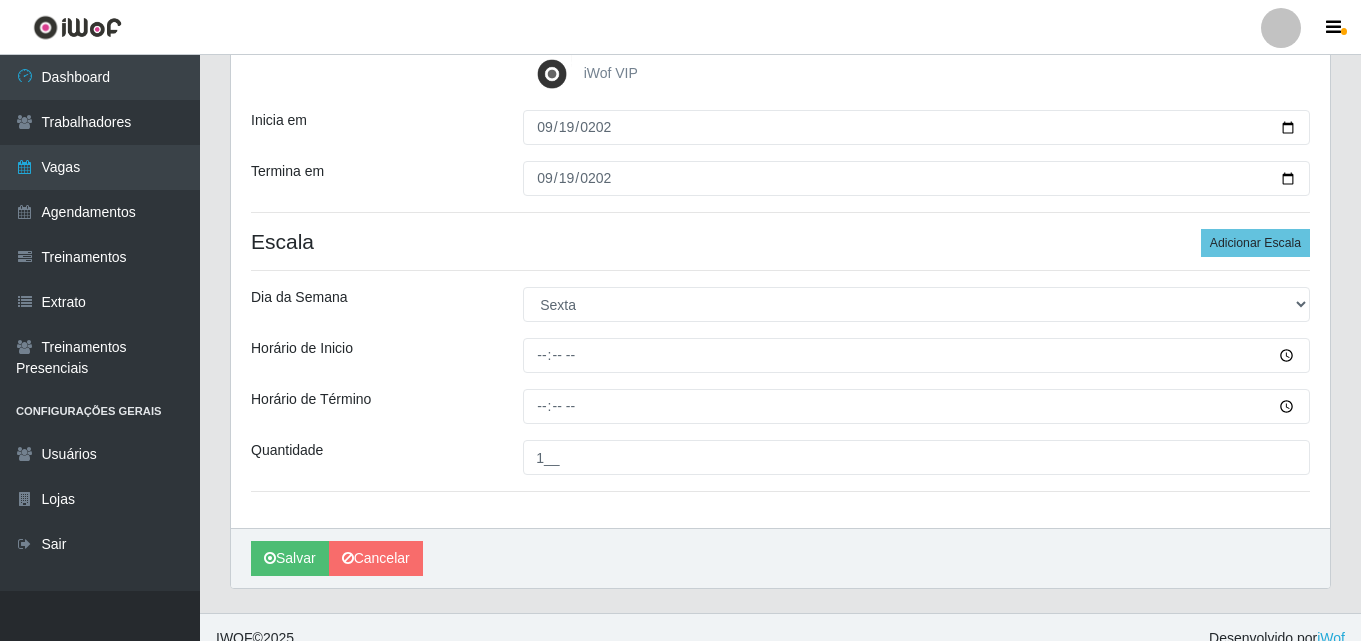 scroll, scrollTop: 343, scrollLeft: 0, axis: vertical 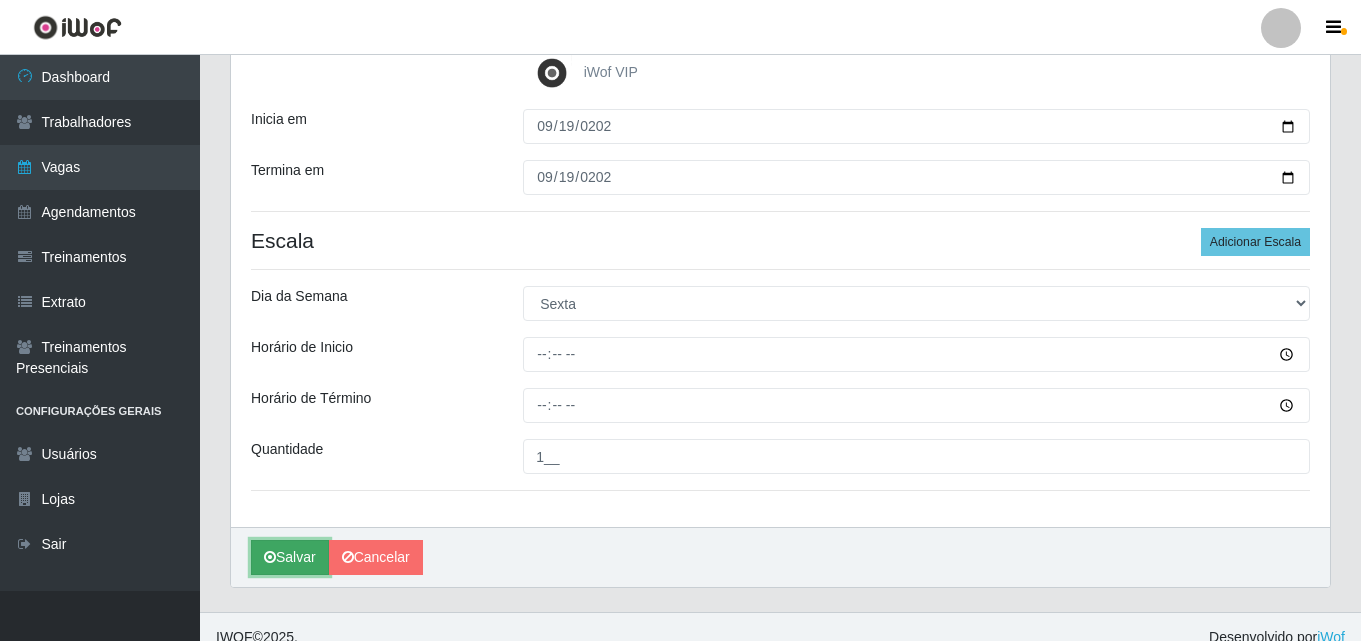 click on "Salvar" at bounding box center (290, 557) 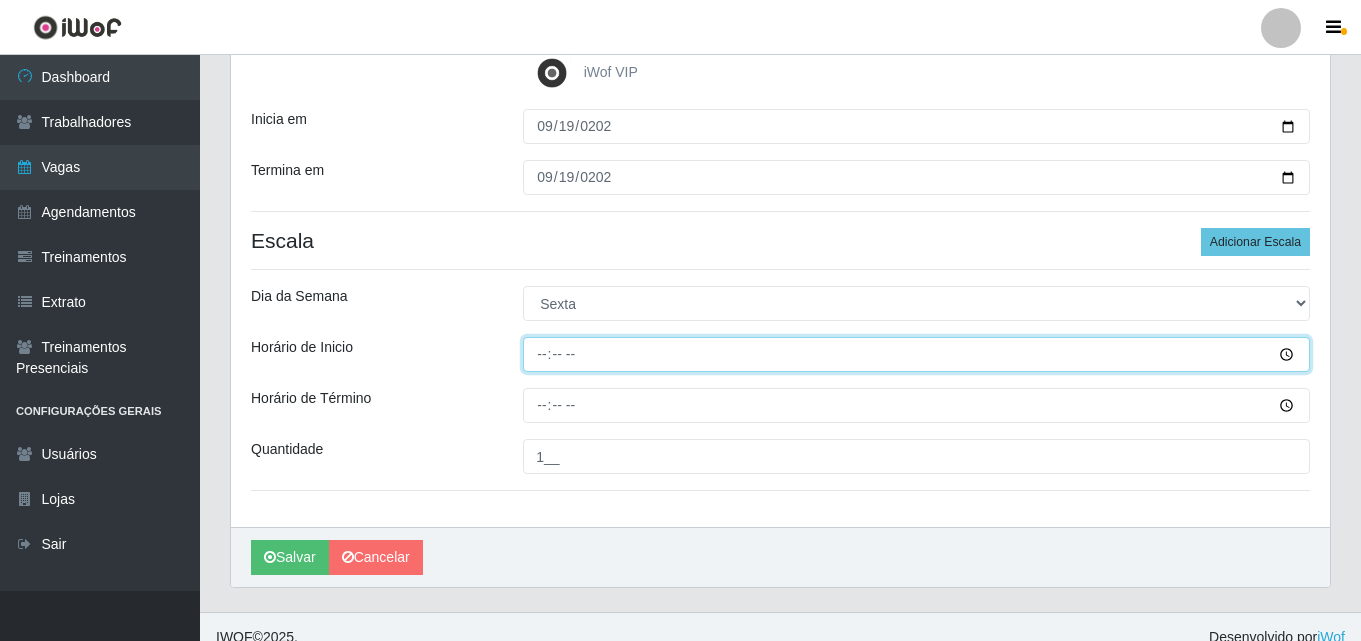 click on "Horário de Inicio" at bounding box center (916, 354) 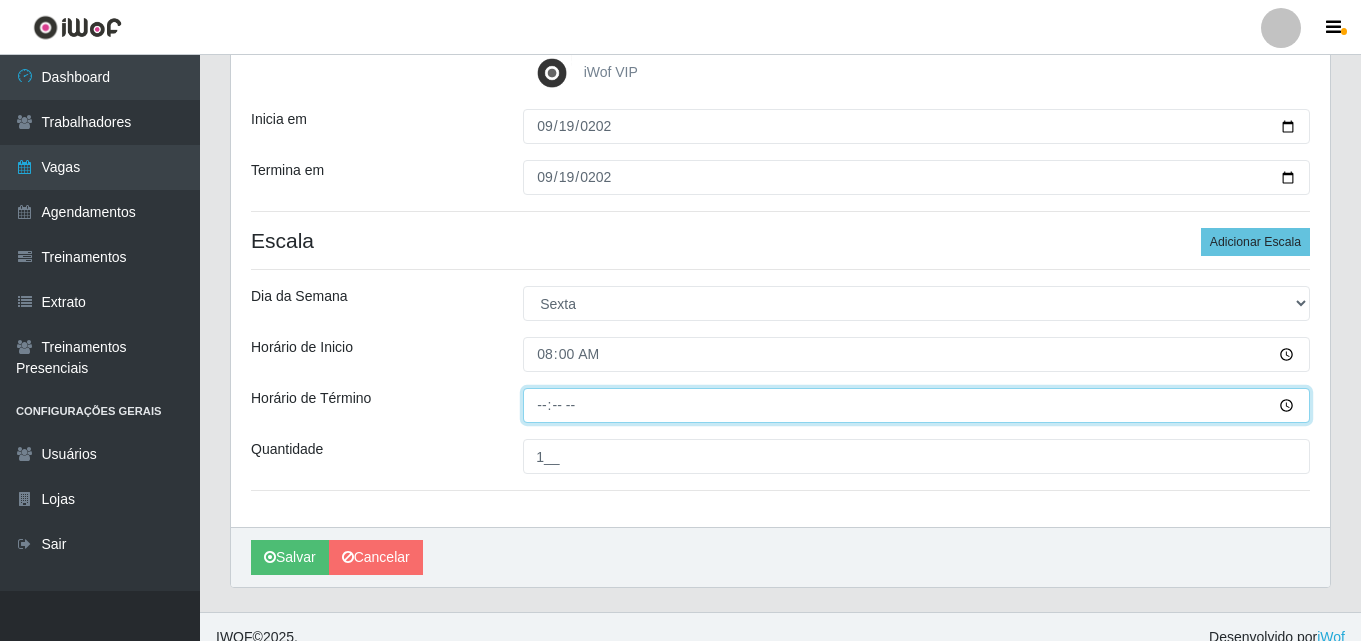 click on "Horário de Término" at bounding box center (916, 405) 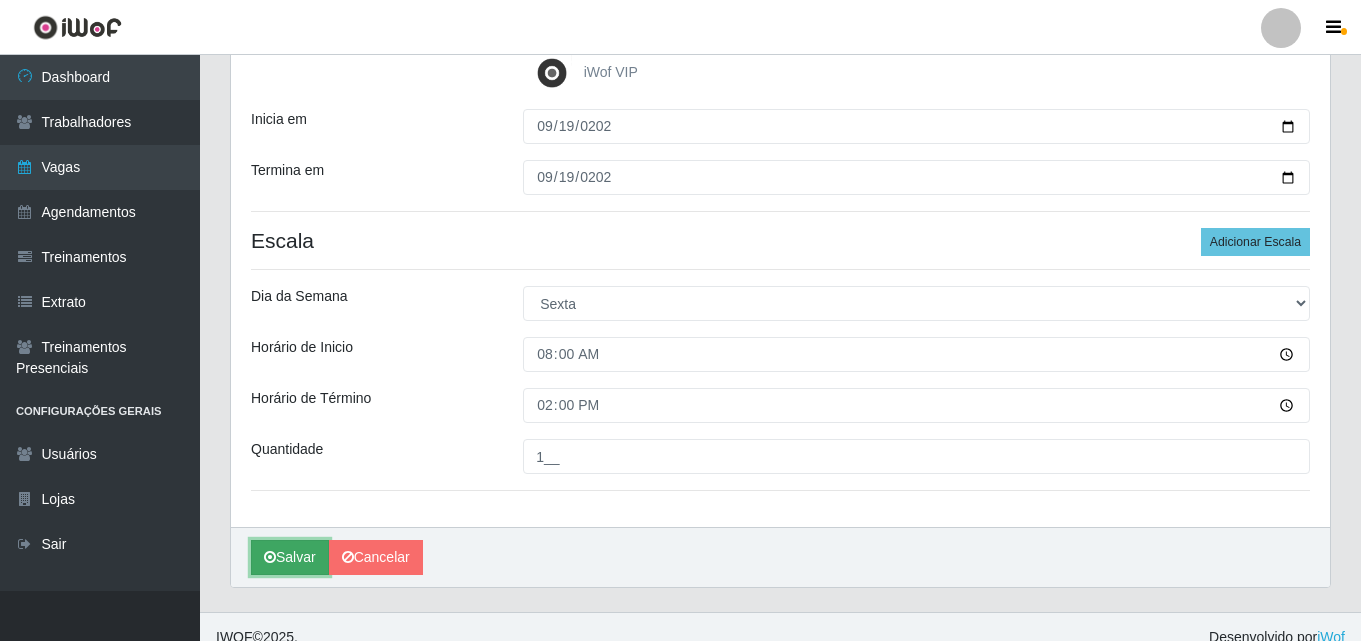 click on "Salvar" at bounding box center [290, 557] 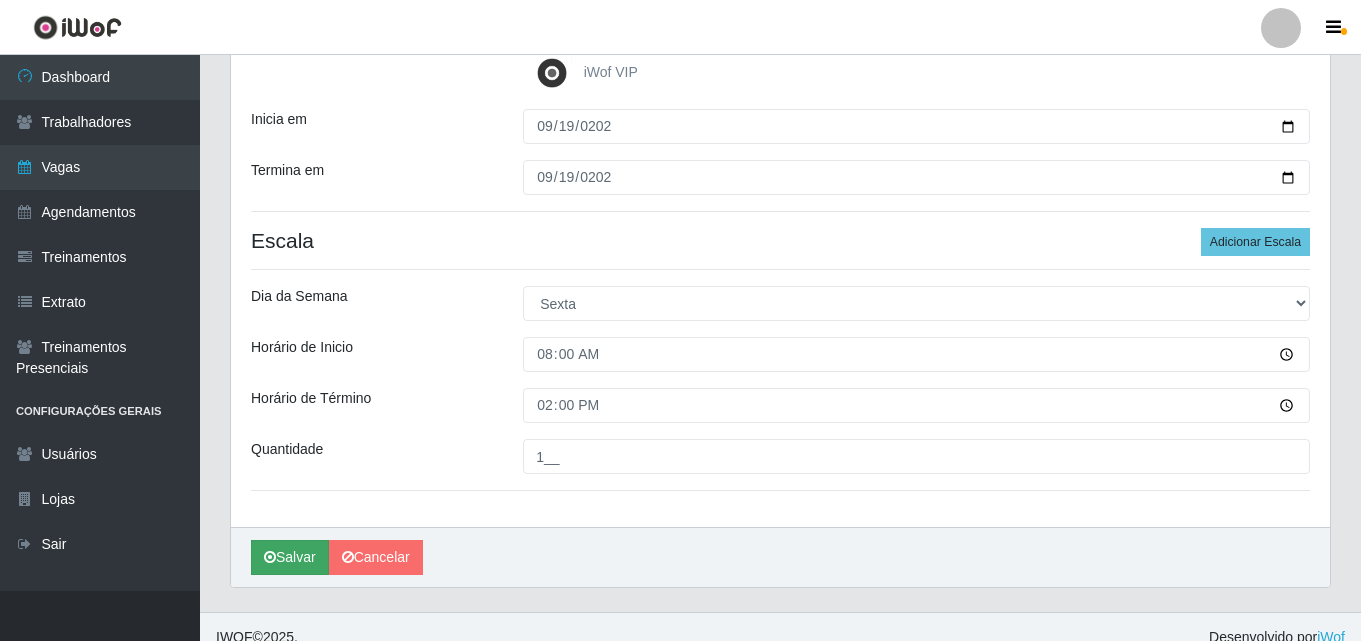 scroll, scrollTop: 0, scrollLeft: 0, axis: both 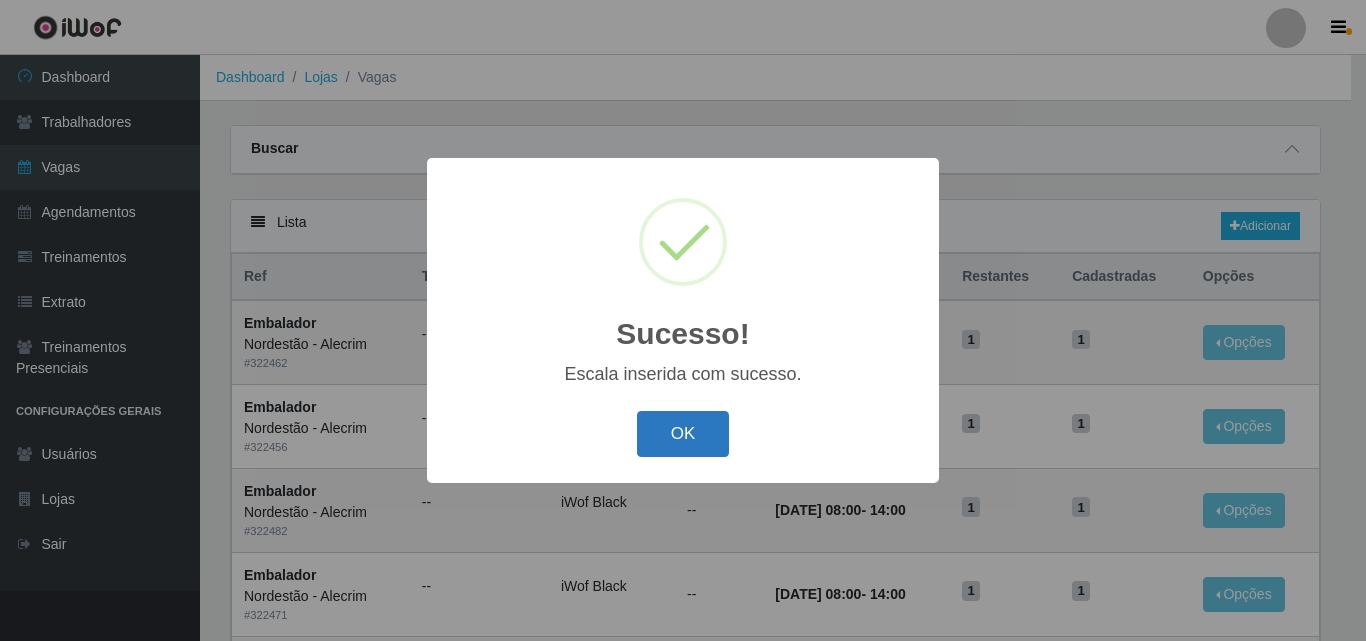 click on "OK" at bounding box center [683, 434] 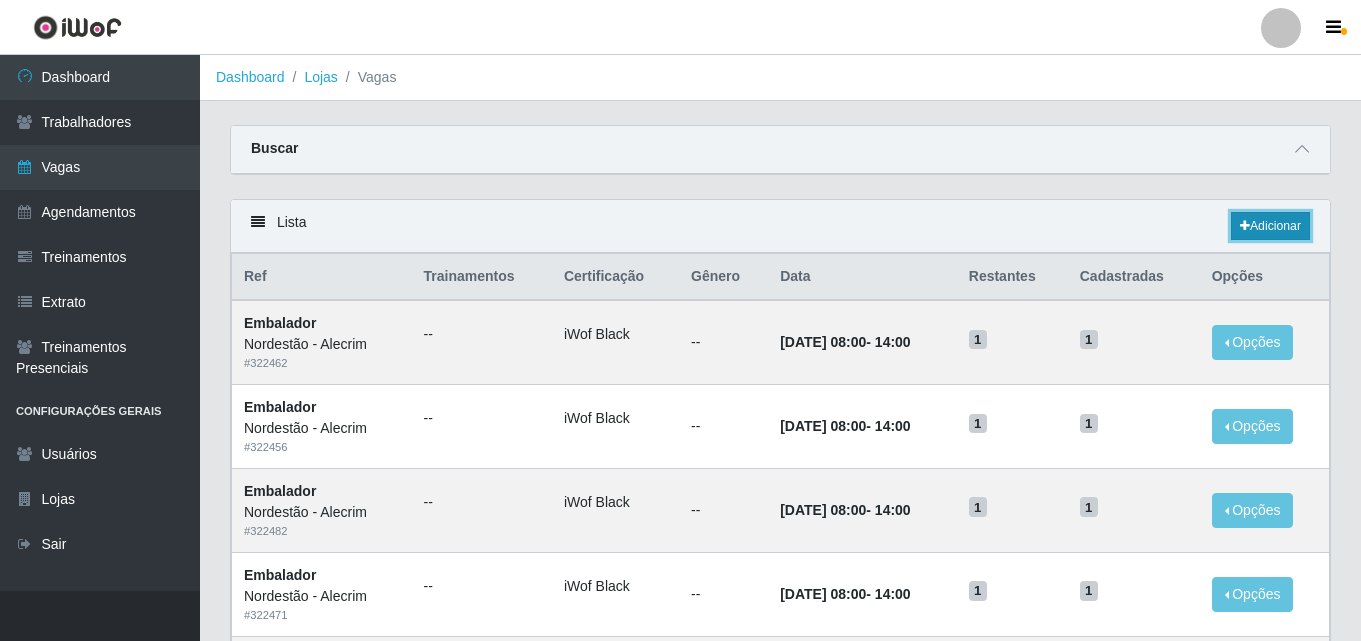 click on "Adicionar" at bounding box center [1270, 226] 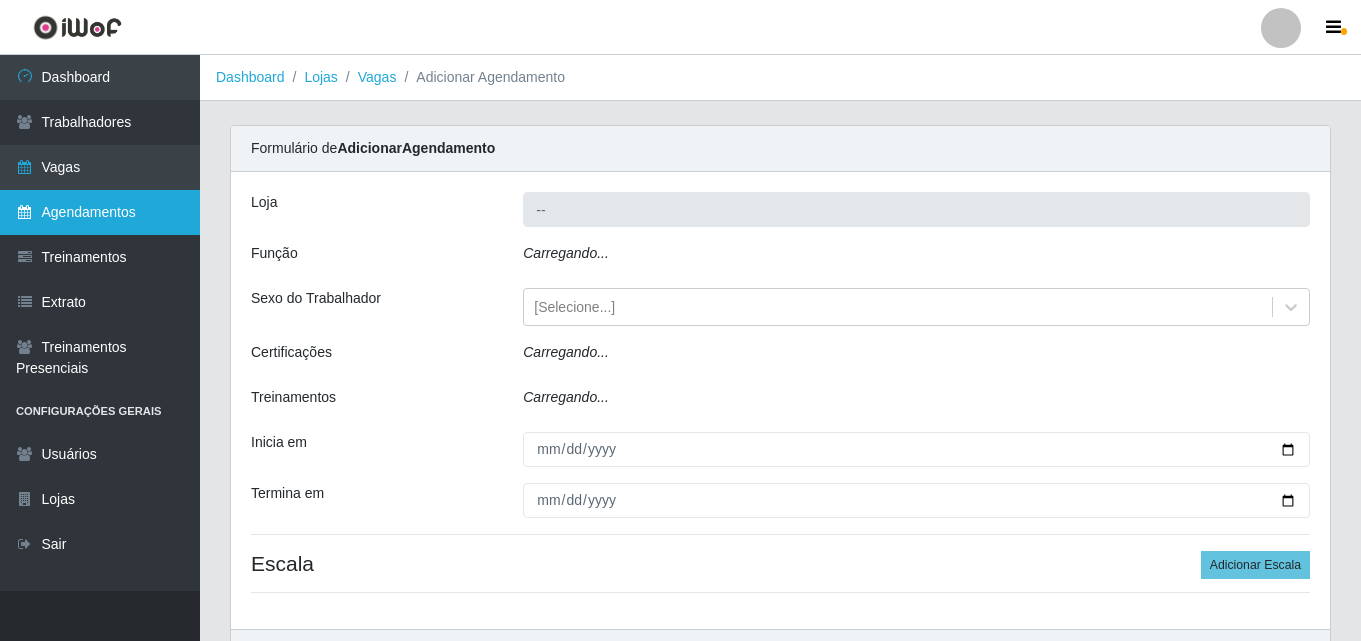 type on "Nordestão - Alecrim" 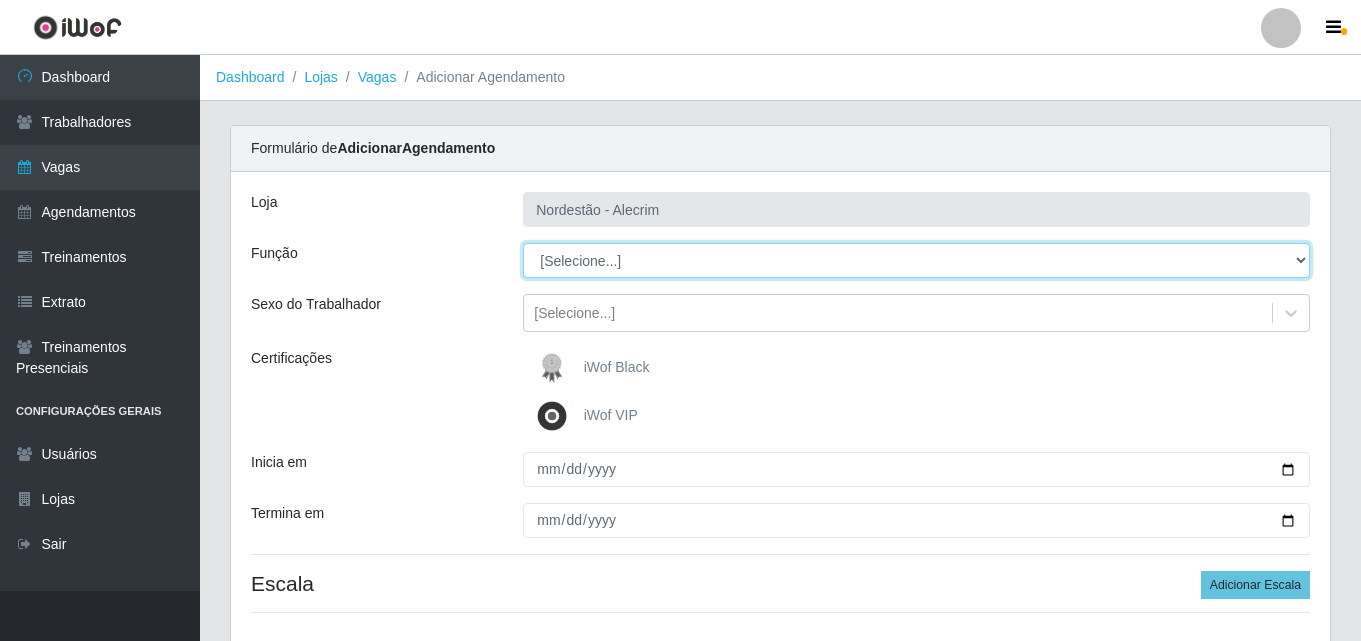 click on "[Selecione...] Embalador Embalador + Embalador ++" at bounding box center [916, 260] 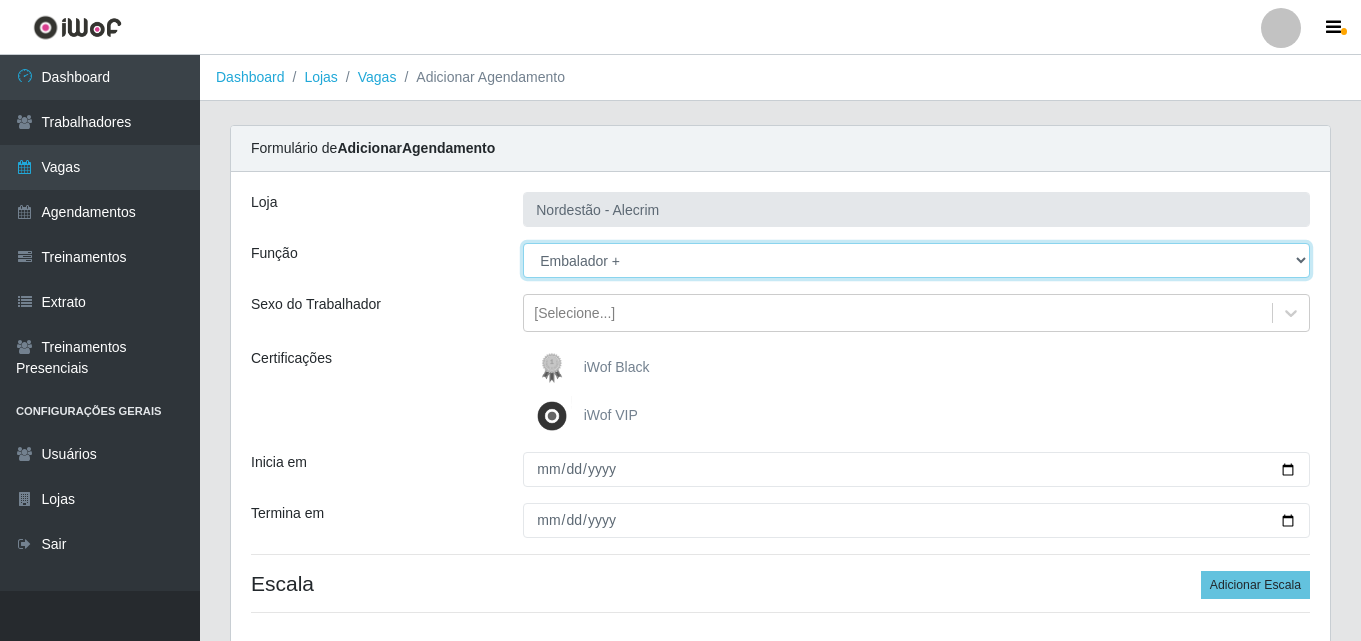 click on "[Selecione...] Embalador Embalador + Embalador ++" at bounding box center [916, 260] 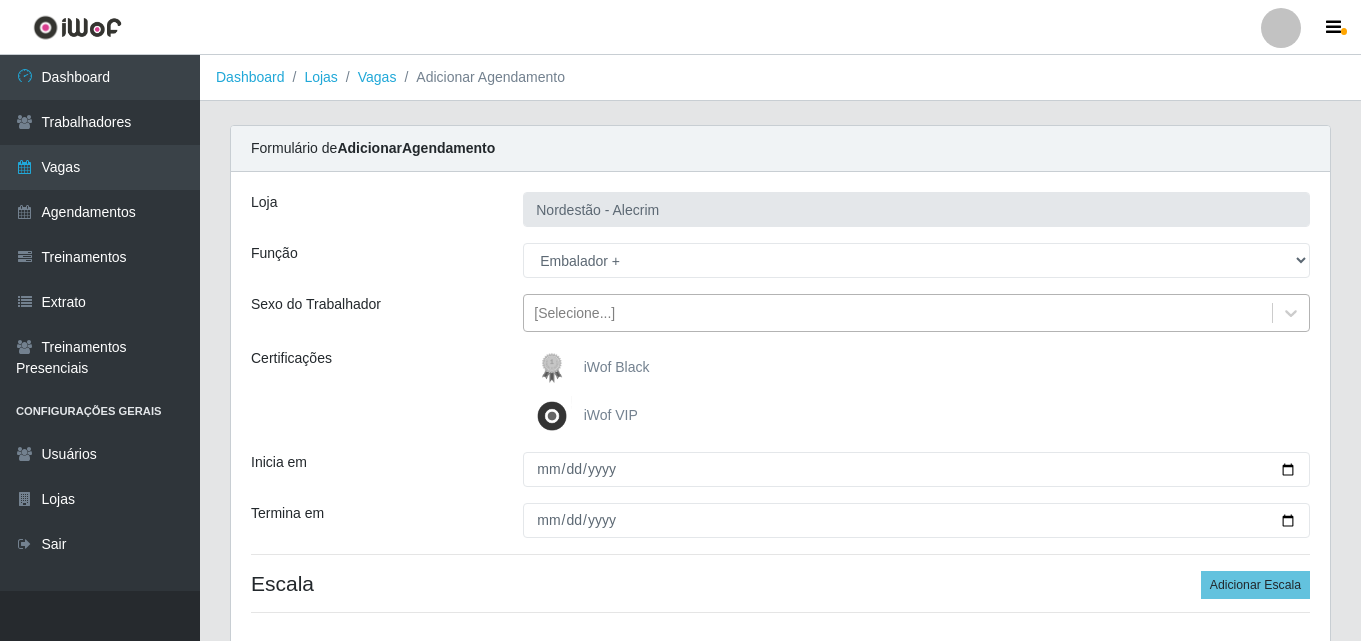 click on "[Selecione...]" at bounding box center [898, 313] 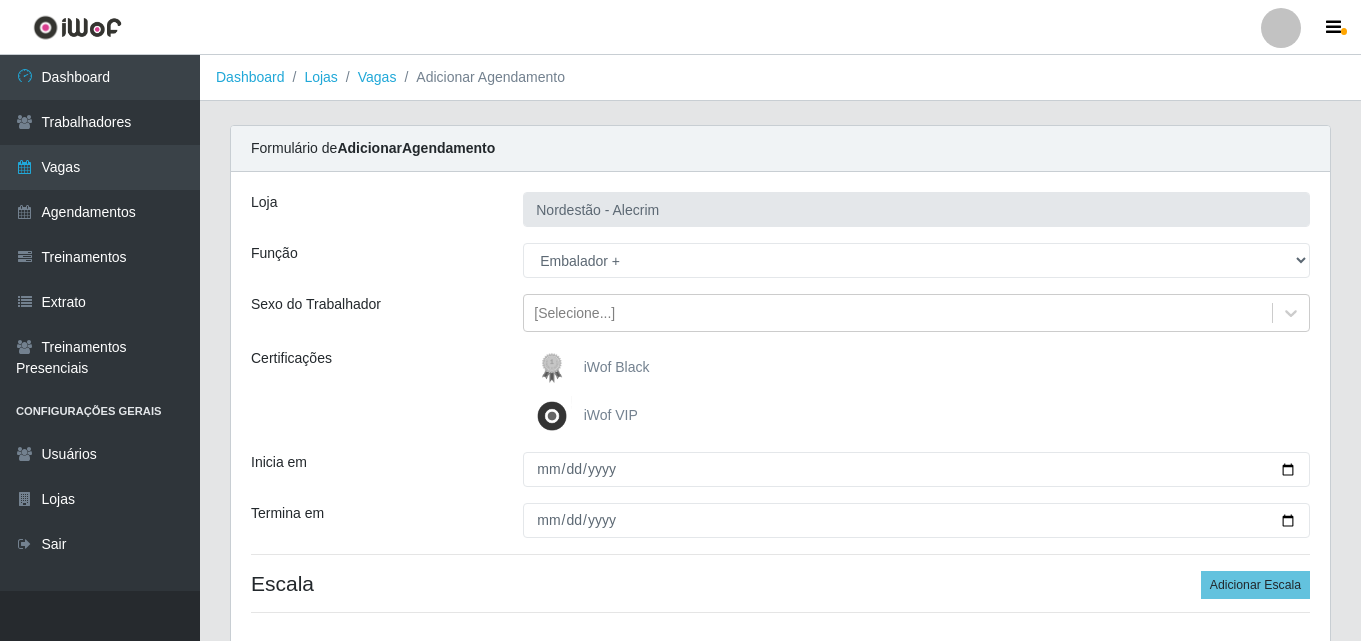 drag, startPoint x: 470, startPoint y: 325, endPoint x: 526, endPoint y: 362, distance: 67.11929 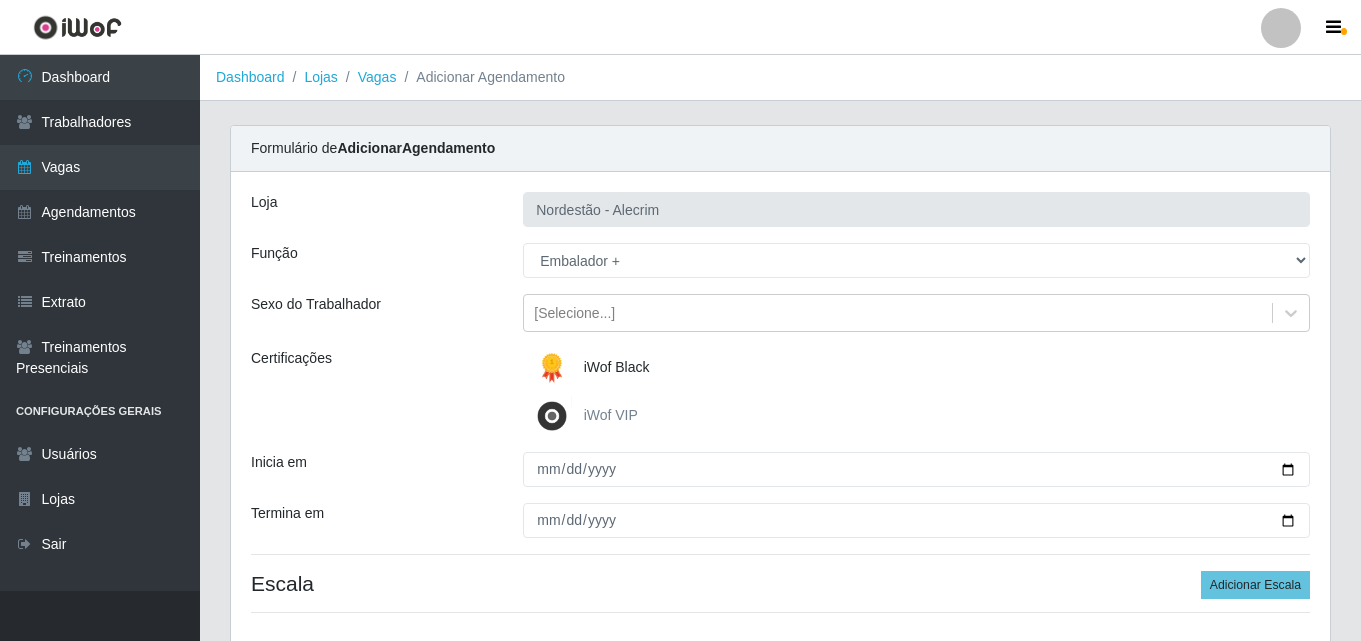 scroll, scrollTop: 143, scrollLeft: 0, axis: vertical 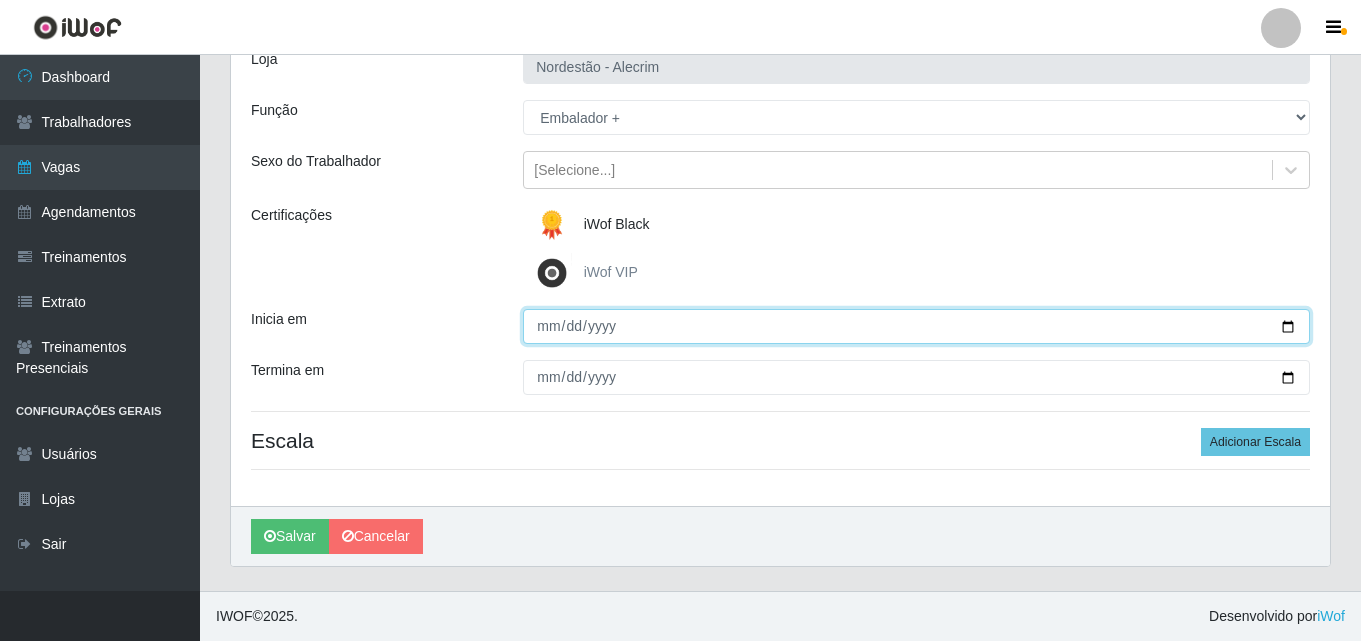 click on "Inicia em" at bounding box center [916, 326] 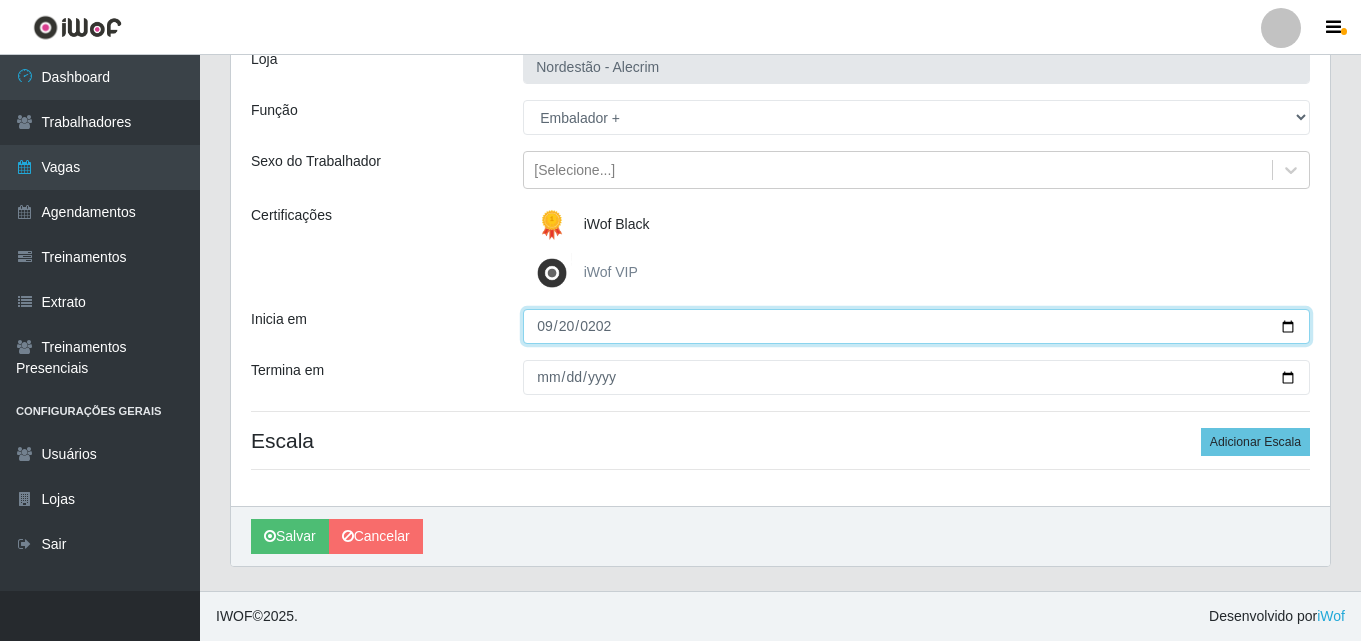 type on "2025-09-20" 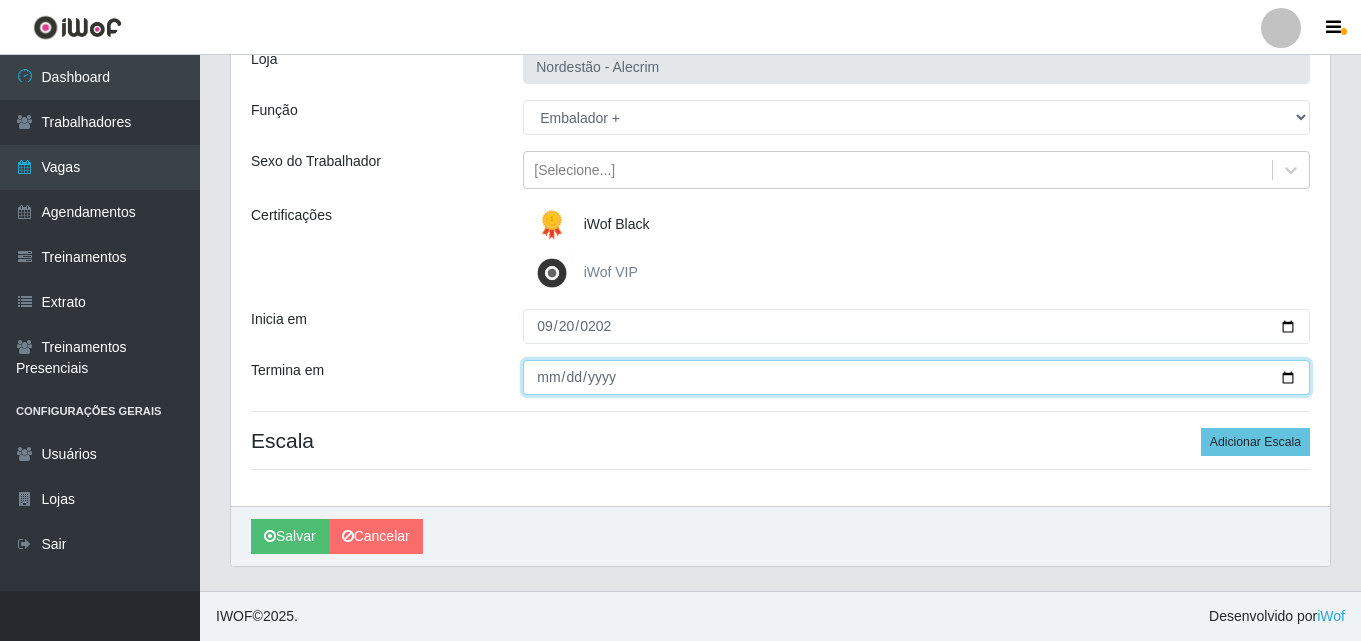 click on "Termina em" at bounding box center (916, 377) 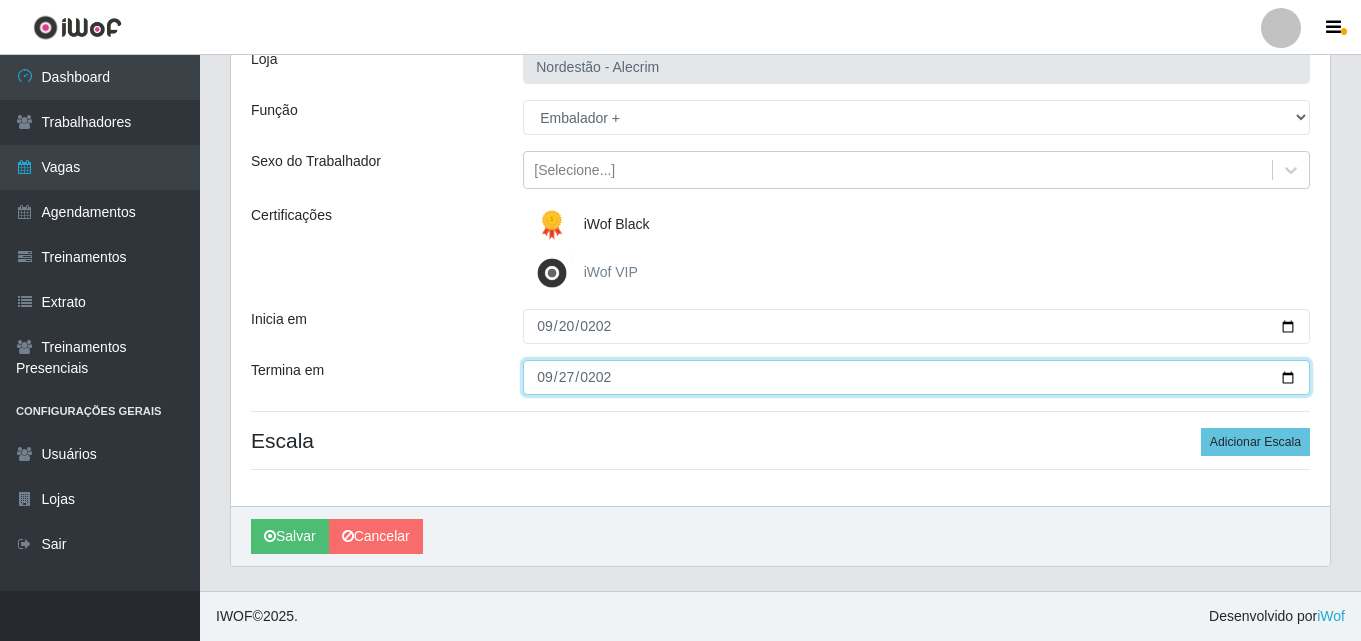type on "2025-09-27" 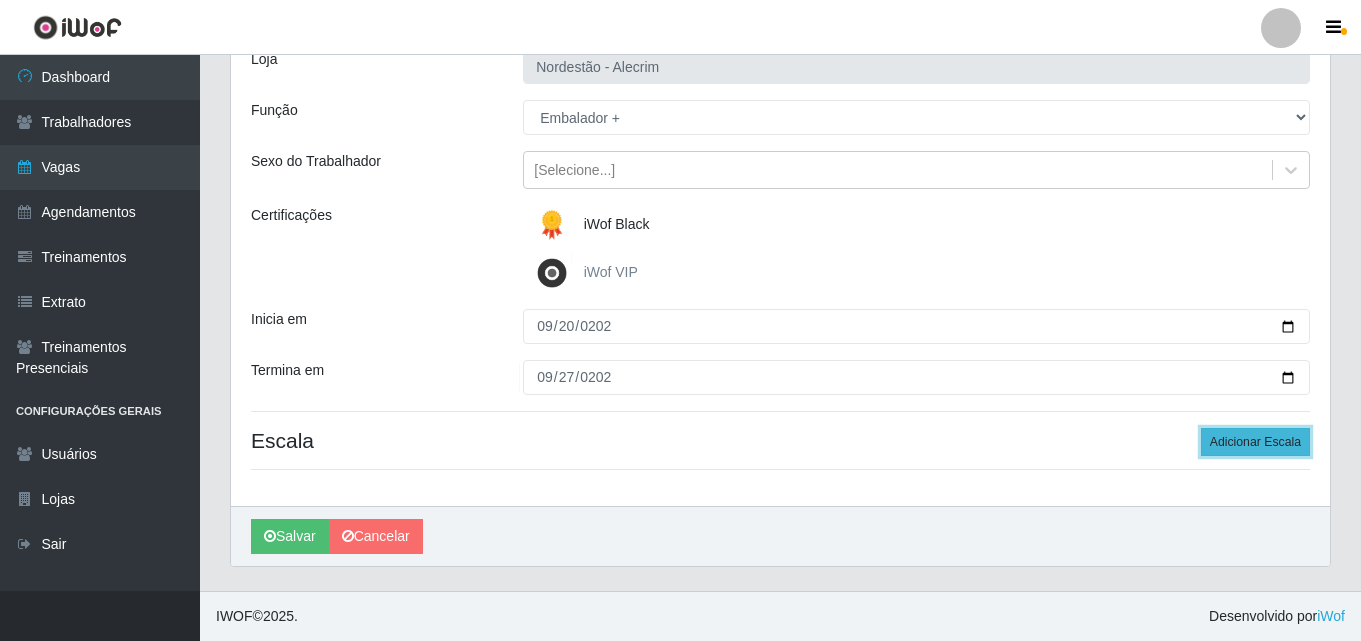 click on "Adicionar Escala" at bounding box center (1255, 442) 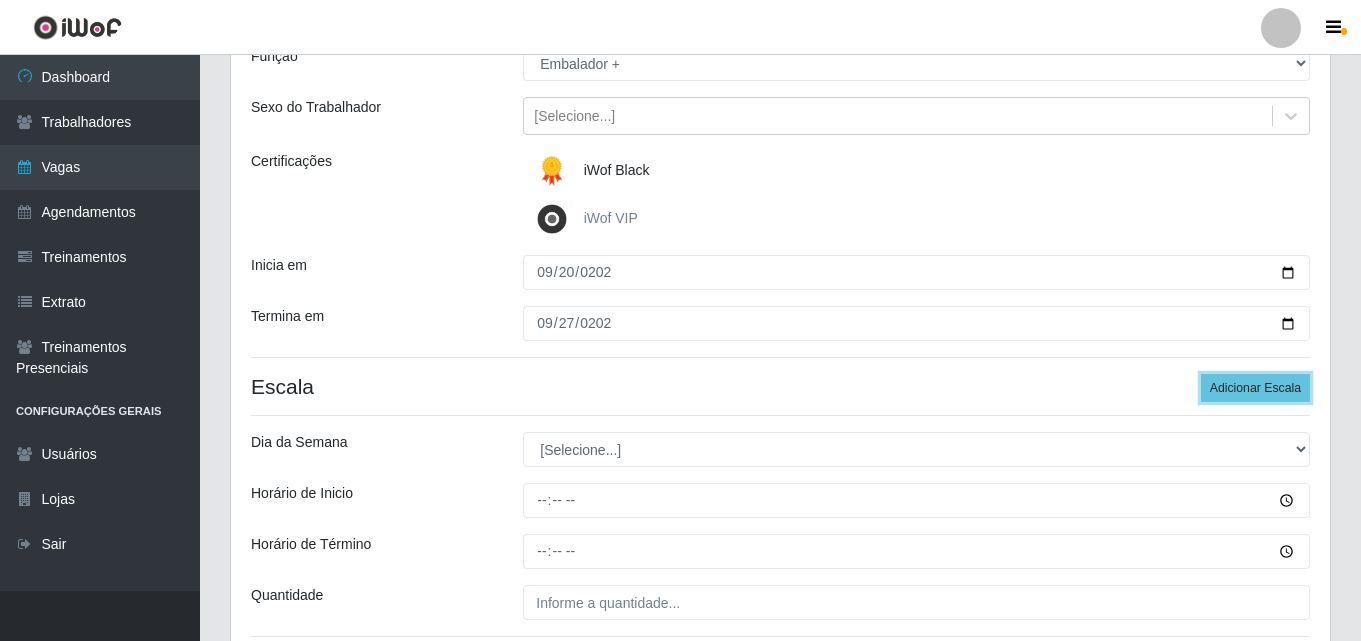 scroll, scrollTop: 243, scrollLeft: 0, axis: vertical 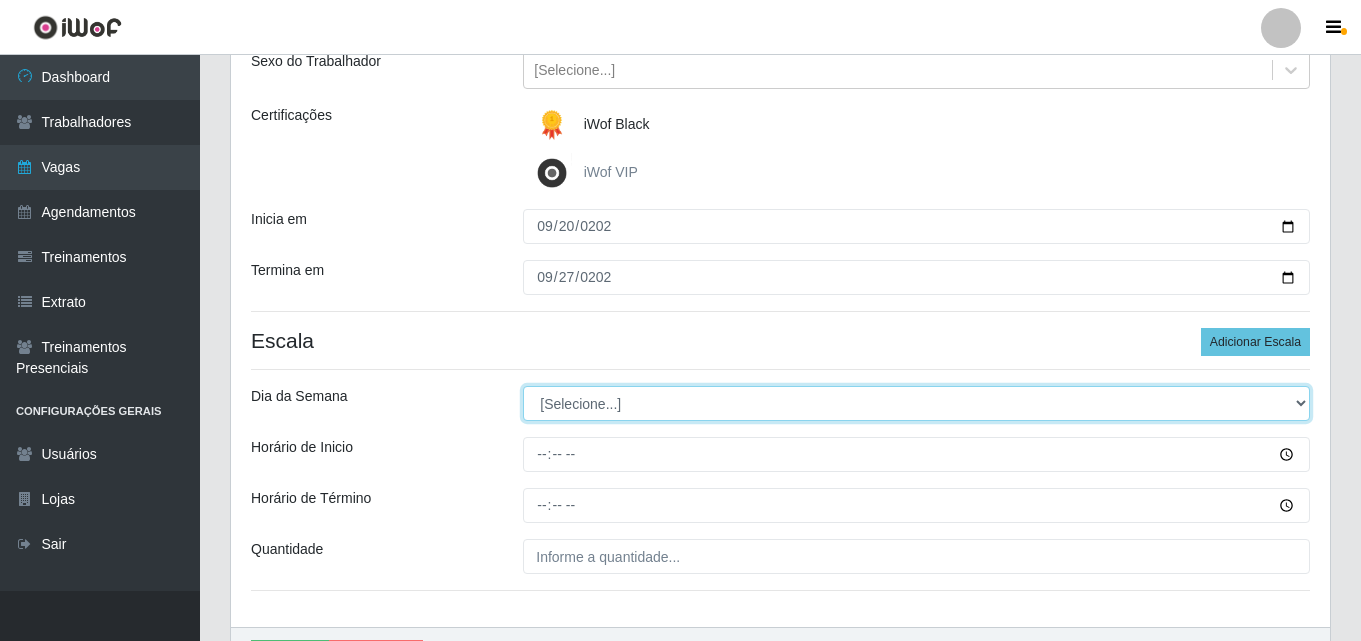 click on "[Selecione...] Segunda Terça Quarta Quinta Sexta Sábado Domingo" at bounding box center [916, 403] 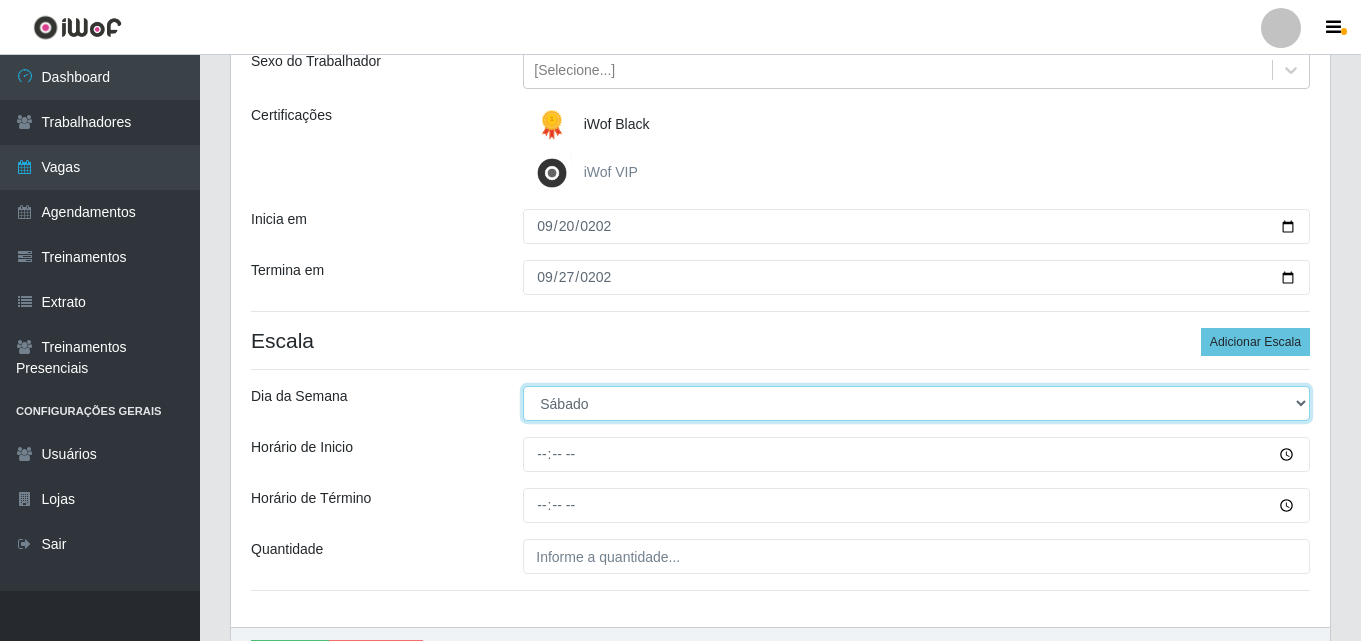 click on "[Selecione...] Segunda Terça Quarta Quinta Sexta Sábado Domingo" at bounding box center (916, 403) 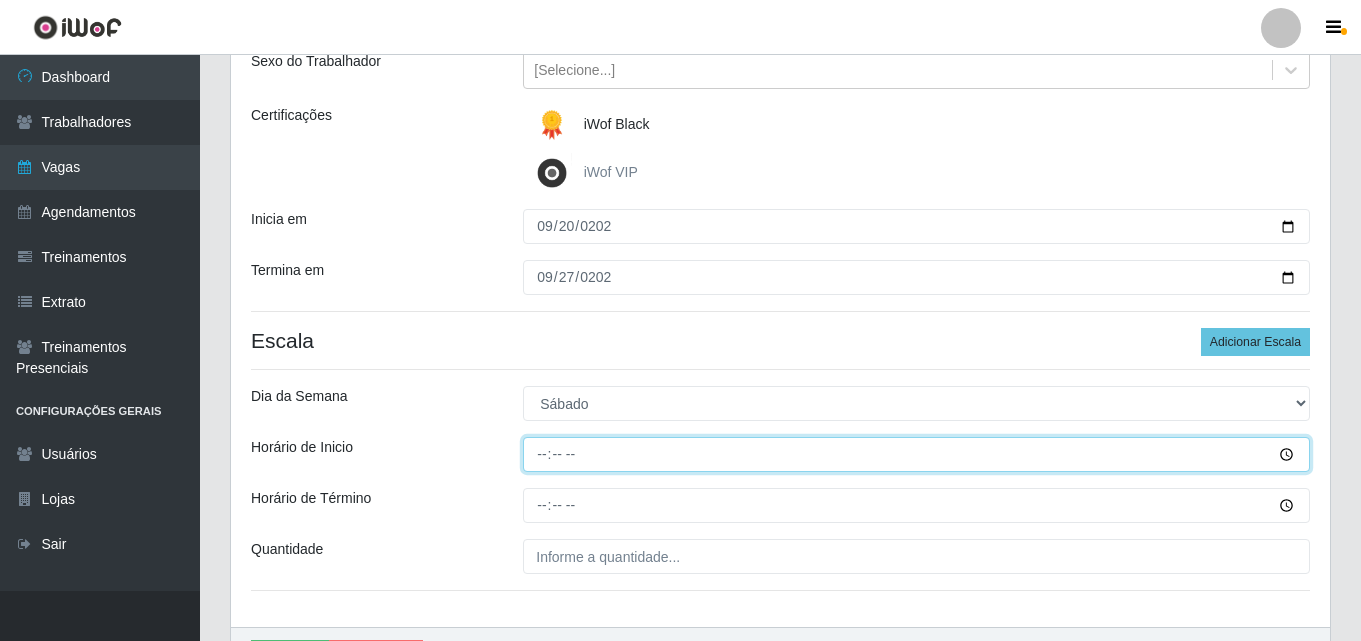 click on "Horário de Inicio" at bounding box center [916, 454] 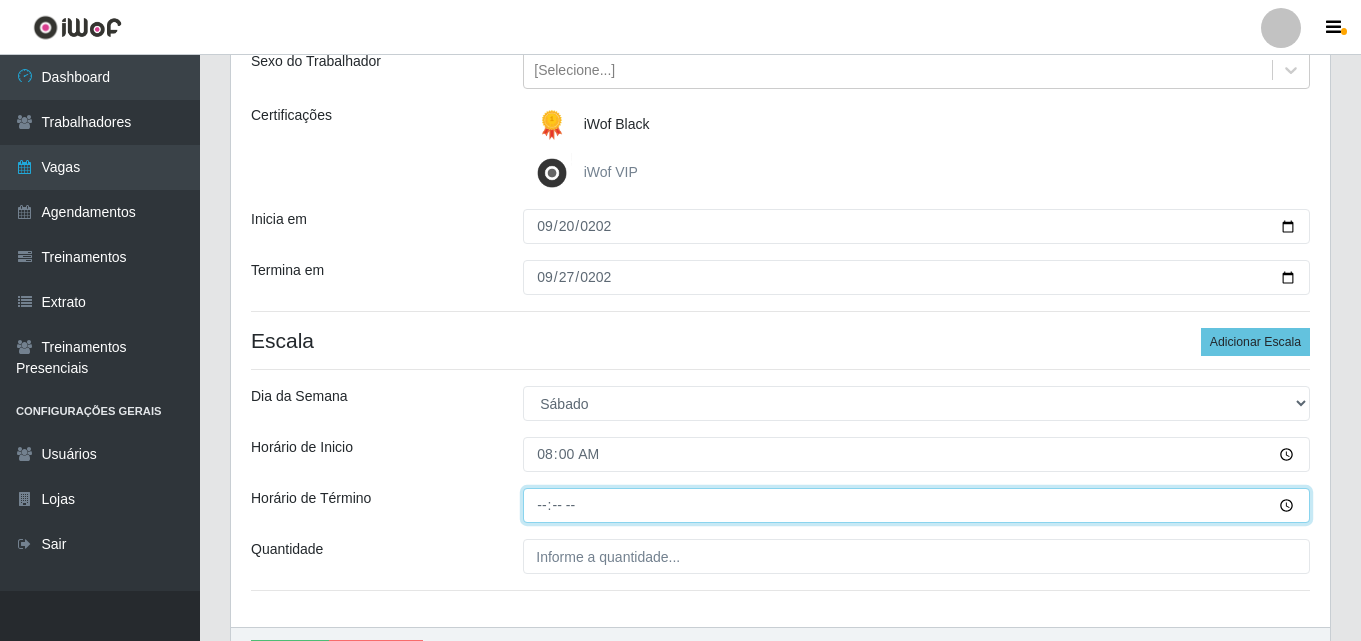 click on "Horário de Término" at bounding box center (916, 505) 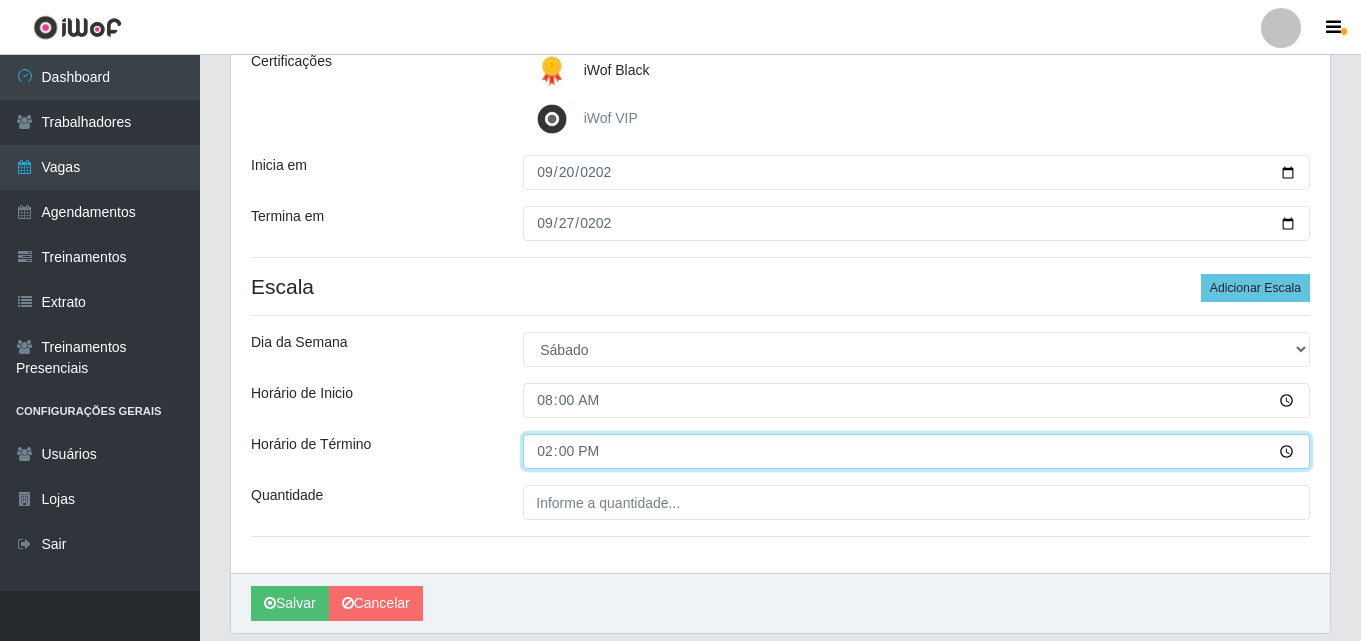 scroll, scrollTop: 343, scrollLeft: 0, axis: vertical 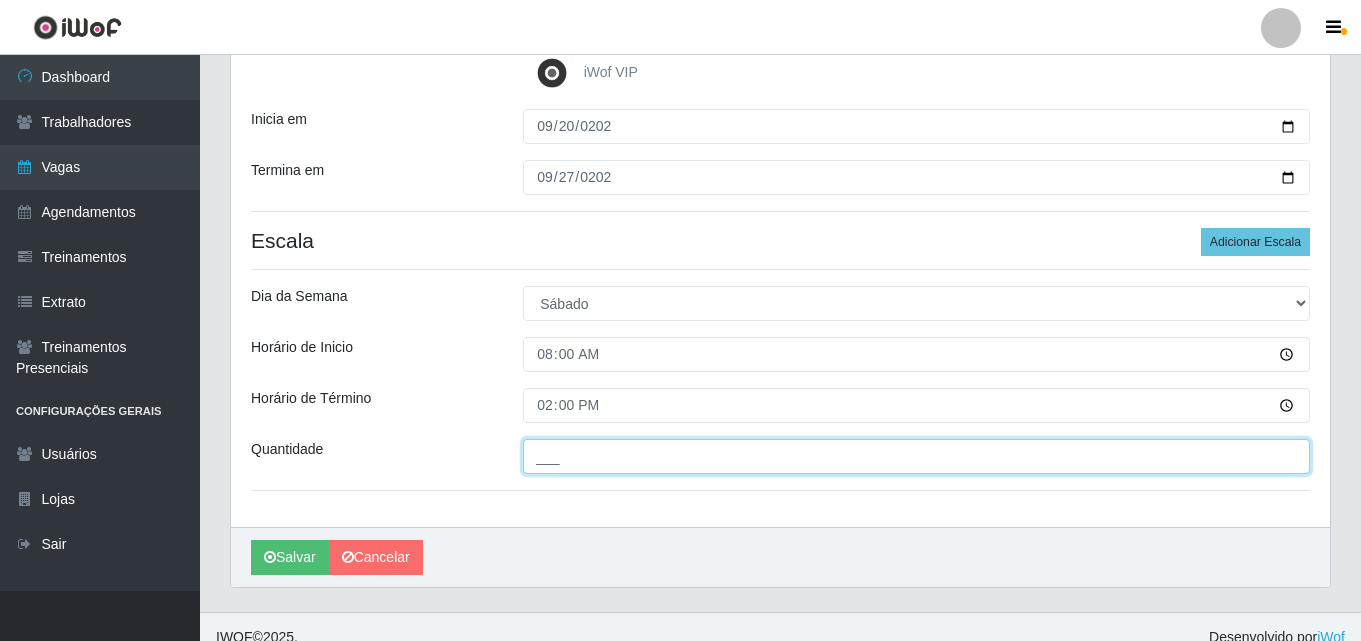 click on "___" at bounding box center (916, 456) 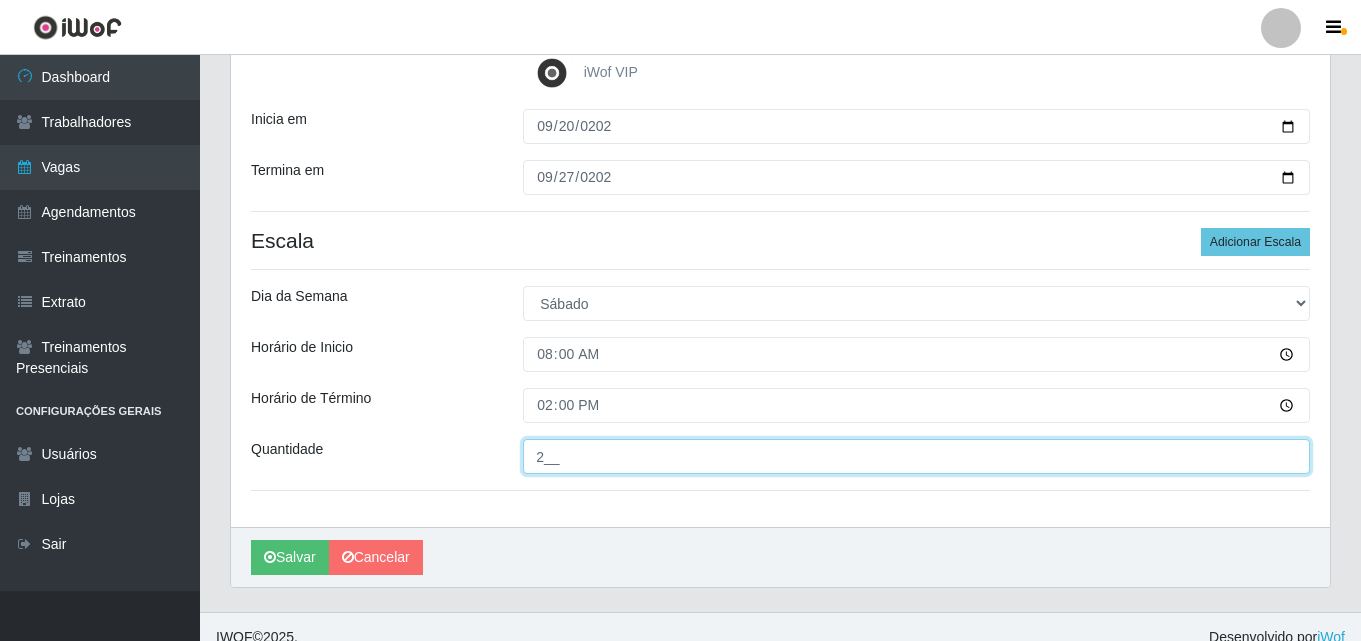 type on "2__" 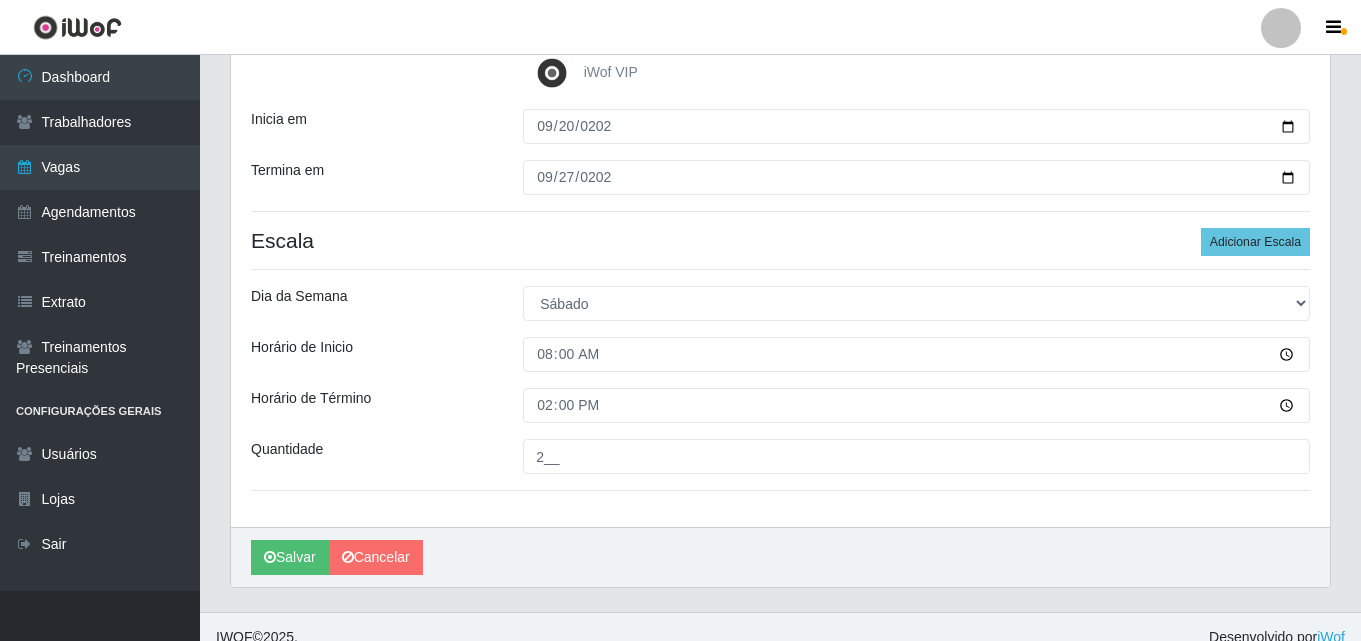 click on "Quantidade" at bounding box center (372, 456) 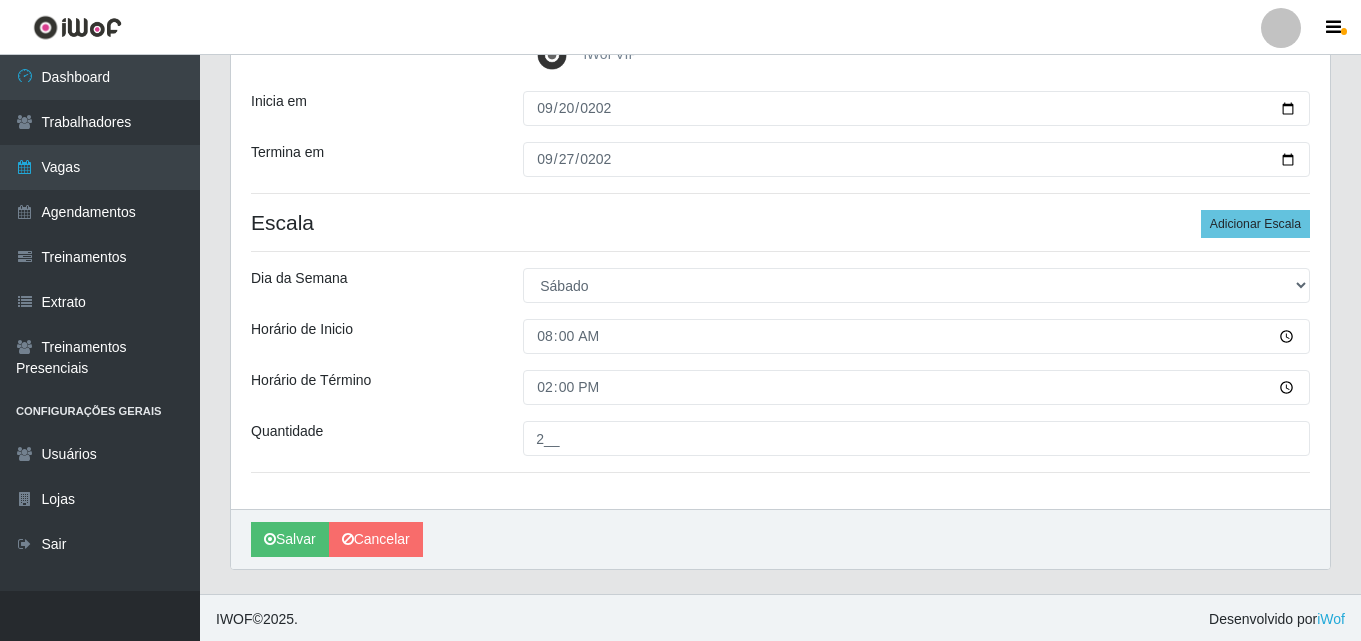 scroll, scrollTop: 364, scrollLeft: 0, axis: vertical 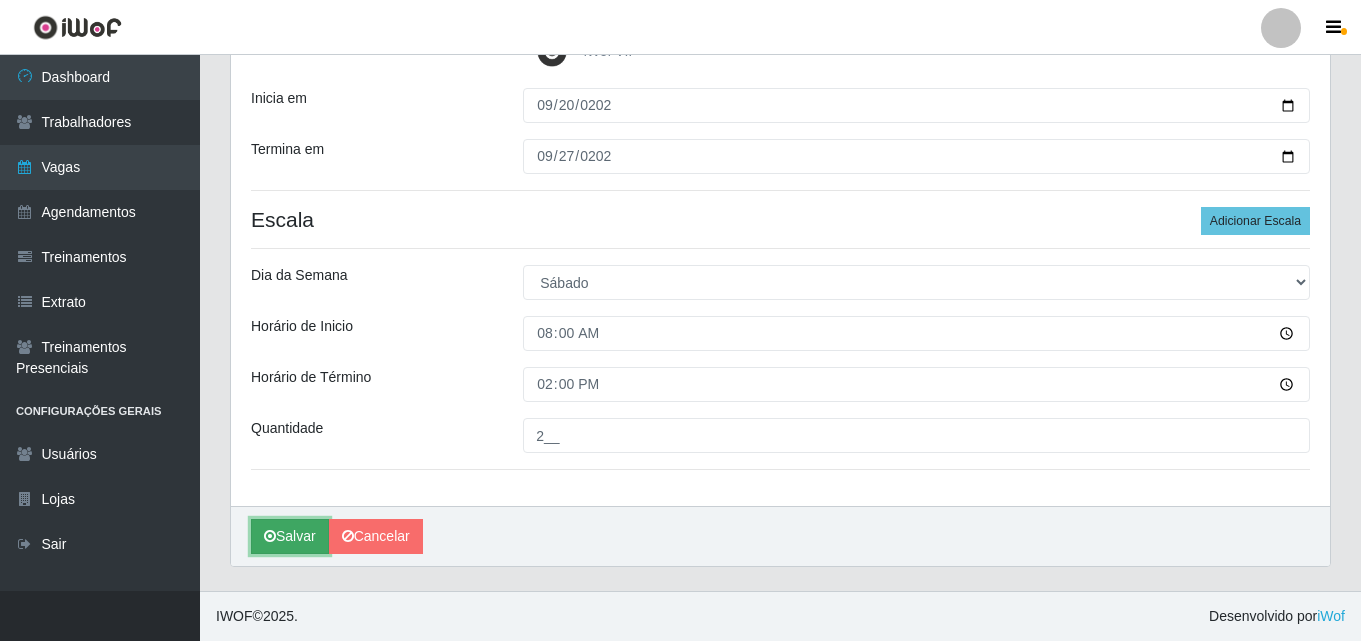 click on "Salvar" at bounding box center (290, 536) 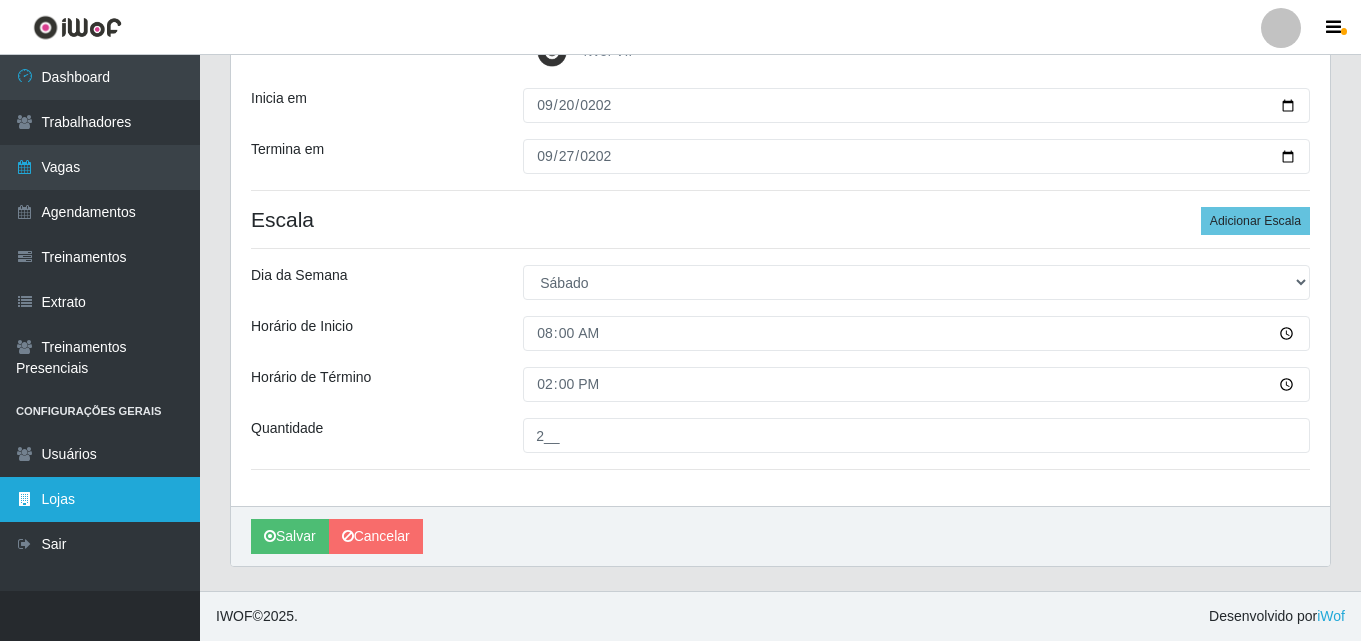 scroll, scrollTop: 0, scrollLeft: 0, axis: both 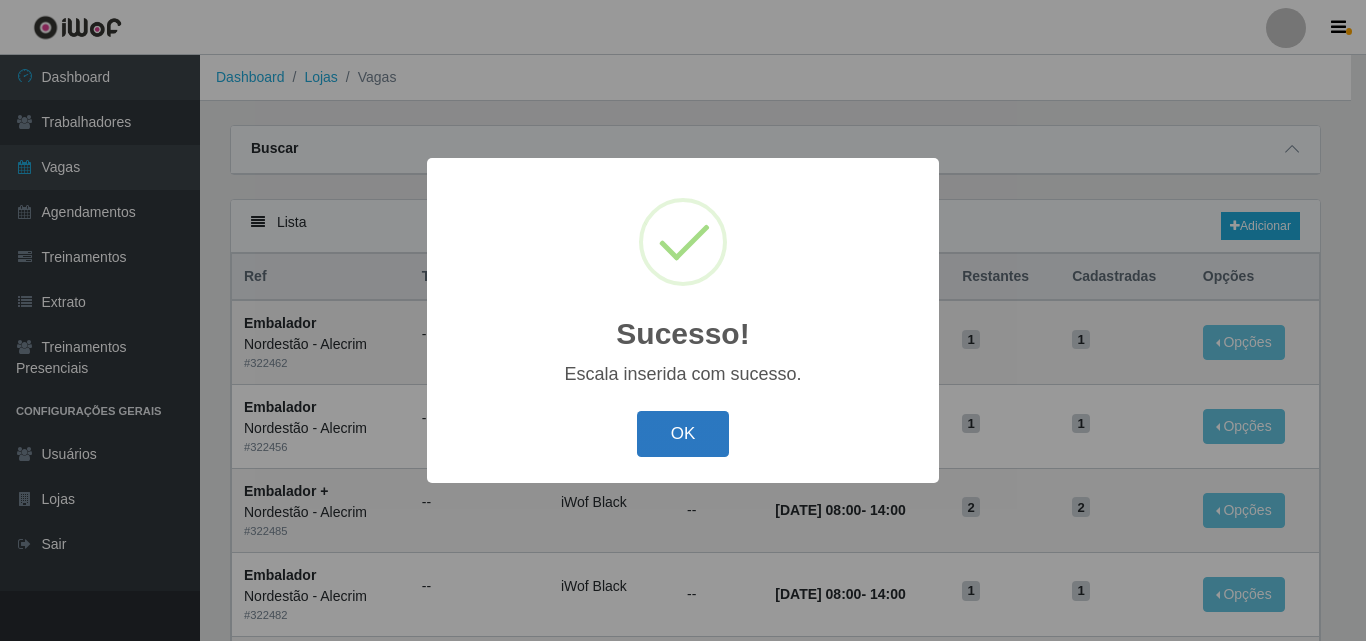 click on "OK" at bounding box center [683, 434] 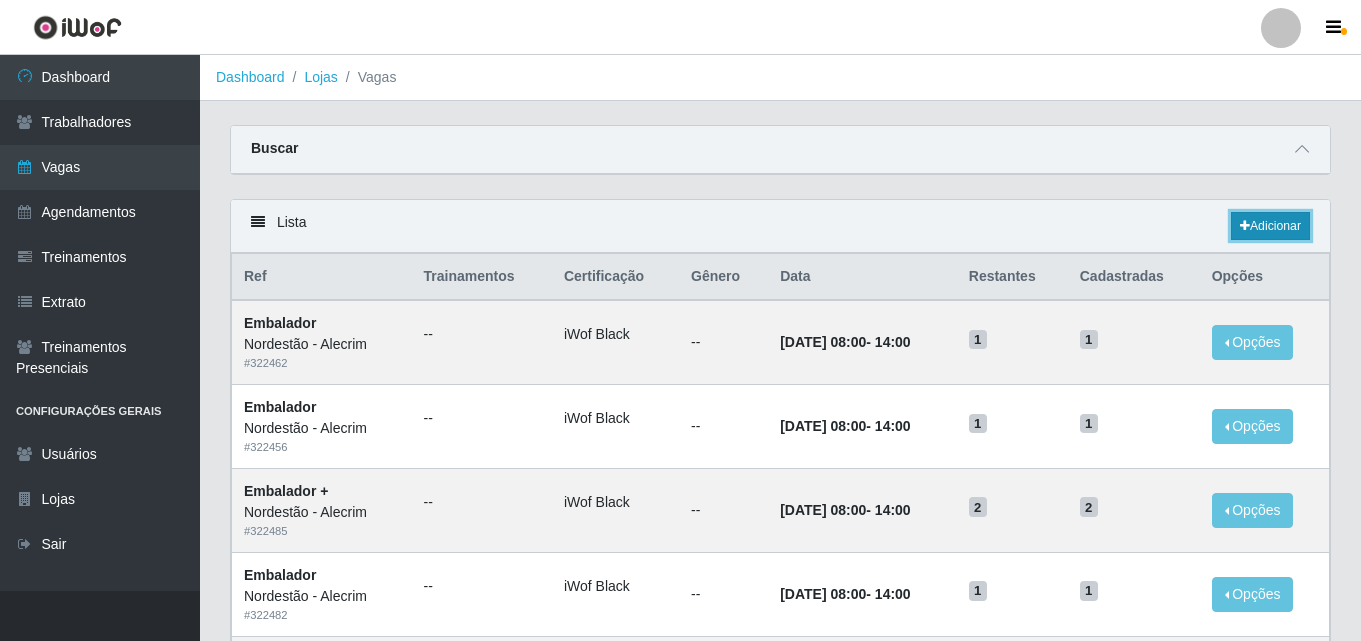 click on "Adicionar" at bounding box center [1270, 226] 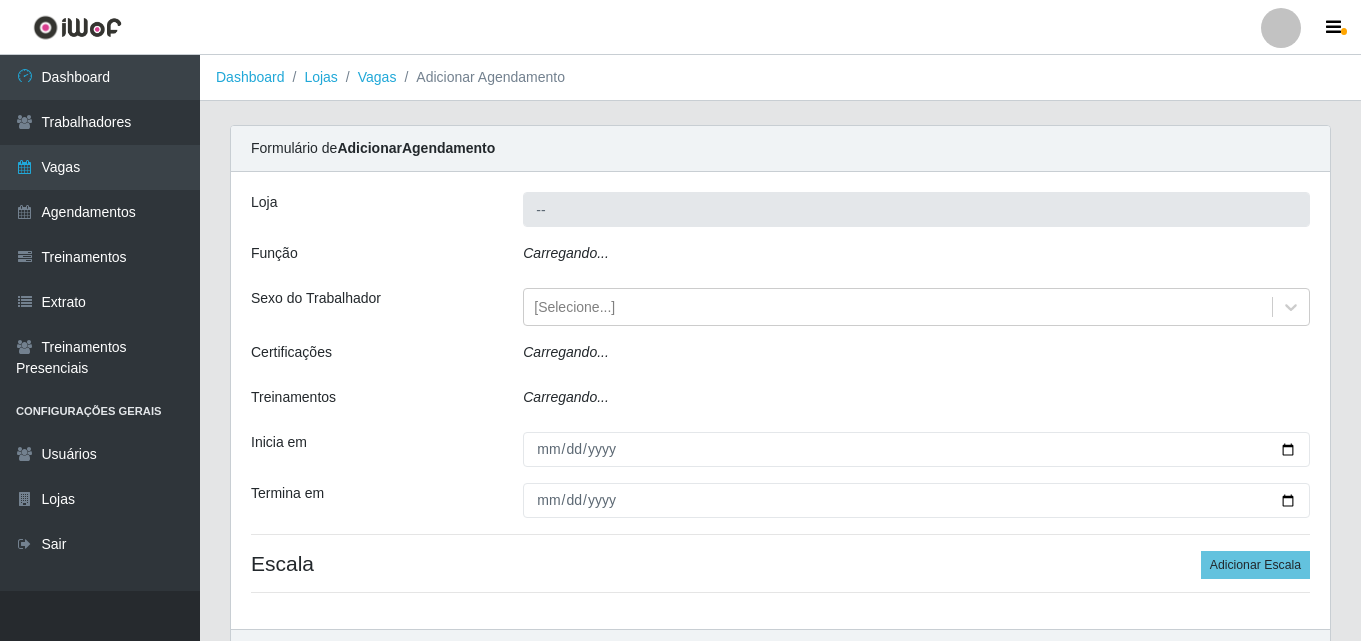 type on "Nordestão - Alecrim" 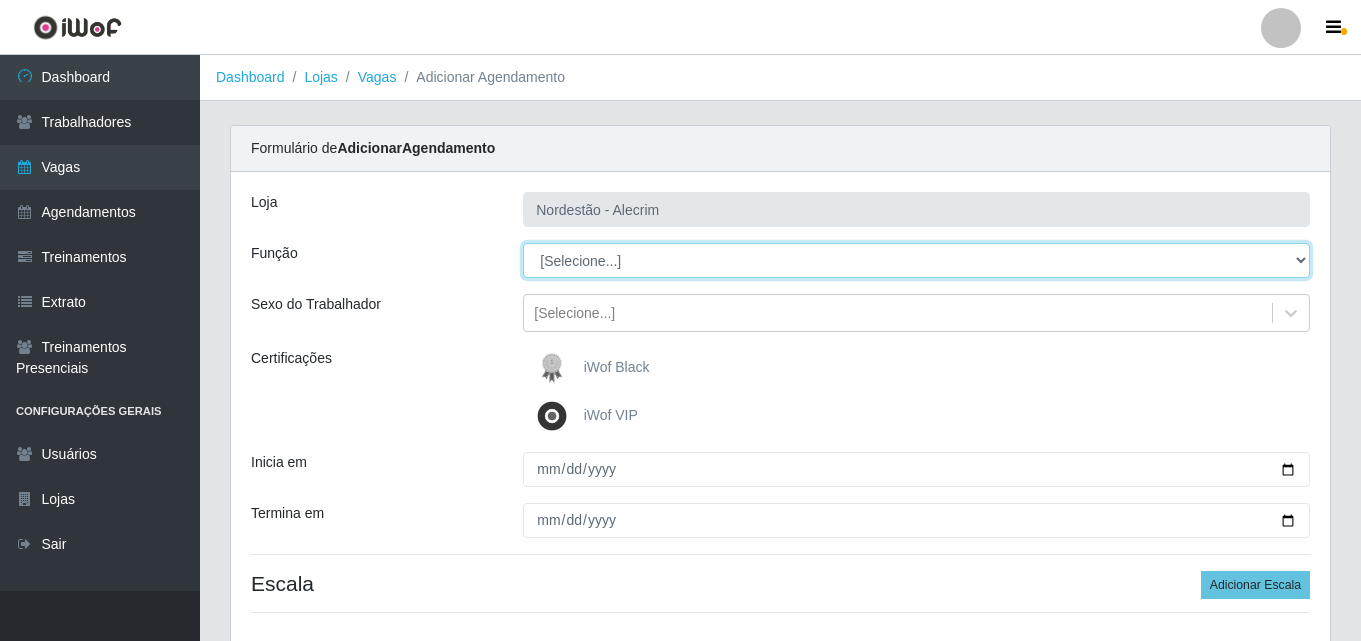 click on "[Selecione...] Embalador Embalador + Embalador ++" at bounding box center [916, 260] 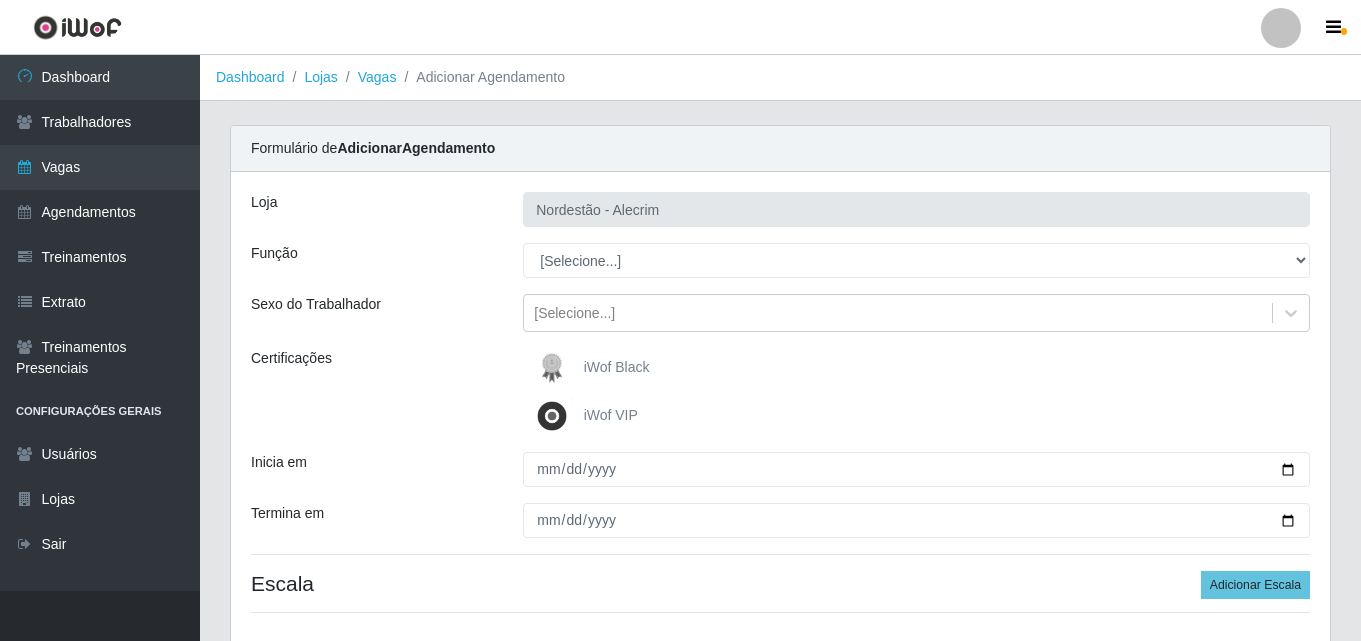 click on "Sexo do Trabalhador" at bounding box center (372, 313) 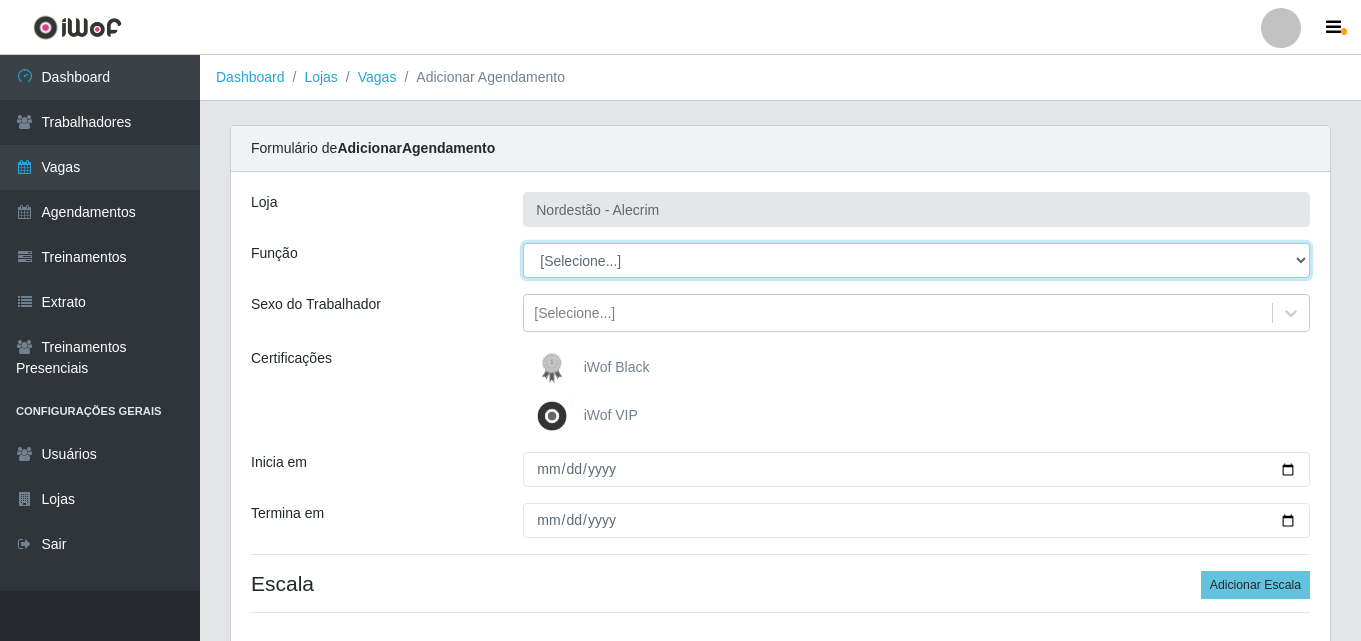 click on "[Selecione...] Embalador Embalador + Embalador ++" at bounding box center (916, 260) 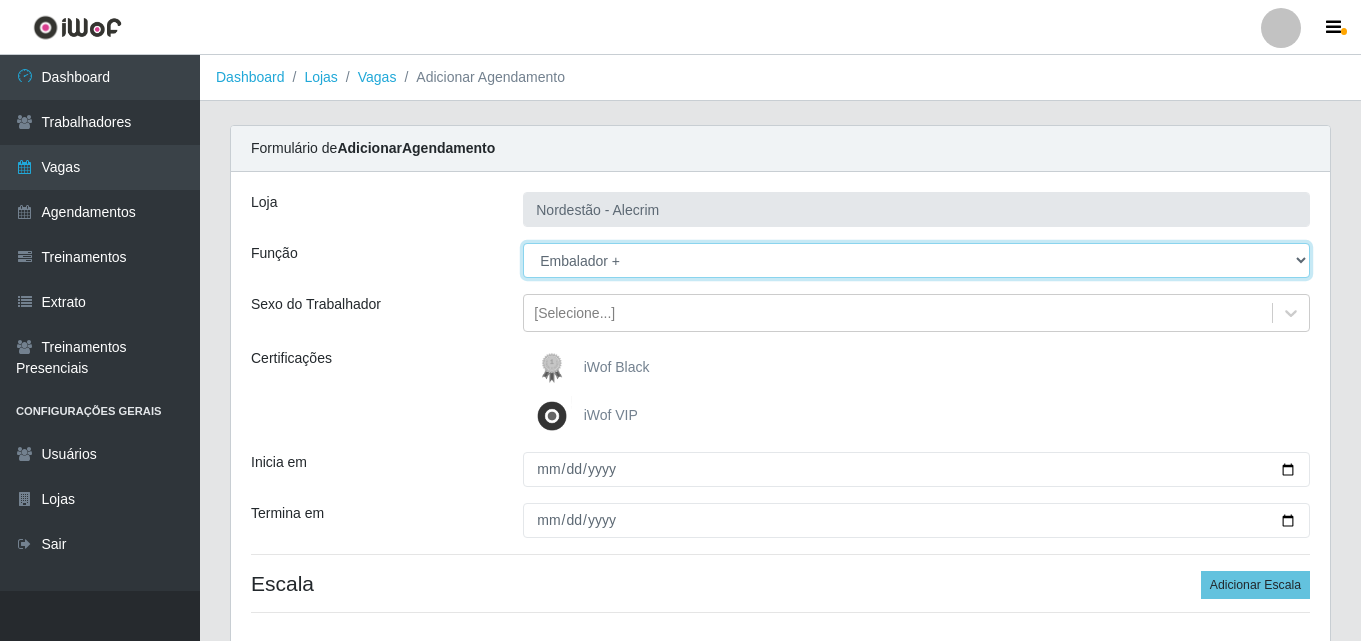 click on "[Selecione...] Embalador Embalador + Embalador ++" at bounding box center (916, 260) 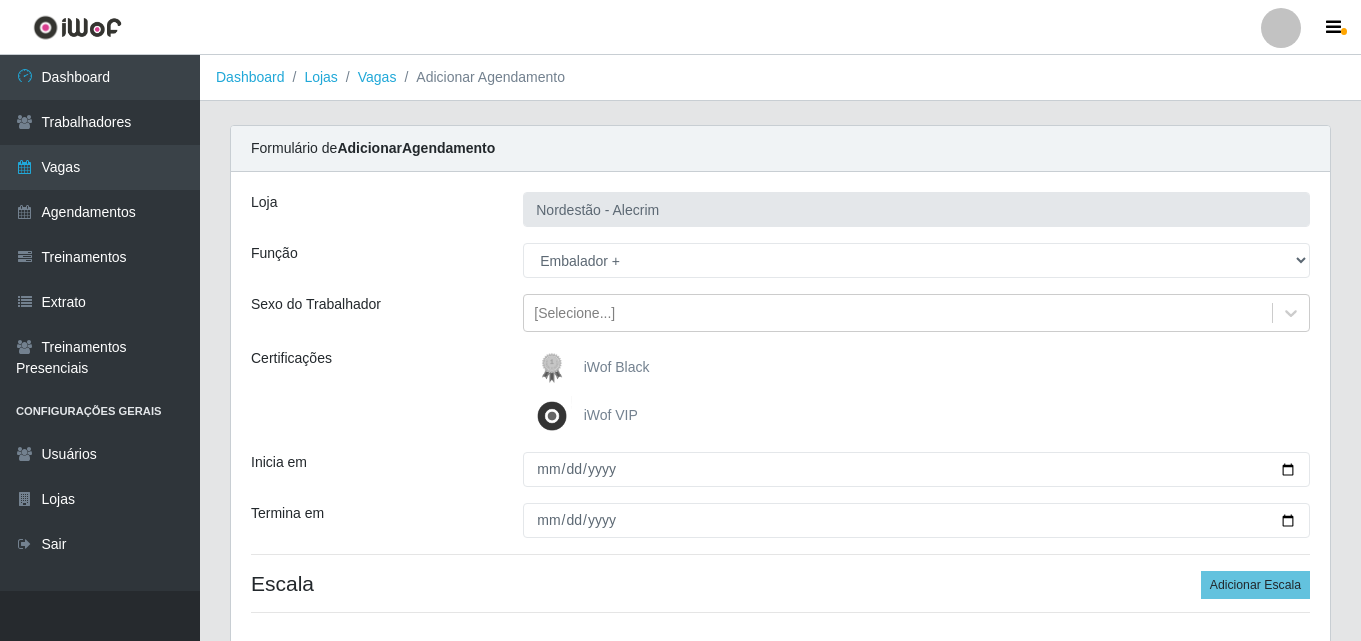 click on "iWof Black" at bounding box center [617, 367] 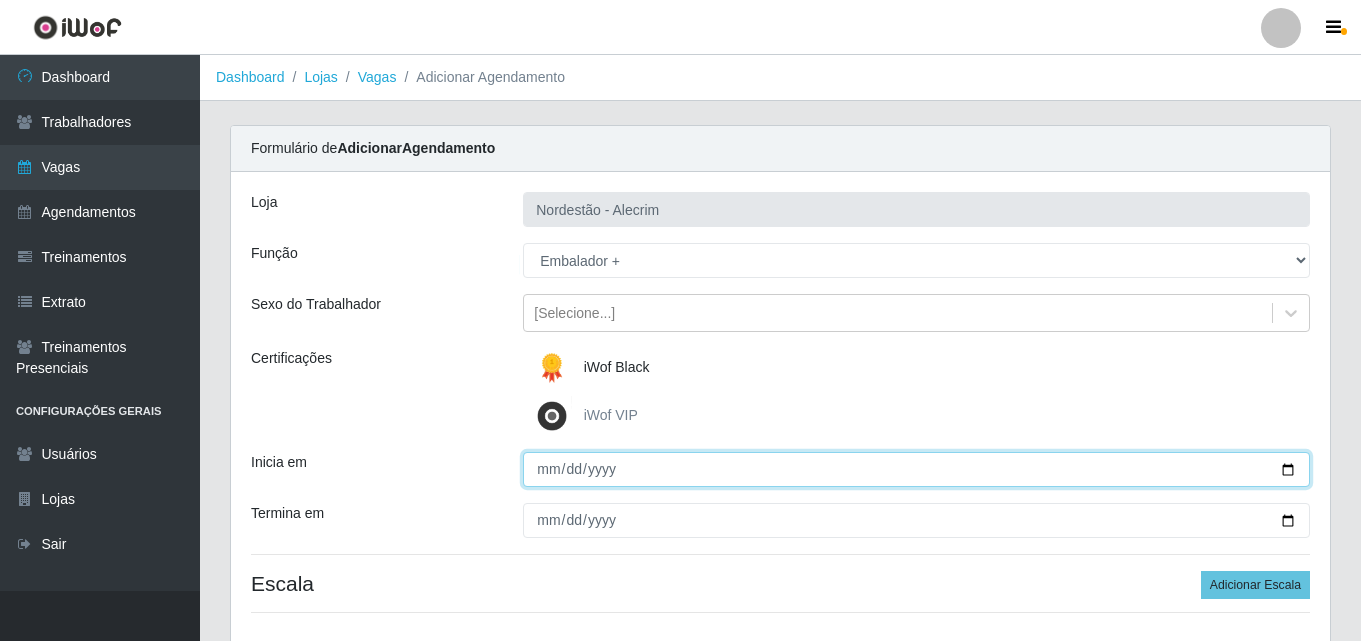 click on "Inicia em" at bounding box center [916, 469] 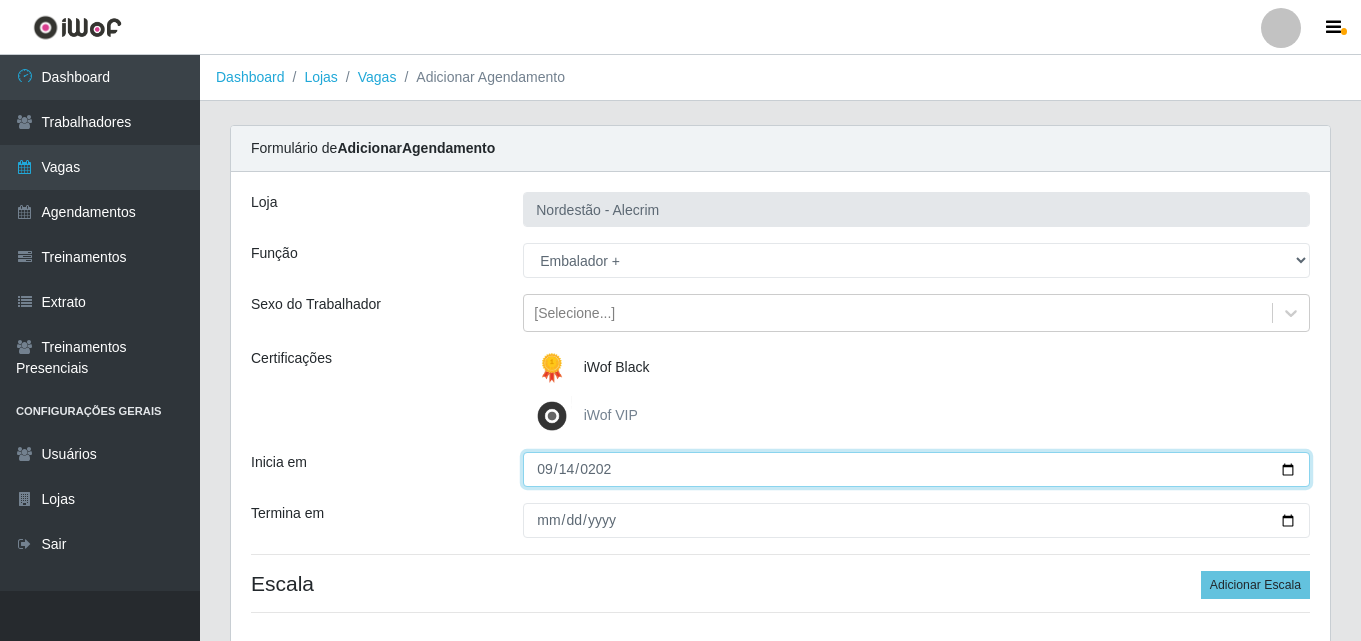 type on "2025-09-14" 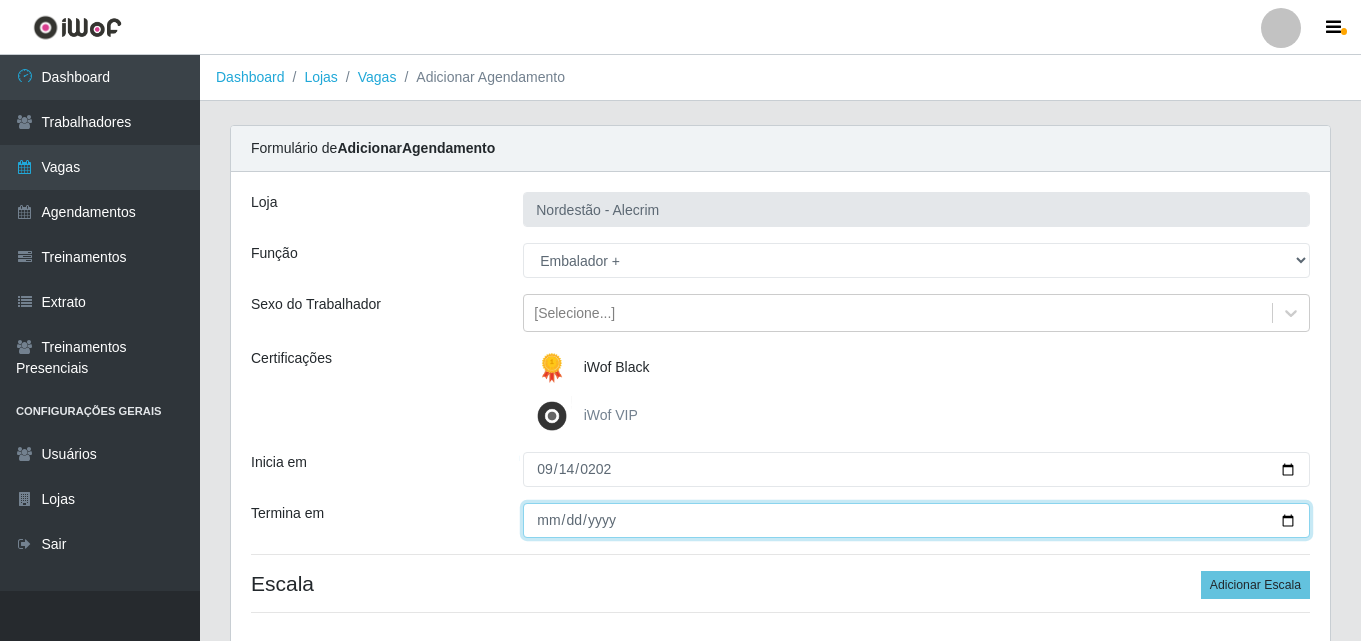 click on "Termina em" at bounding box center (916, 520) 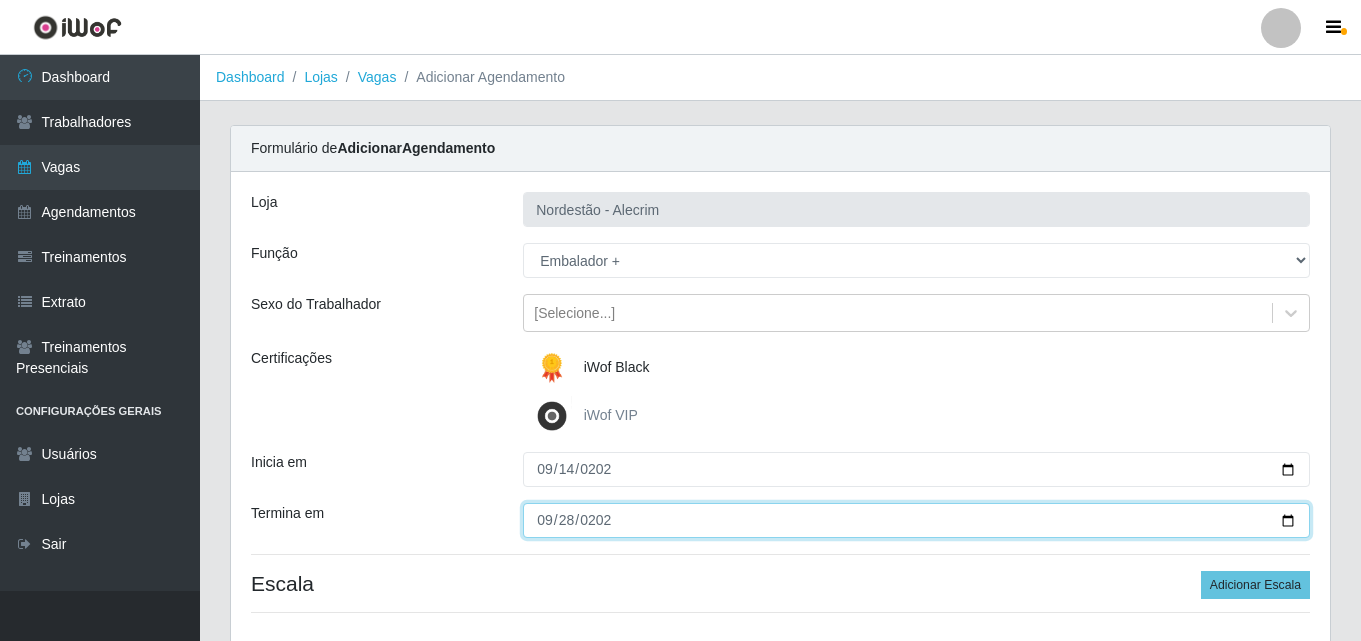 type on "2025-09-28" 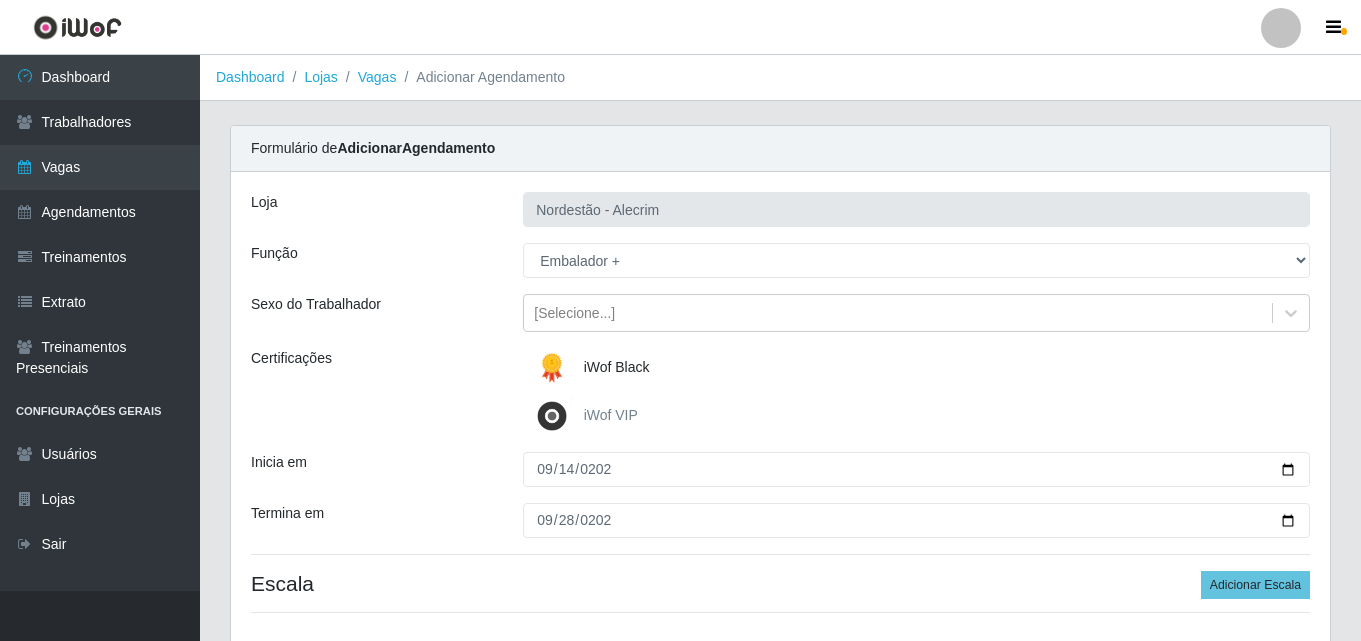 click on "Inicia em" at bounding box center [372, 469] 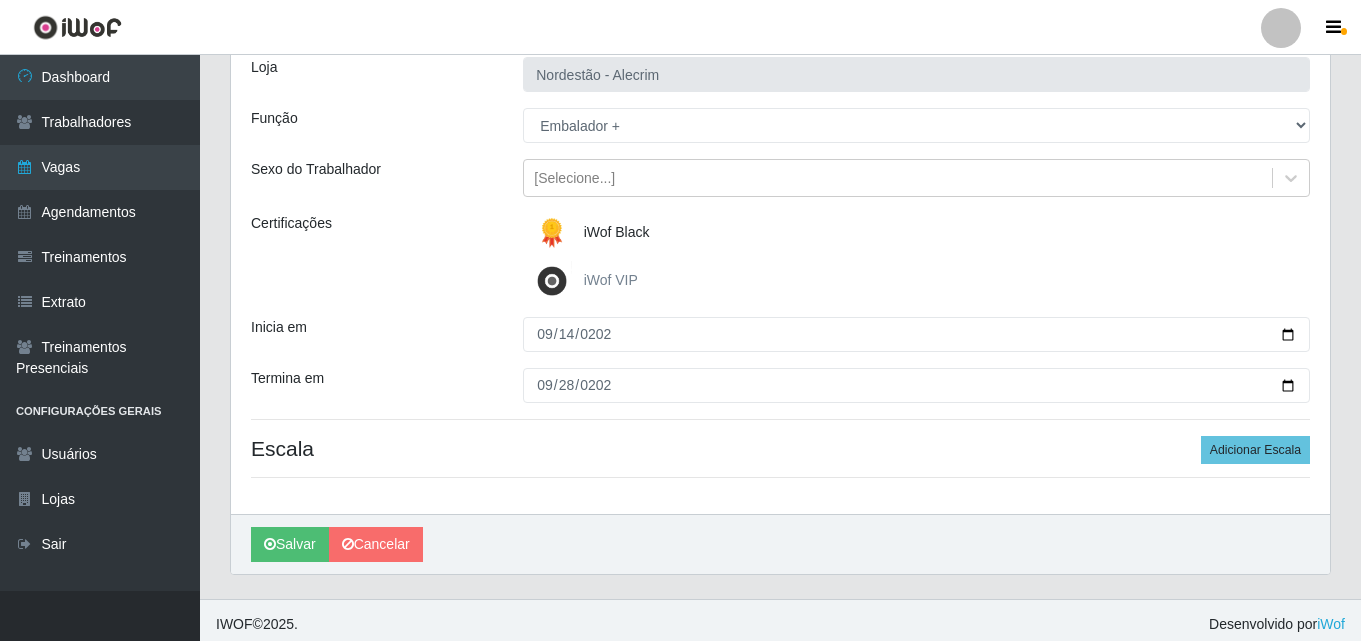 scroll, scrollTop: 143, scrollLeft: 0, axis: vertical 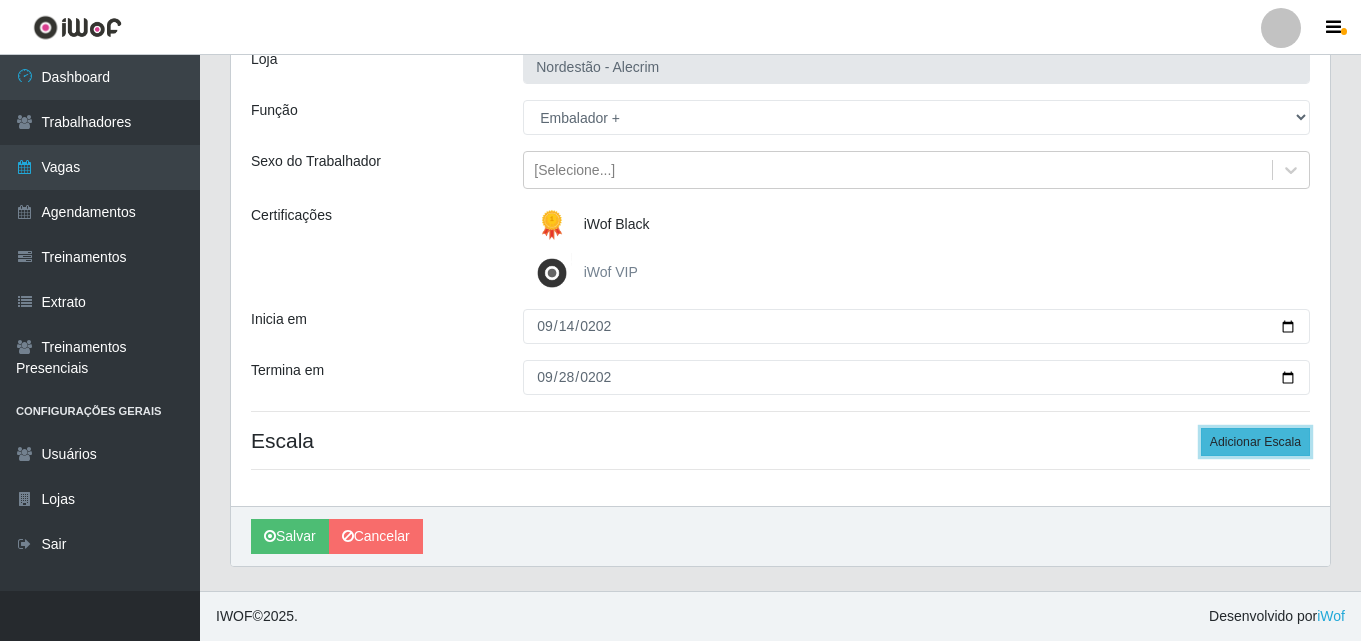 click on "Adicionar Escala" at bounding box center (1255, 442) 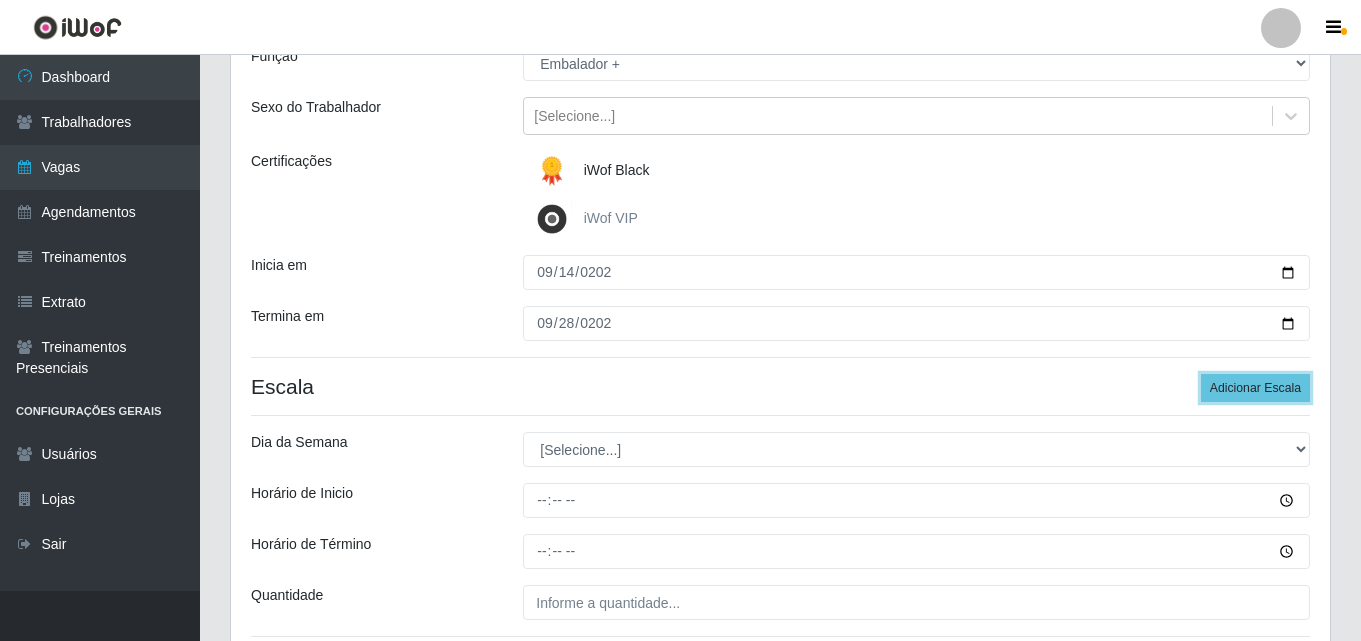 scroll, scrollTop: 243, scrollLeft: 0, axis: vertical 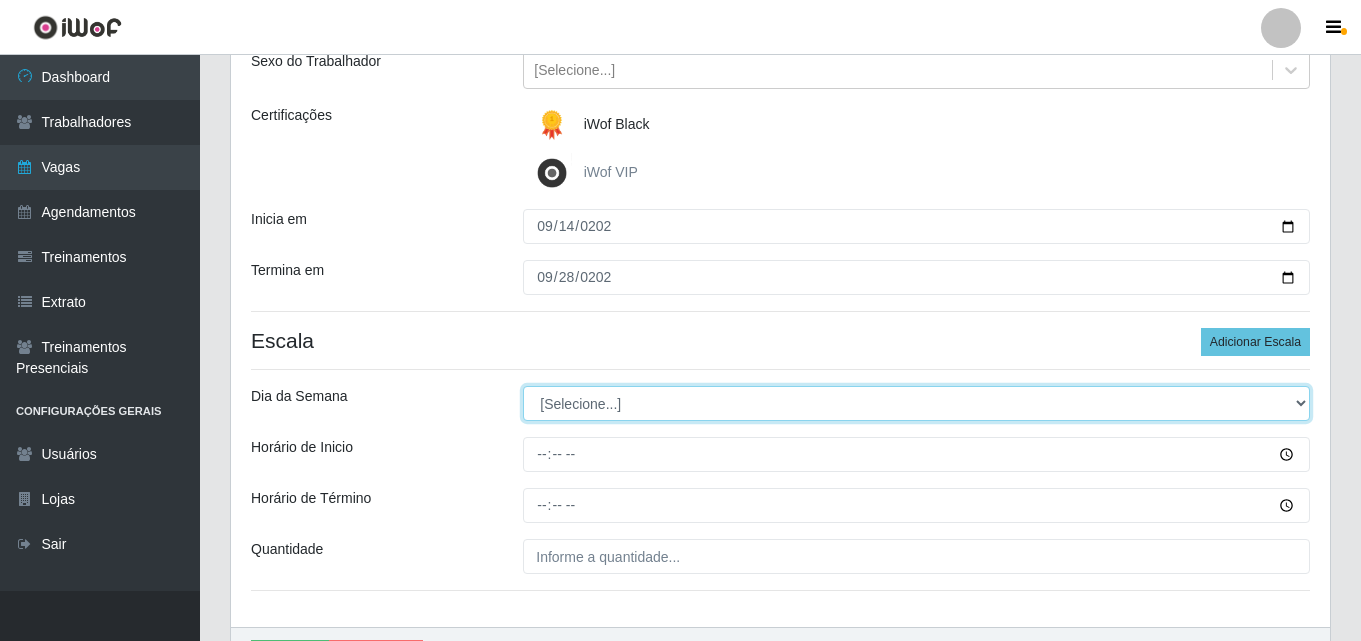 click on "[Selecione...] Segunda Terça Quarta Quinta Sexta Sábado Domingo" at bounding box center [916, 403] 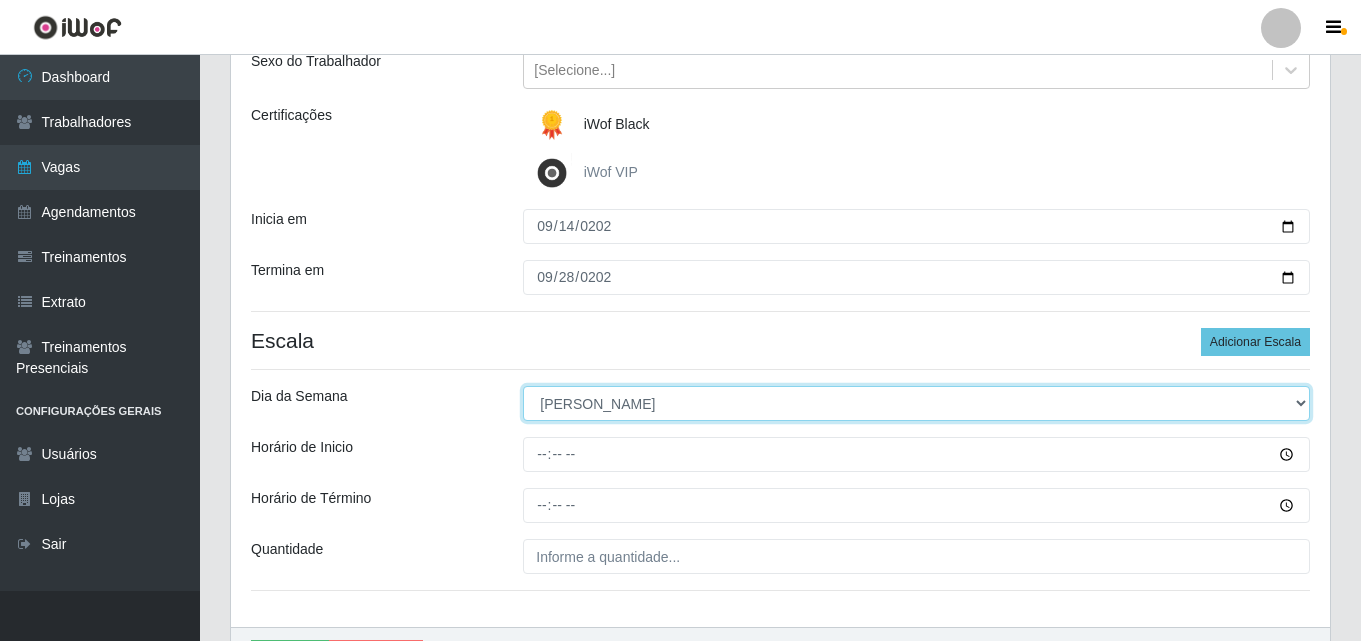 click on "[Selecione...] Segunda Terça Quarta Quinta Sexta Sábado Domingo" at bounding box center [916, 403] 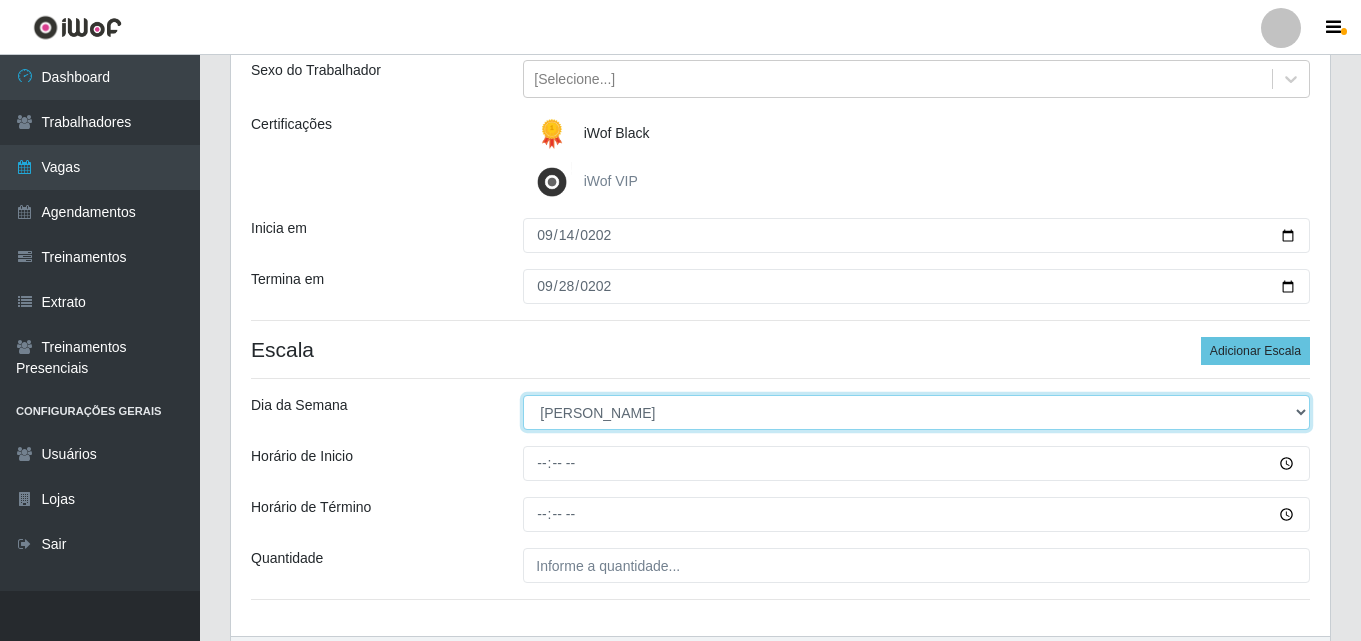 scroll, scrollTop: 243, scrollLeft: 0, axis: vertical 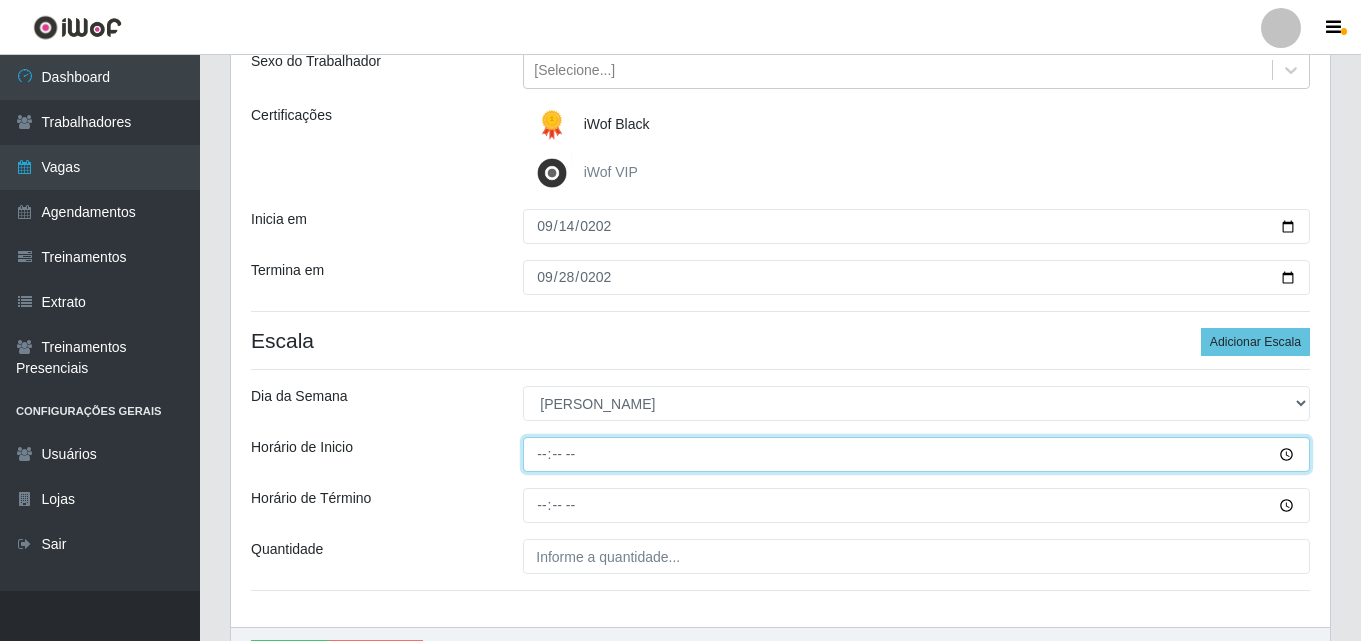 click on "Horário de Inicio" at bounding box center [916, 454] 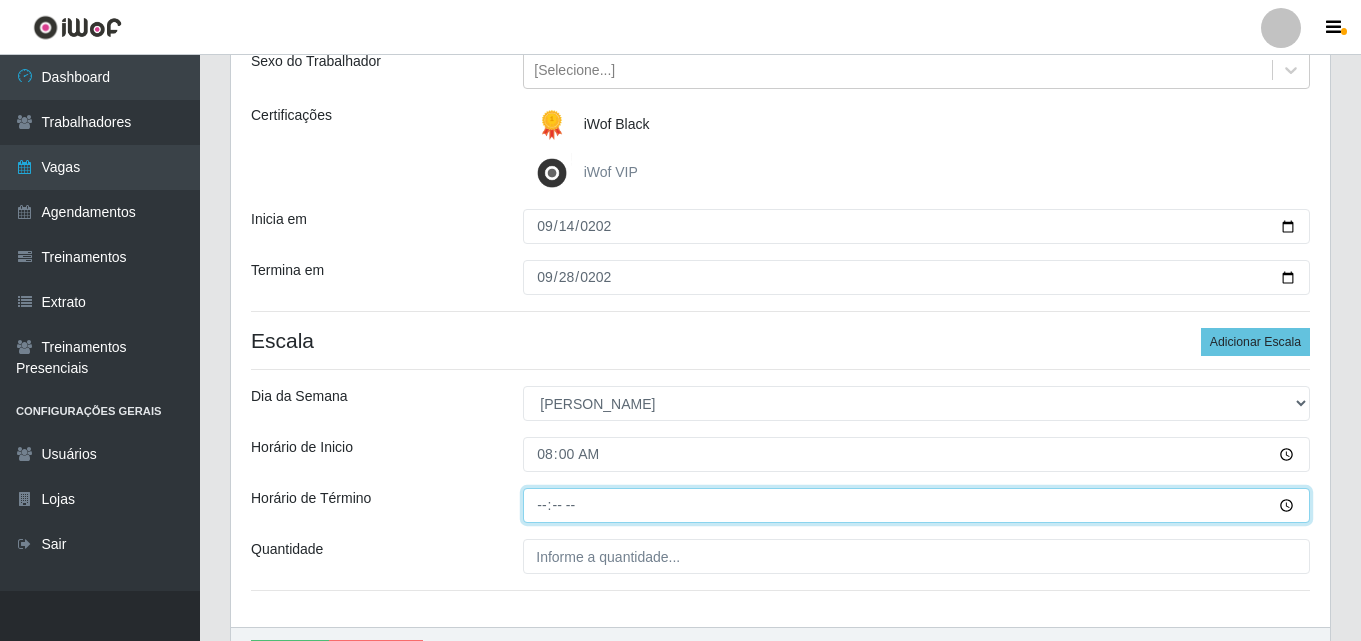click on "Horário de Término" at bounding box center (916, 505) 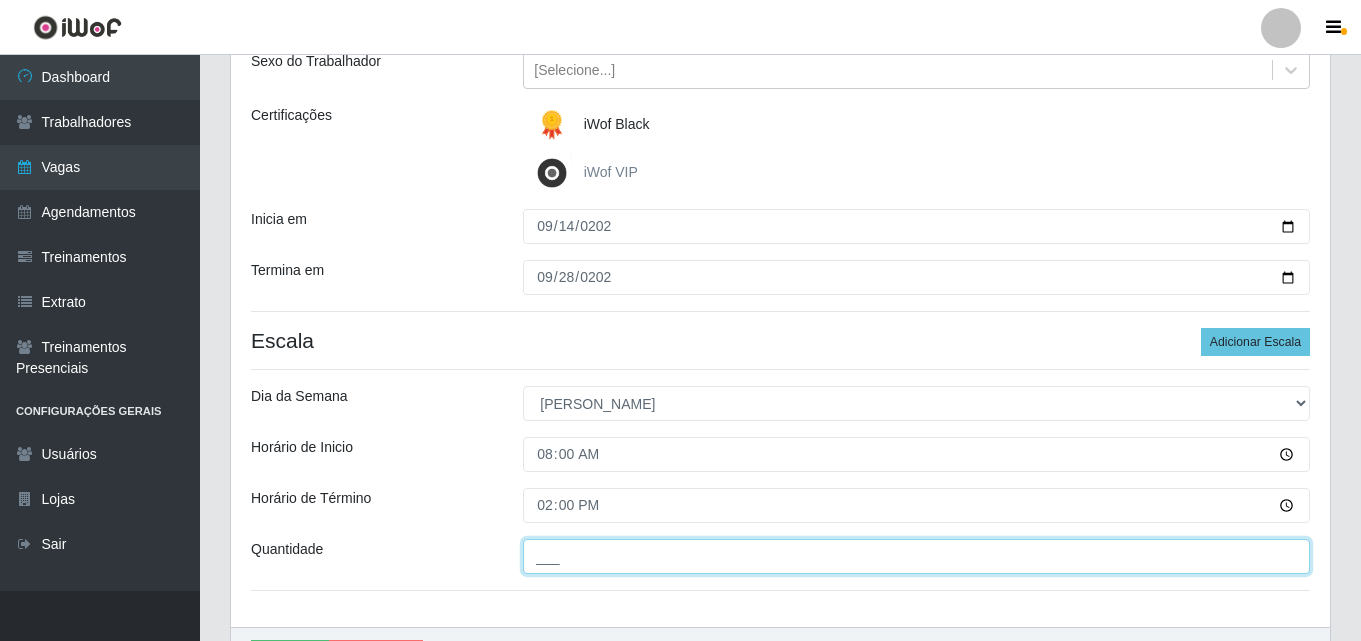 click on "___" at bounding box center (916, 556) 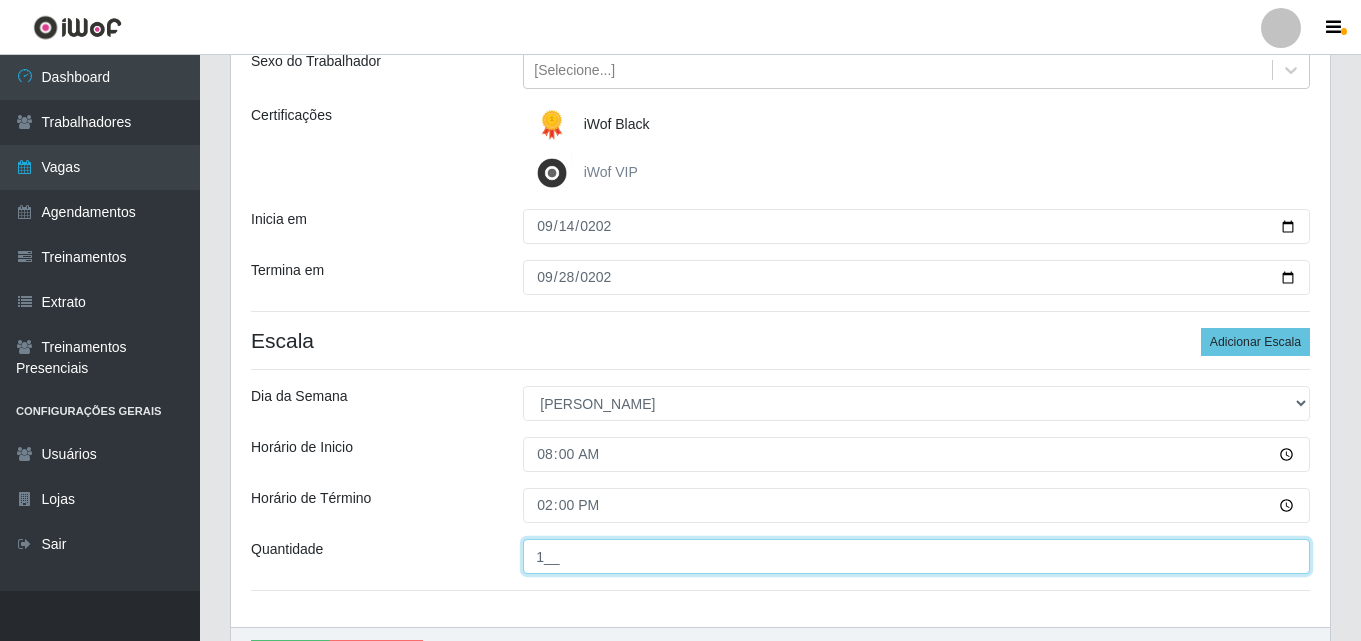 type on "1__" 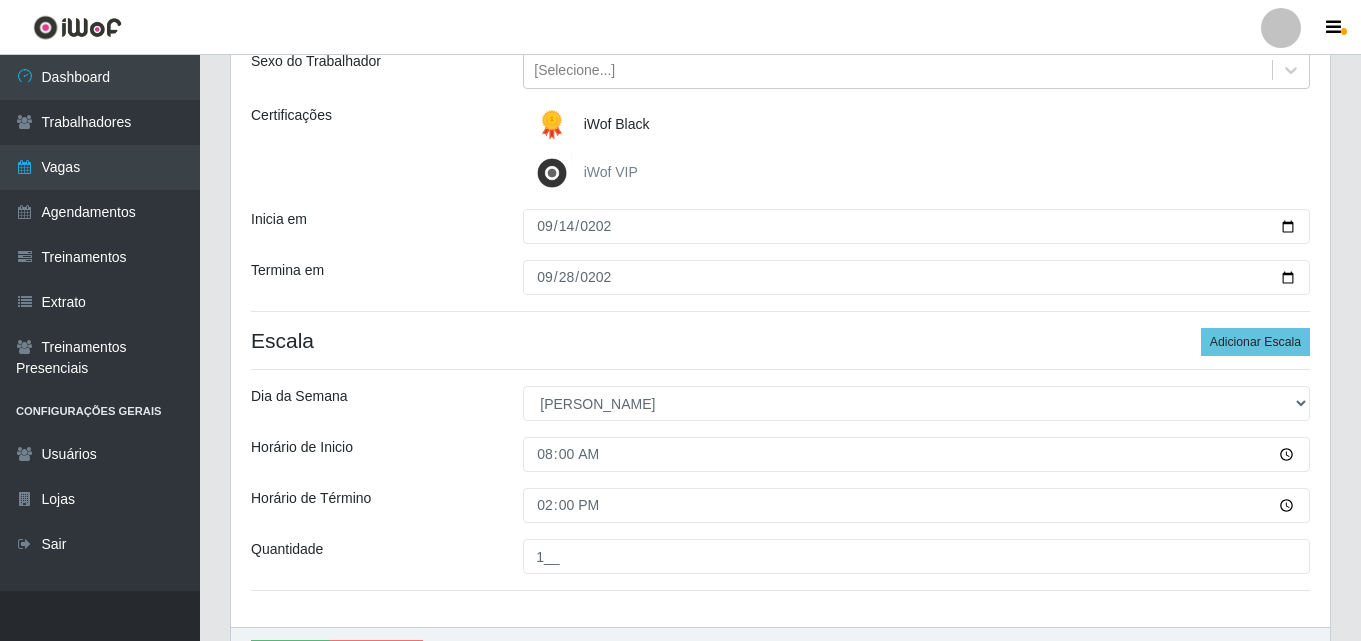 click on "Loja Nordestão - Alecrim Função [Selecione...] Embalador Embalador + Embalador ++ Sexo do Trabalhador [Selecione...] Certificações   iWof Black   iWof VIP Inicia em 2025-09-14 Termina em 2025-09-28 Escala Adicionar Escala Dia da Semana [Selecione...] Segunda Terça Quarta Quinta Sexta Sábado Domingo Horário de Inicio 08:00 Horário de Término 14:00 Quantidade 1__" at bounding box center (780, 278) 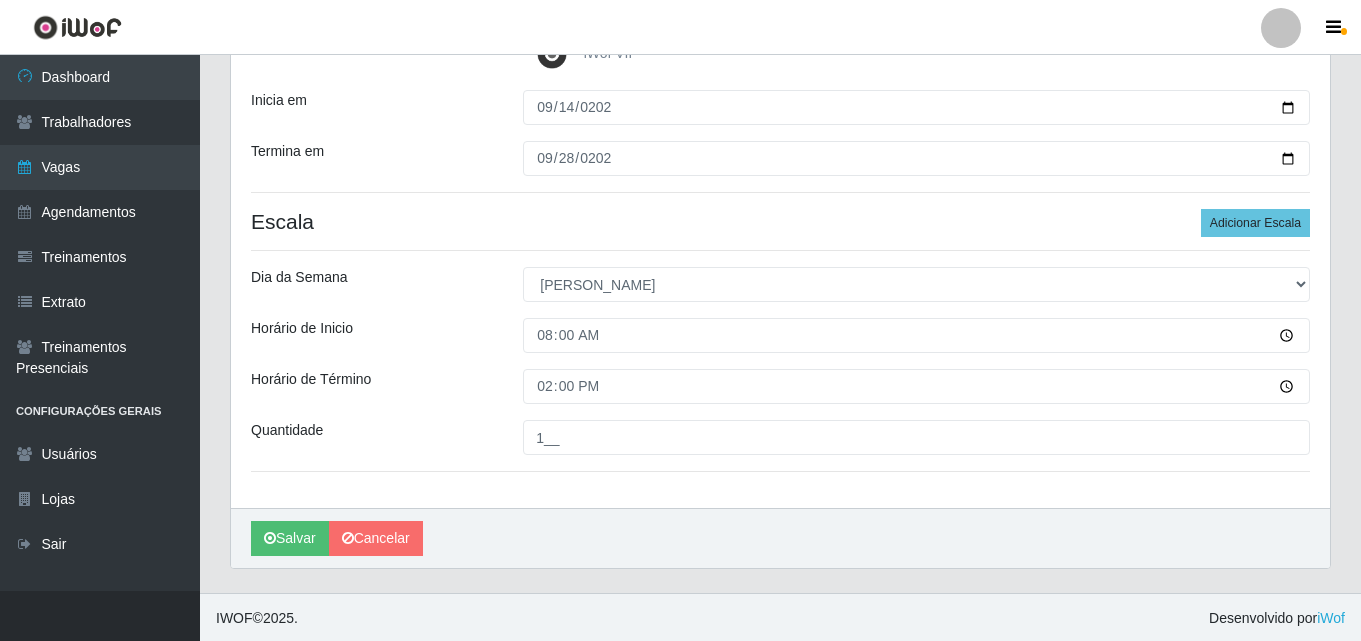 scroll, scrollTop: 364, scrollLeft: 0, axis: vertical 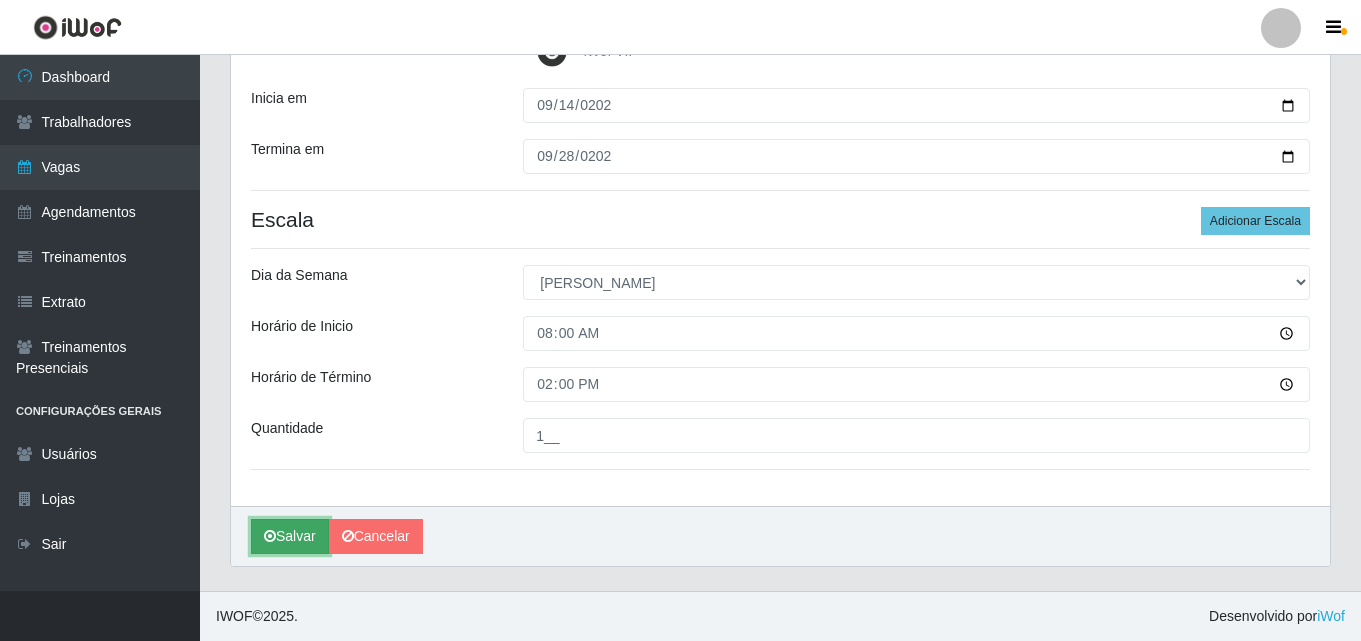 click on "Salvar" at bounding box center (290, 536) 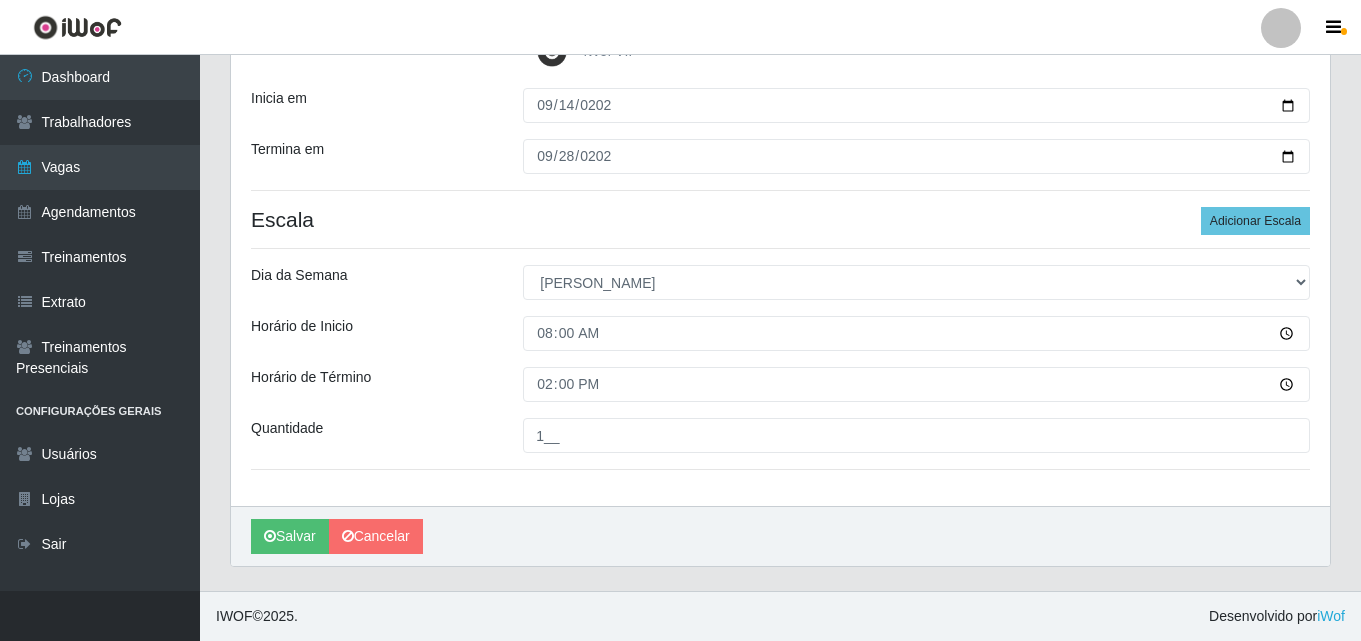 scroll, scrollTop: 0, scrollLeft: 0, axis: both 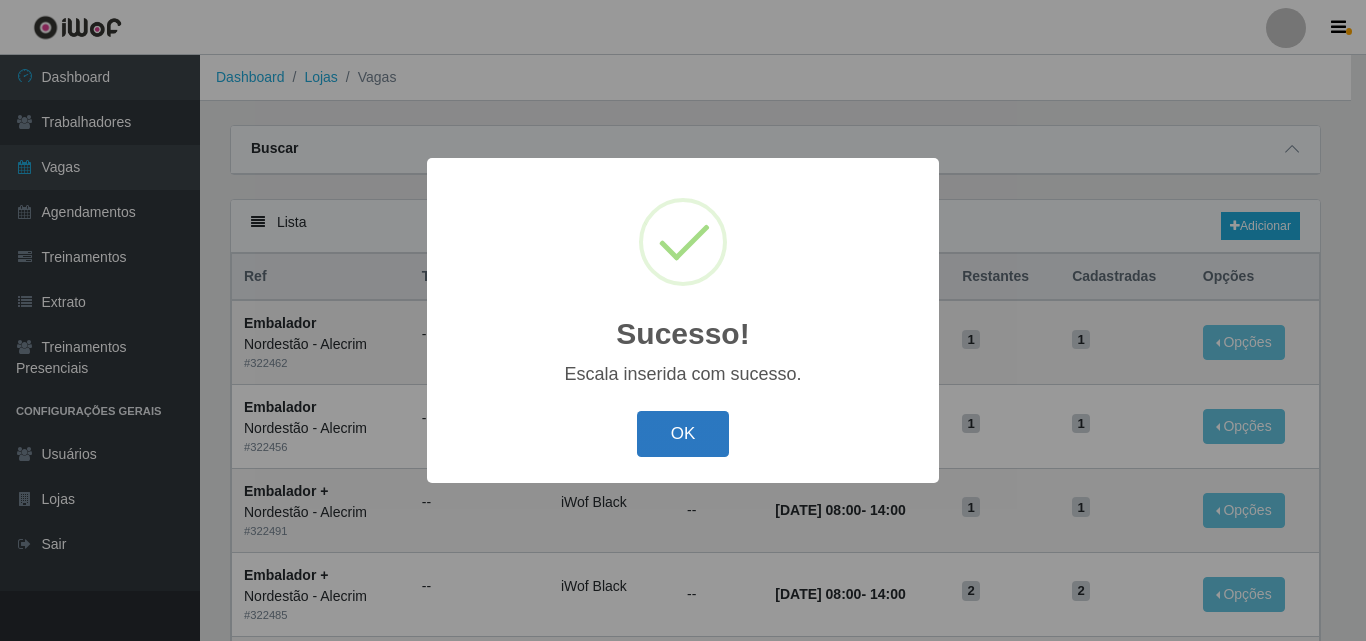 click on "OK" at bounding box center [683, 434] 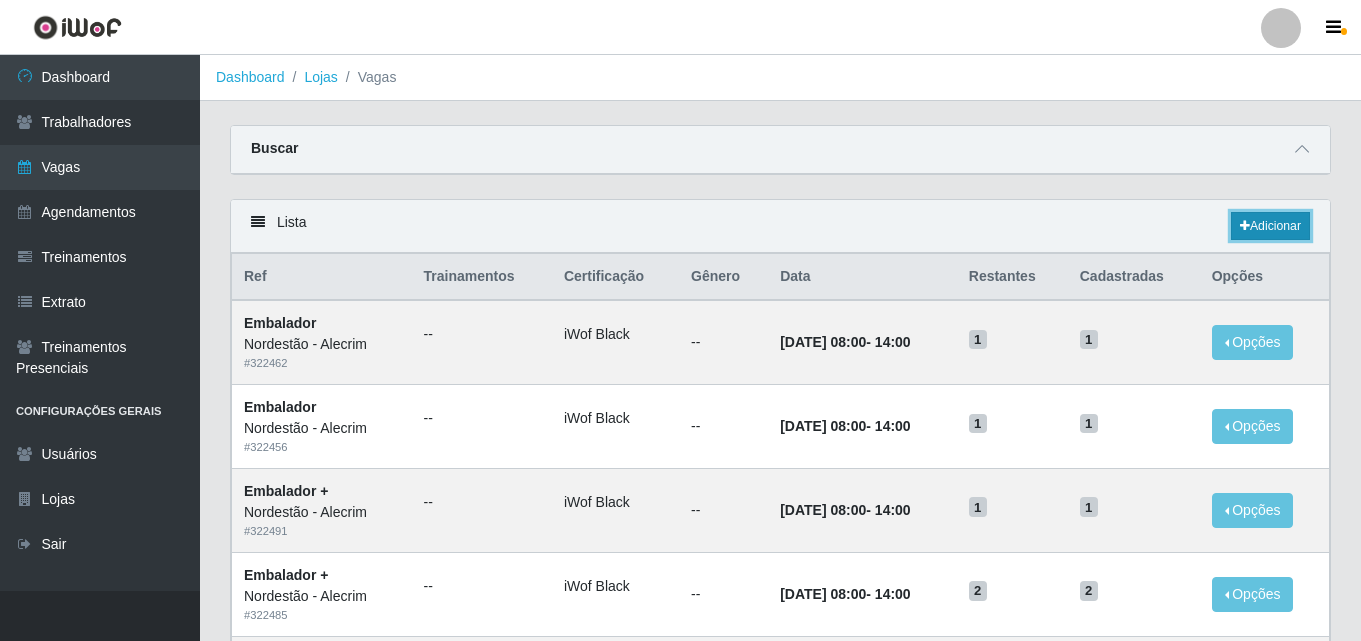 click on "Adicionar" at bounding box center [1270, 226] 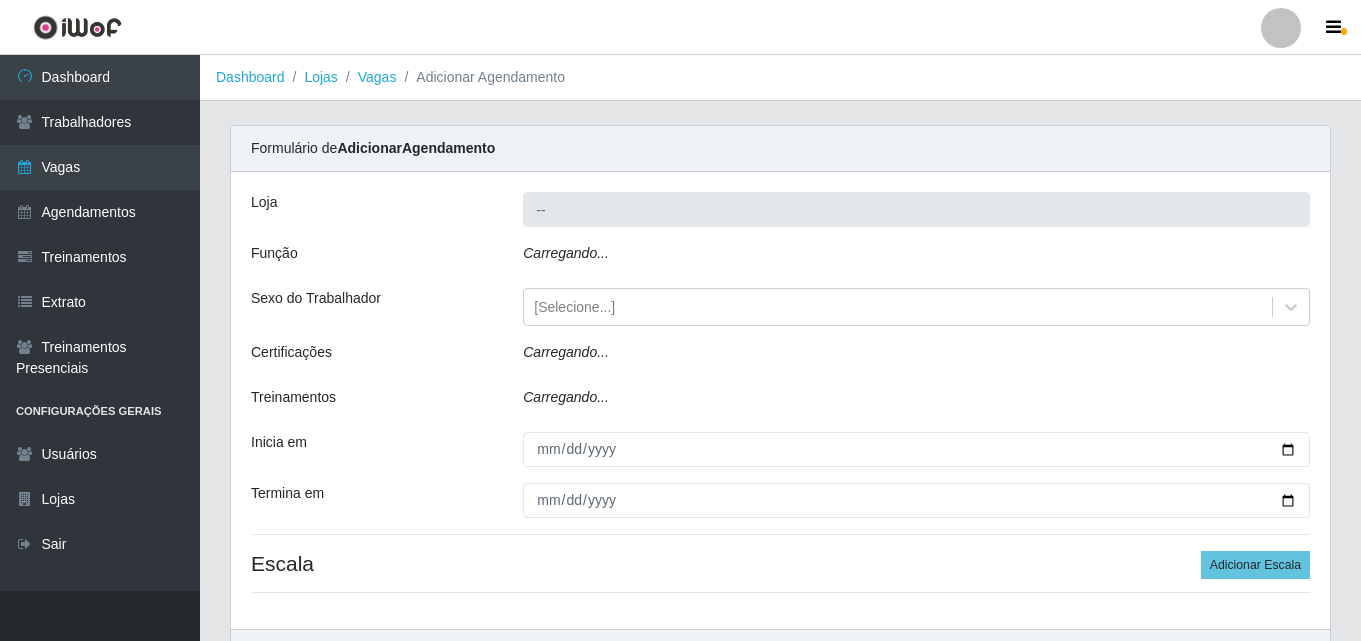 type on "Nordestão - Alecrim" 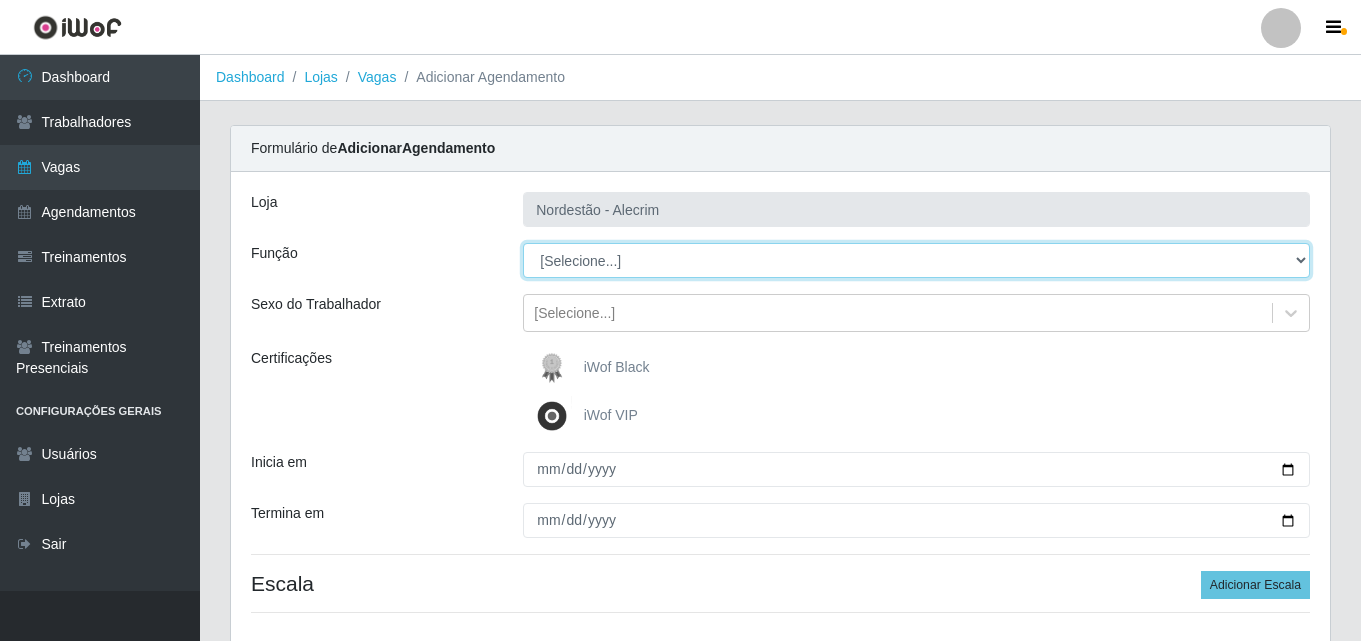 click on "[Selecione...] Embalador Embalador + Embalador ++" at bounding box center (916, 260) 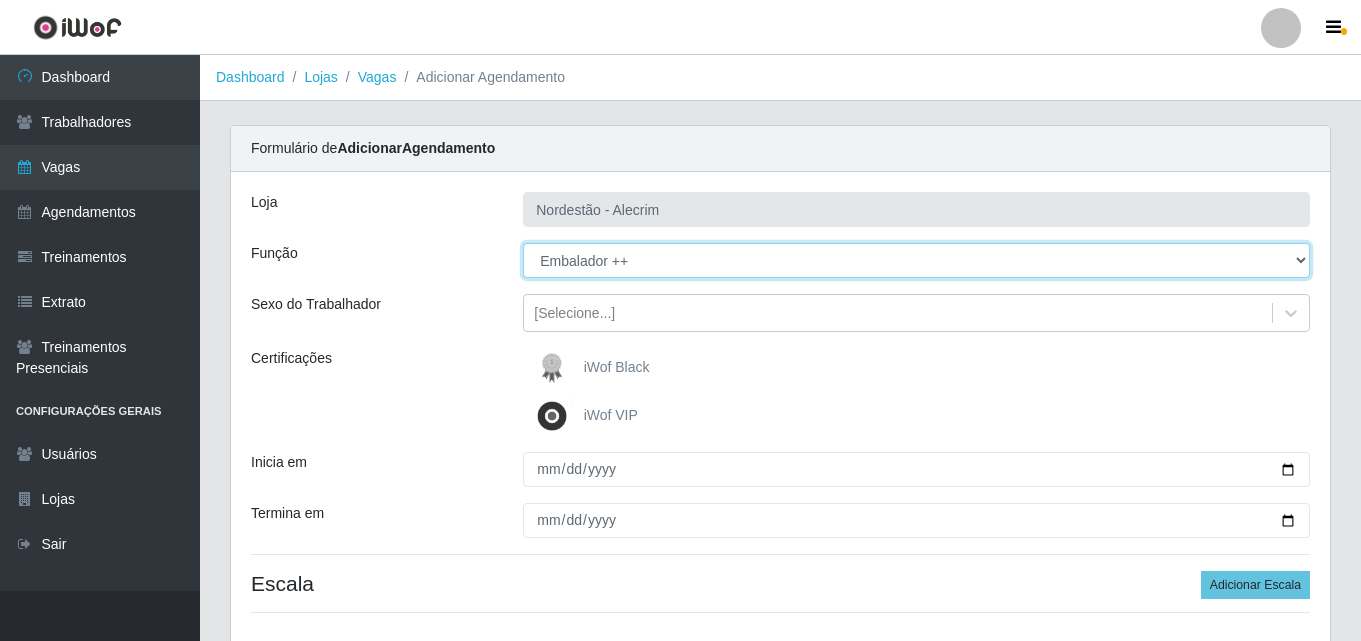 click on "[Selecione...] Embalador Embalador + Embalador ++" at bounding box center [916, 260] 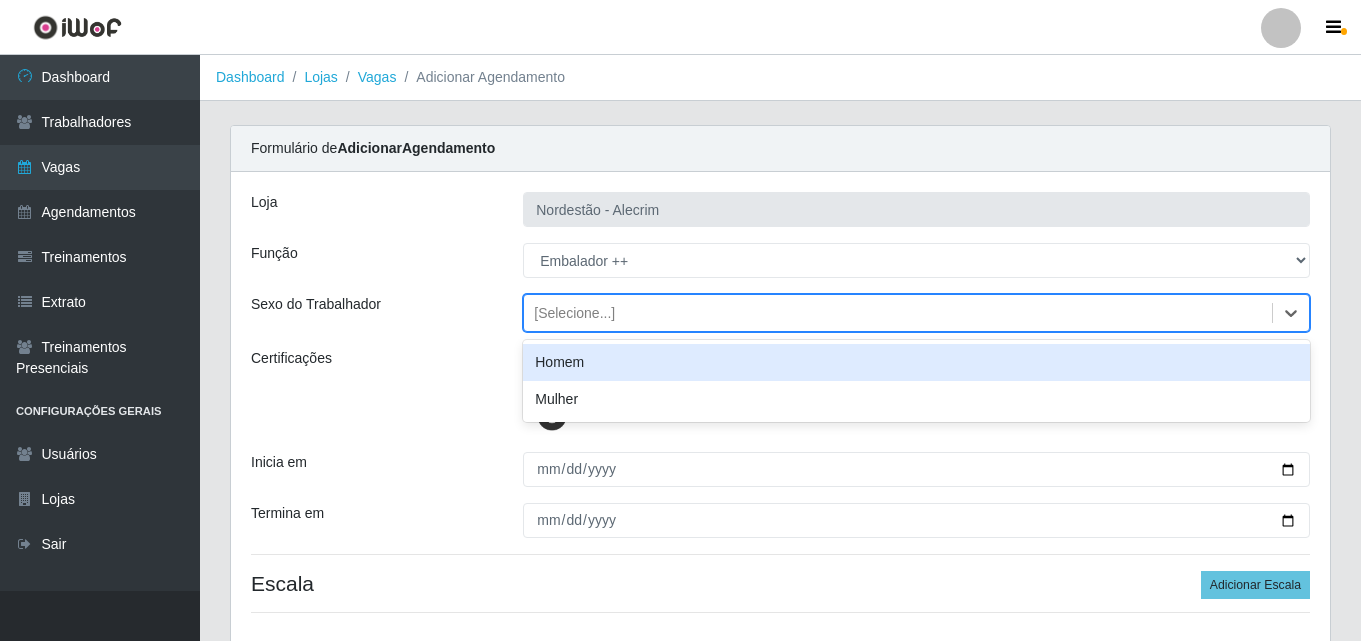 click on "[Selecione...]" at bounding box center [574, 313] 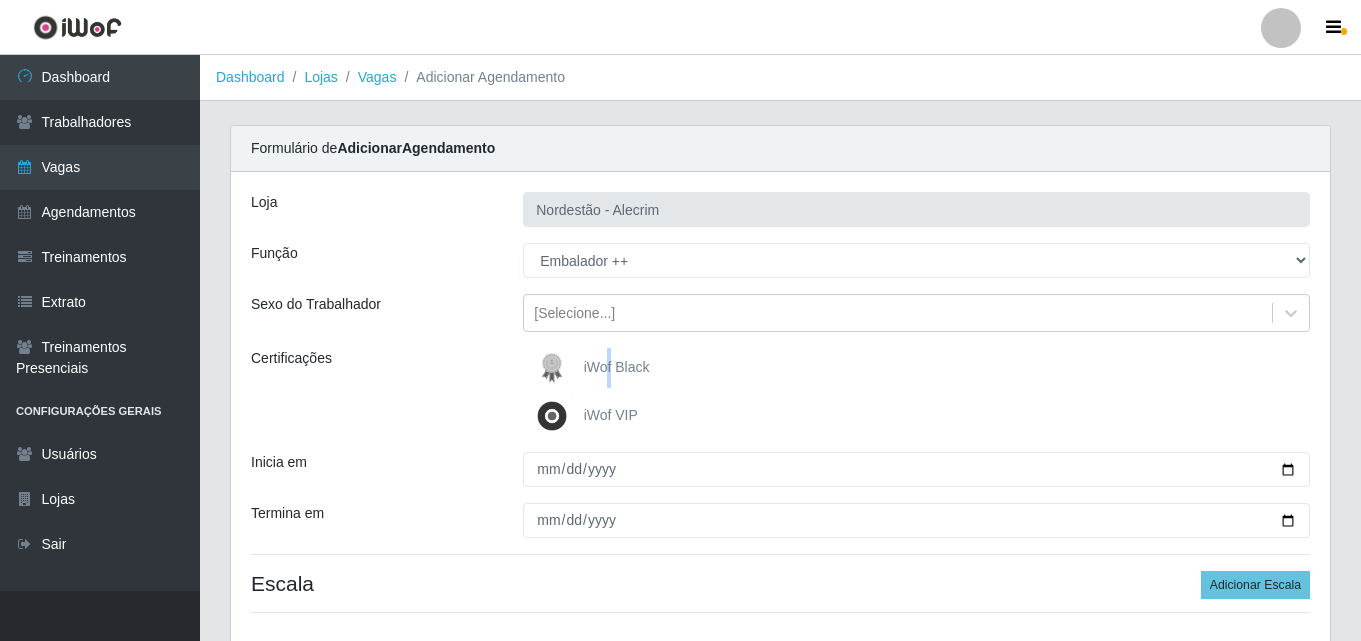 click on "iWof Black" at bounding box center [617, 367] 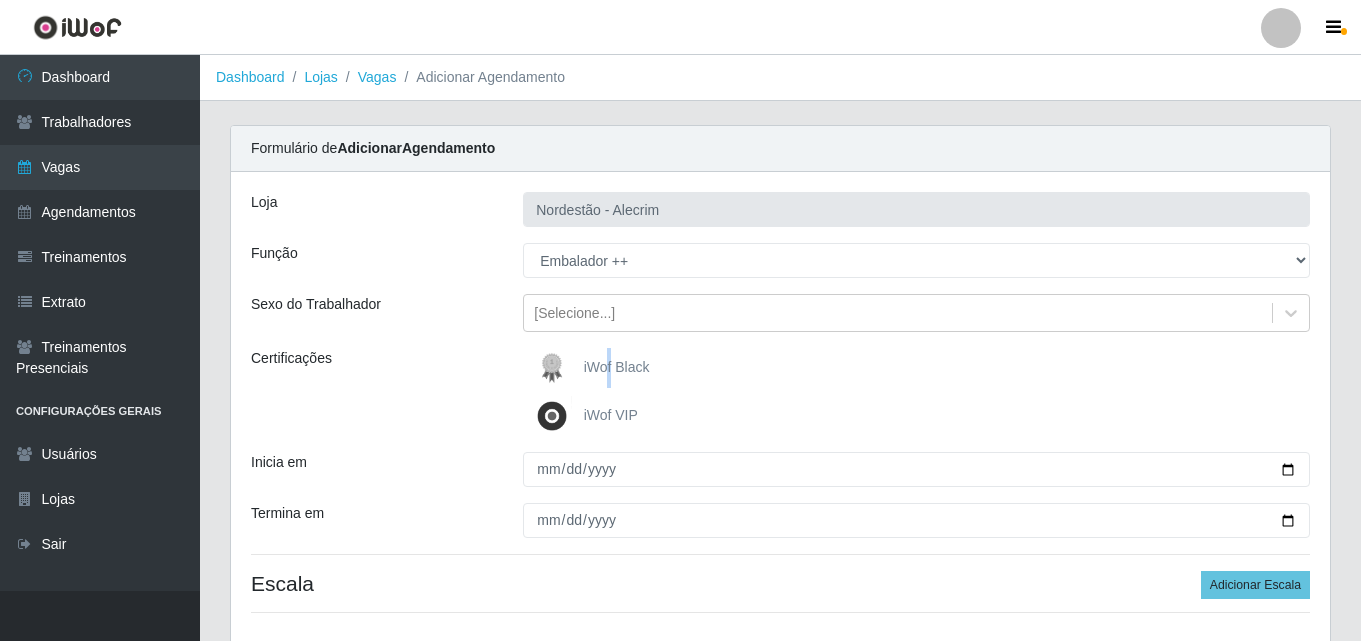 click at bounding box center [556, 368] 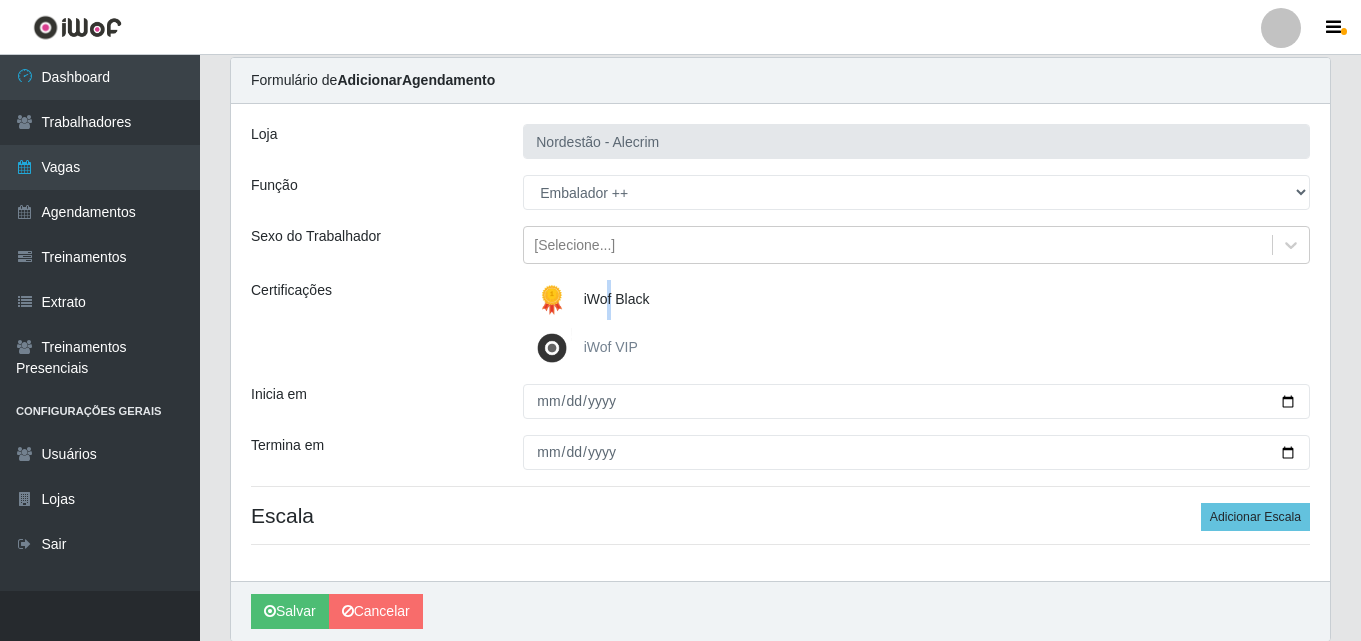 scroll, scrollTop: 100, scrollLeft: 0, axis: vertical 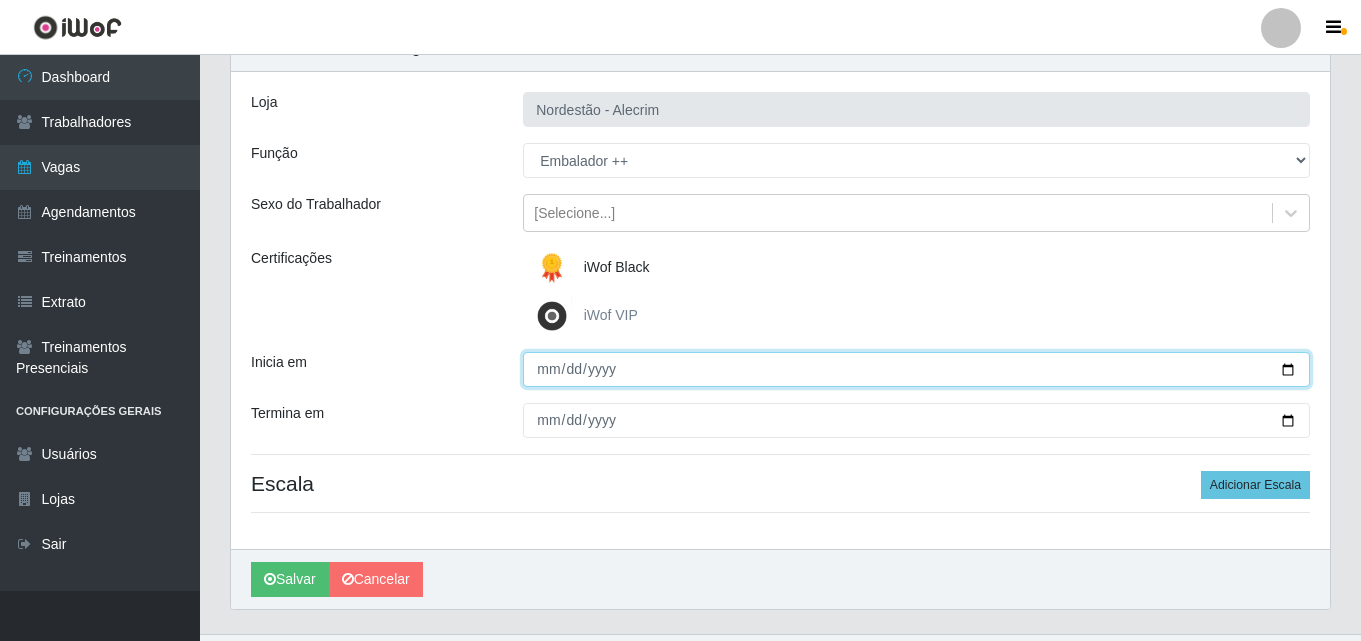 click on "Inicia em" at bounding box center (916, 369) 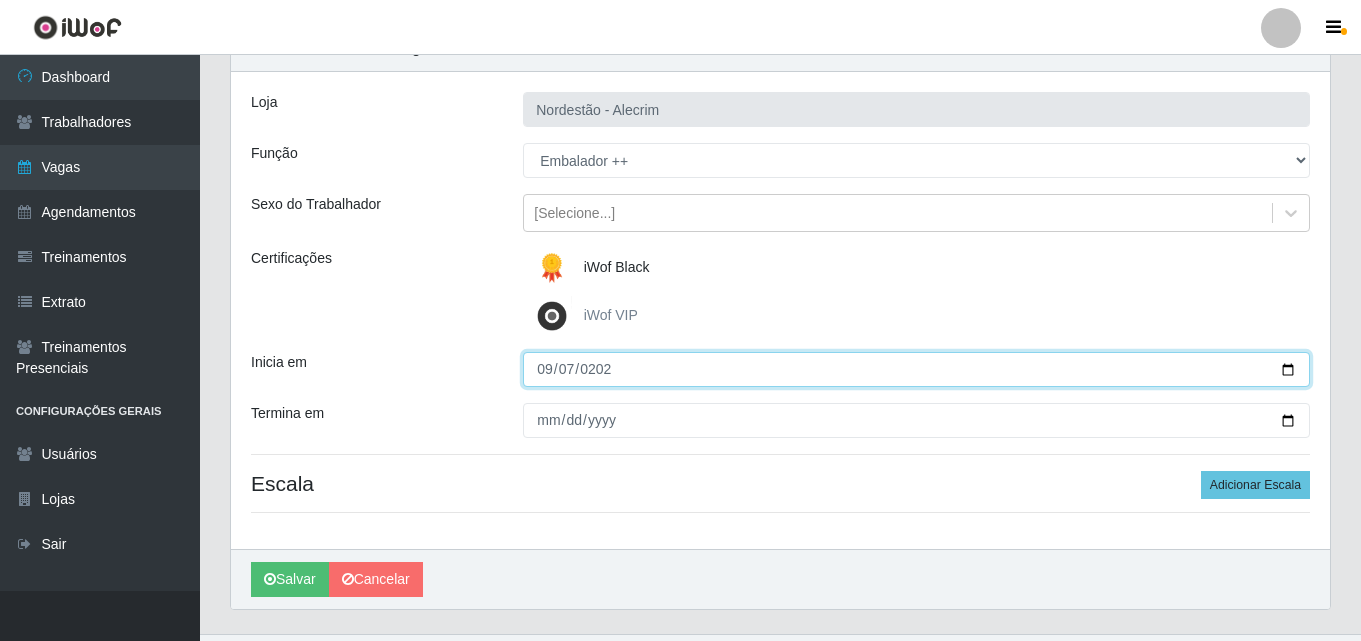 type on "2025-09-07" 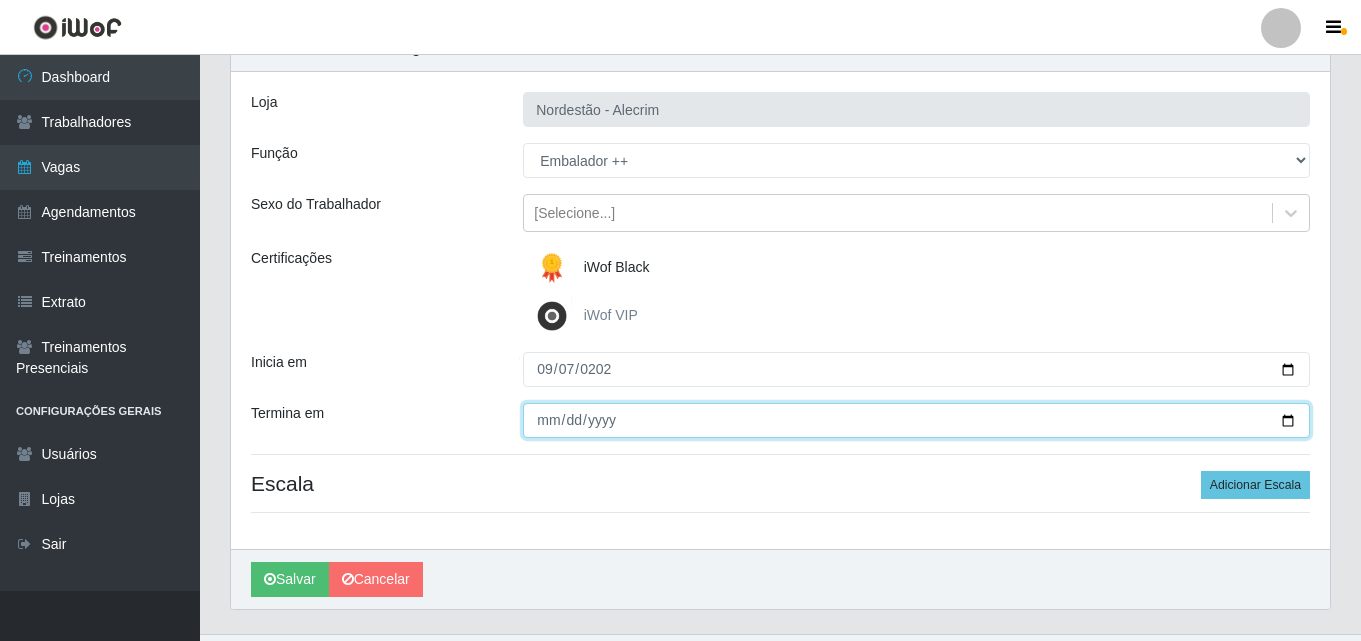 click on "Termina em" at bounding box center (916, 420) 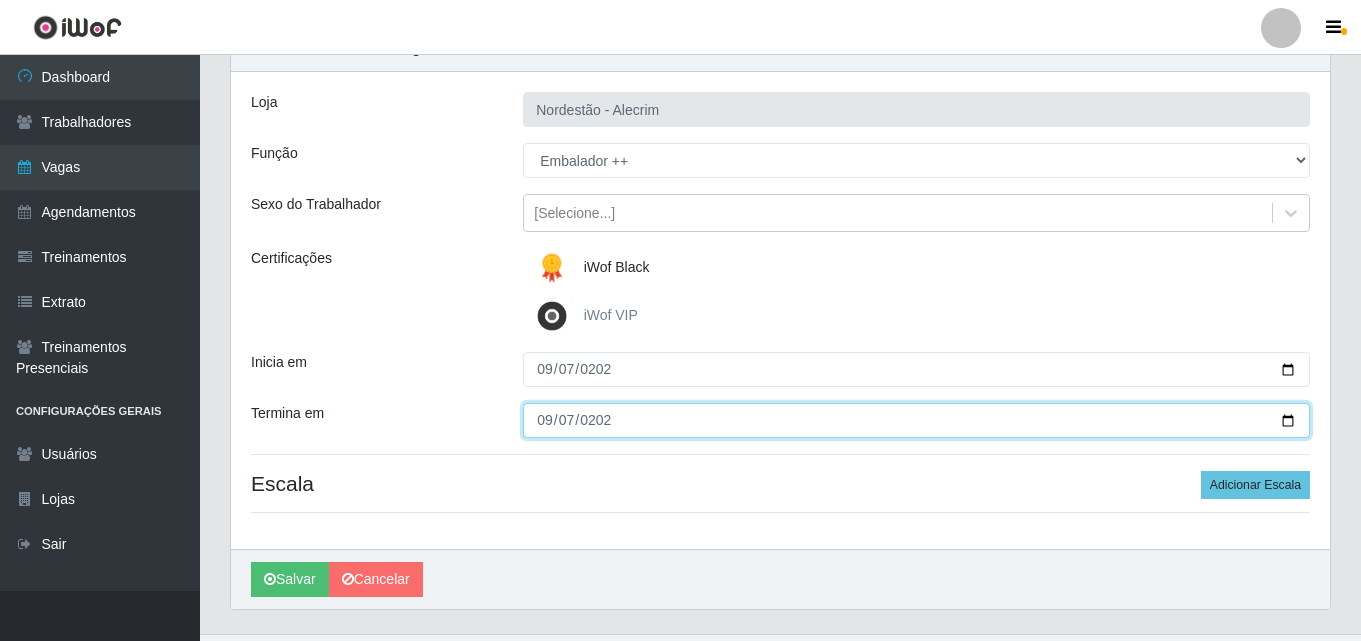 type on "2025-09-07" 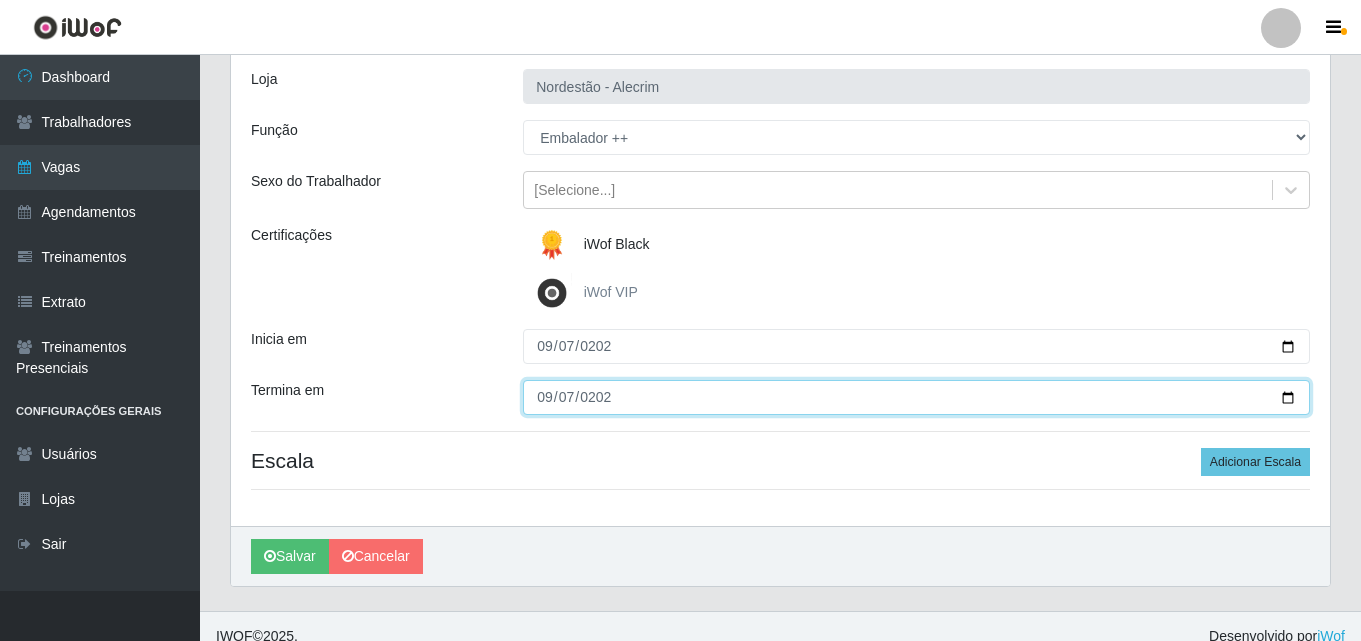 scroll, scrollTop: 143, scrollLeft: 0, axis: vertical 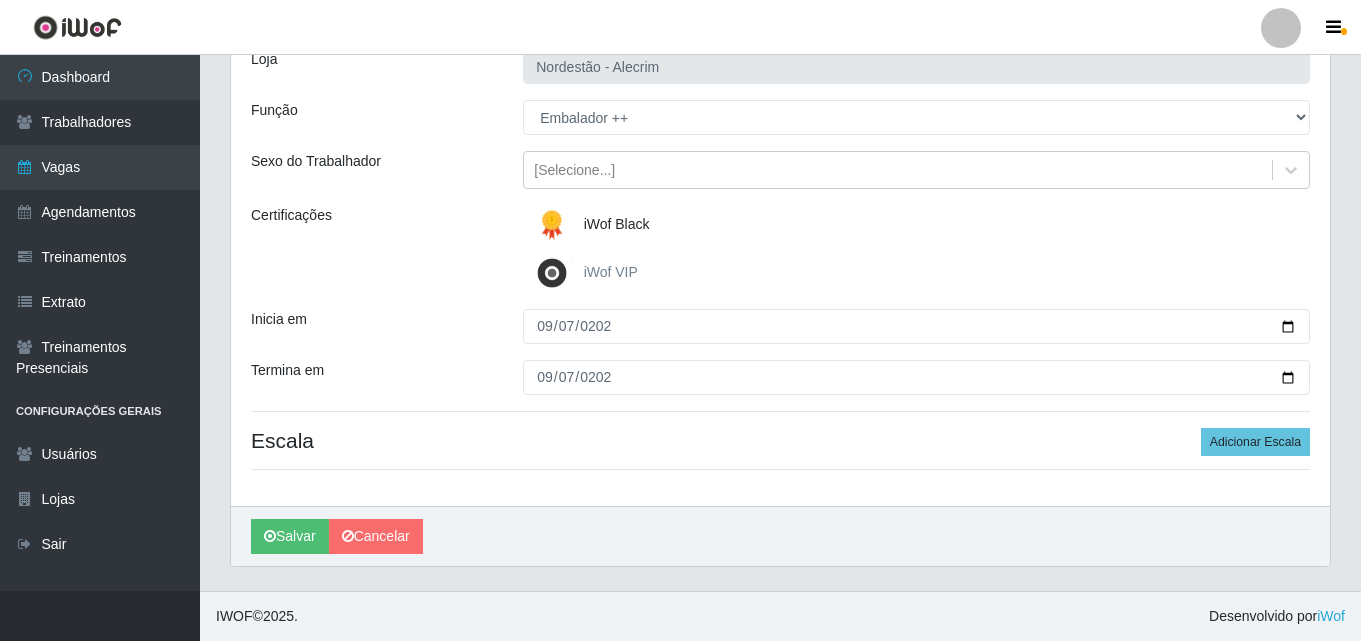 click on "Loja Nordestão - Alecrim Função [Selecione...] Embalador Embalador + Embalador ++ Sexo do Trabalhador [Selecione...] Certificações   iWof Black   iWof VIP Inicia em 2025-09-07 Termina em 2025-09-07 Escala Adicionar Escala" at bounding box center (780, 267) 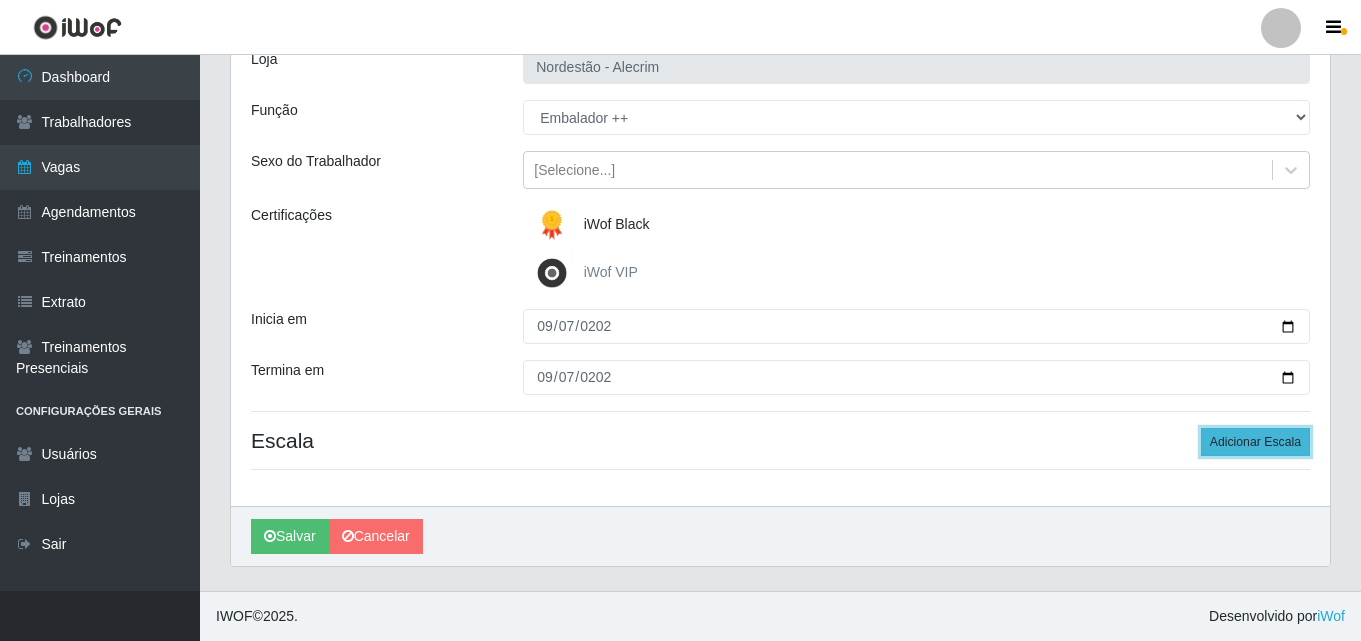 click on "Adicionar Escala" at bounding box center [1255, 442] 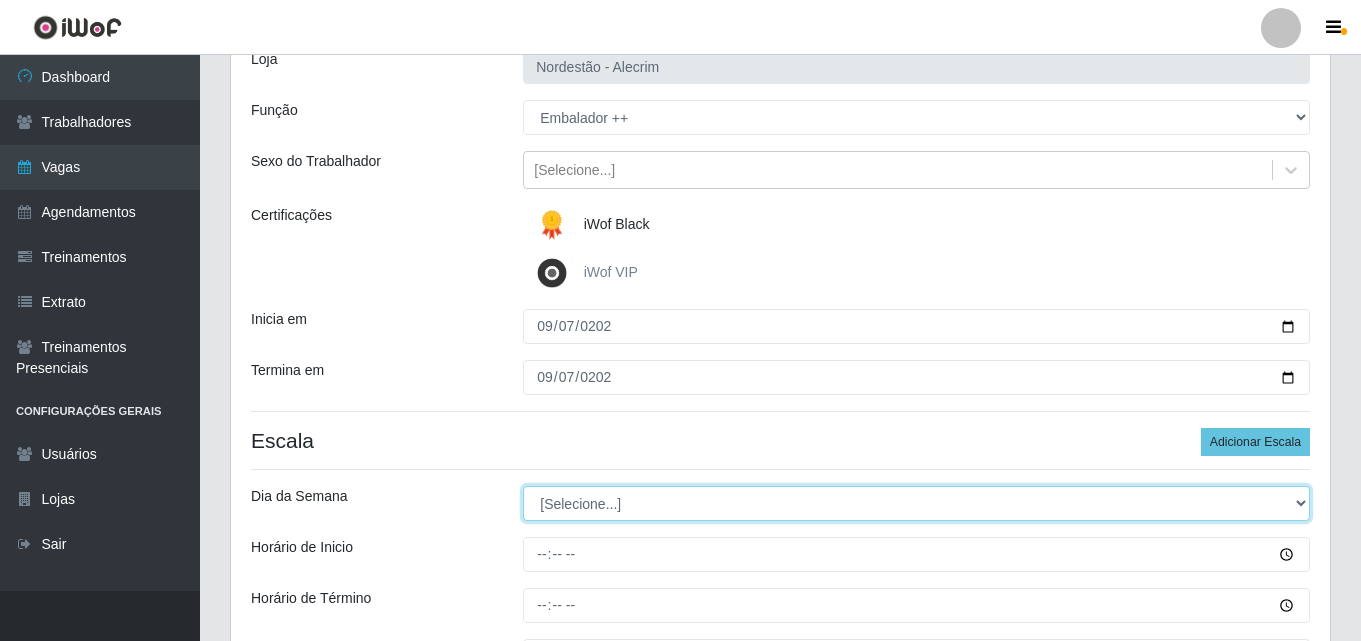 click on "[Selecione...] Segunda Terça Quarta Quinta Sexta Sábado Domingo" at bounding box center (916, 503) 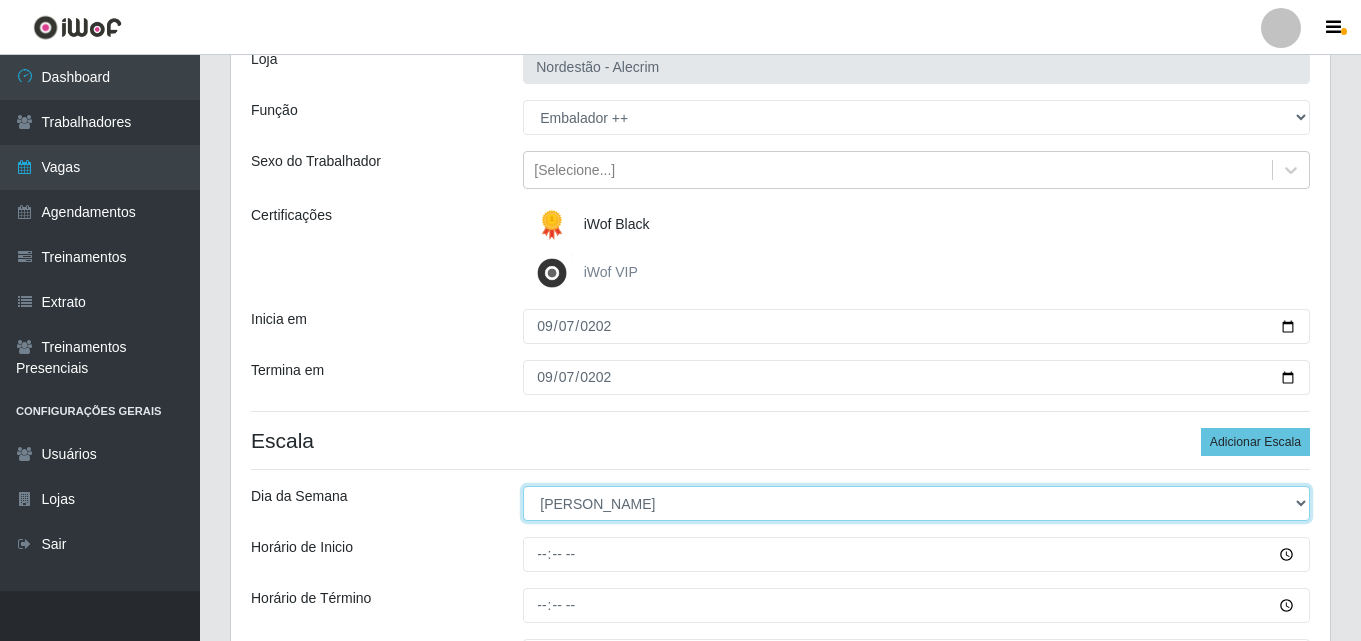 click on "[Selecione...] Segunda Terça Quarta Quinta Sexta Sábado Domingo" at bounding box center [916, 503] 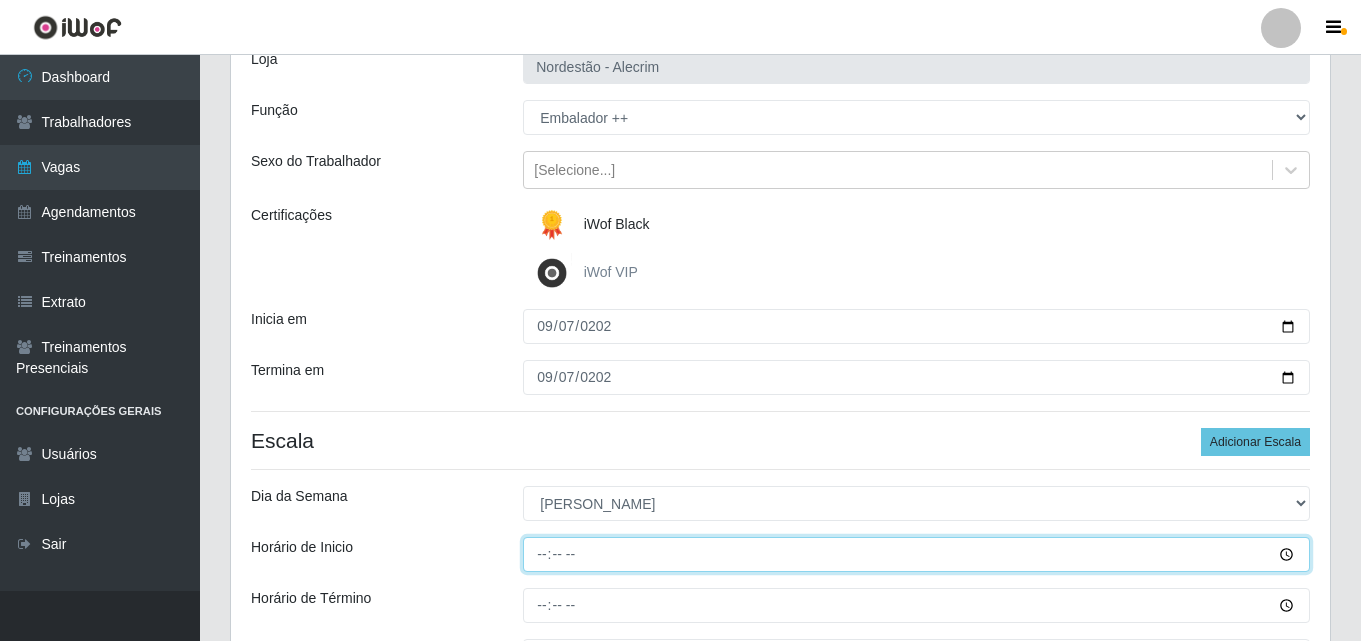 click on "Horário de Inicio" at bounding box center [916, 554] 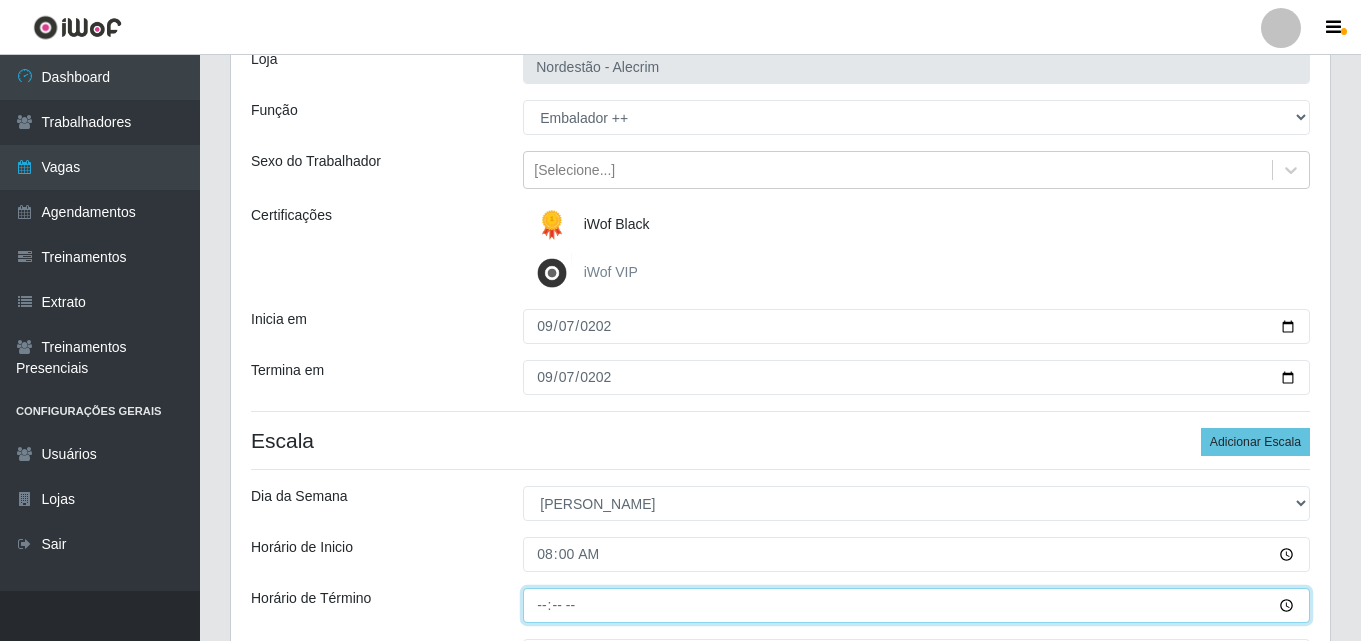 click on "Horário de Término" at bounding box center (916, 605) 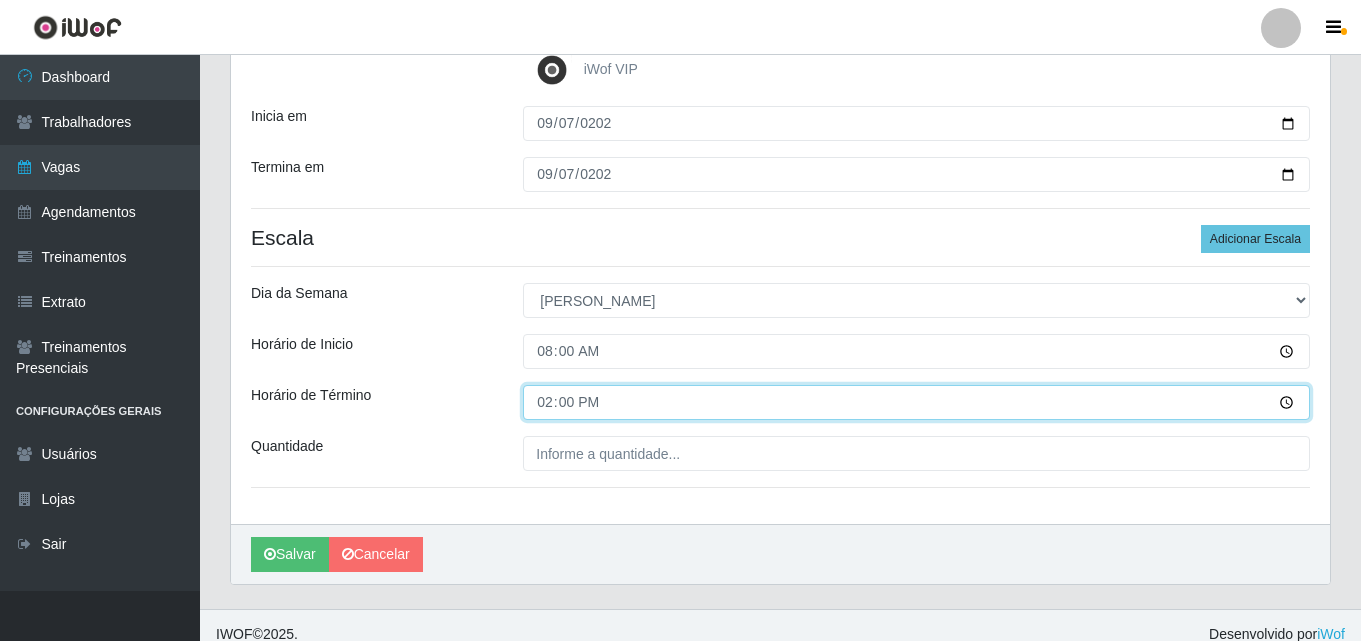 scroll, scrollTop: 364, scrollLeft: 0, axis: vertical 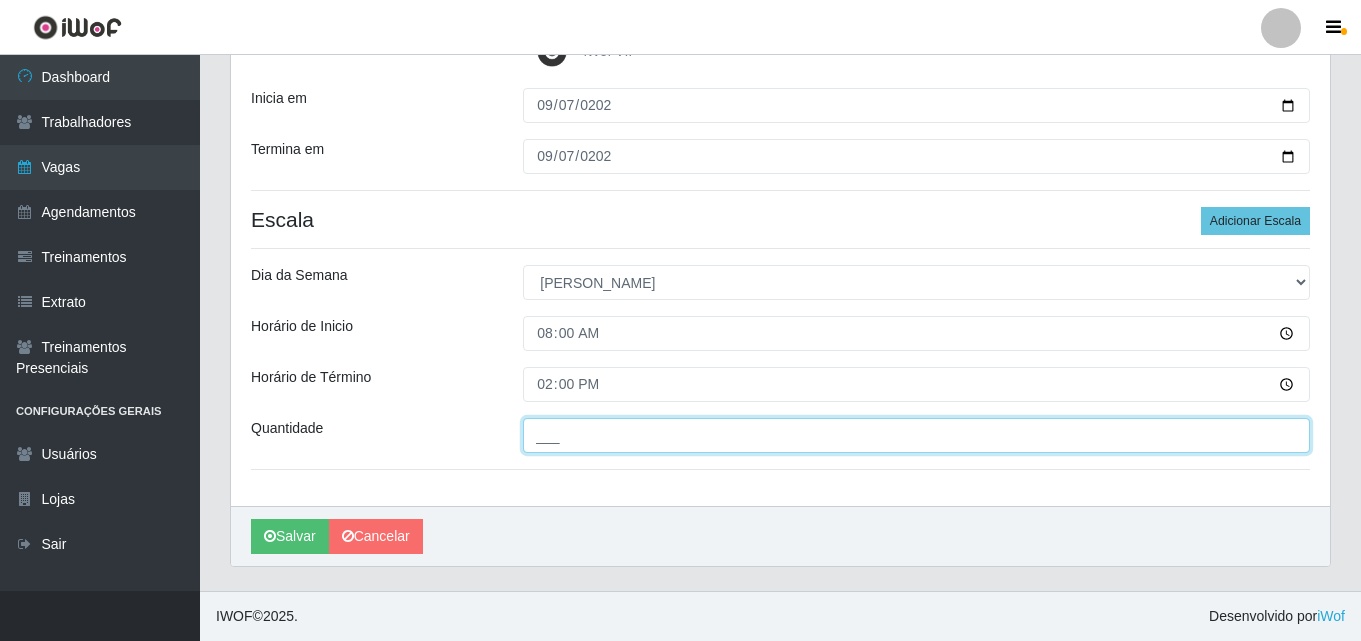 click on "___" at bounding box center (916, 435) 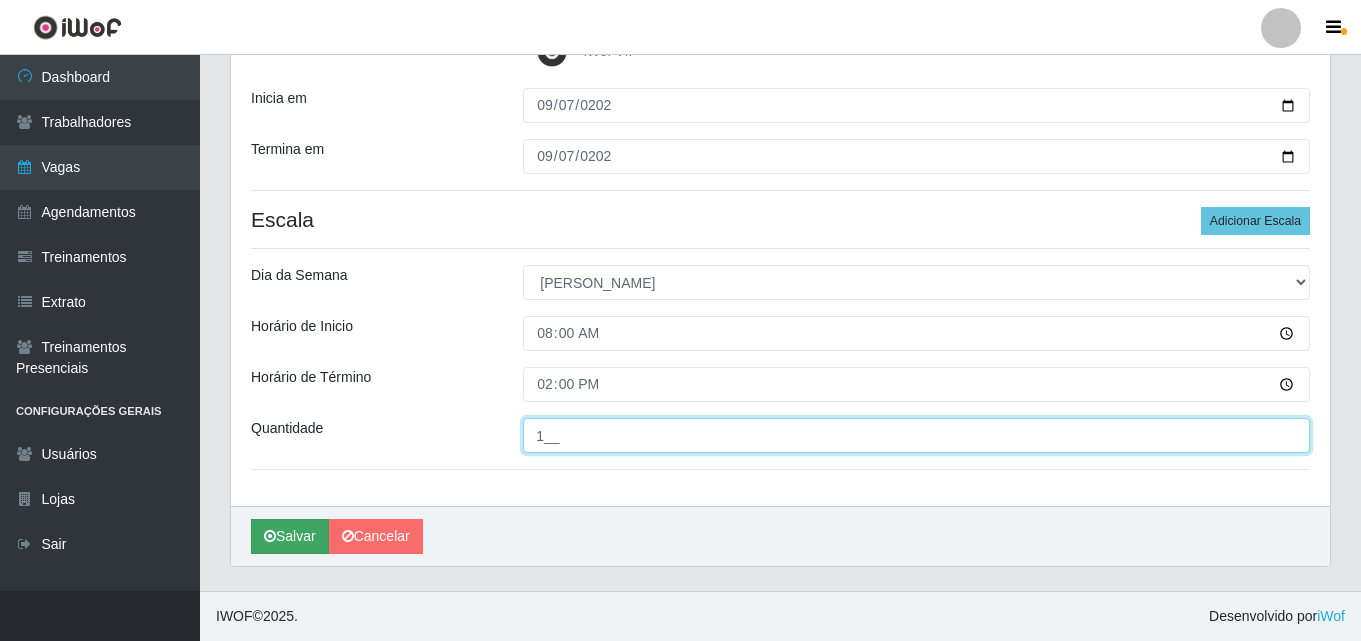 type on "1__" 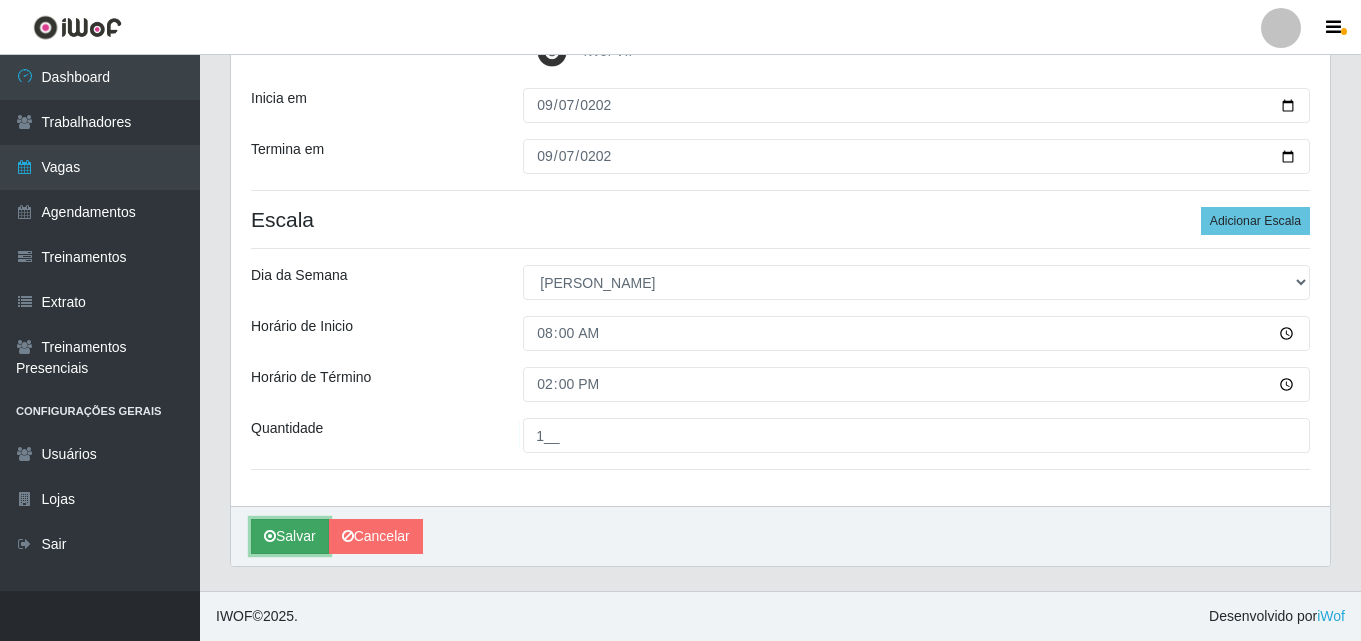 click on "Salvar" at bounding box center (290, 536) 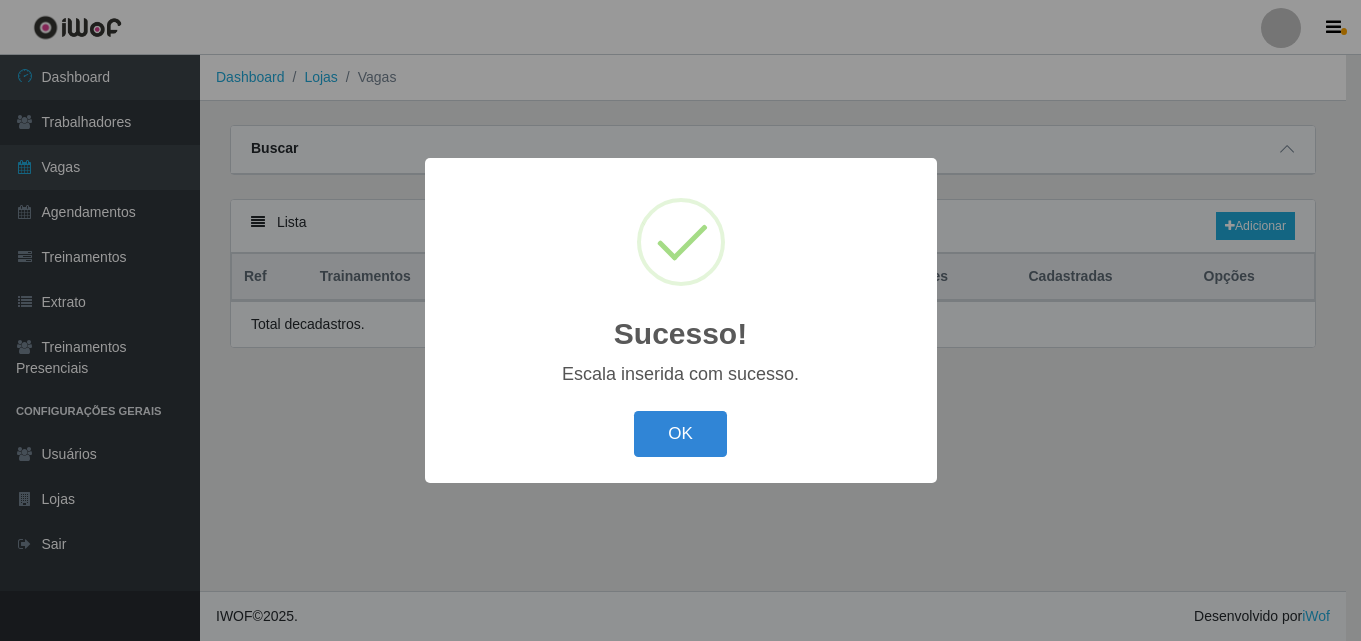 scroll, scrollTop: 0, scrollLeft: 0, axis: both 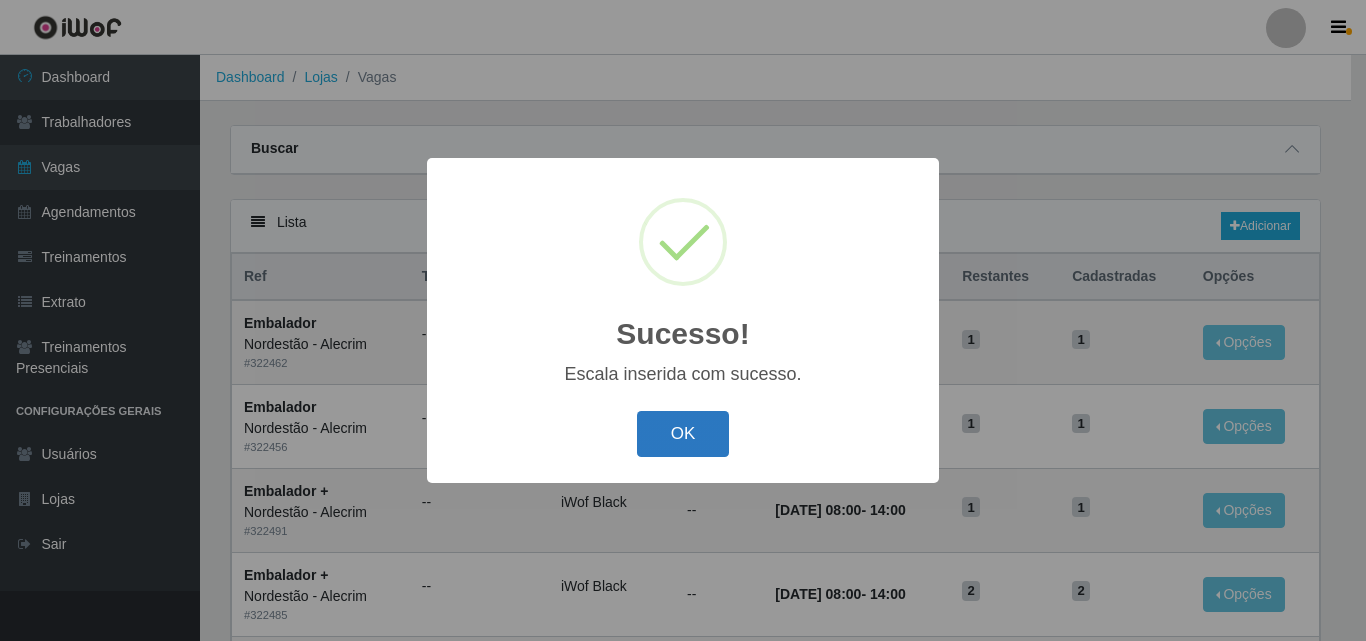 click on "OK" at bounding box center [683, 434] 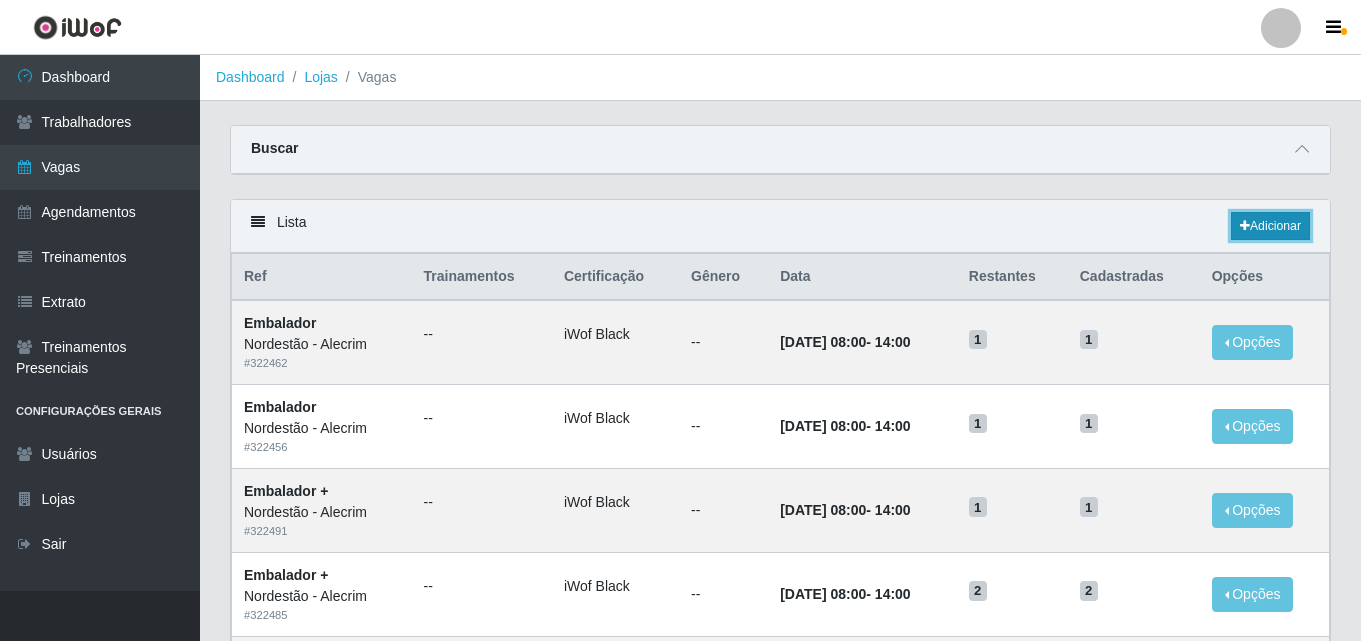 click on "Adicionar" at bounding box center [1270, 226] 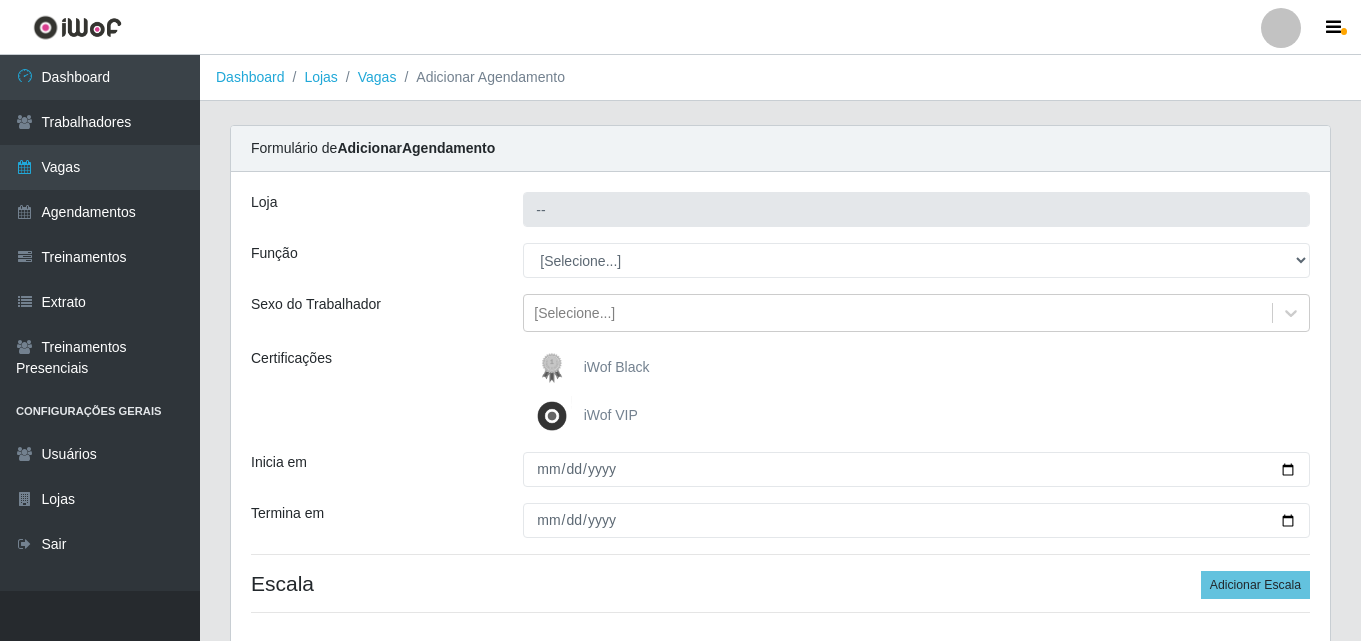 type on "Nordestão - Alecrim" 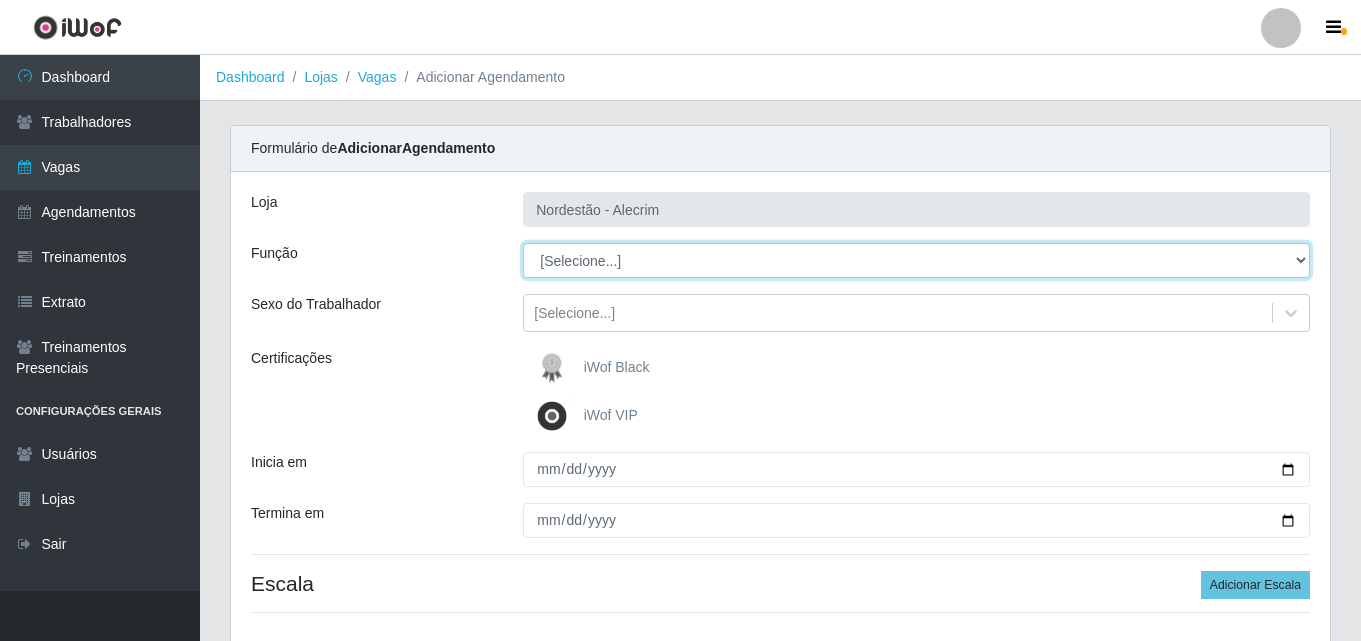 click on "[Selecione...] Embalador Embalador + Embalador ++" at bounding box center [916, 260] 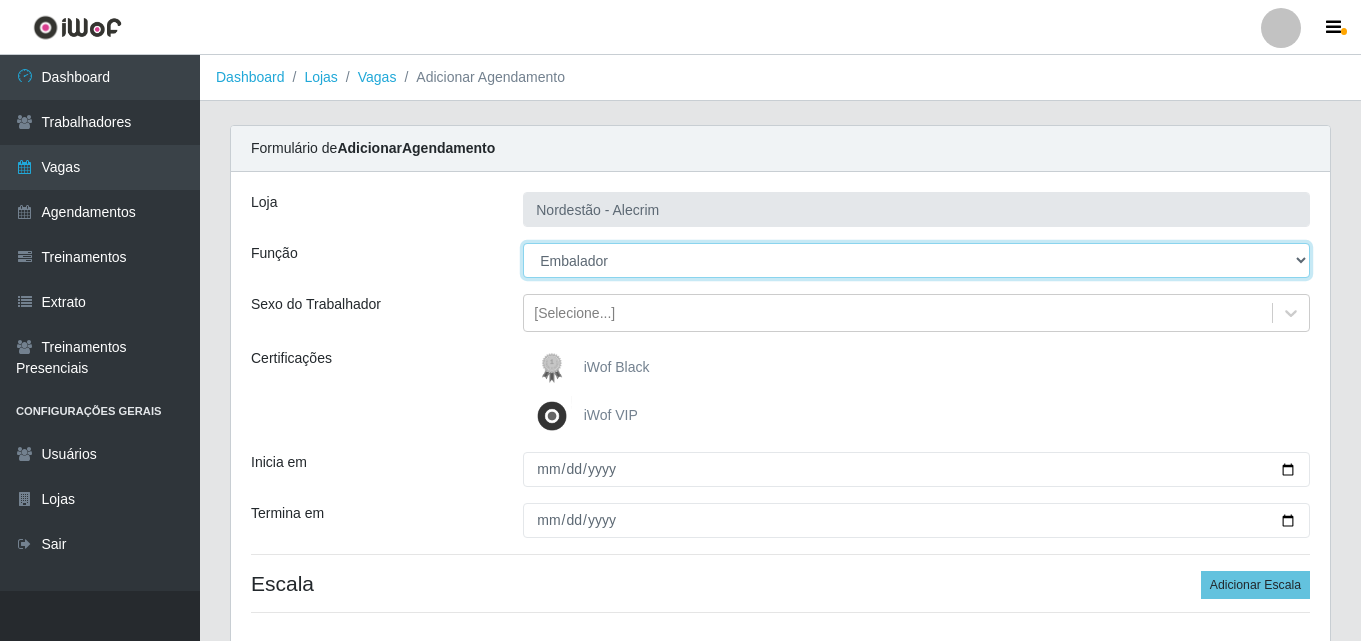 click on "[Selecione...] Embalador Embalador + Embalador ++" at bounding box center (916, 260) 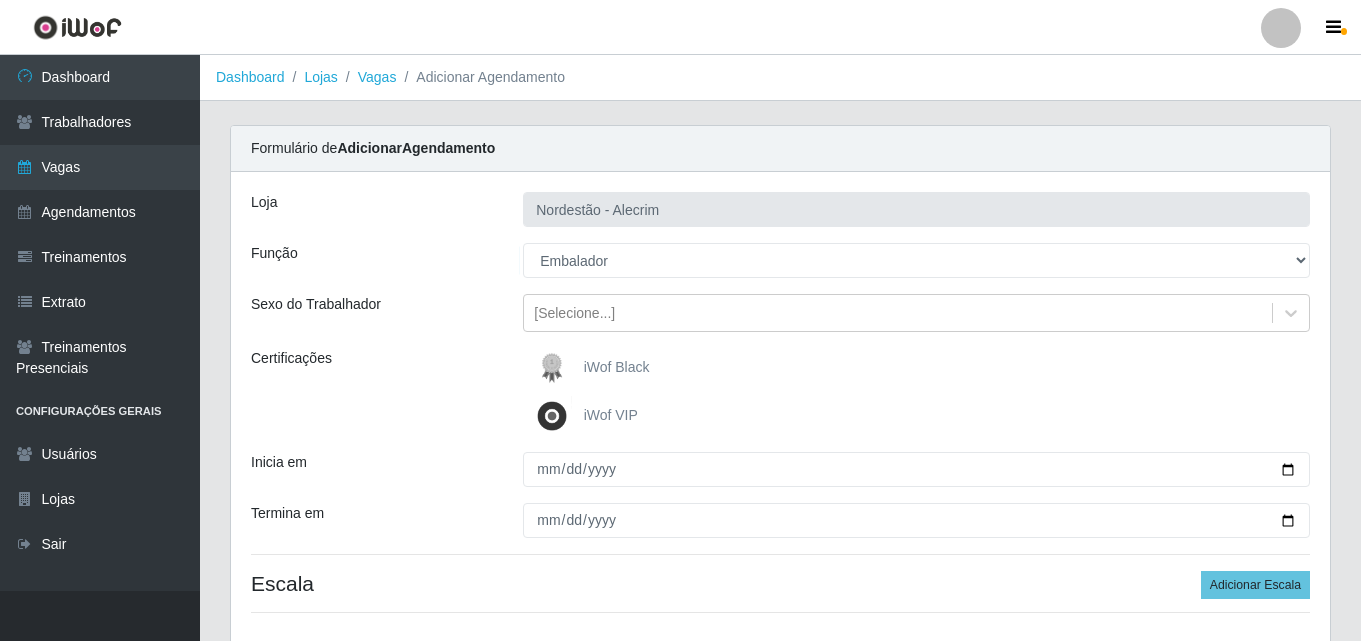 click on "Loja Nordestão - Alecrim Função [Selecione...] Embalador Embalador + Embalador ++ Sexo do Trabalhador [Selecione...] Certificações   iWof Black   iWof VIP Inicia em Termina em Escala Adicionar Escala" at bounding box center [780, 410] 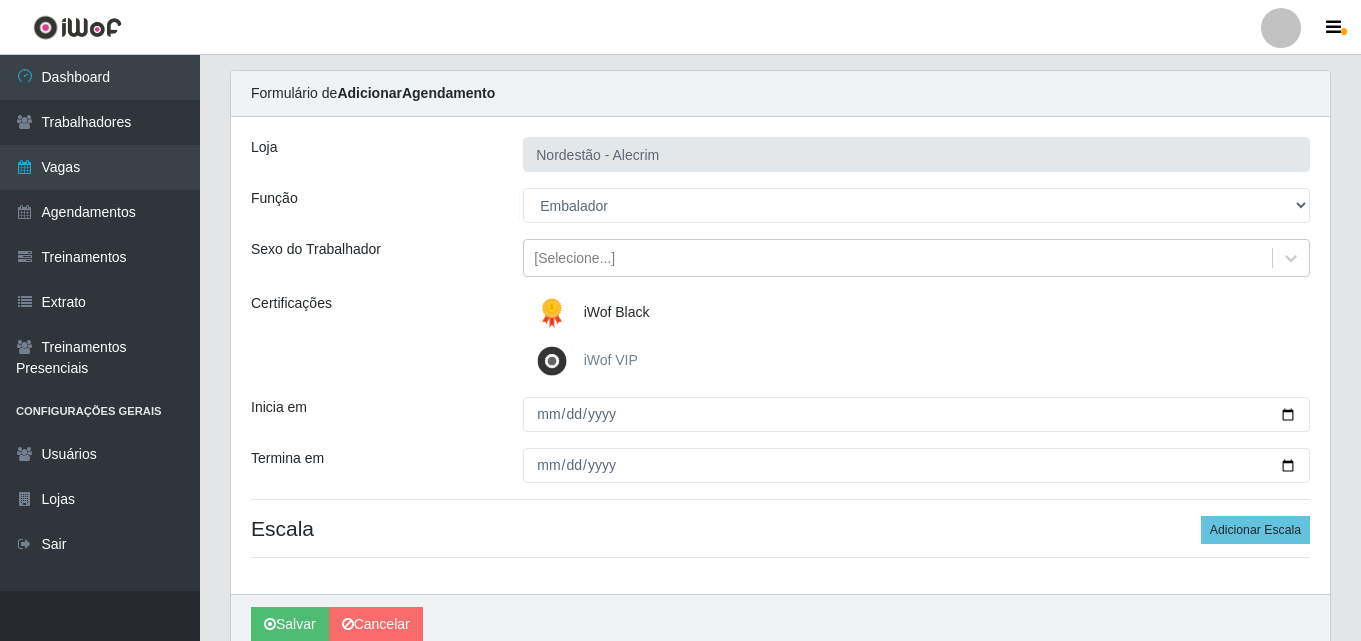 scroll, scrollTop: 143, scrollLeft: 0, axis: vertical 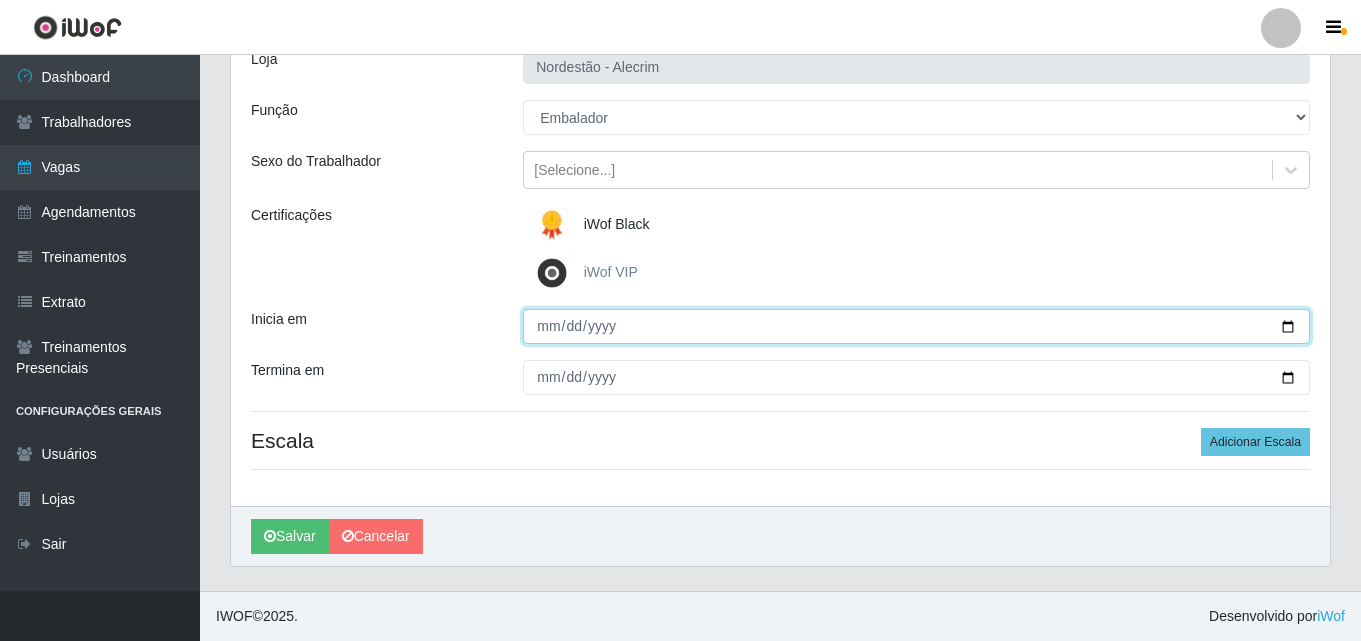 click on "Inicia em" at bounding box center (916, 326) 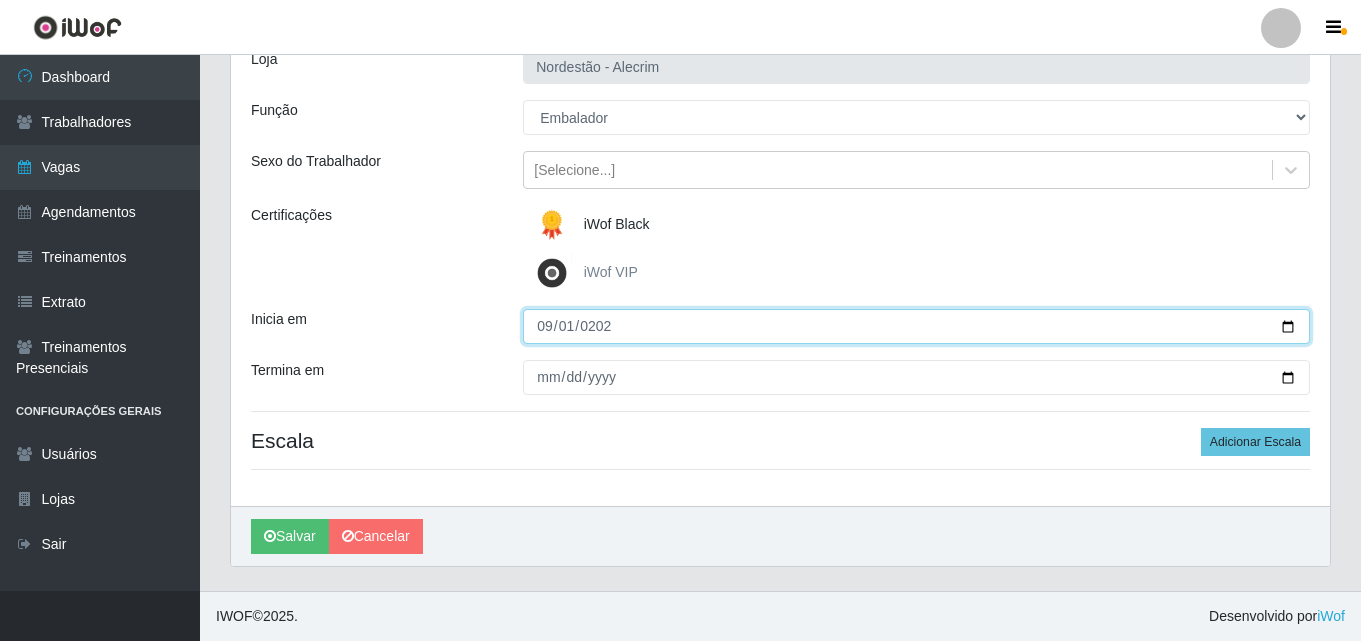 type on "2025-09-01" 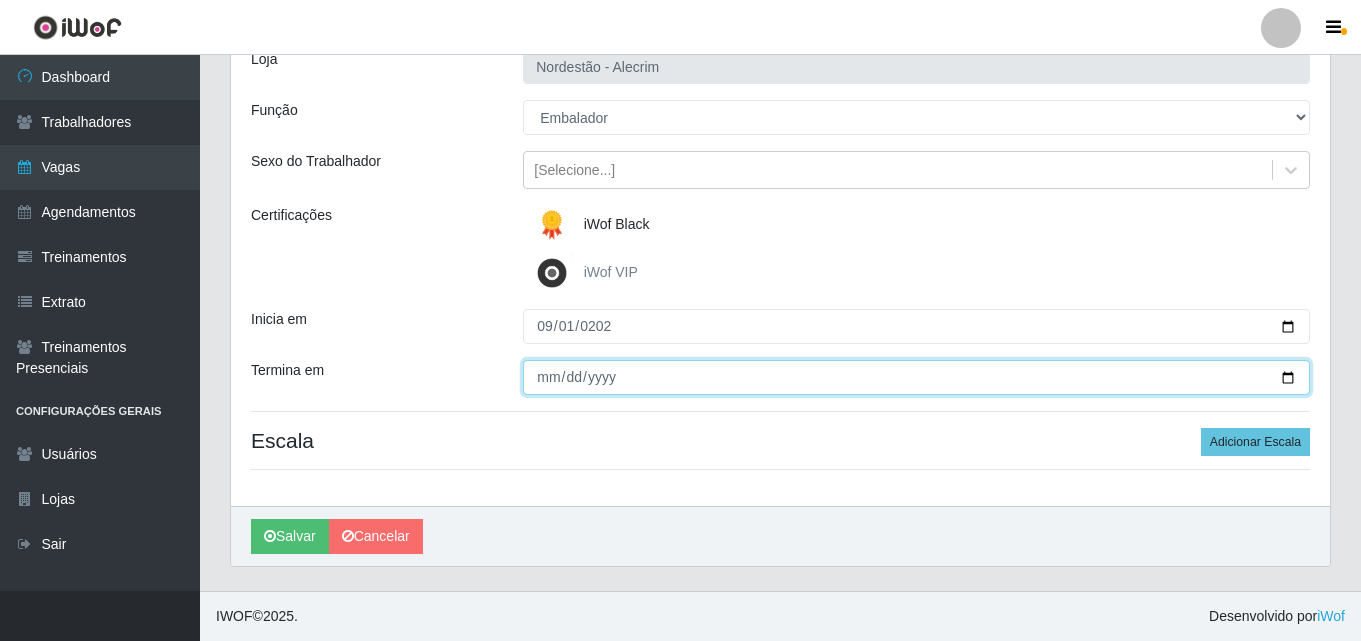 click on "Termina em" at bounding box center (916, 377) 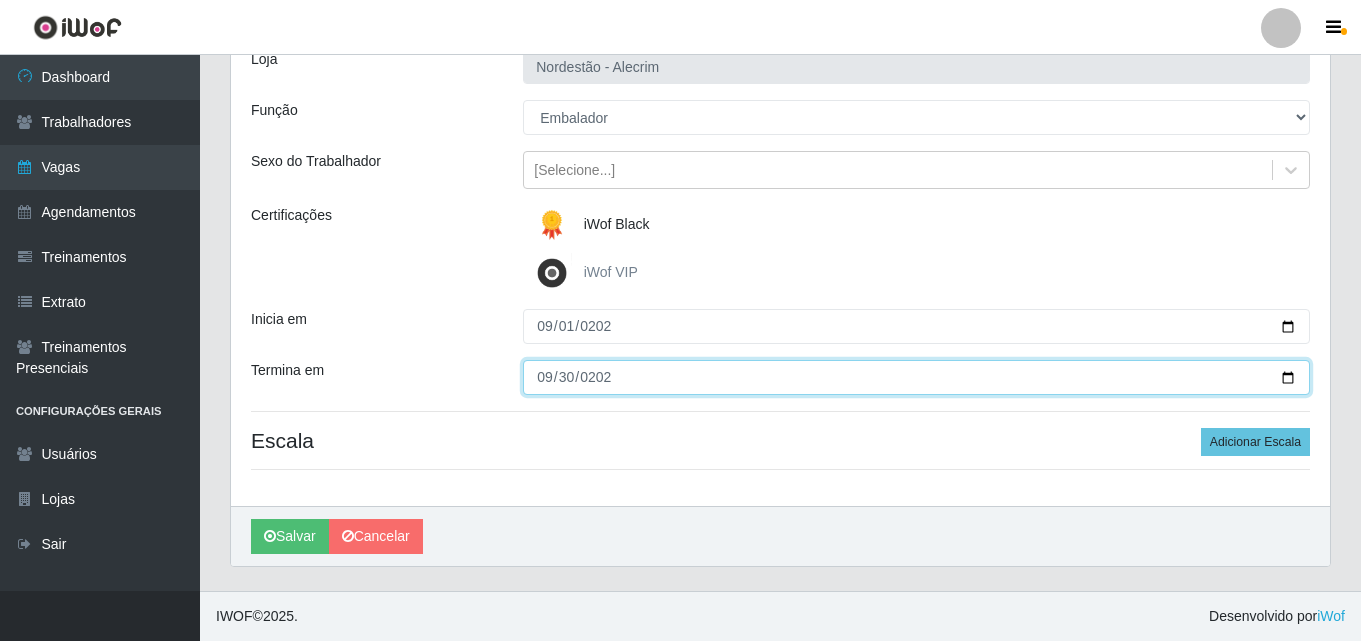 type on "2025-09-30" 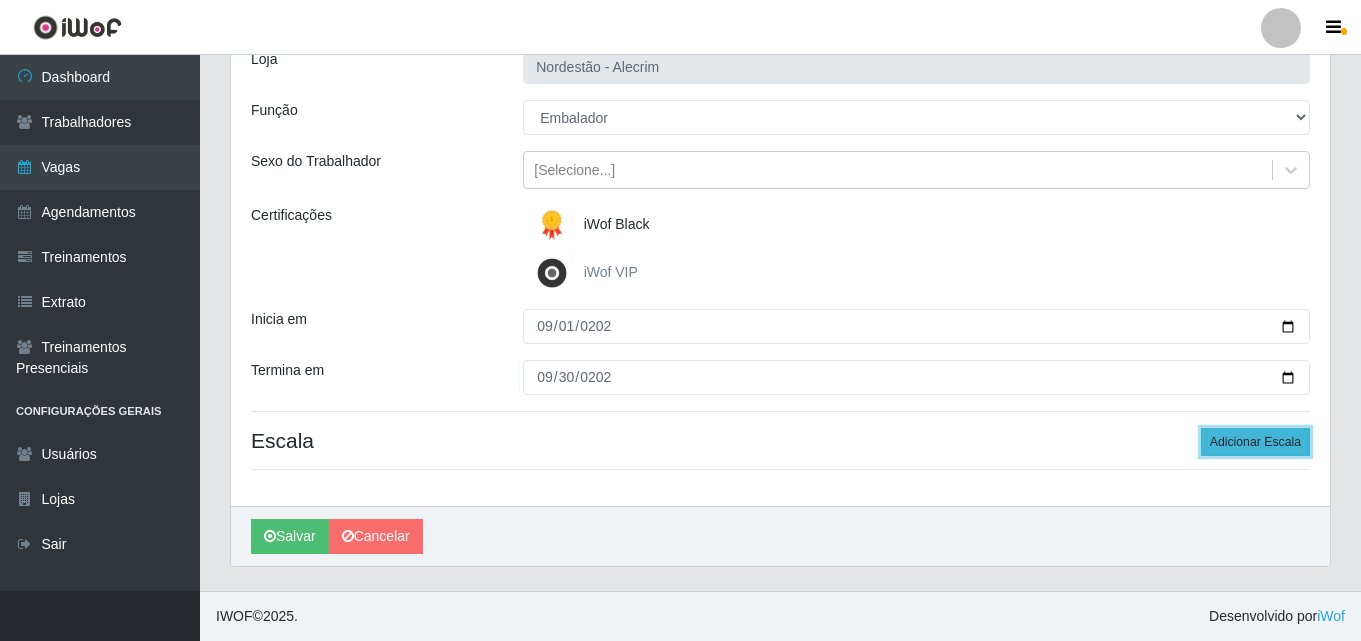 click on "Adicionar Escala" at bounding box center [1255, 442] 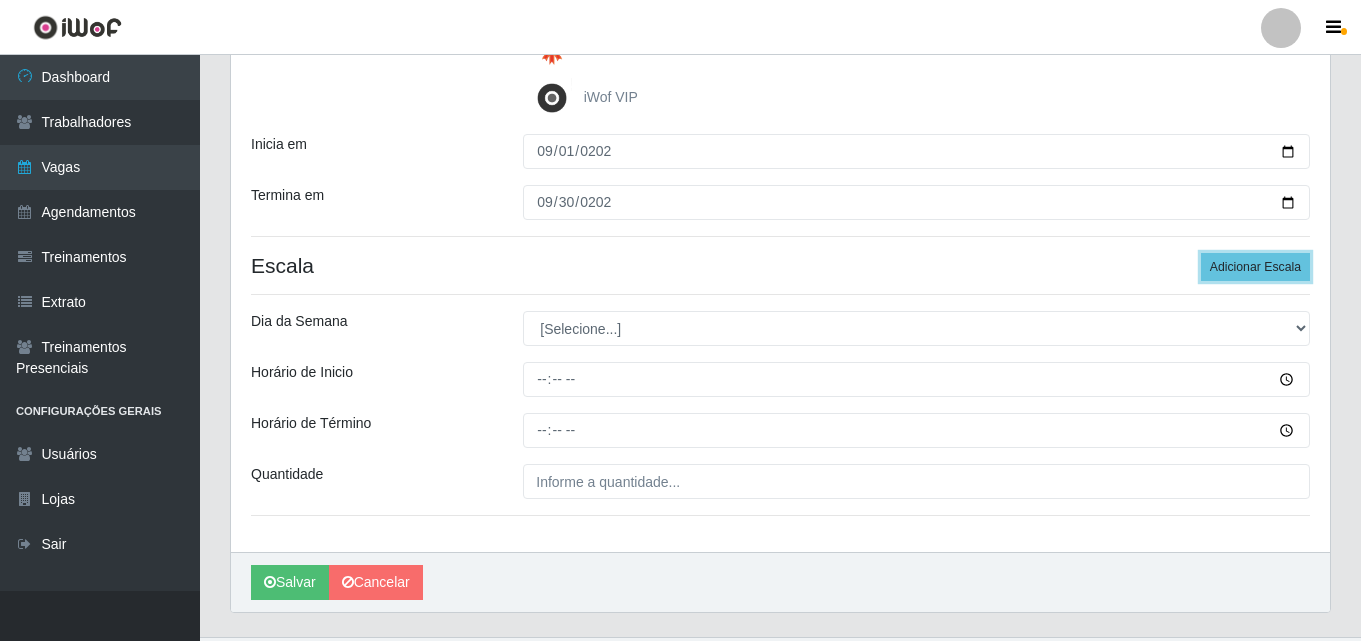 scroll, scrollTop: 364, scrollLeft: 0, axis: vertical 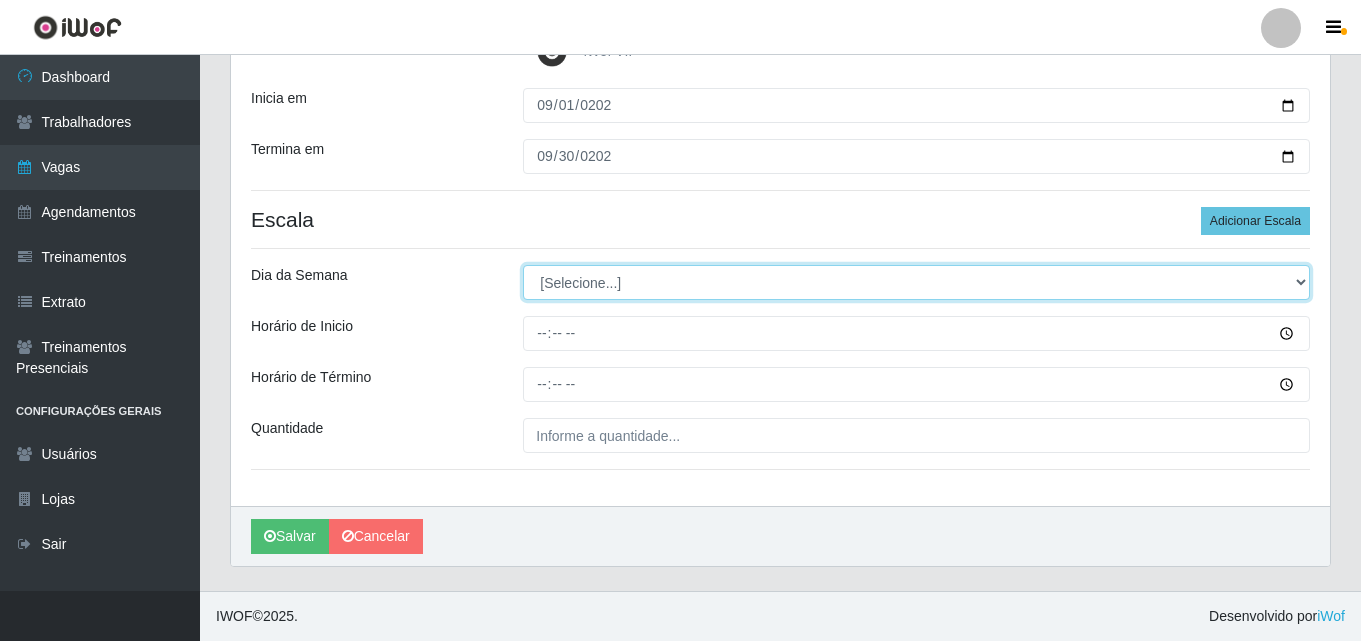 click on "[Selecione...] Segunda Terça Quarta Quinta Sexta Sábado Domingo" at bounding box center [916, 282] 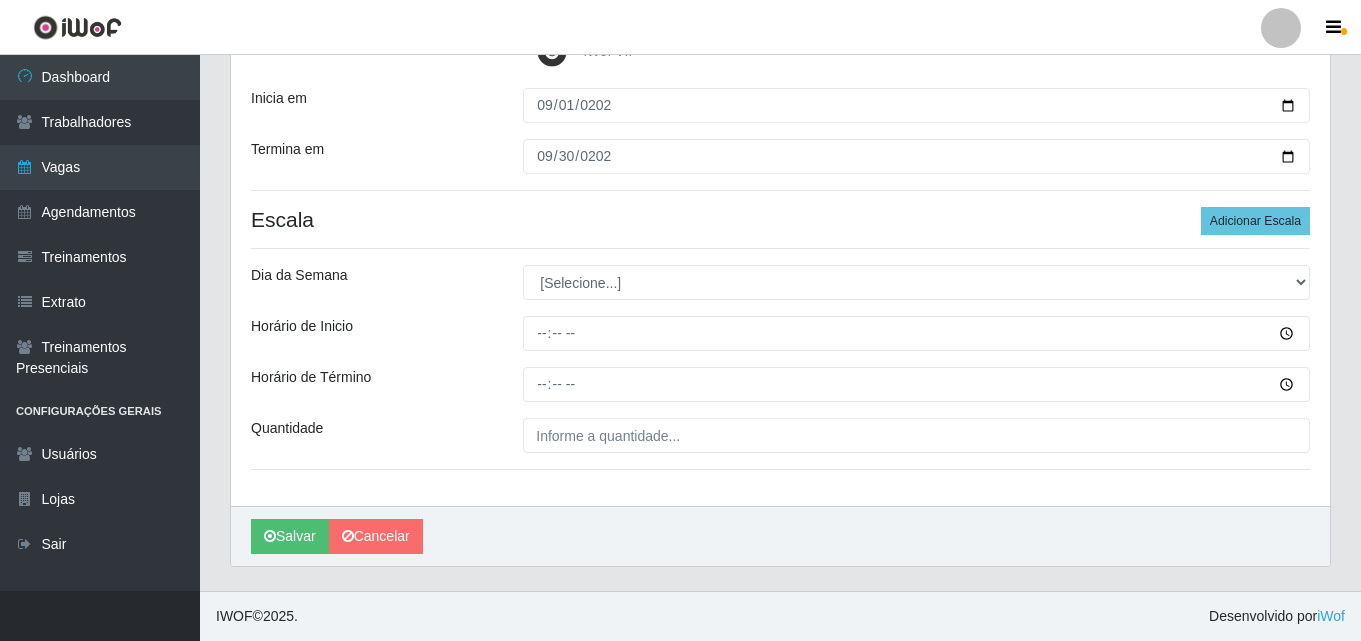 click on "Dia da Semana" at bounding box center (372, 282) 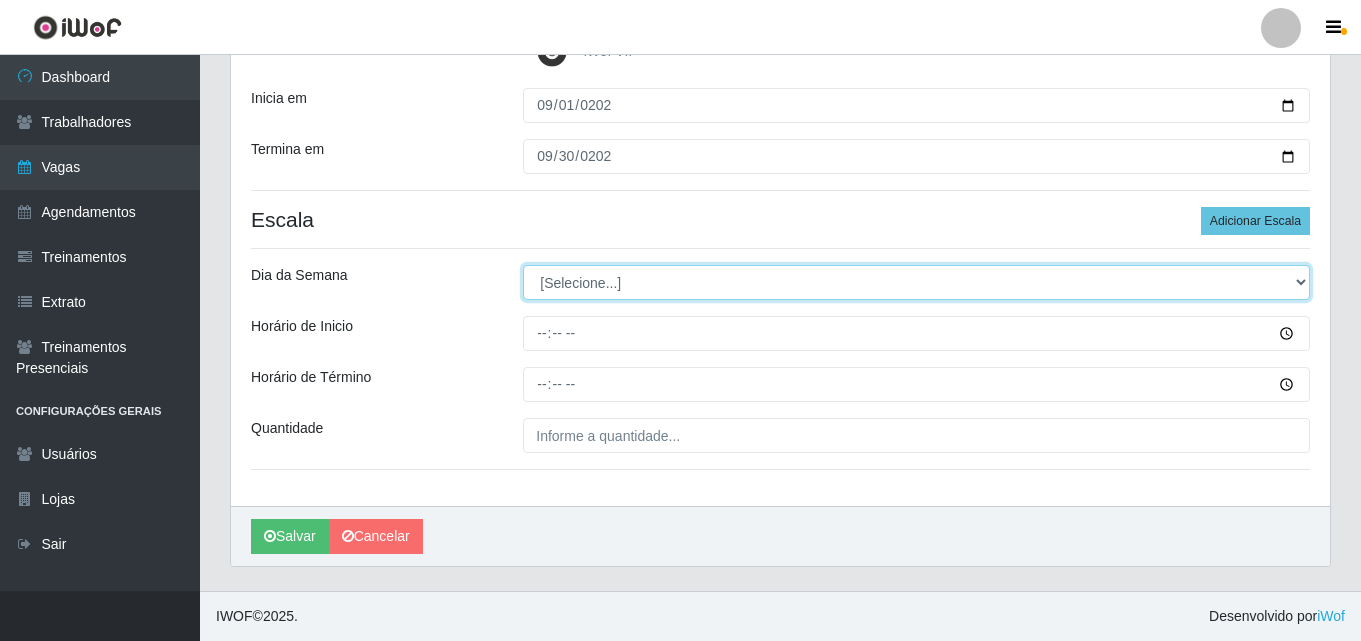 click on "[Selecione...] Segunda Terça Quarta Quinta Sexta Sábado Domingo" at bounding box center (916, 282) 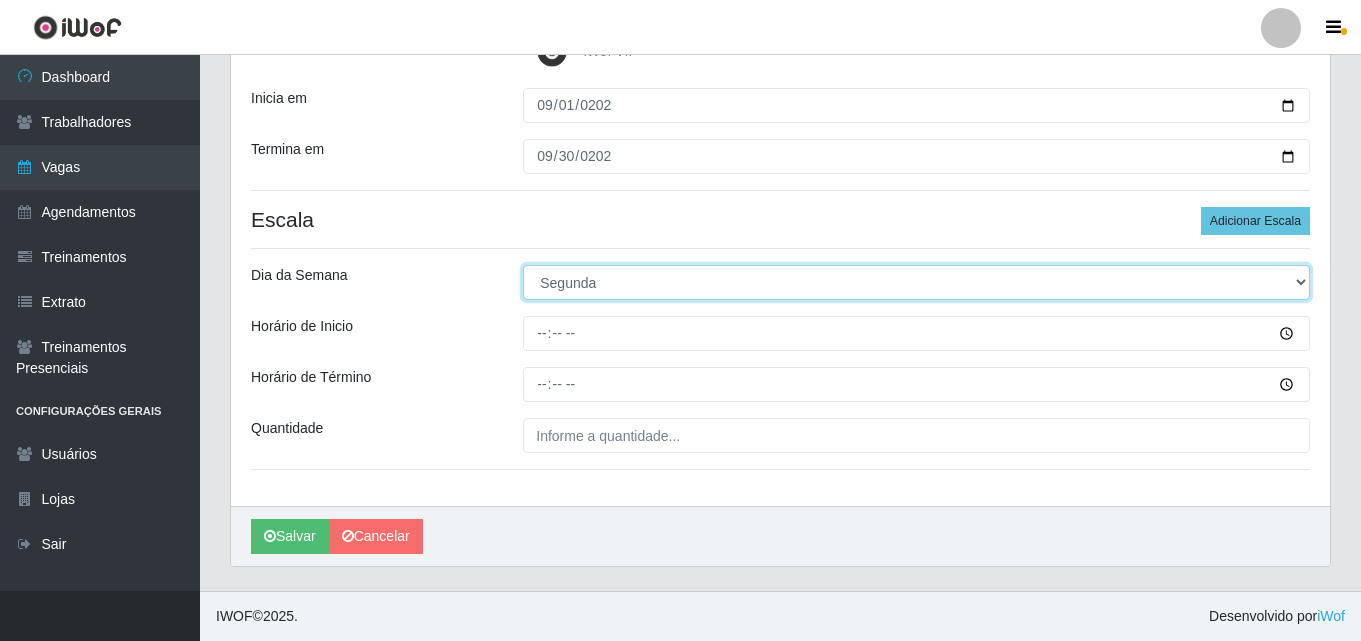 click on "[Selecione...] Segunda Terça Quarta Quinta Sexta Sábado Domingo" at bounding box center (916, 282) 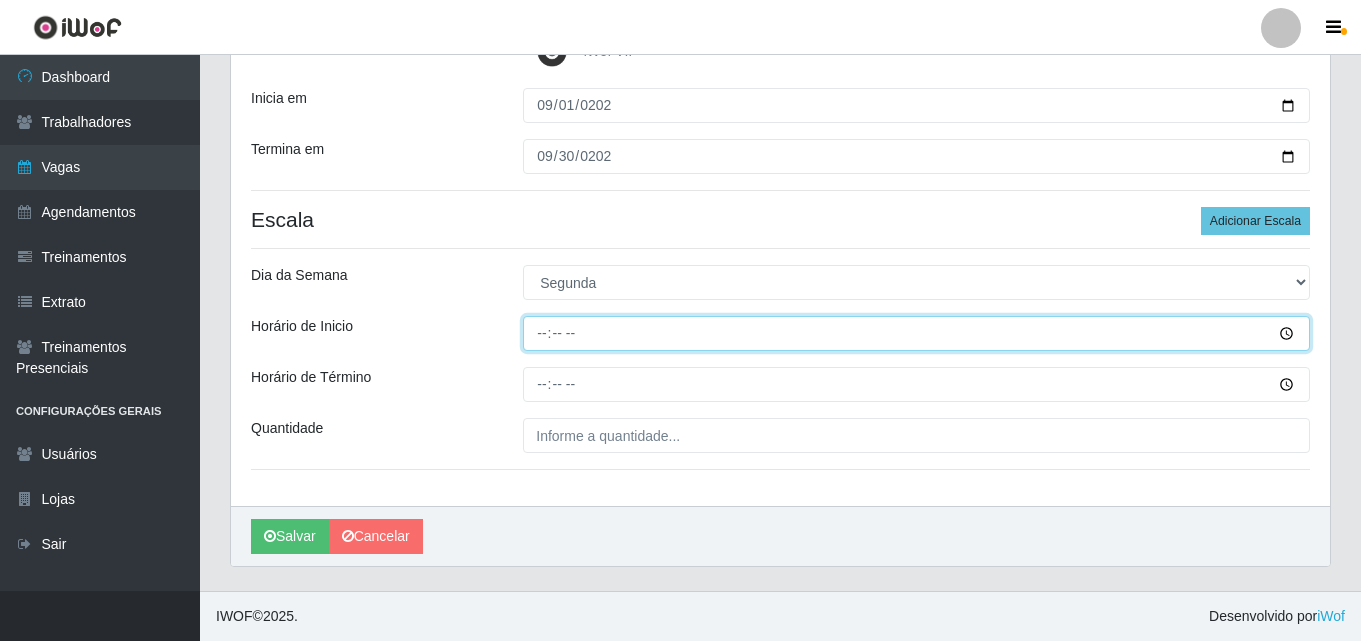drag, startPoint x: 698, startPoint y: 333, endPoint x: 655, endPoint y: 337, distance: 43.185646 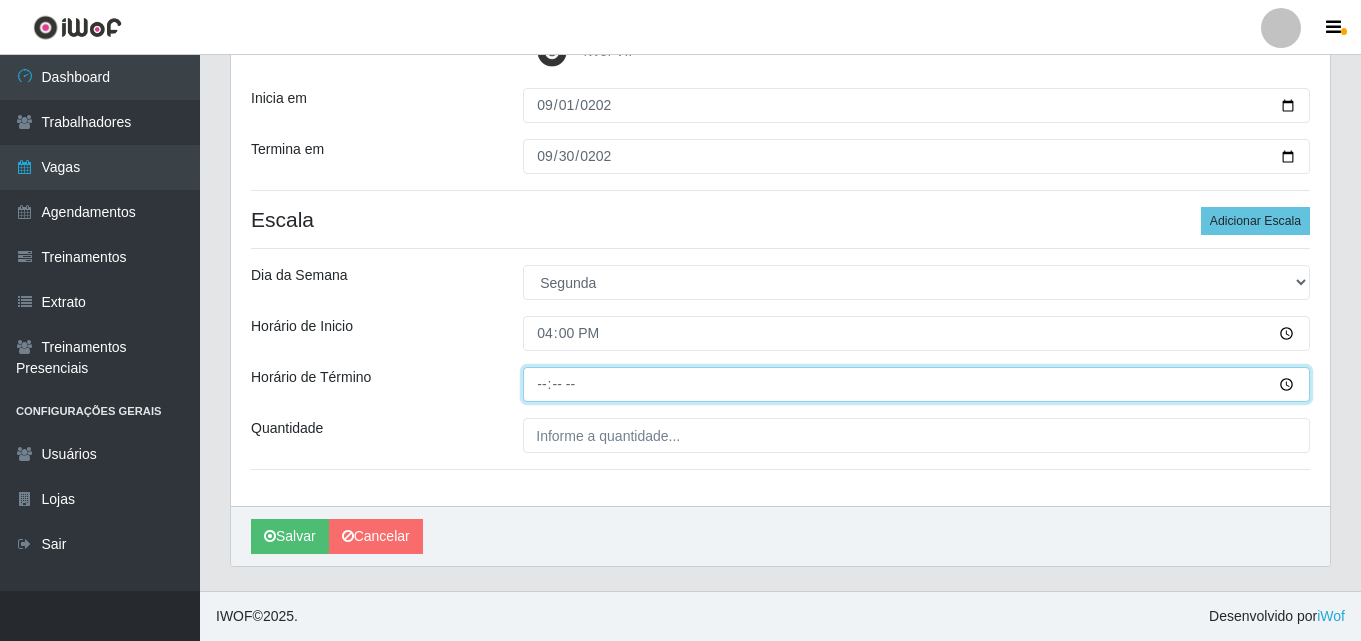type on "22:00" 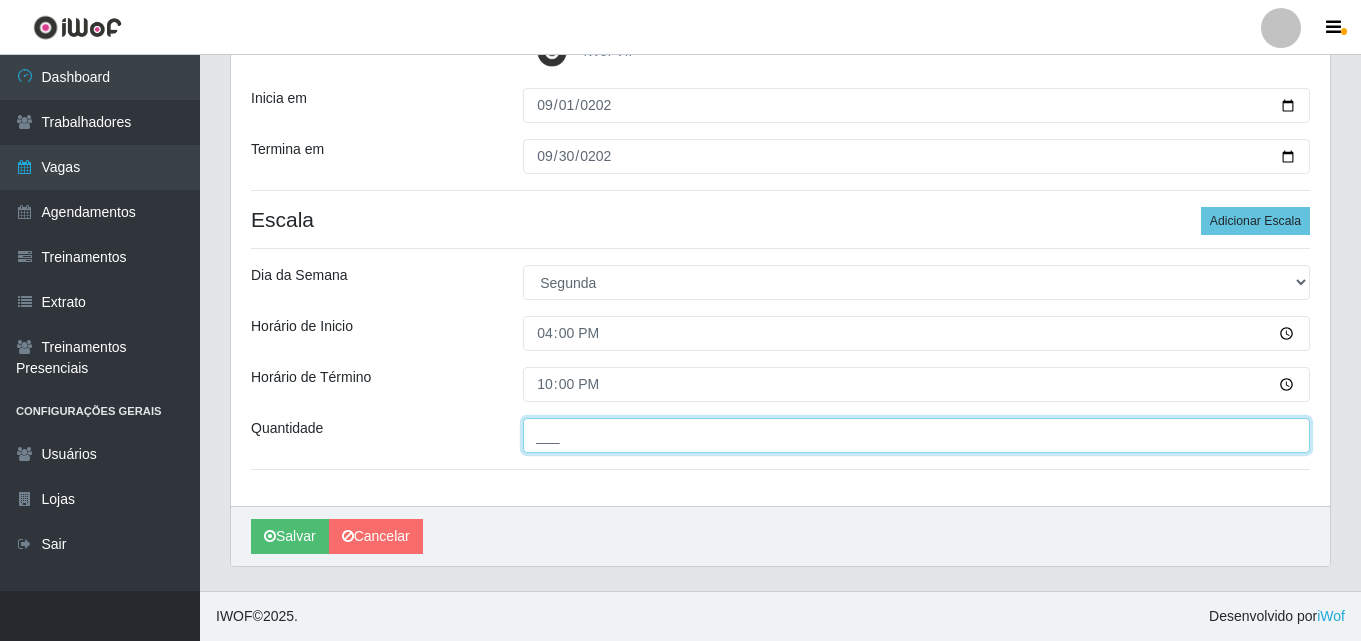 click on "___" at bounding box center [916, 435] 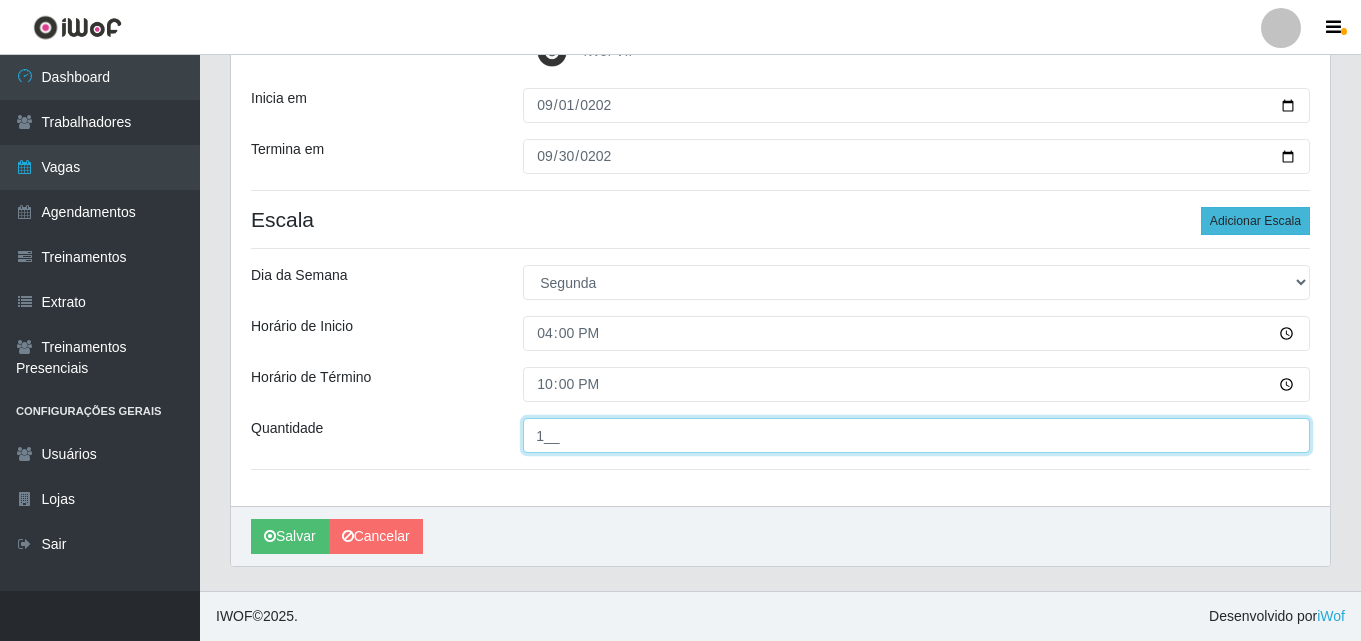 type on "1__" 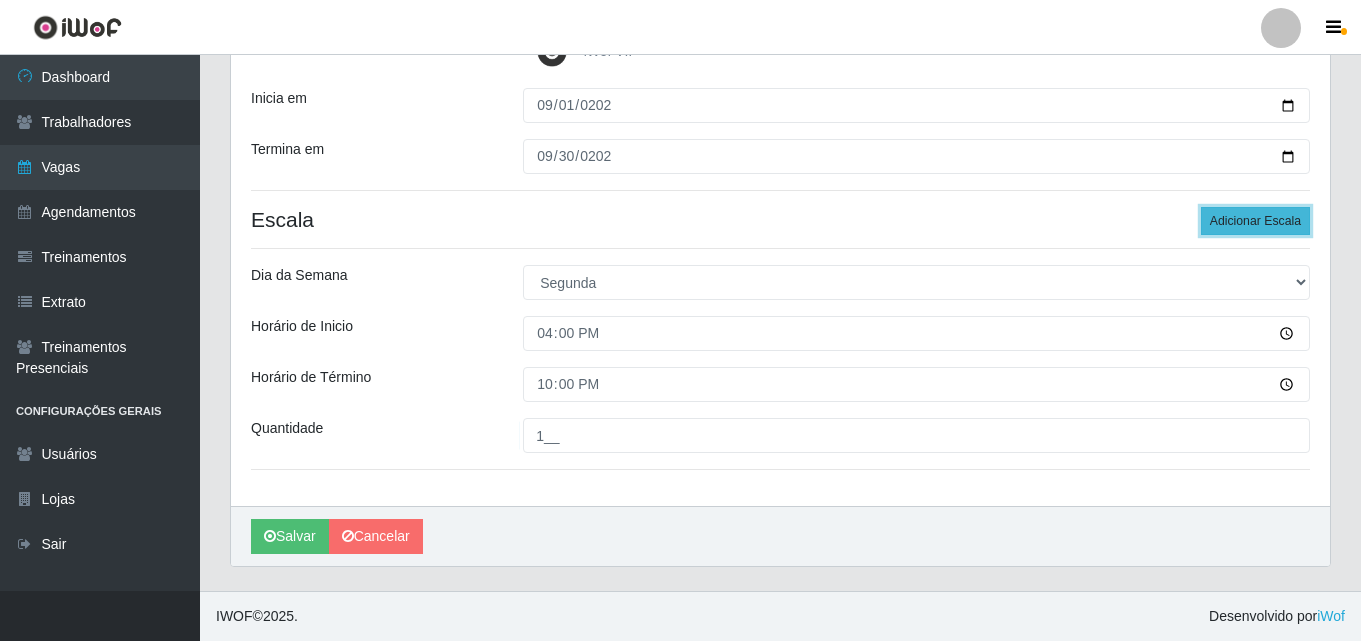 click on "Adicionar Escala" at bounding box center [1255, 221] 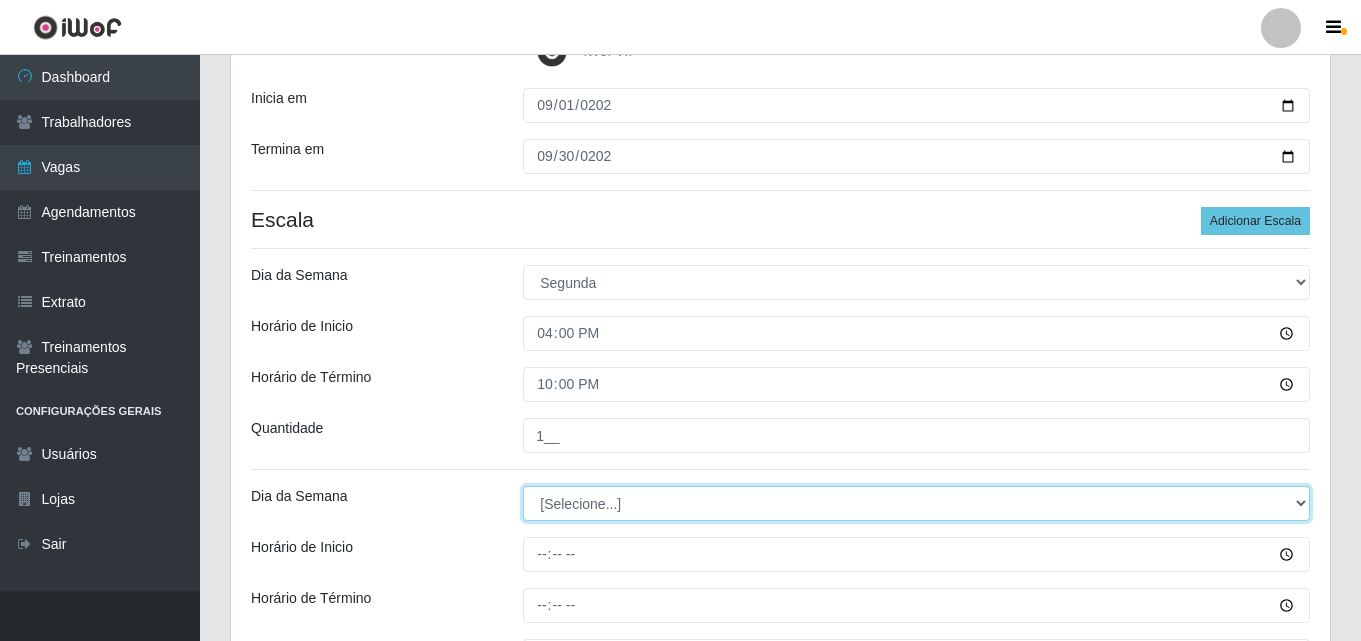 click on "[Selecione...] Segunda Terça Quarta Quinta Sexta Sábado Domingo" at bounding box center (916, 503) 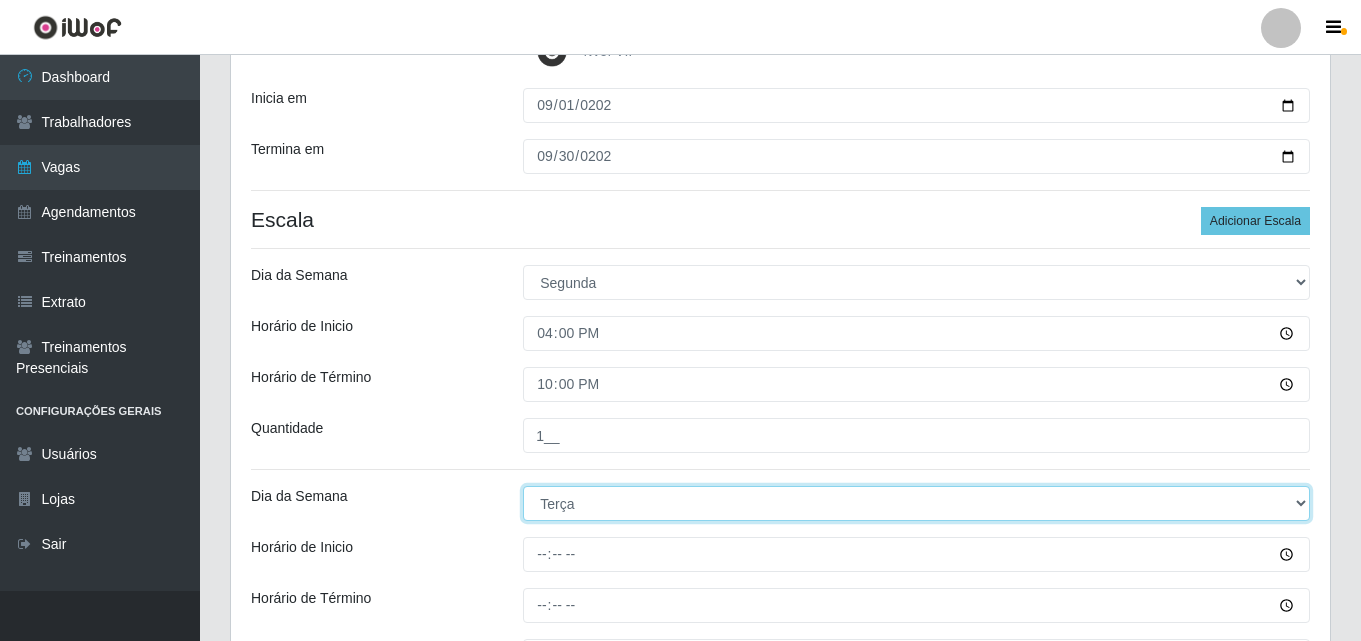 click on "[Selecione...] Segunda Terça Quarta Quinta Sexta Sábado Domingo" at bounding box center (916, 503) 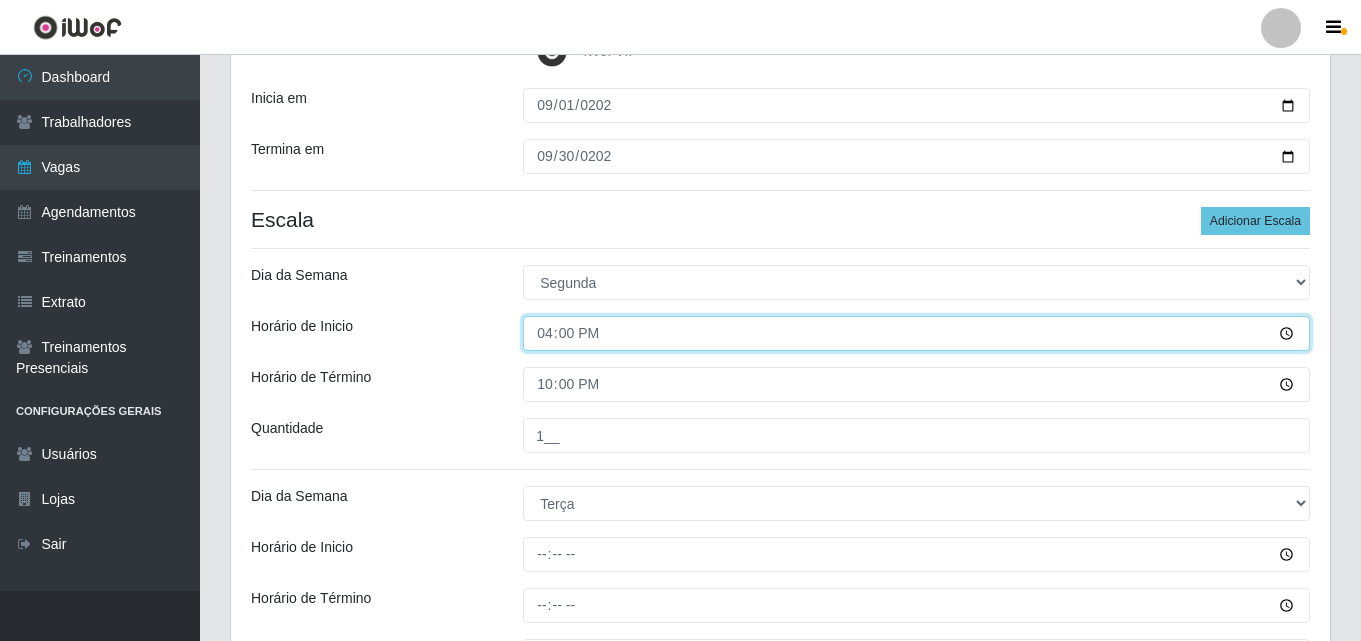 drag, startPoint x: 606, startPoint y: 337, endPoint x: 637, endPoint y: 338, distance: 31.016125 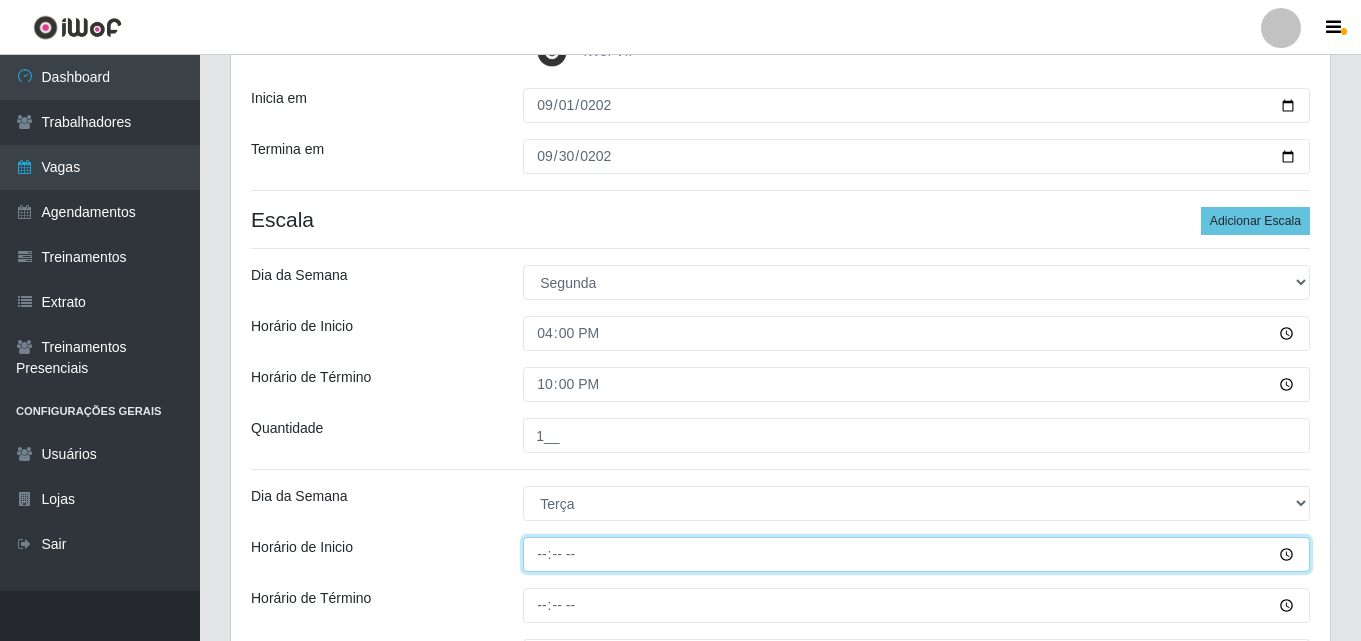 click on "Horário de Inicio" at bounding box center [916, 554] 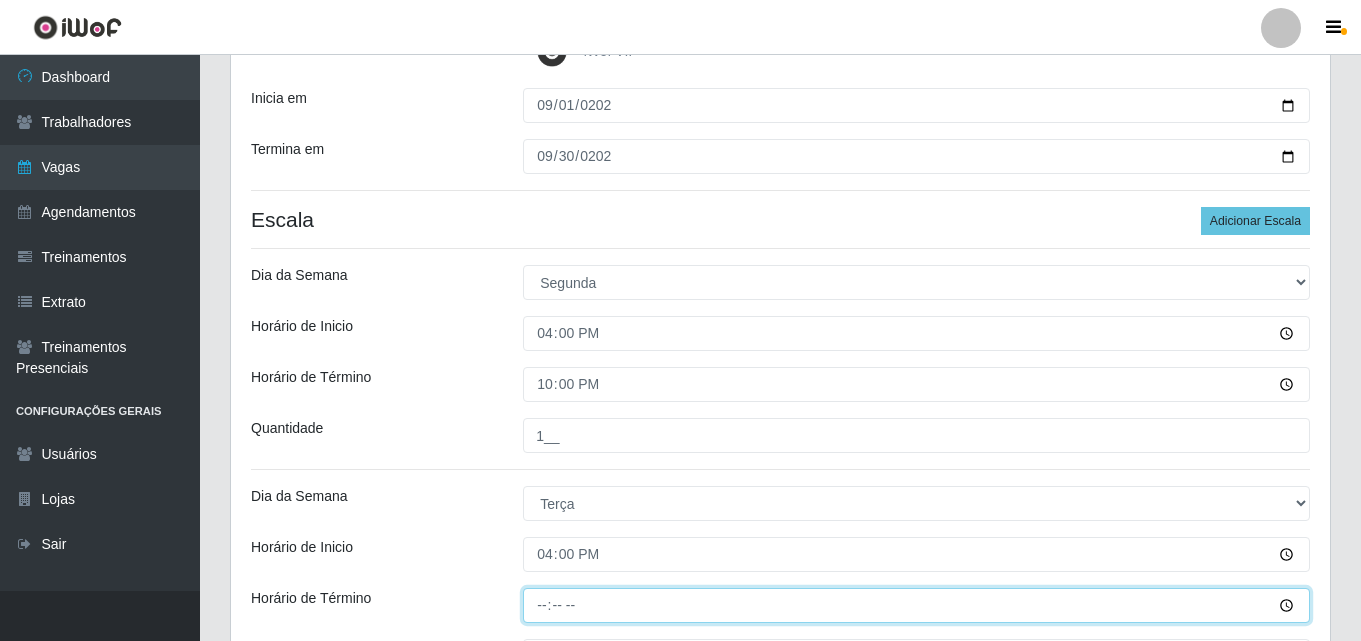 click on "Horário de Término" at bounding box center (916, 605) 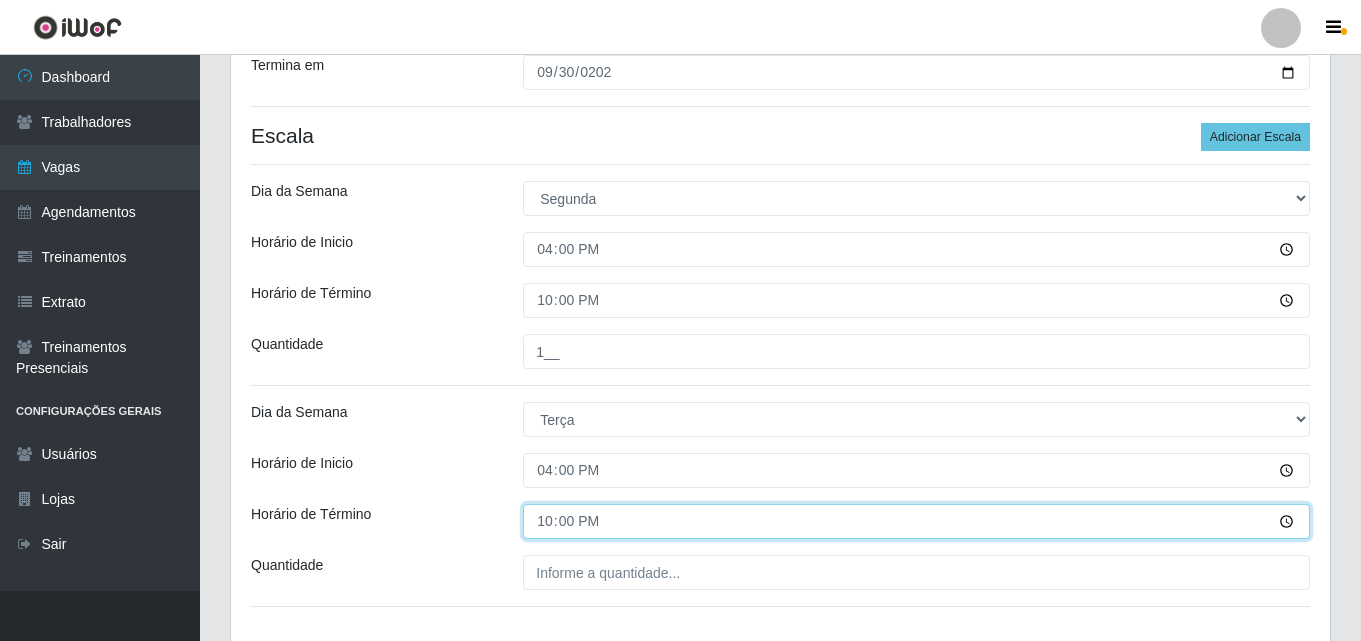 scroll, scrollTop: 564, scrollLeft: 0, axis: vertical 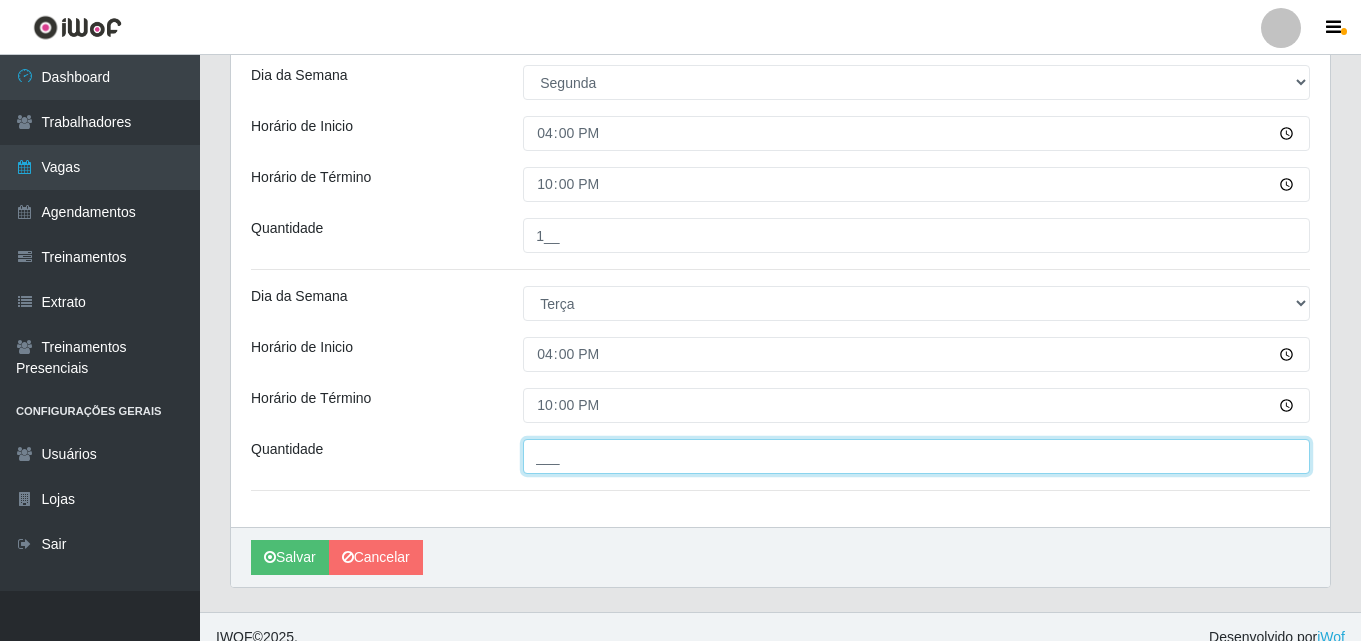 click on "___" at bounding box center (916, 456) 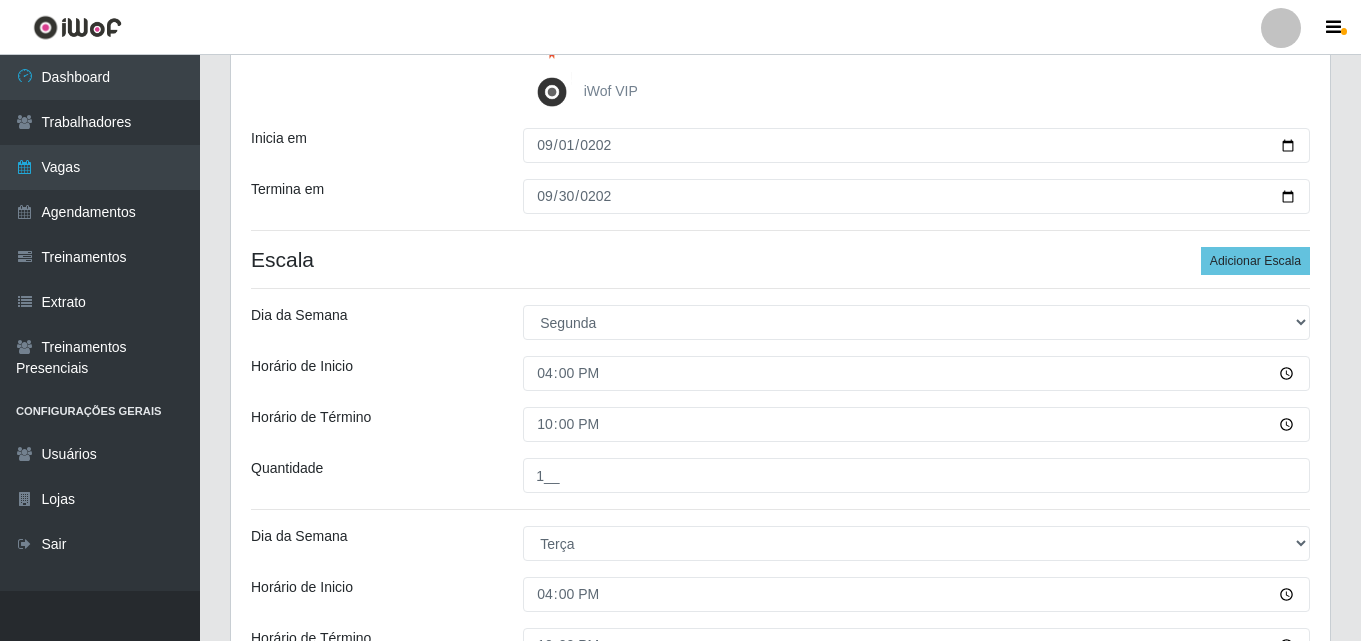 scroll, scrollTop: 264, scrollLeft: 0, axis: vertical 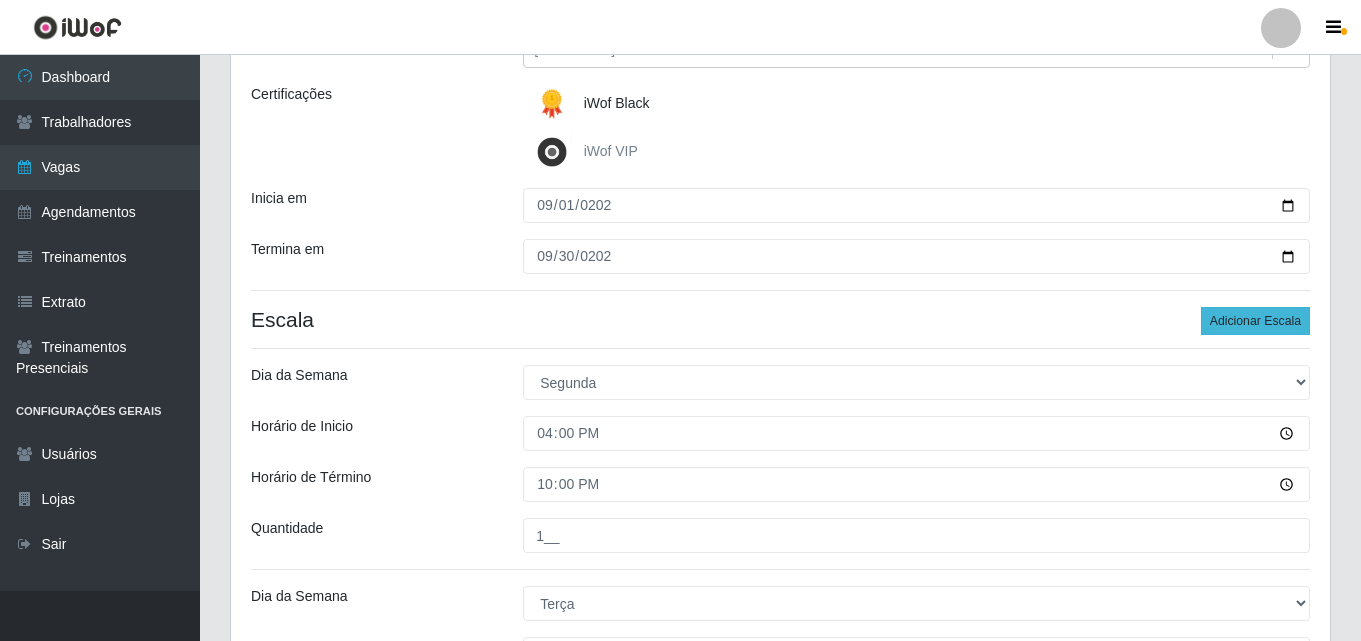type on "1__" 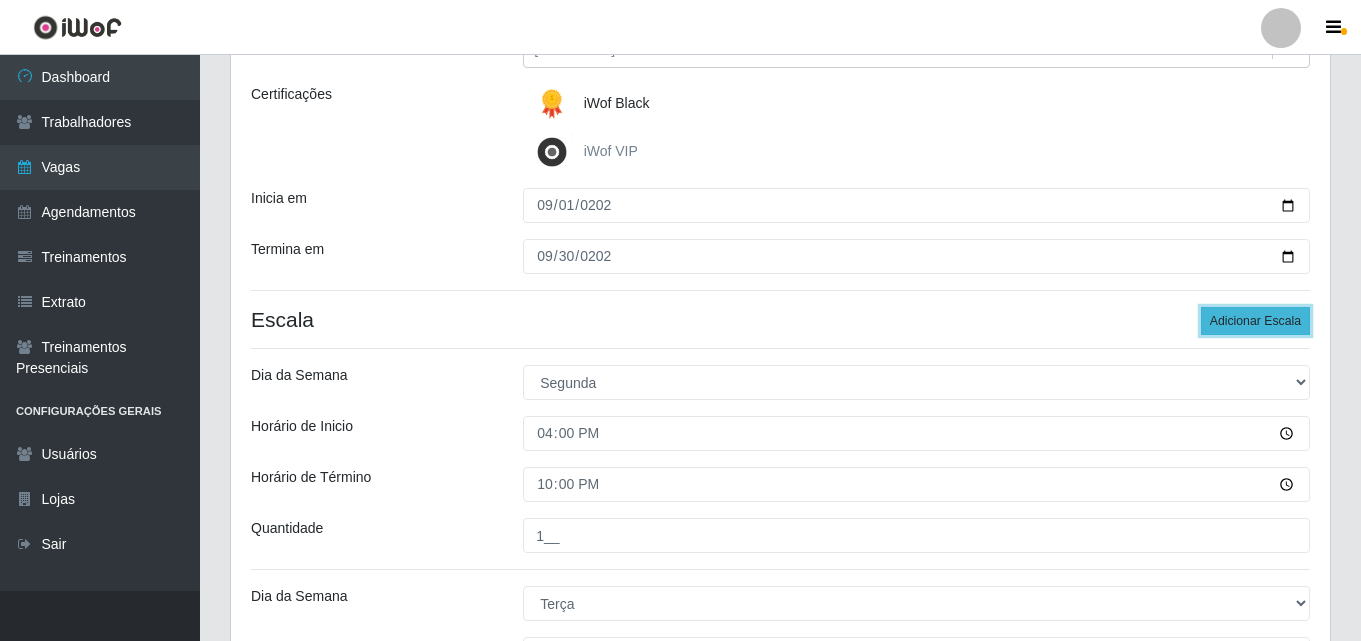 click on "Adicionar Escala" at bounding box center [1255, 321] 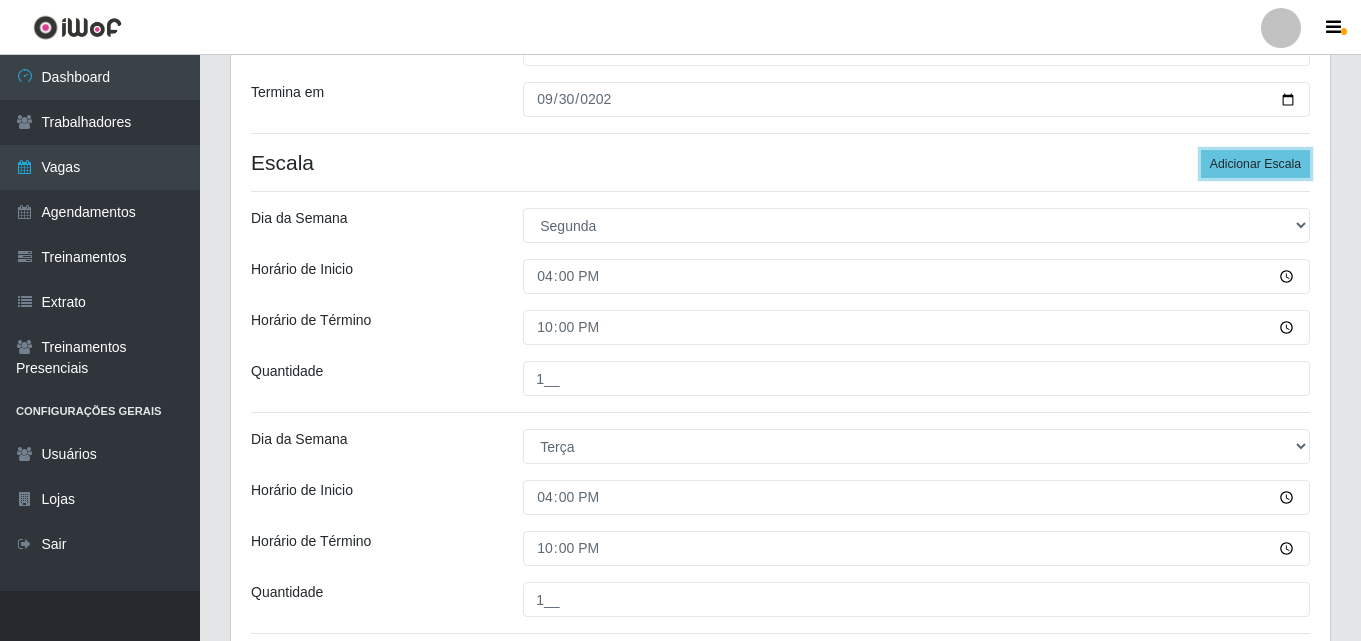 scroll, scrollTop: 764, scrollLeft: 0, axis: vertical 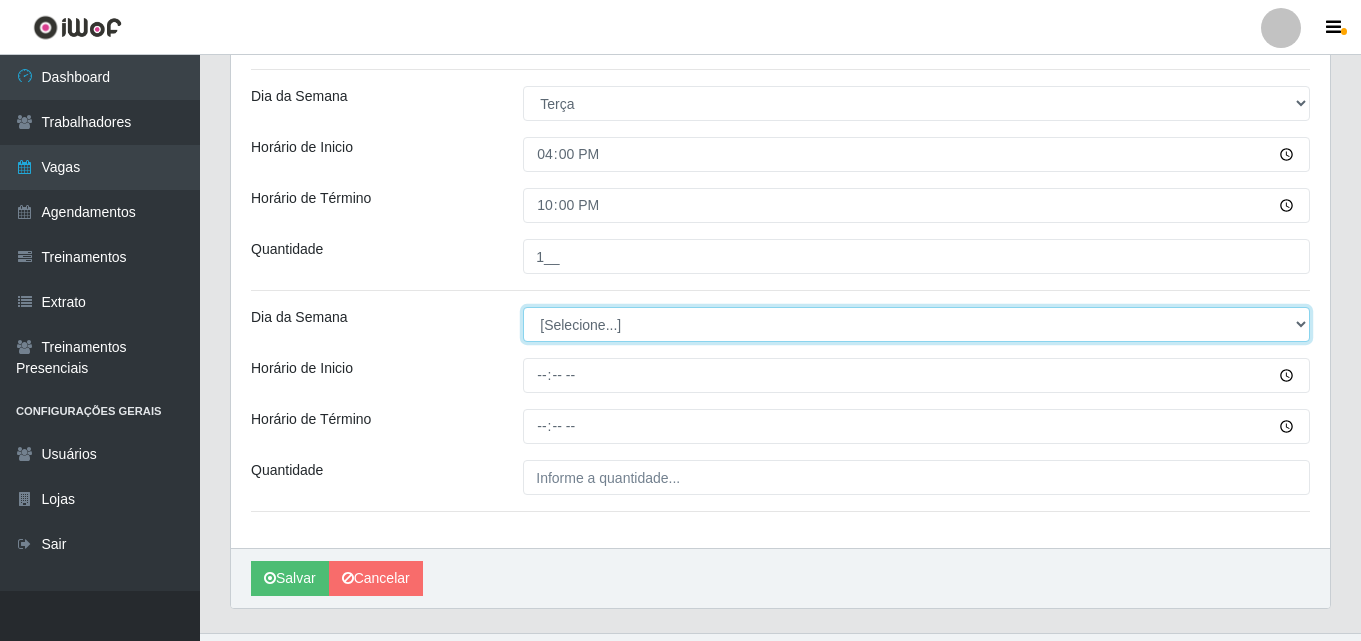click on "[Selecione...] Segunda Terça Quarta Quinta Sexta Sábado Domingo" at bounding box center (916, 324) 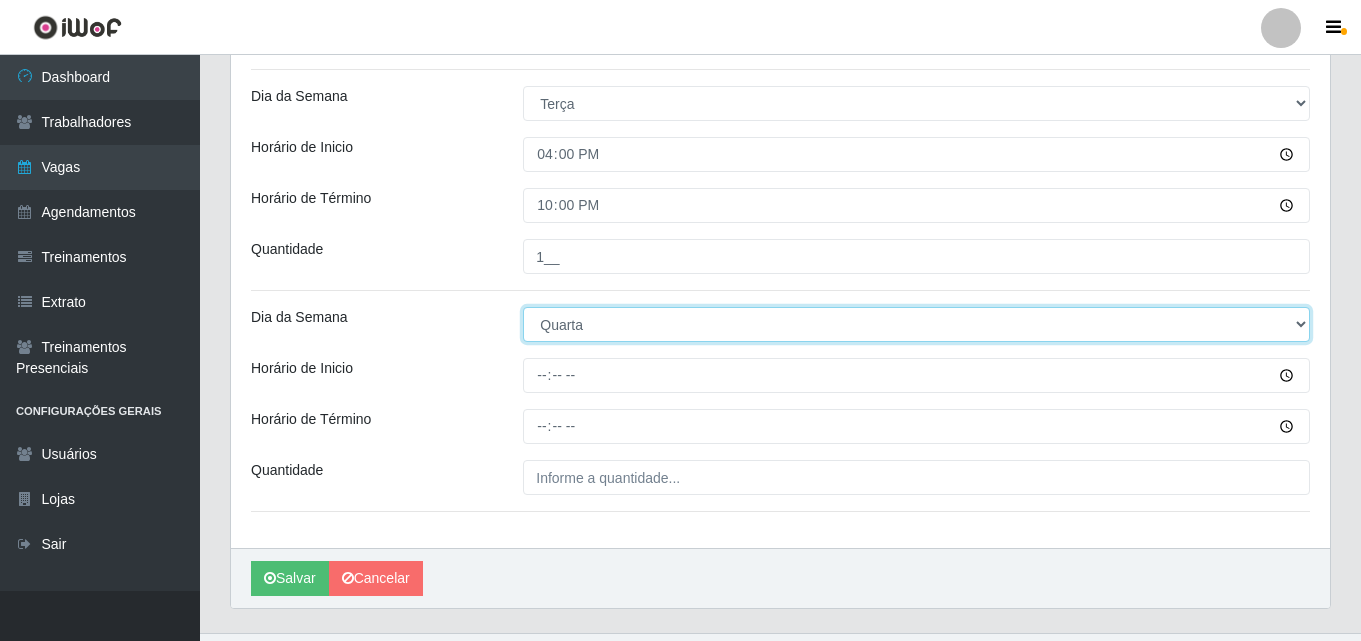 click on "[Selecione...] Segunda Terça Quarta Quinta Sexta Sábado Domingo" at bounding box center [916, 324] 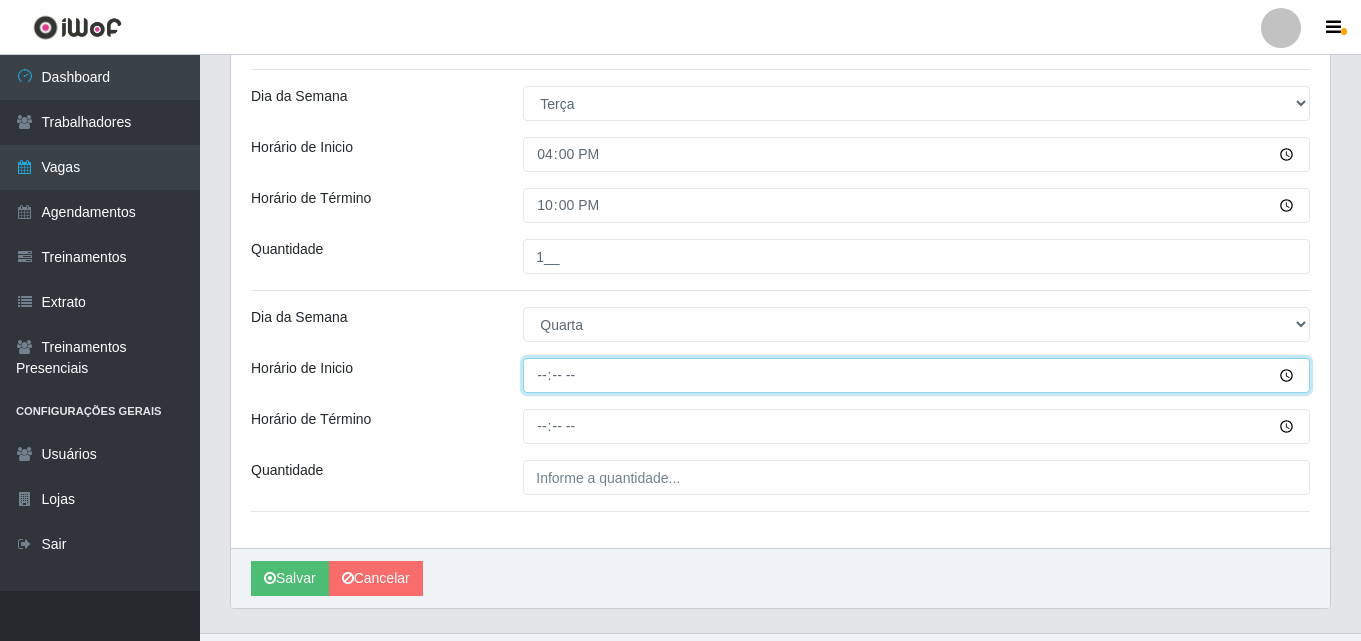click on "Horário de Inicio" at bounding box center [916, 375] 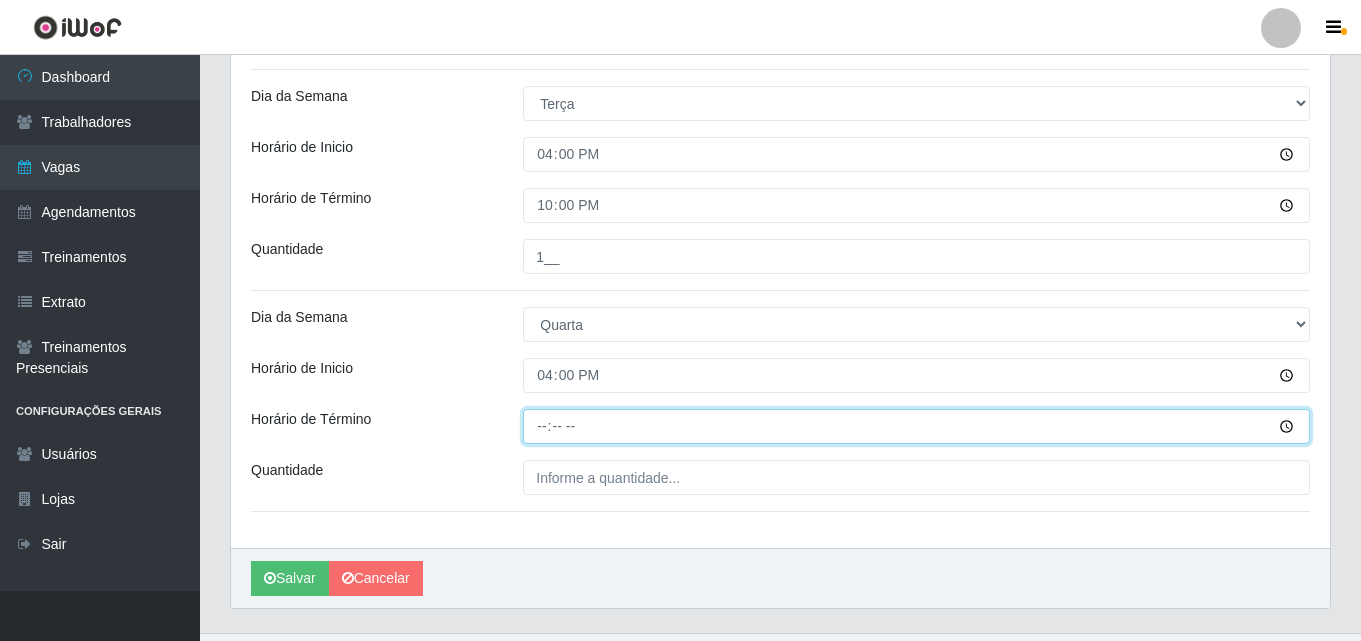 click on "Horário de Término" at bounding box center (916, 426) 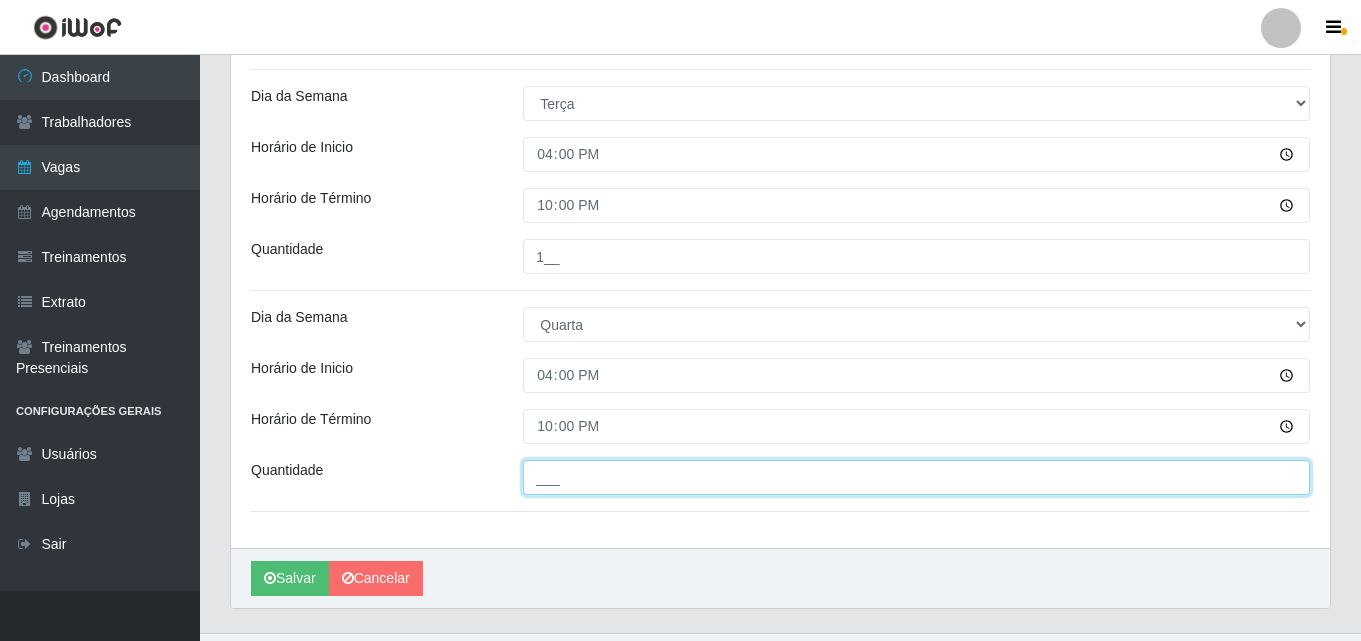 click on "___" at bounding box center (916, 477) 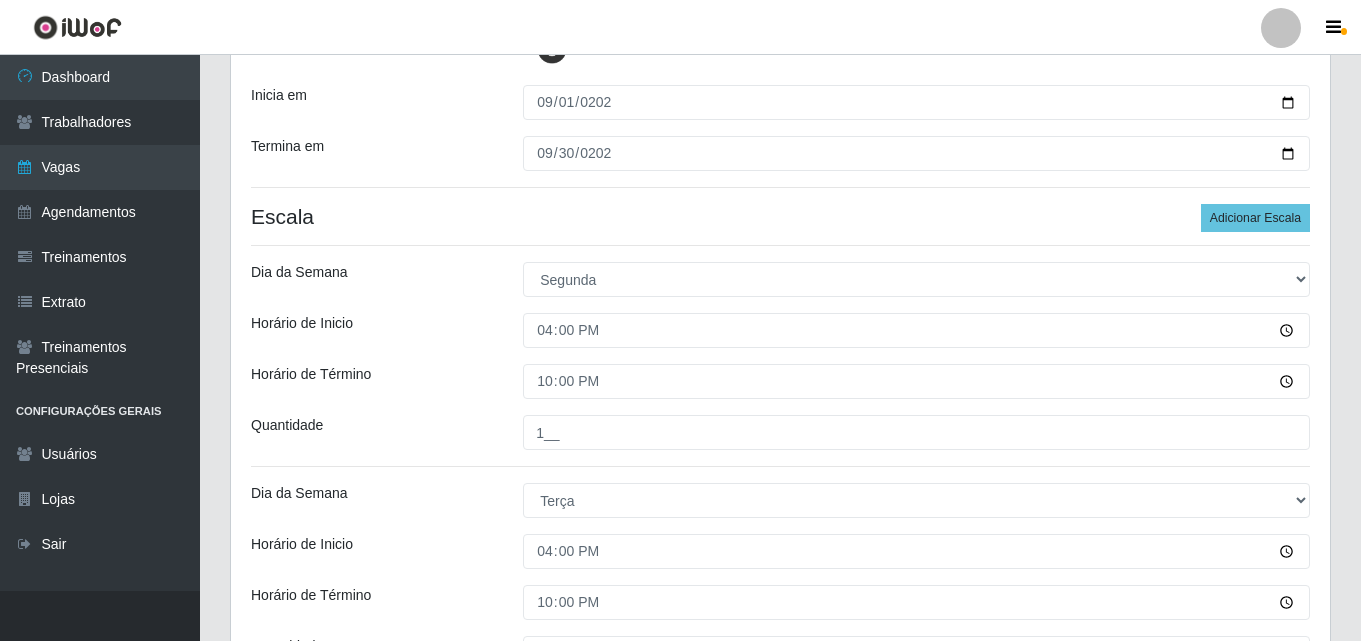 scroll, scrollTop: 264, scrollLeft: 0, axis: vertical 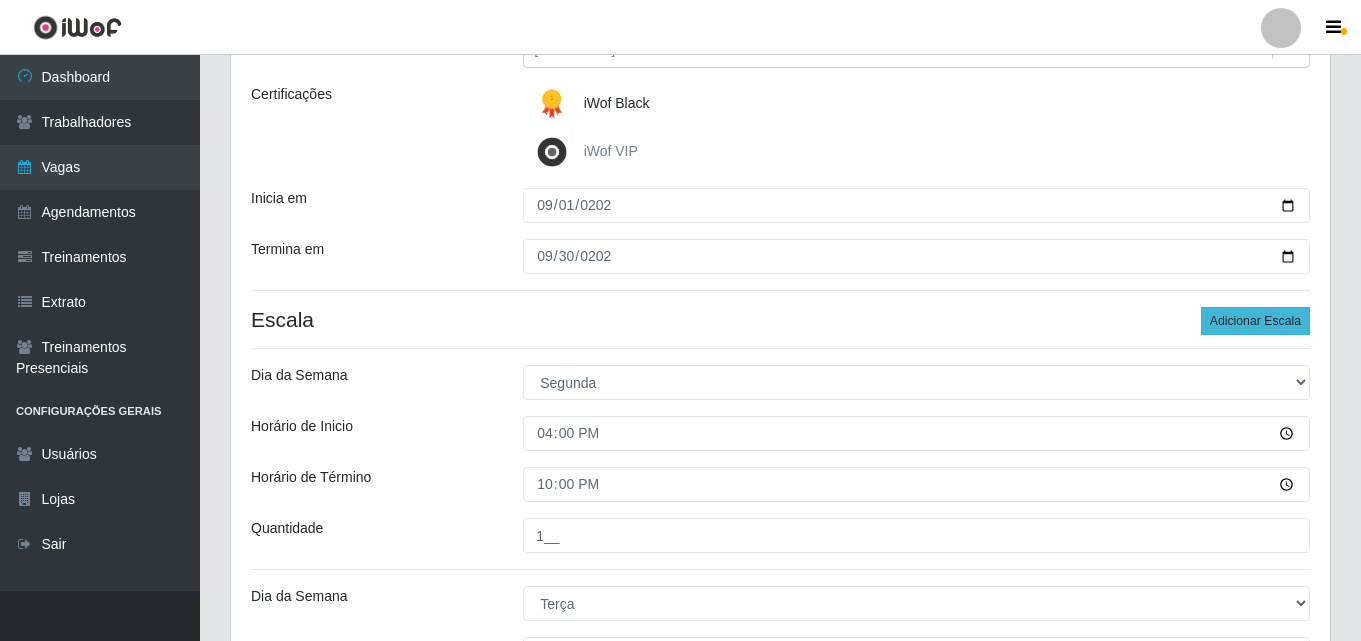 type on "1__" 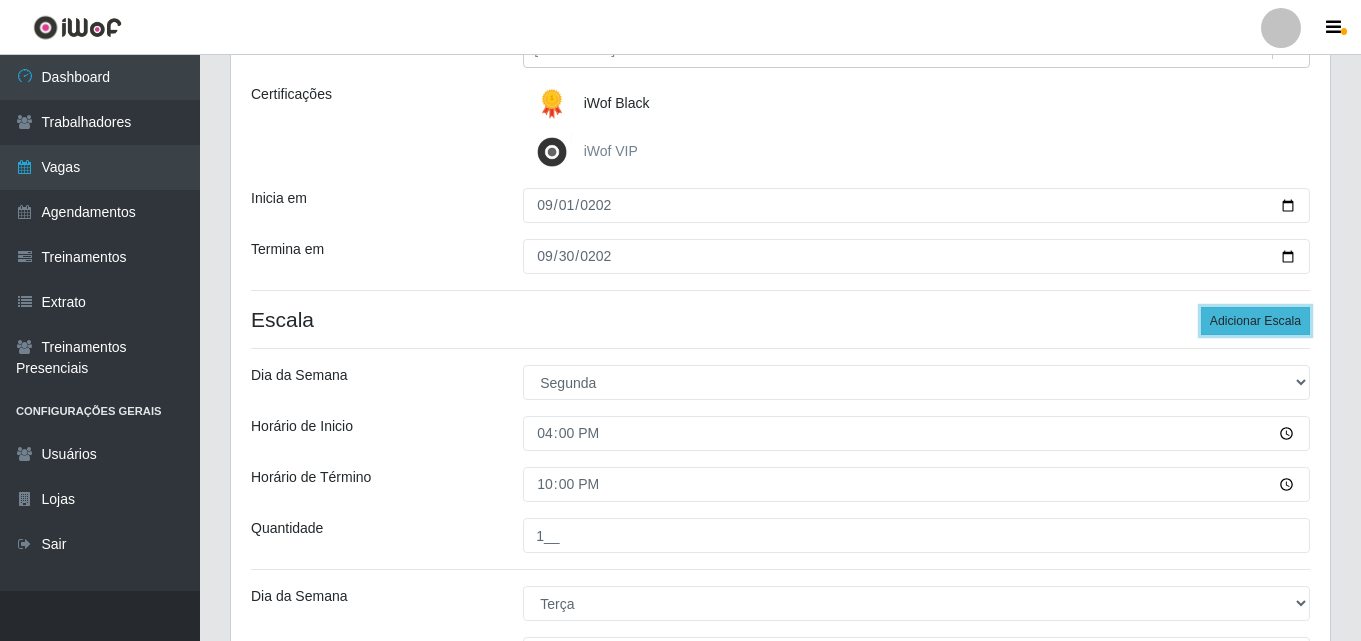 click on "Adicionar Escala" at bounding box center (1255, 321) 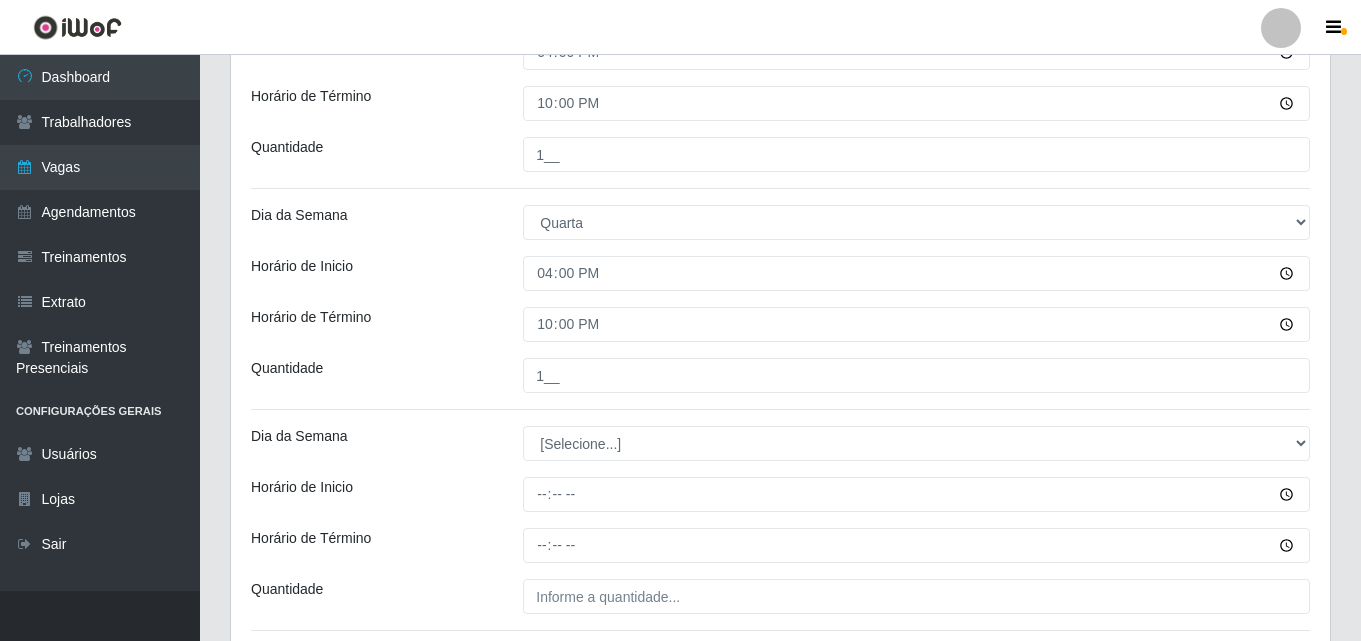 scroll, scrollTop: 1027, scrollLeft: 0, axis: vertical 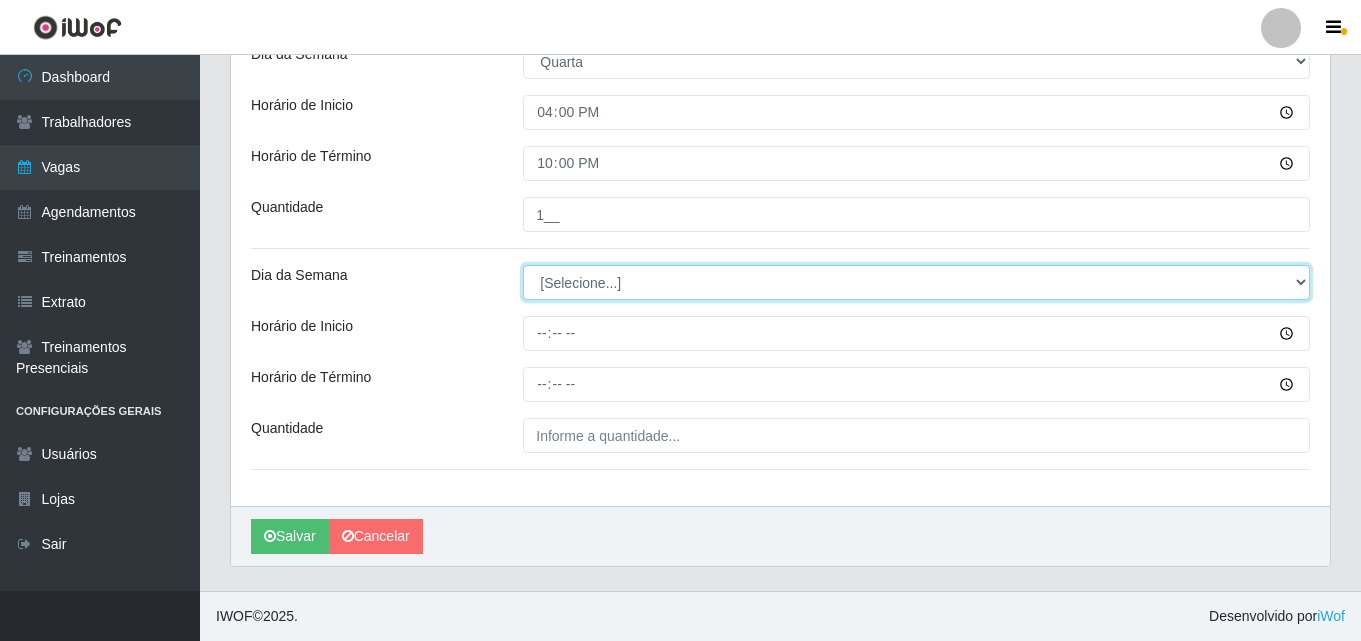 click on "[Selecione...] Segunda Terça Quarta Quinta Sexta Sábado Domingo" at bounding box center (916, 282) 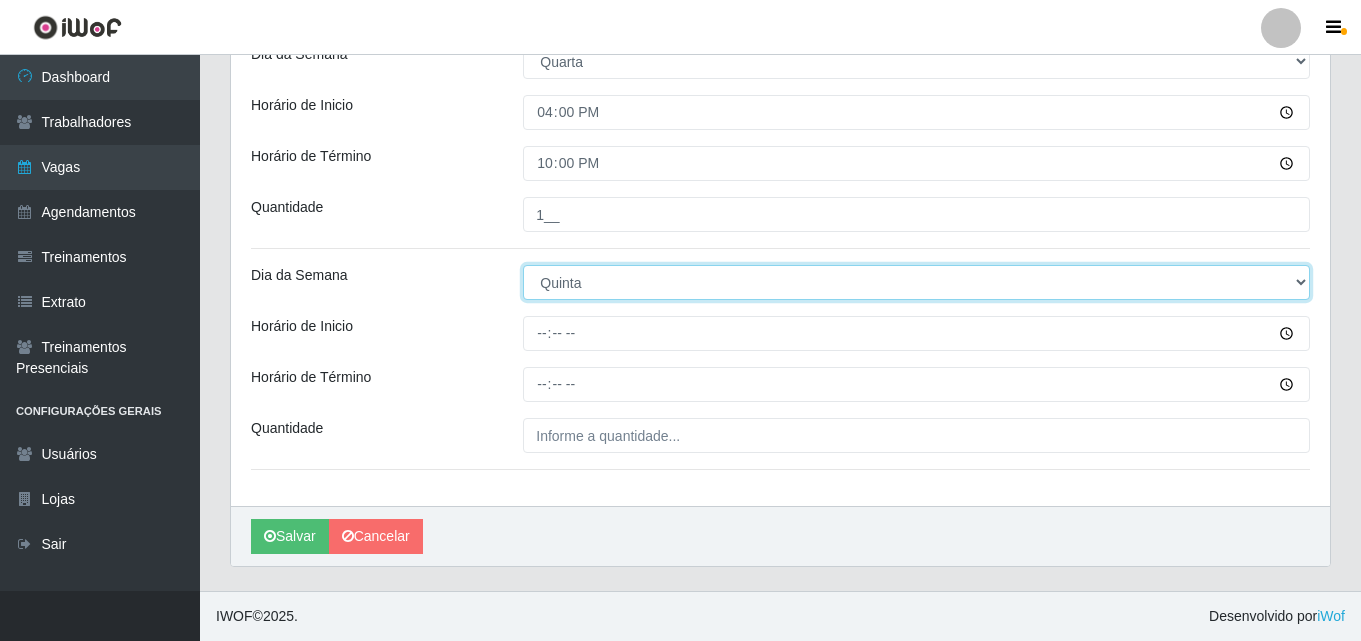 click on "[Selecione...] Segunda Terça Quarta Quinta Sexta Sábado Domingo" at bounding box center [916, 282] 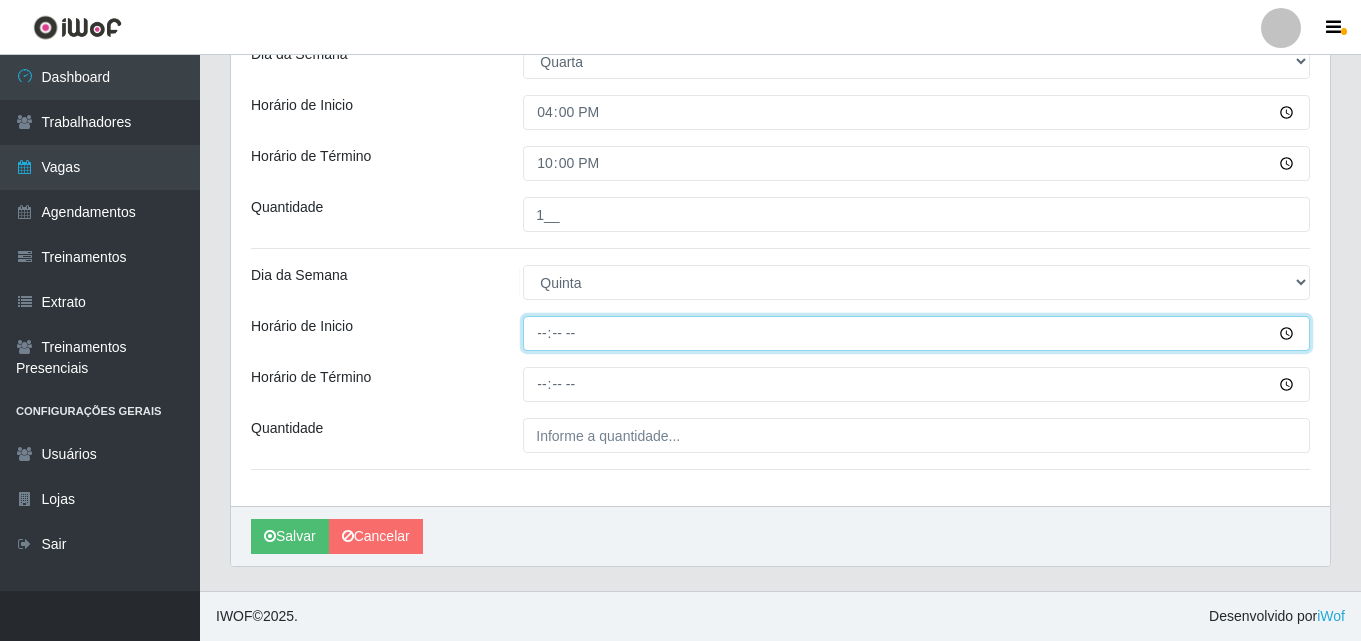 click on "Horário de Inicio" at bounding box center [916, 333] 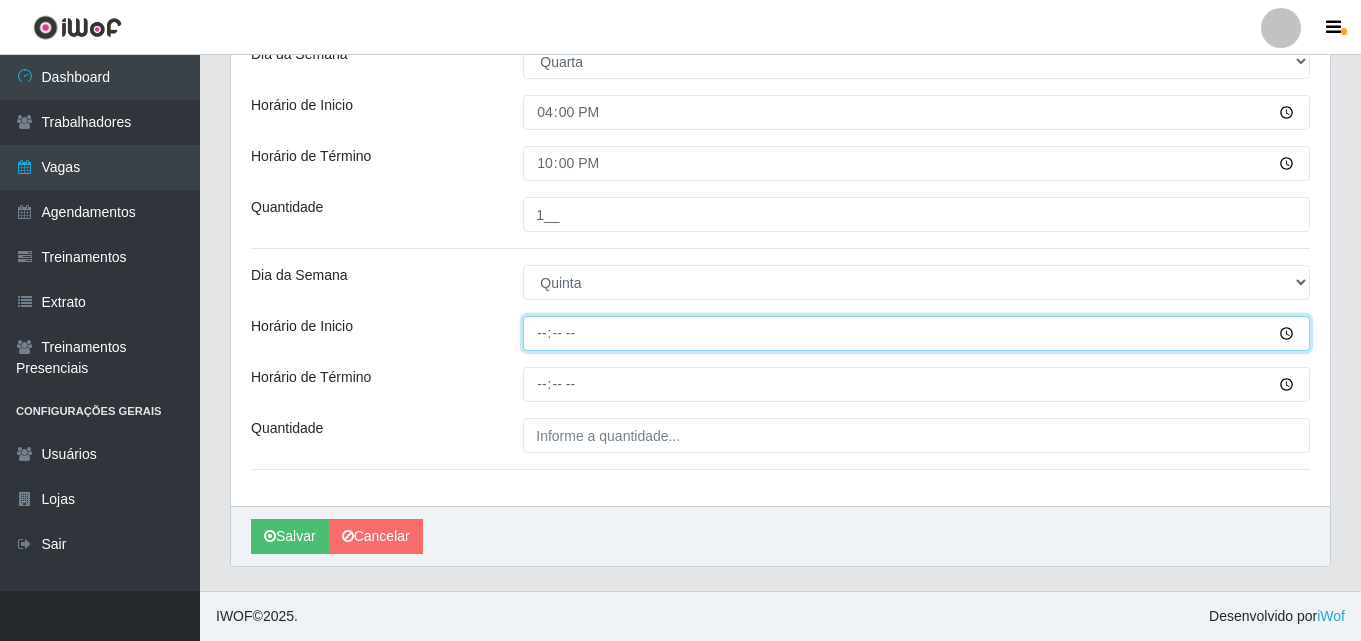 type on "16:00" 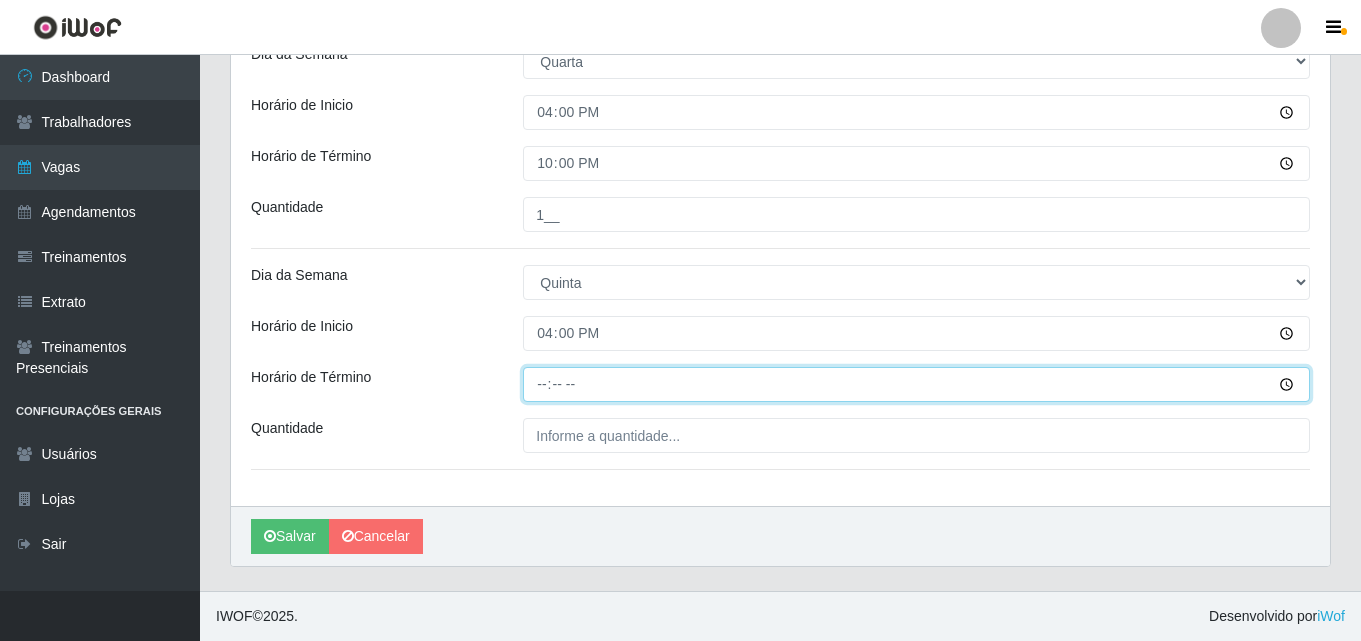 click on "Horário de Término" at bounding box center [916, 384] 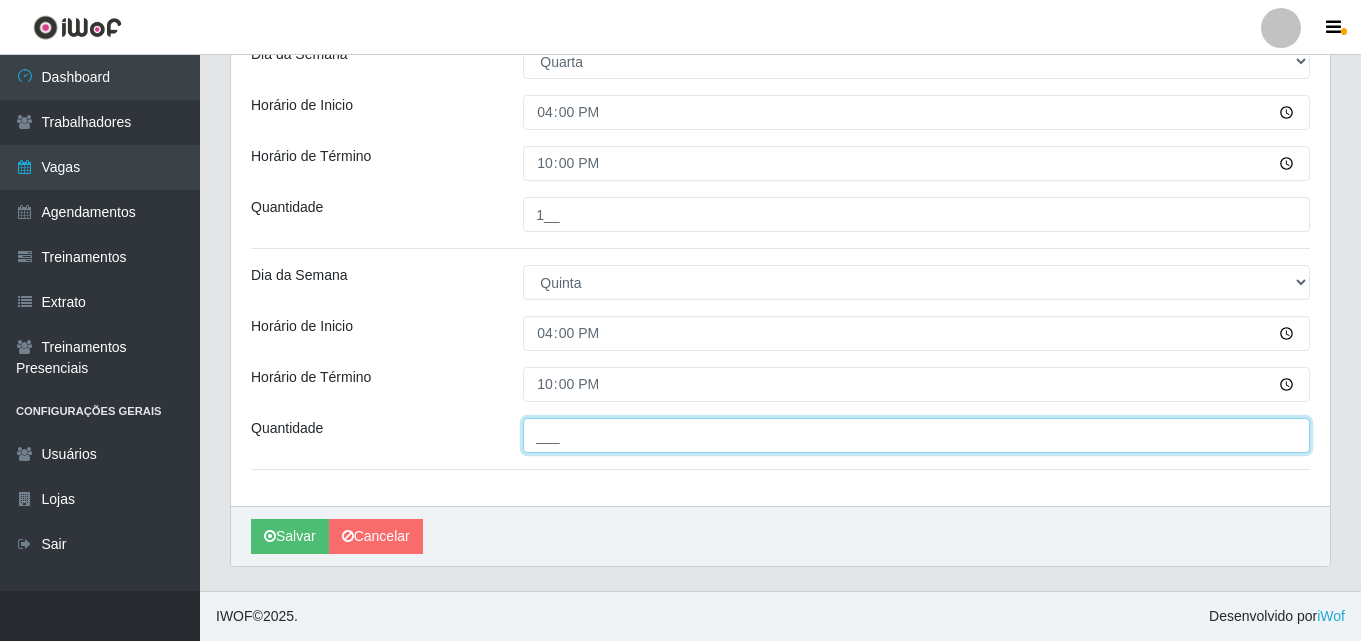 click on "___" at bounding box center [916, 435] 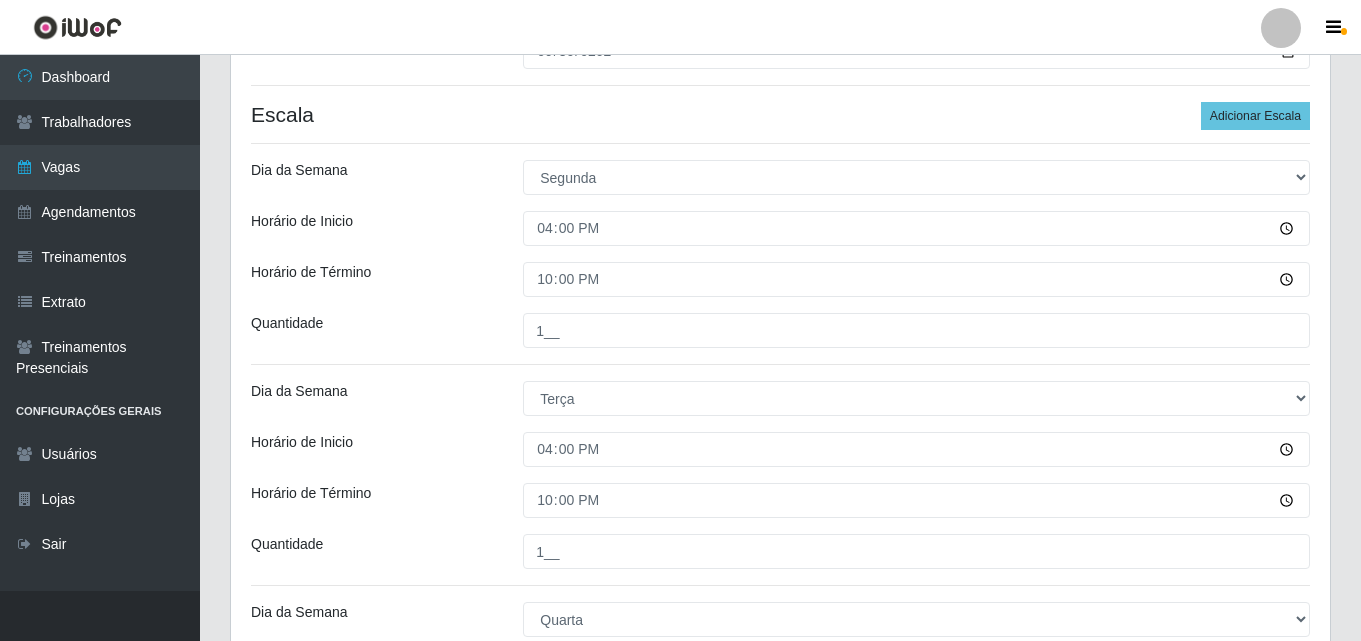 scroll, scrollTop: 327, scrollLeft: 0, axis: vertical 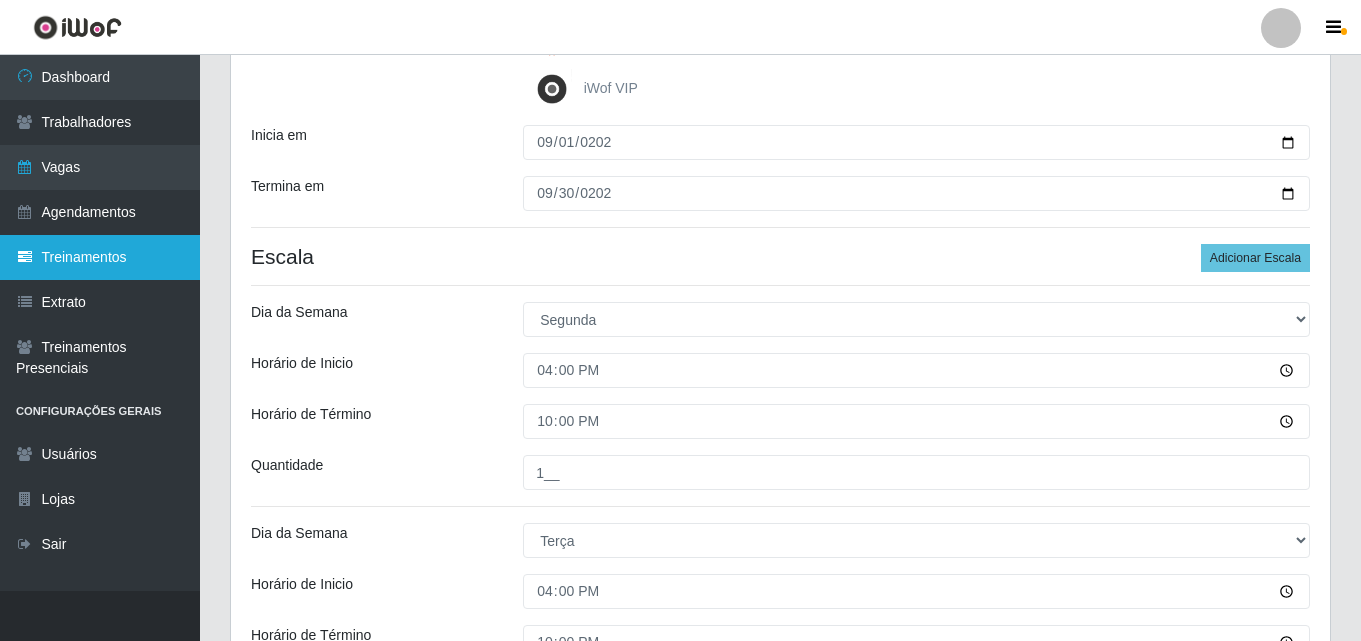 type on "1__" 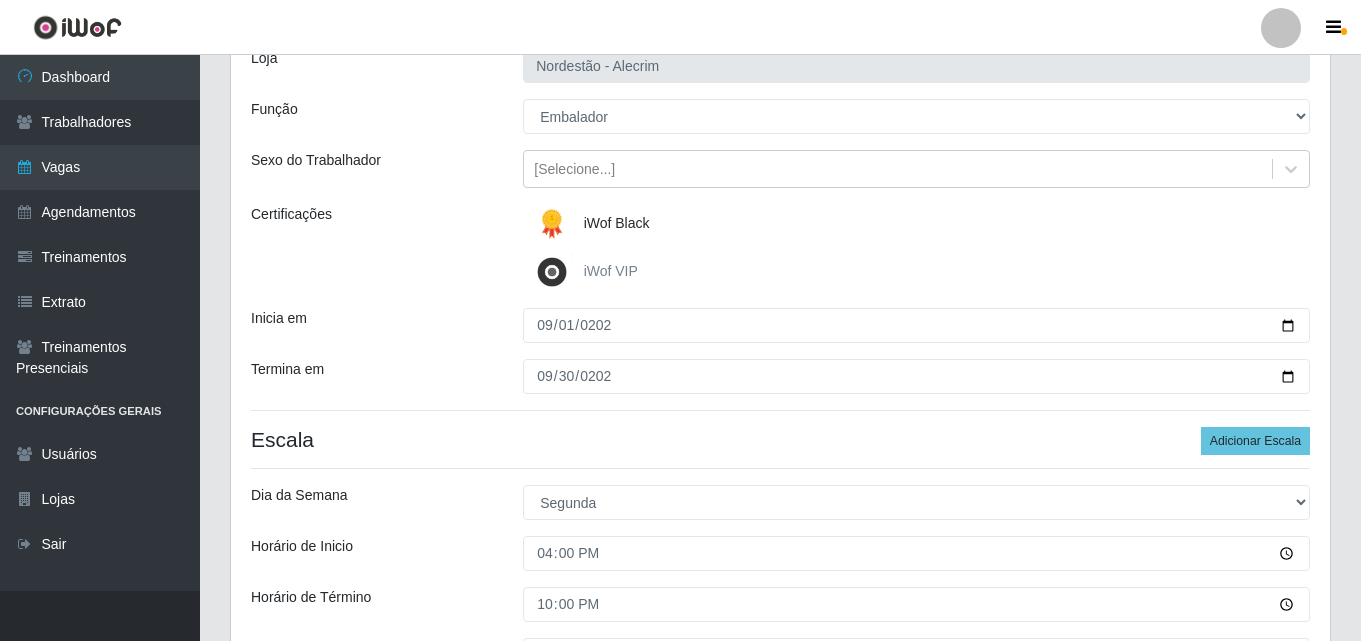 scroll, scrollTop: 127, scrollLeft: 0, axis: vertical 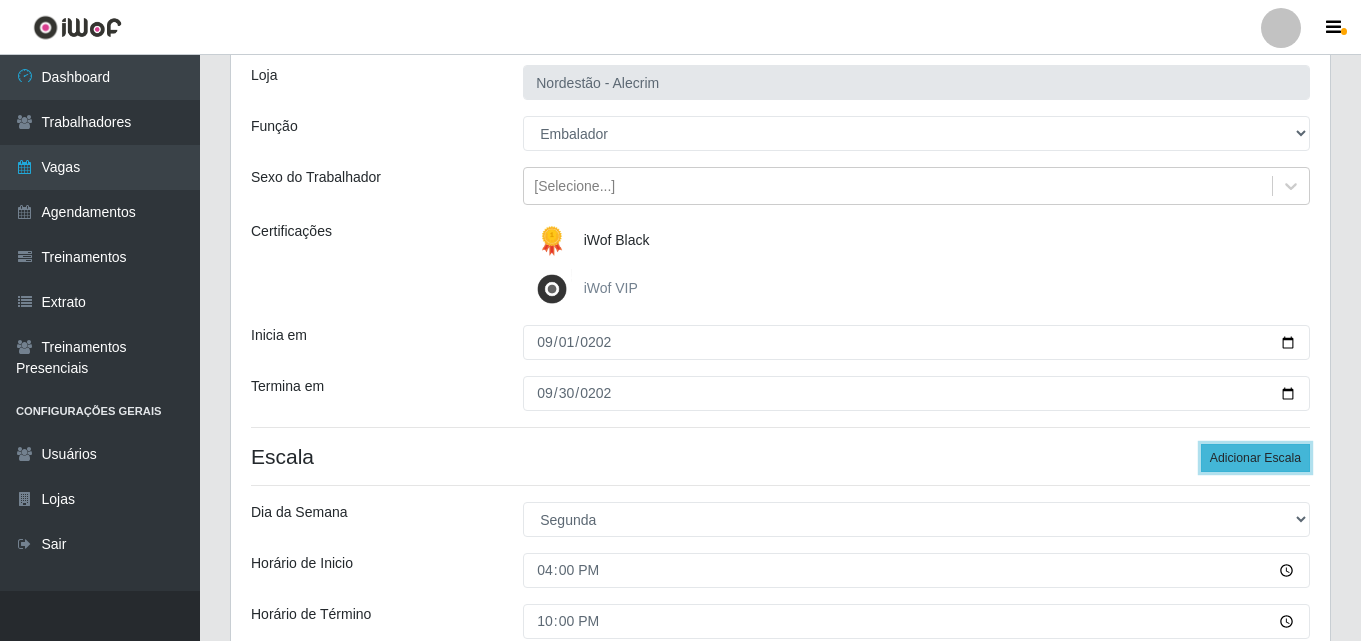 click on "Adicionar Escala" at bounding box center (1255, 458) 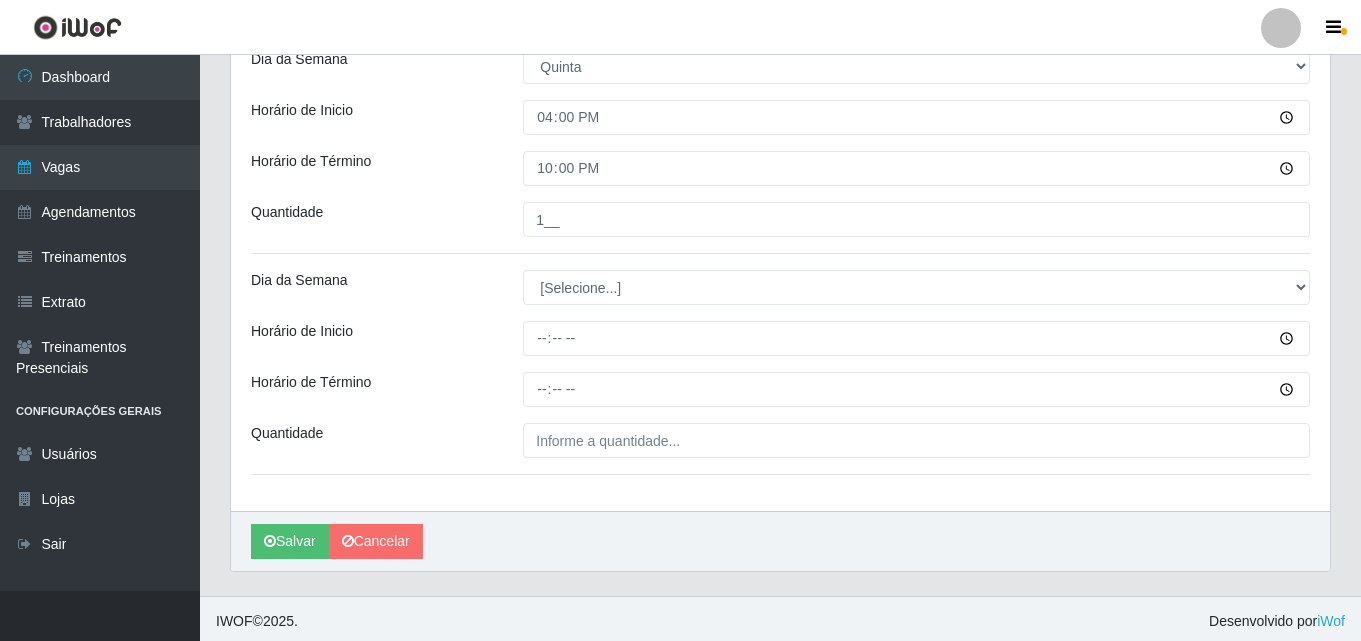 scroll, scrollTop: 1248, scrollLeft: 0, axis: vertical 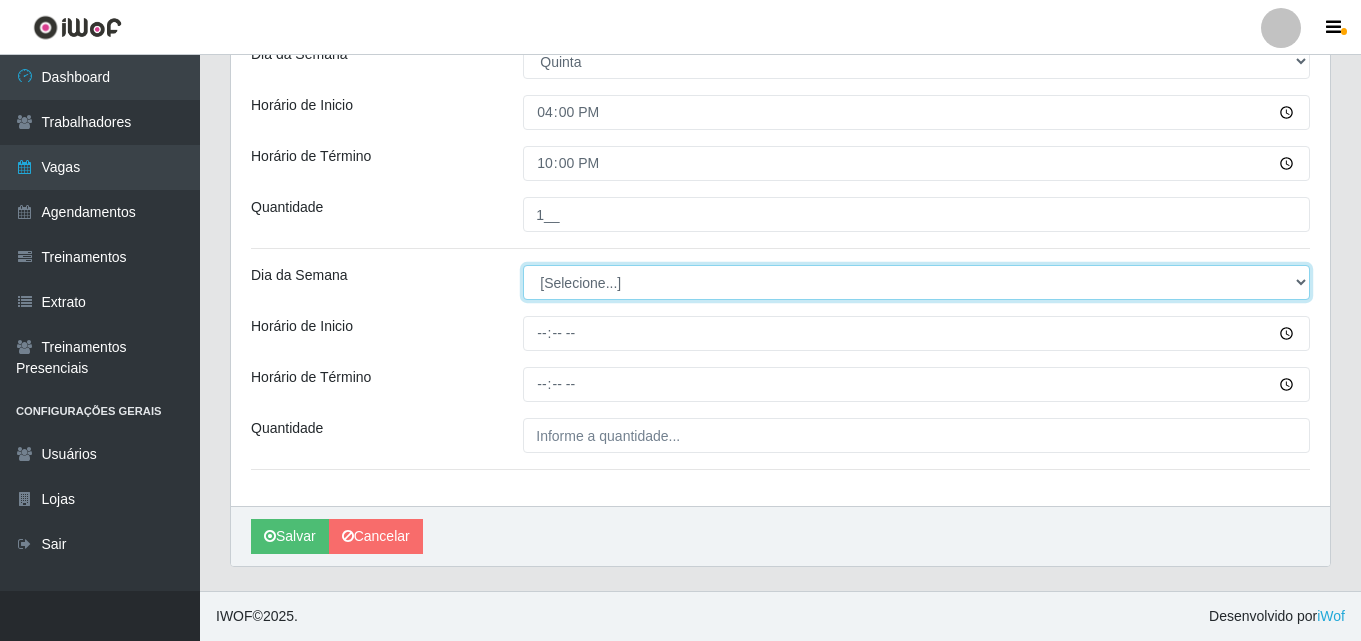 click on "[Selecione...] Segunda Terça Quarta Quinta Sexta Sábado Domingo" at bounding box center [916, 282] 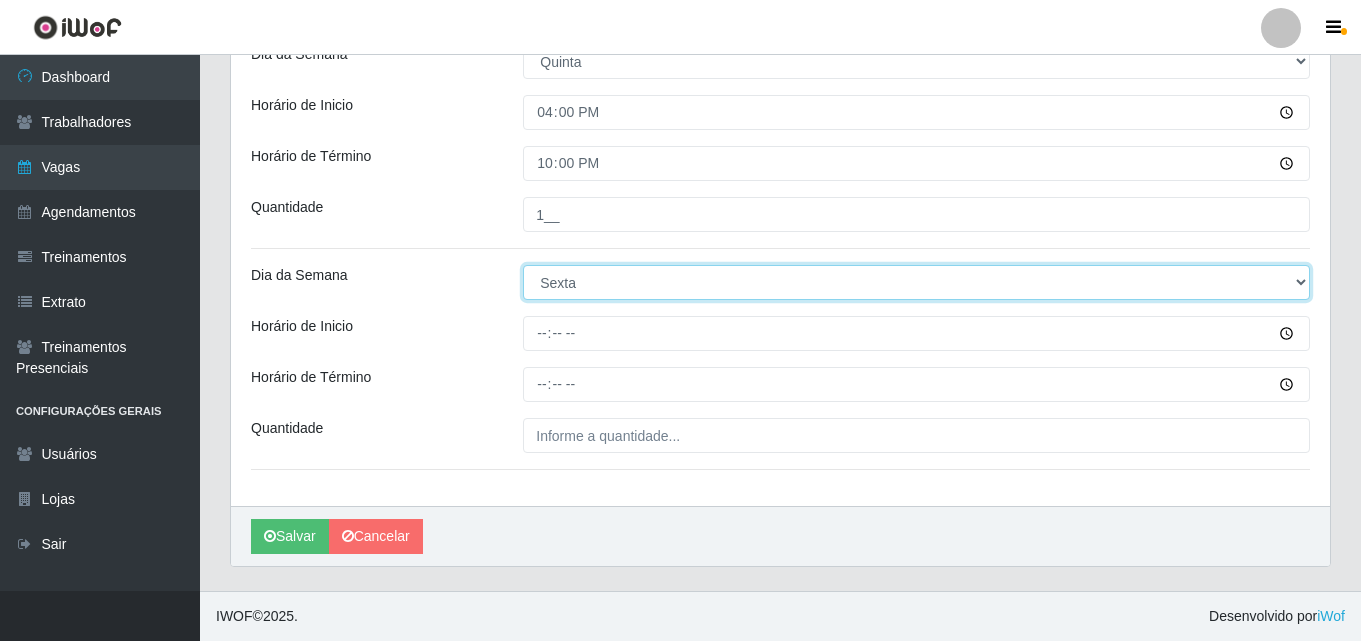 click on "[Selecione...] Segunda Terça Quarta Quinta Sexta Sábado Domingo" at bounding box center (916, 282) 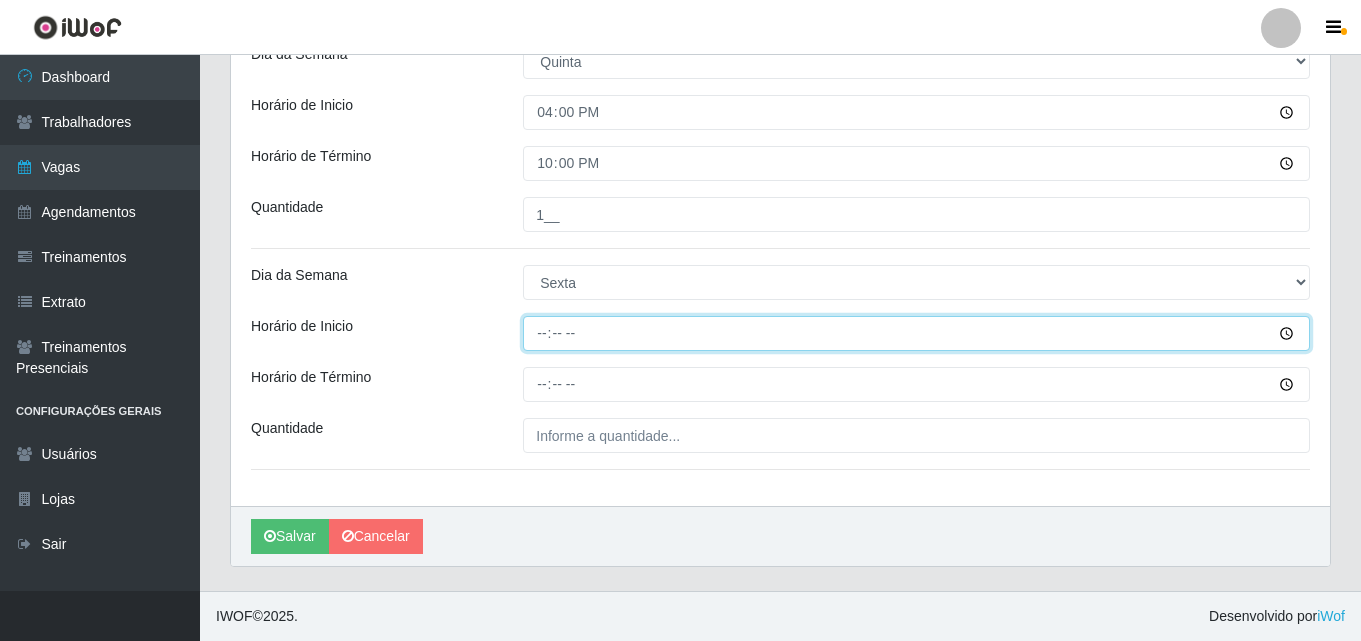 click on "Horário de Inicio" at bounding box center [916, 333] 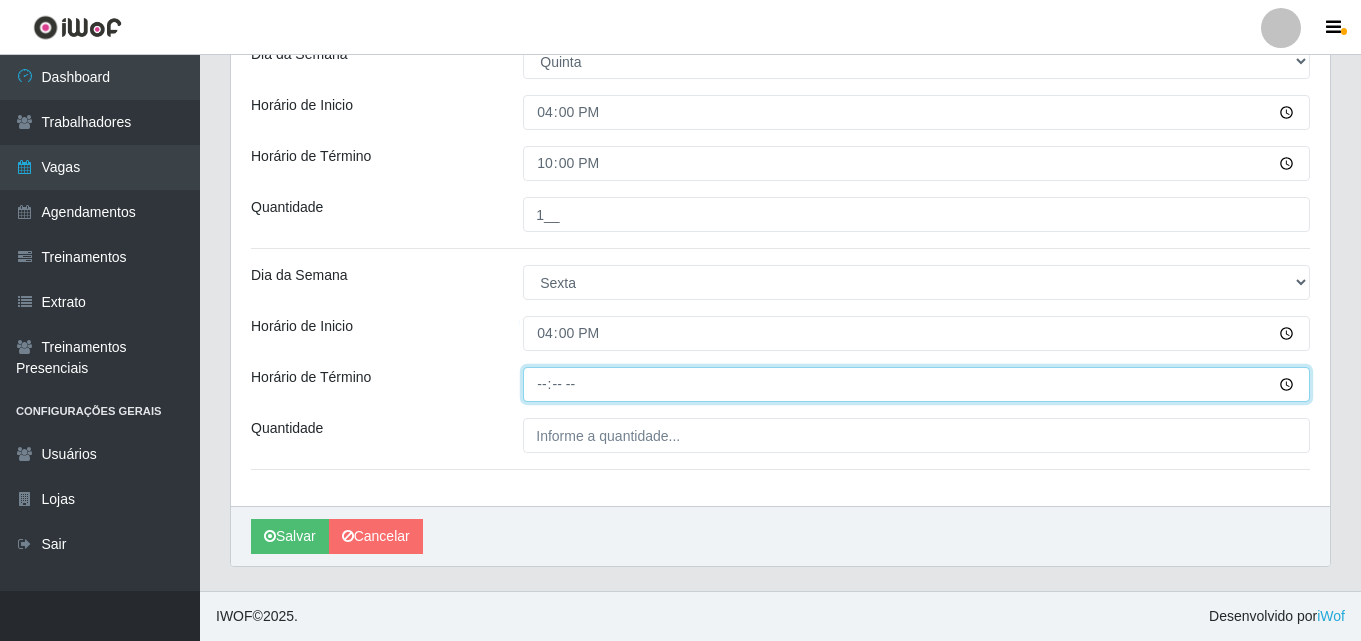 click on "Horário de Término" at bounding box center [916, 384] 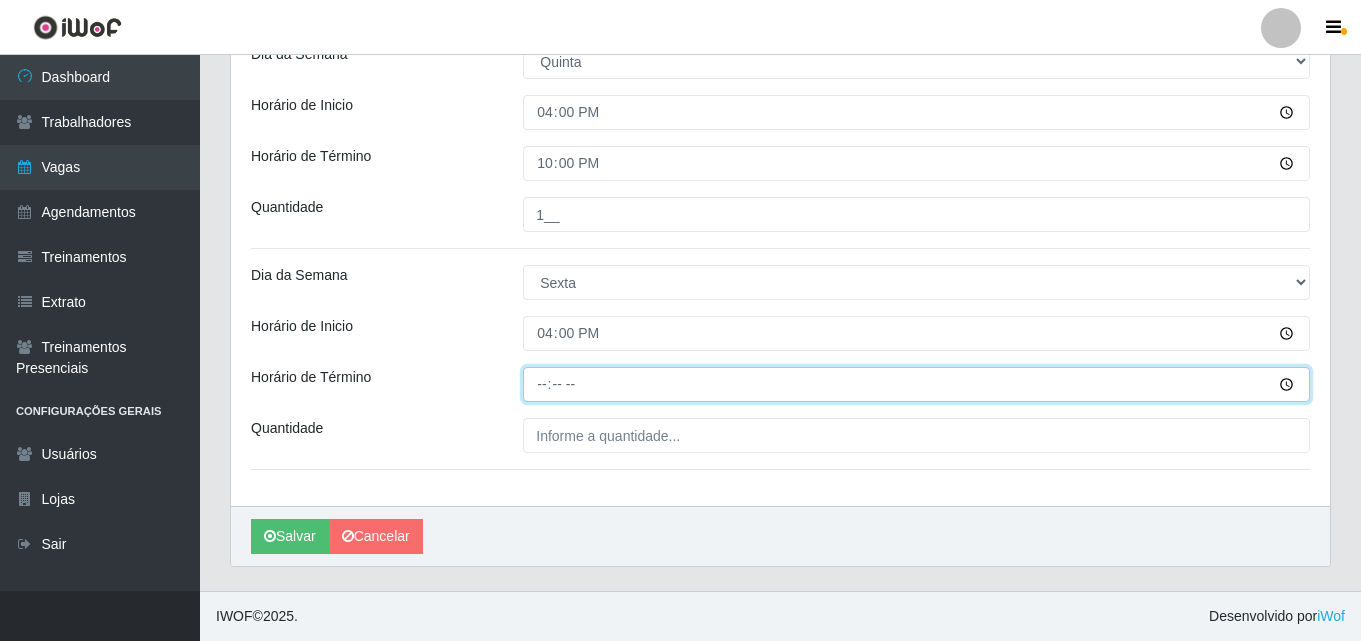 type on "22:00" 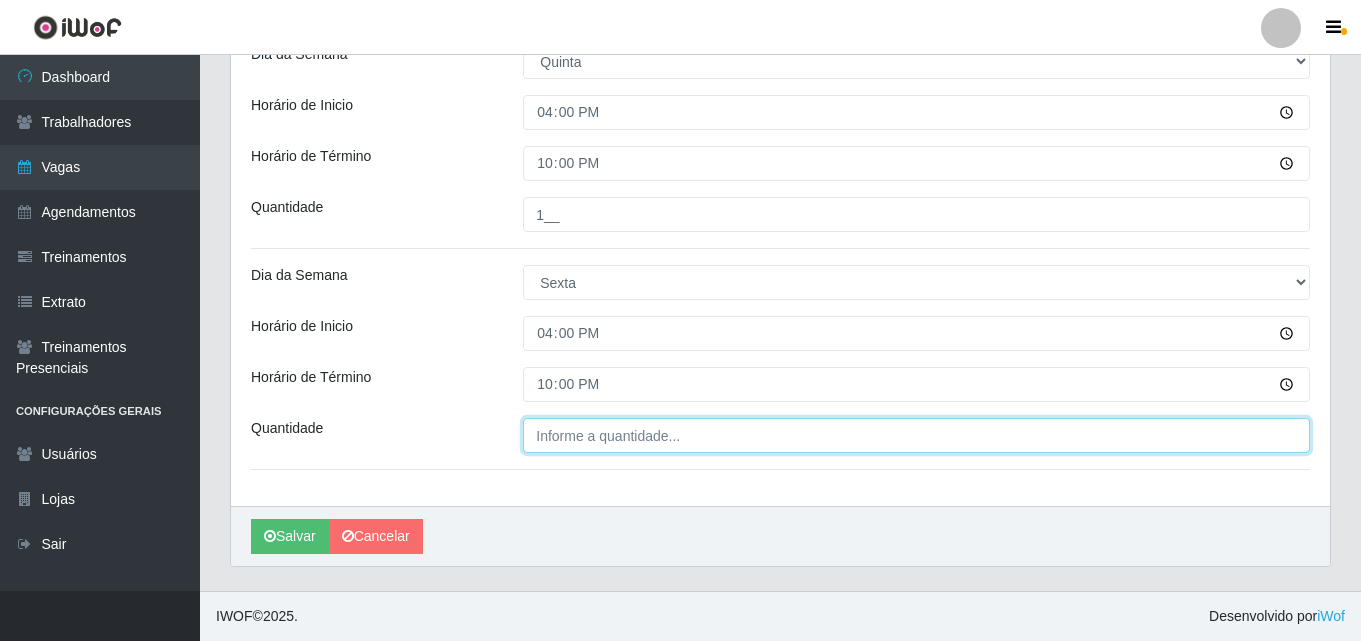 type on "___" 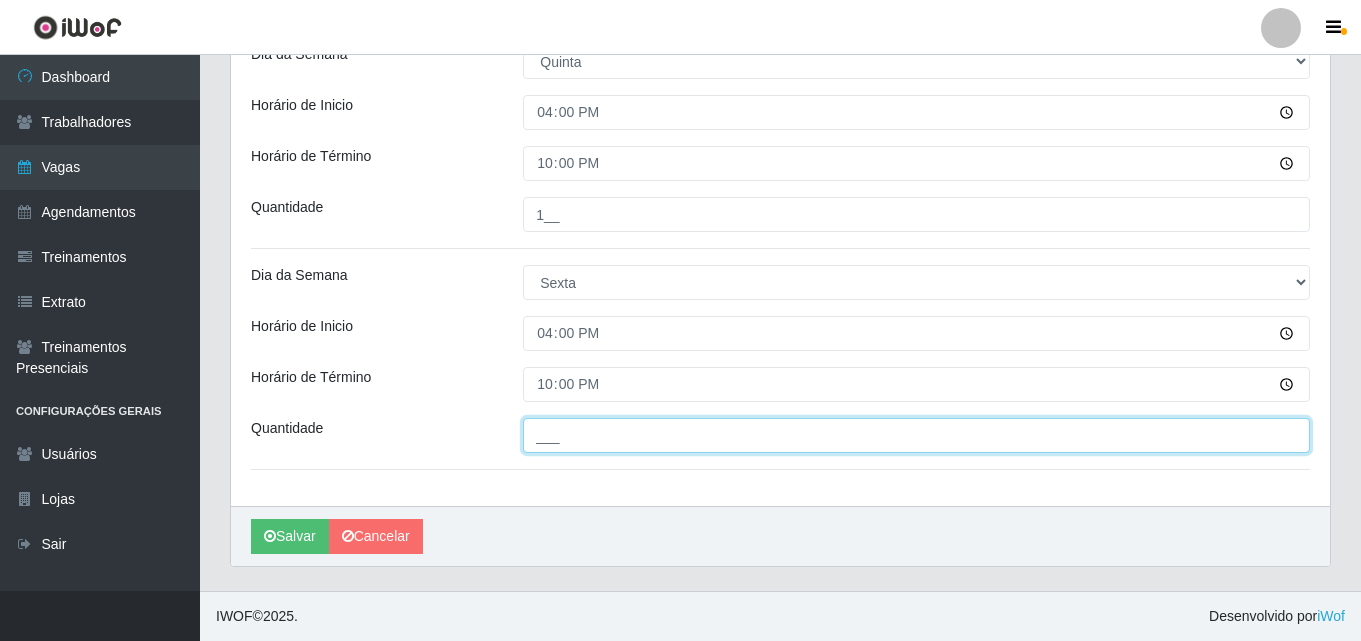 click on "___" at bounding box center [916, 435] 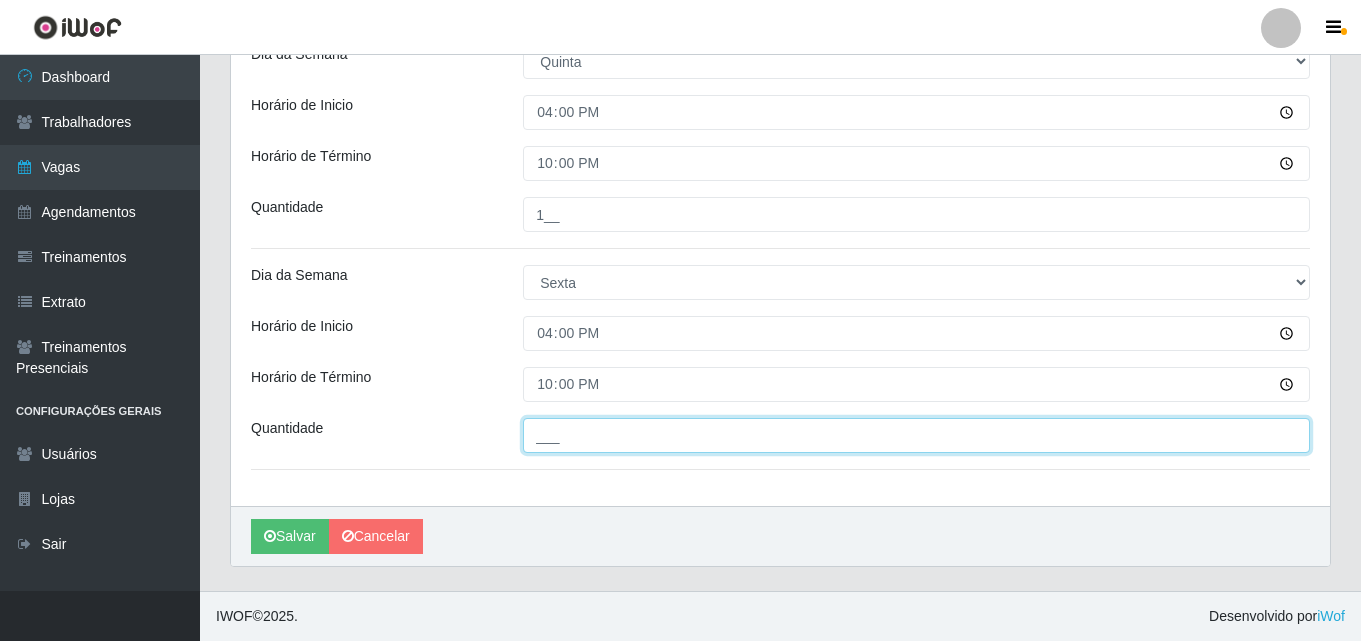 click on "___" at bounding box center [916, 435] 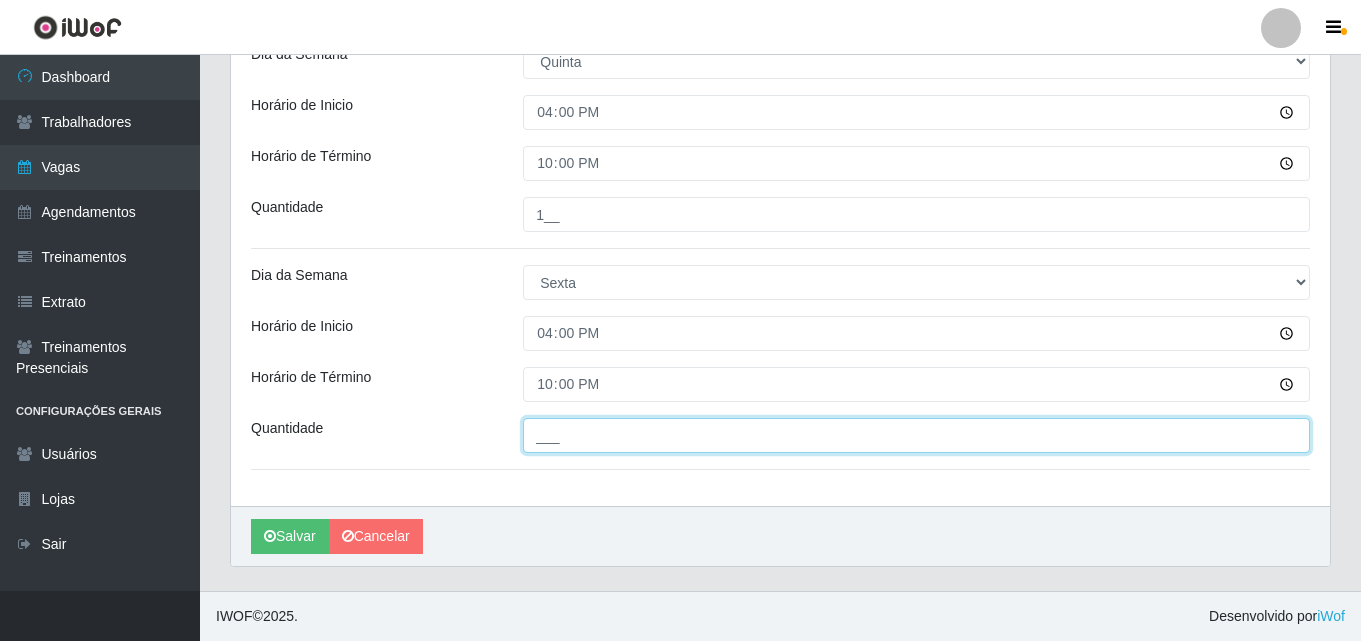 drag, startPoint x: 547, startPoint y: 440, endPoint x: 528, endPoint y: 436, distance: 19.416489 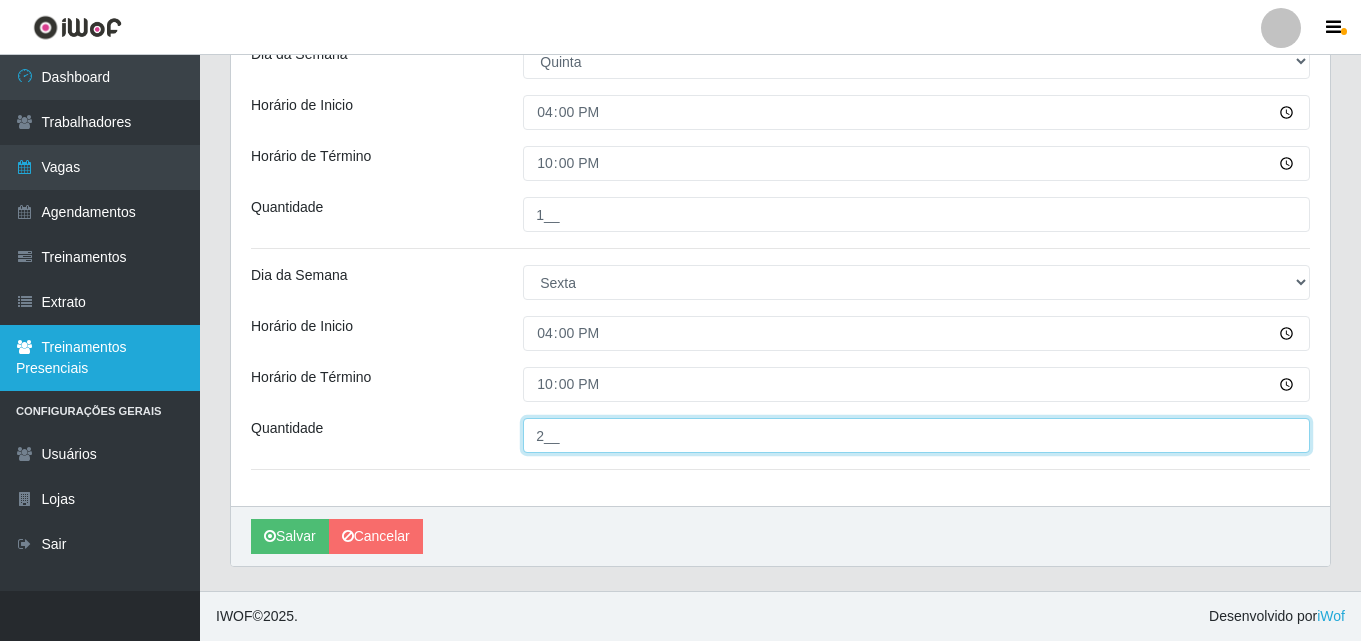 type on "2__" 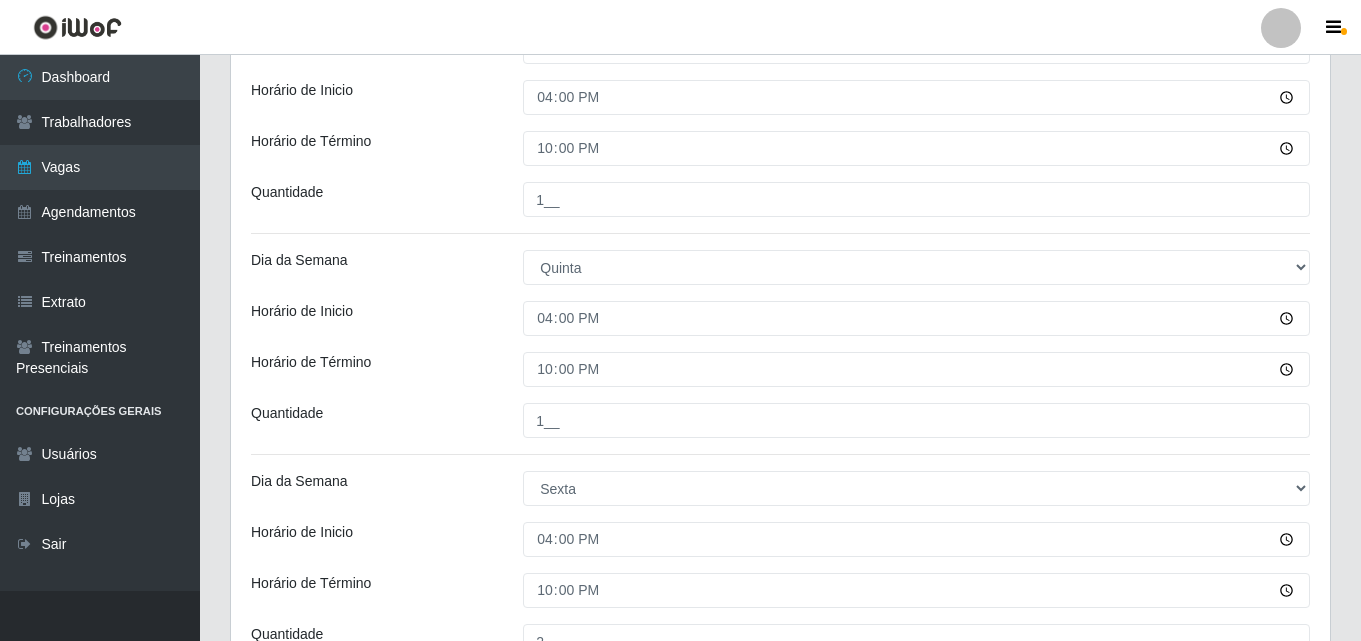 scroll, scrollTop: 1248, scrollLeft: 0, axis: vertical 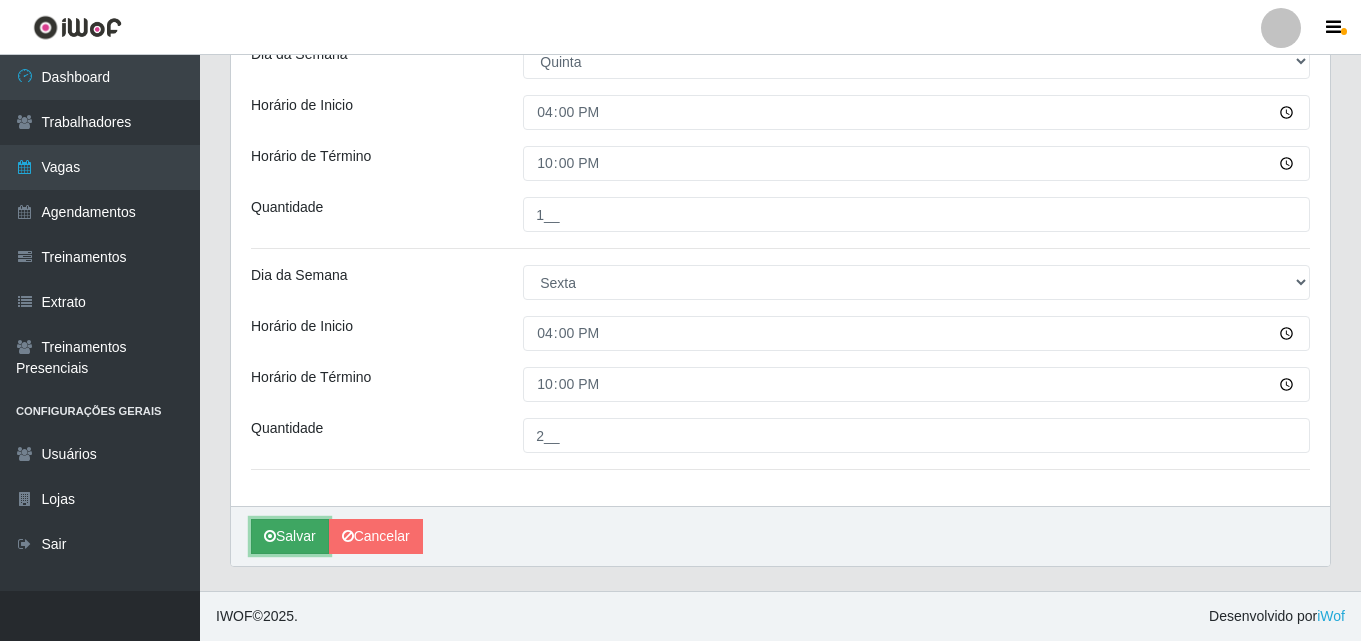 click on "Salvar" at bounding box center [290, 536] 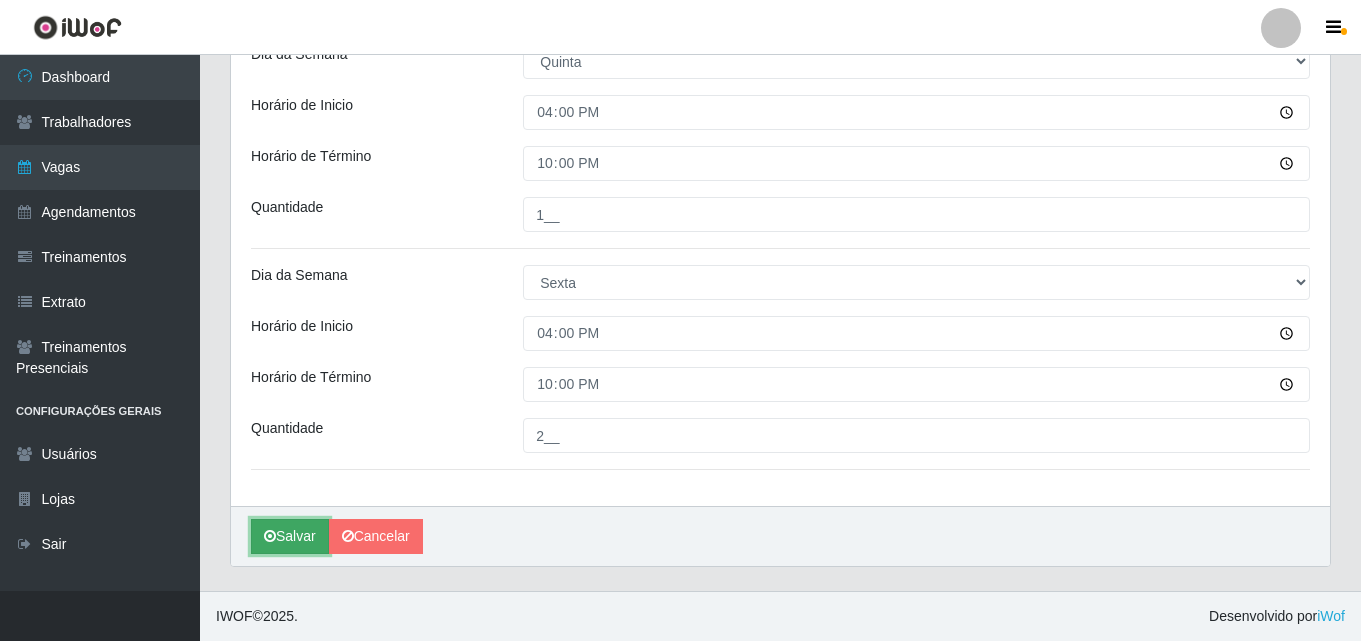 click at bounding box center [270, 536] 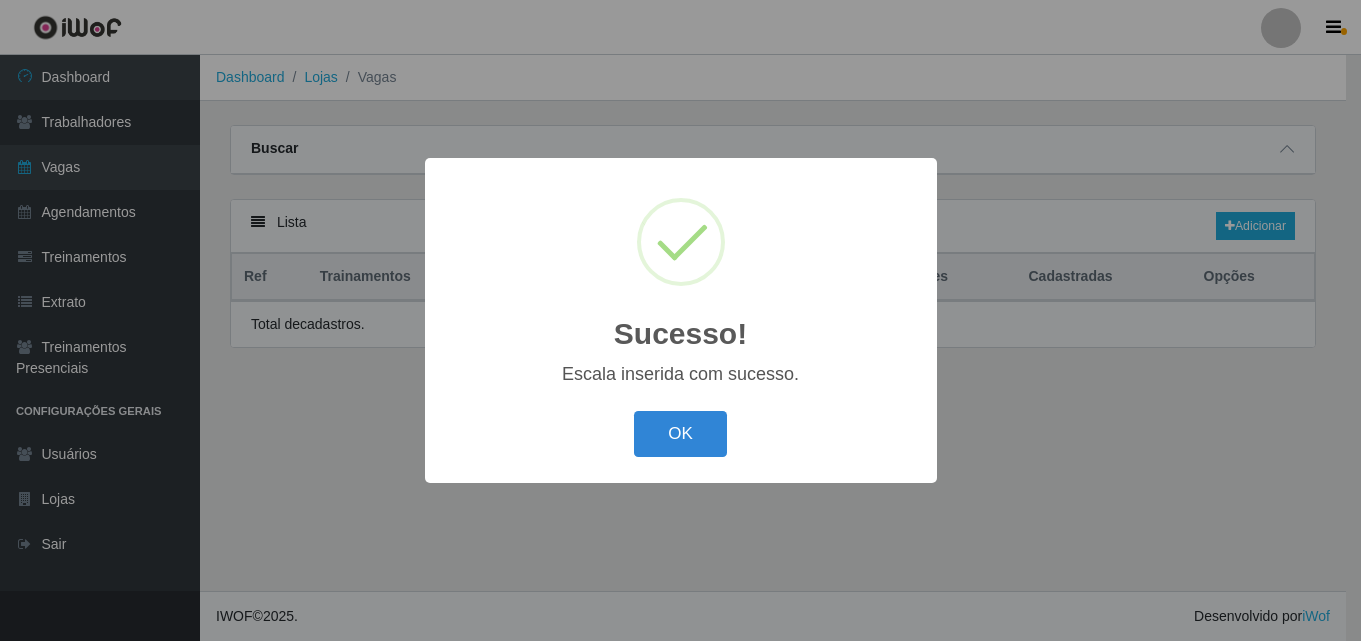 scroll, scrollTop: 0, scrollLeft: 0, axis: both 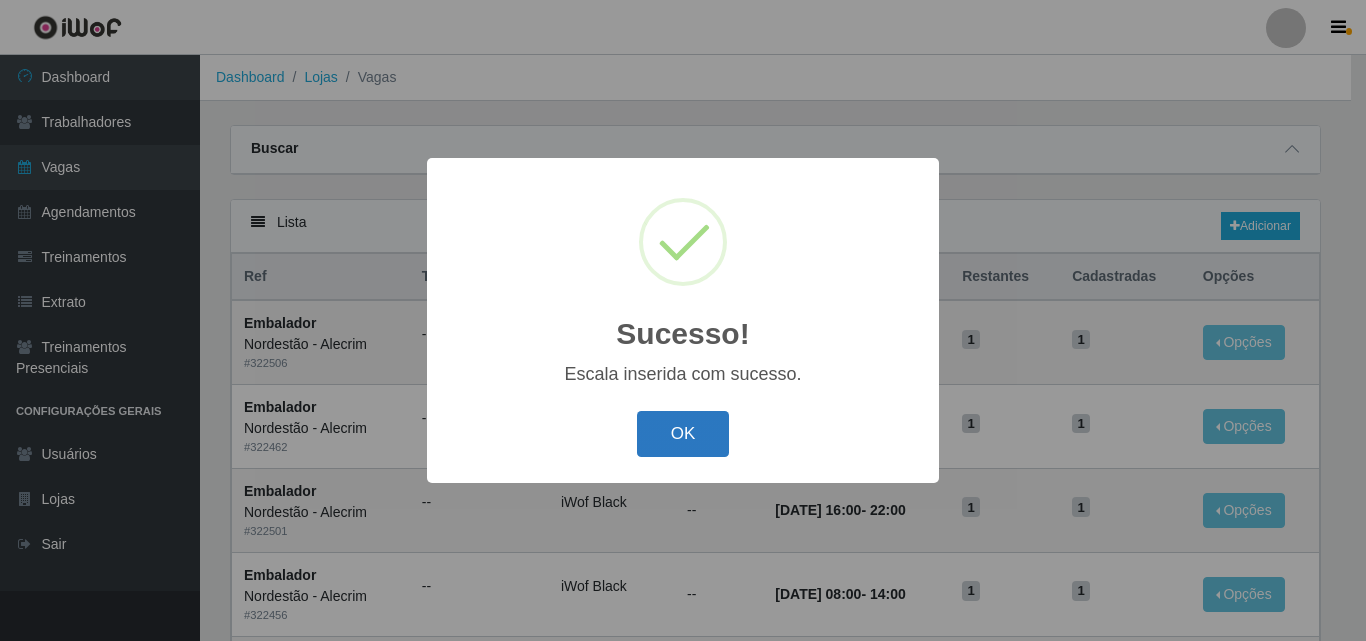 click on "OK" at bounding box center (683, 434) 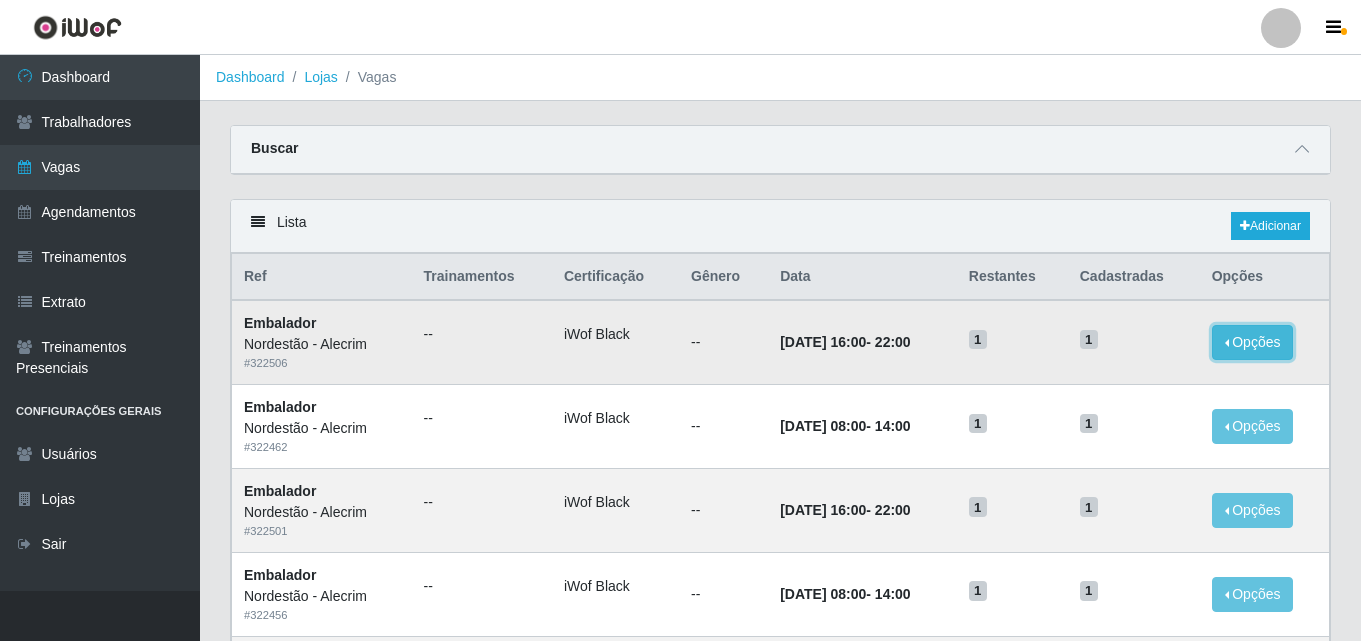 drag, startPoint x: 1261, startPoint y: 345, endPoint x: 1251, endPoint y: 348, distance: 10.440307 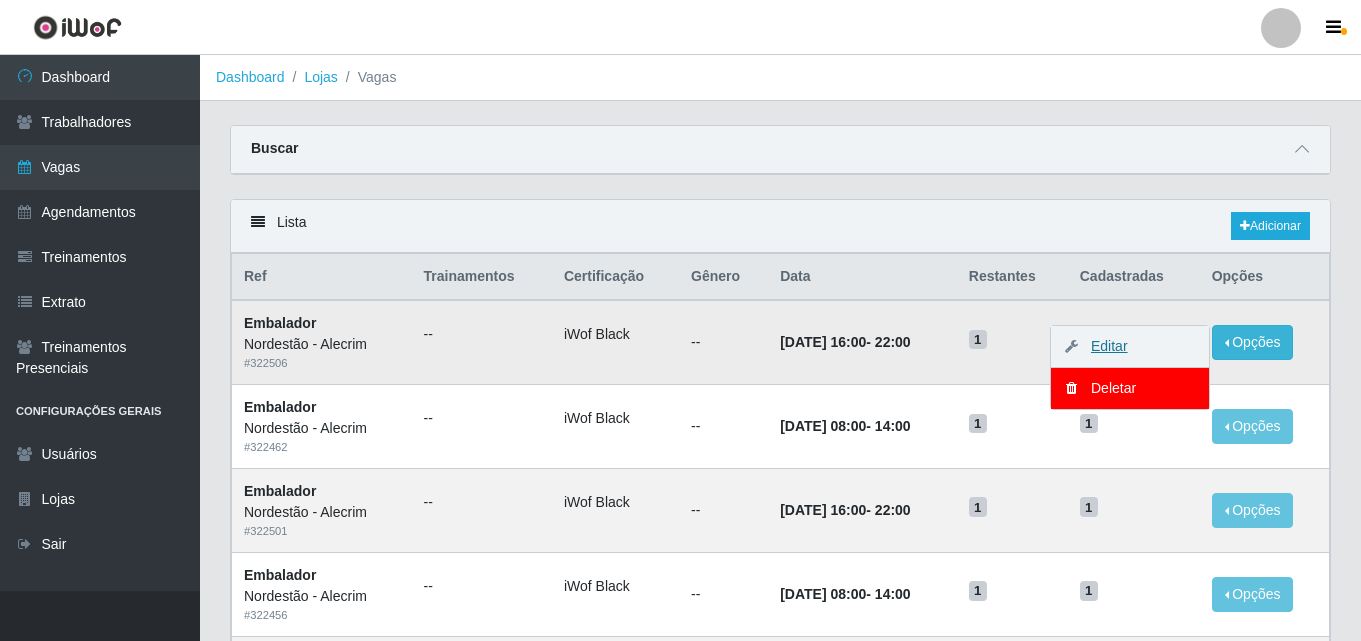 click on "Editar" at bounding box center (1099, 346) 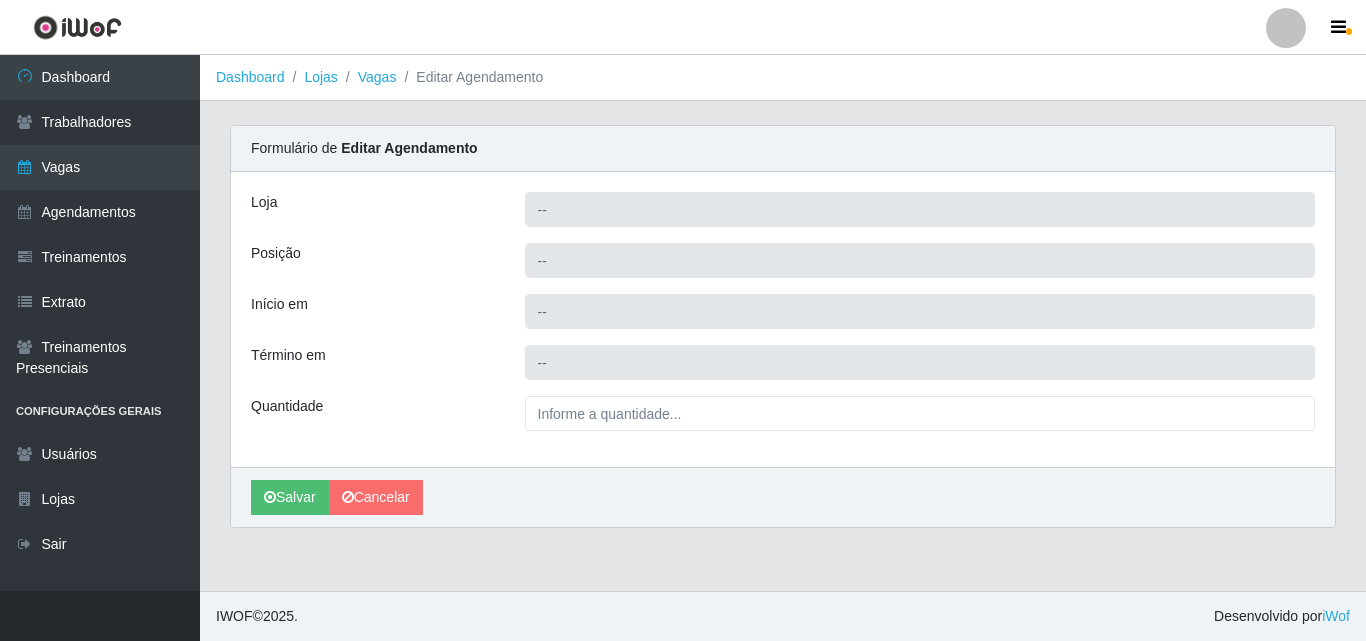 type on "Nordestão - Alecrim" 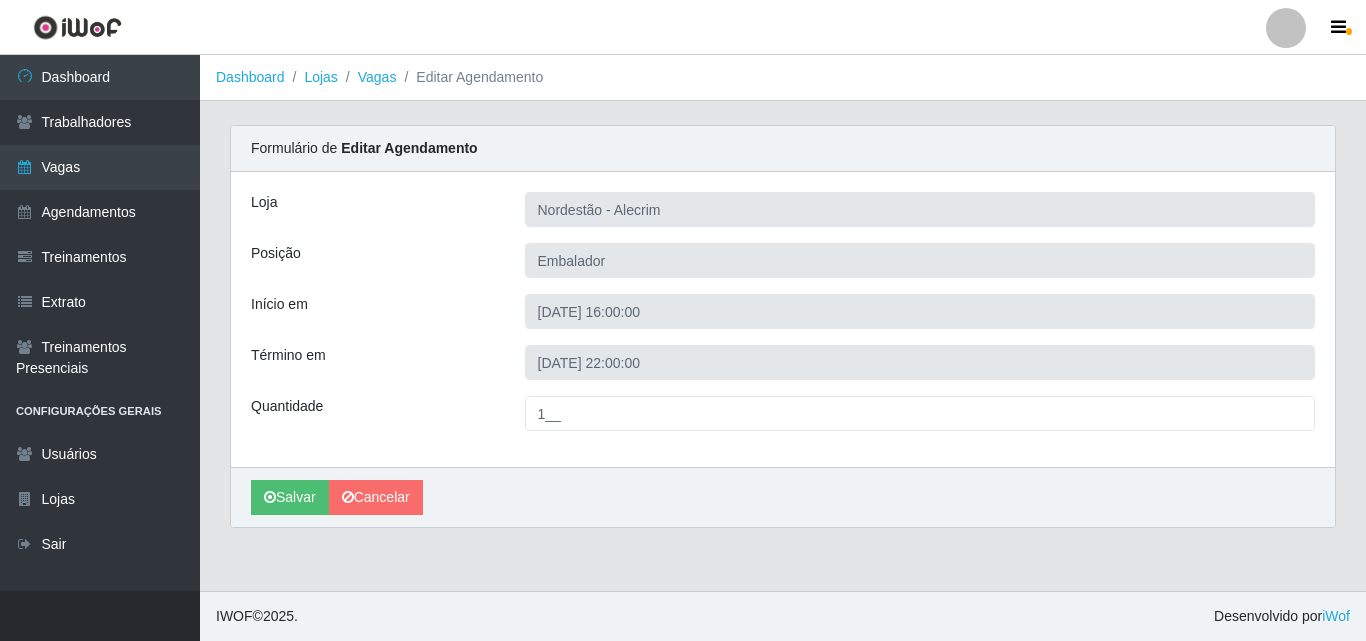 click on "Loja Nordestão - Alecrim Posição Embalador Início em 2025-09-30 16:00:00 Término em 2025-09-30 22:00:00 Quantidade 1__" at bounding box center [783, 319] 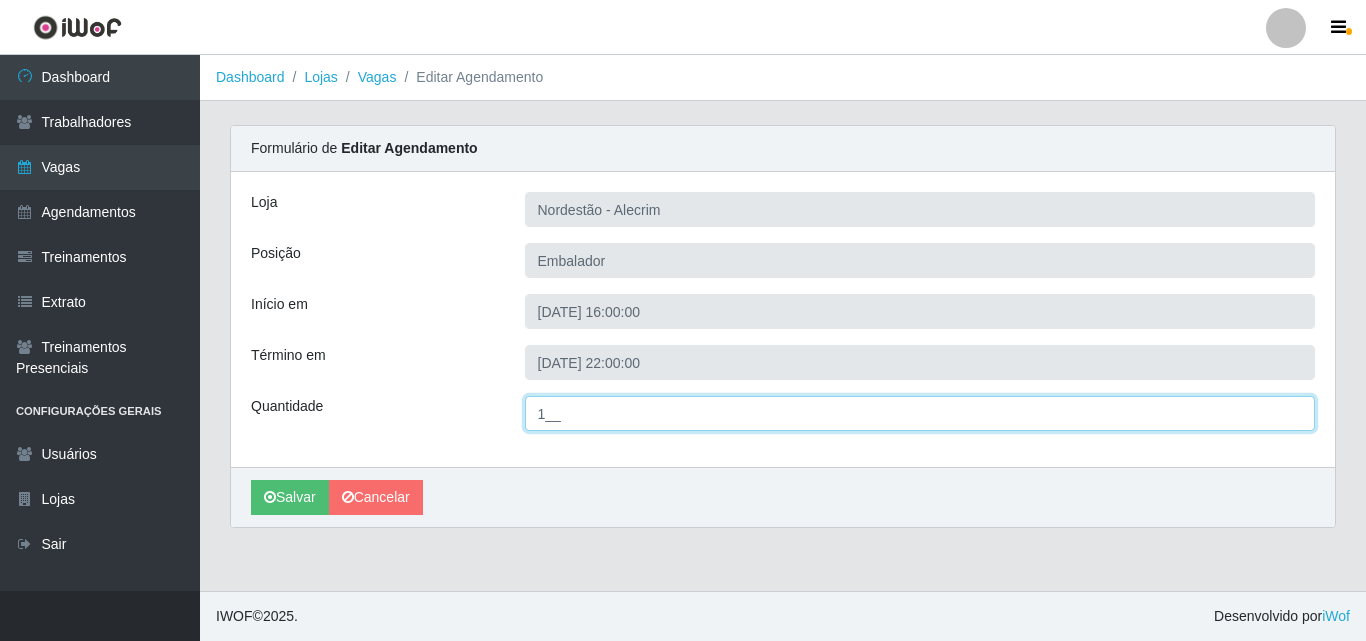 click on "1__" at bounding box center [920, 413] 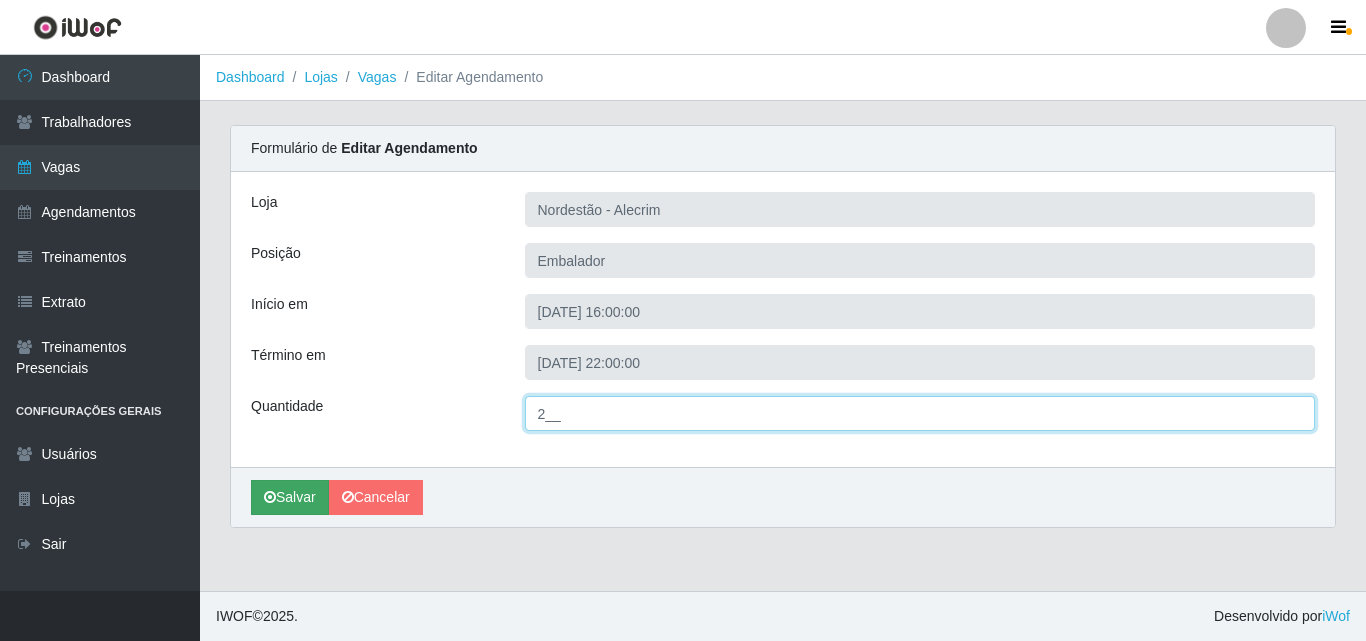 type on "2__" 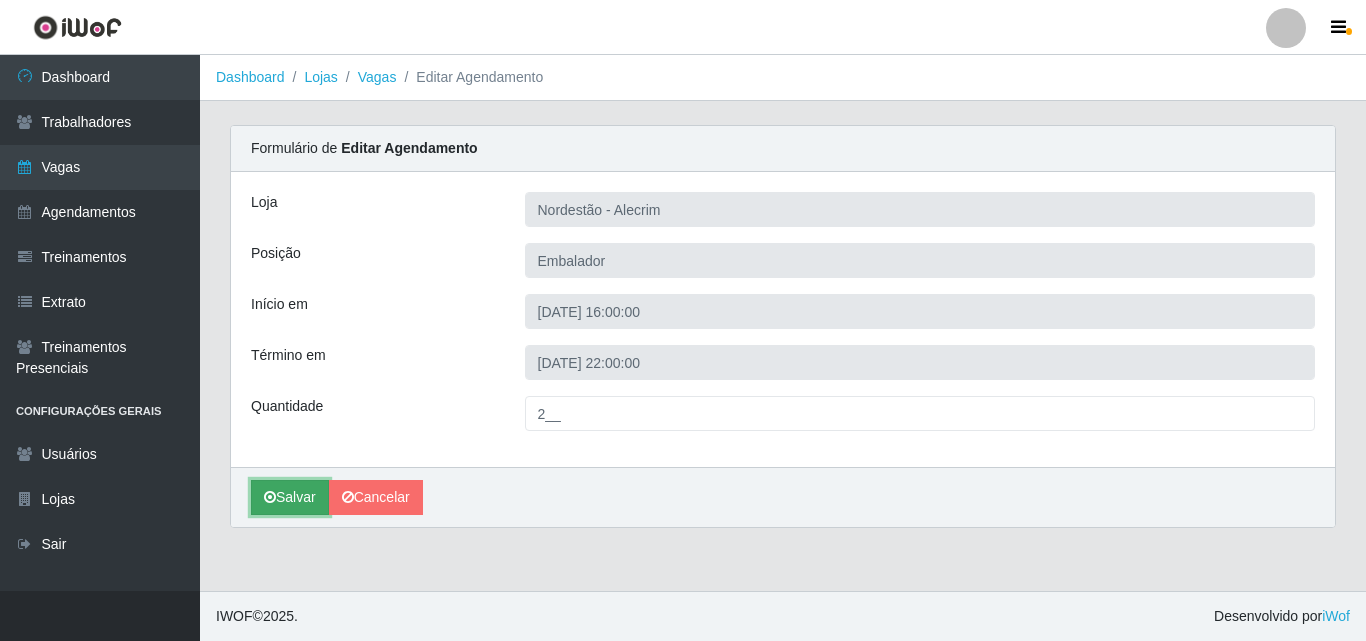 click on "Salvar" at bounding box center [290, 497] 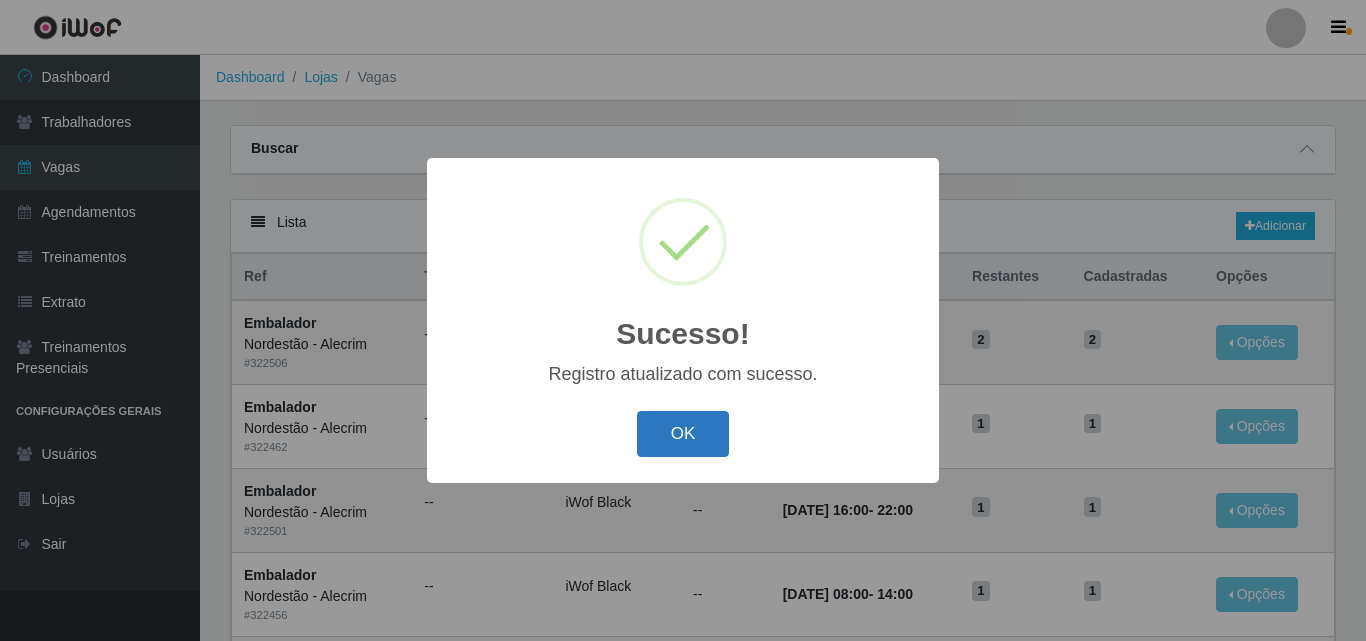 click on "OK" at bounding box center [683, 434] 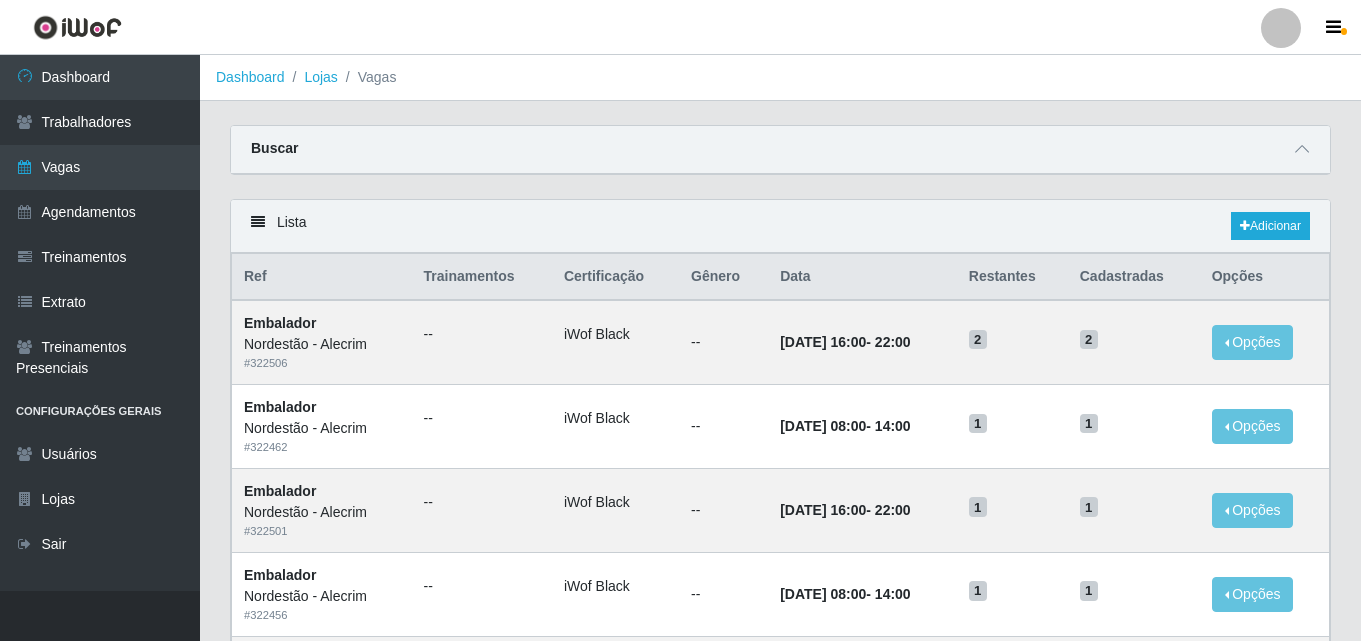 click on "Lista  Adicionar" at bounding box center (780, 226) 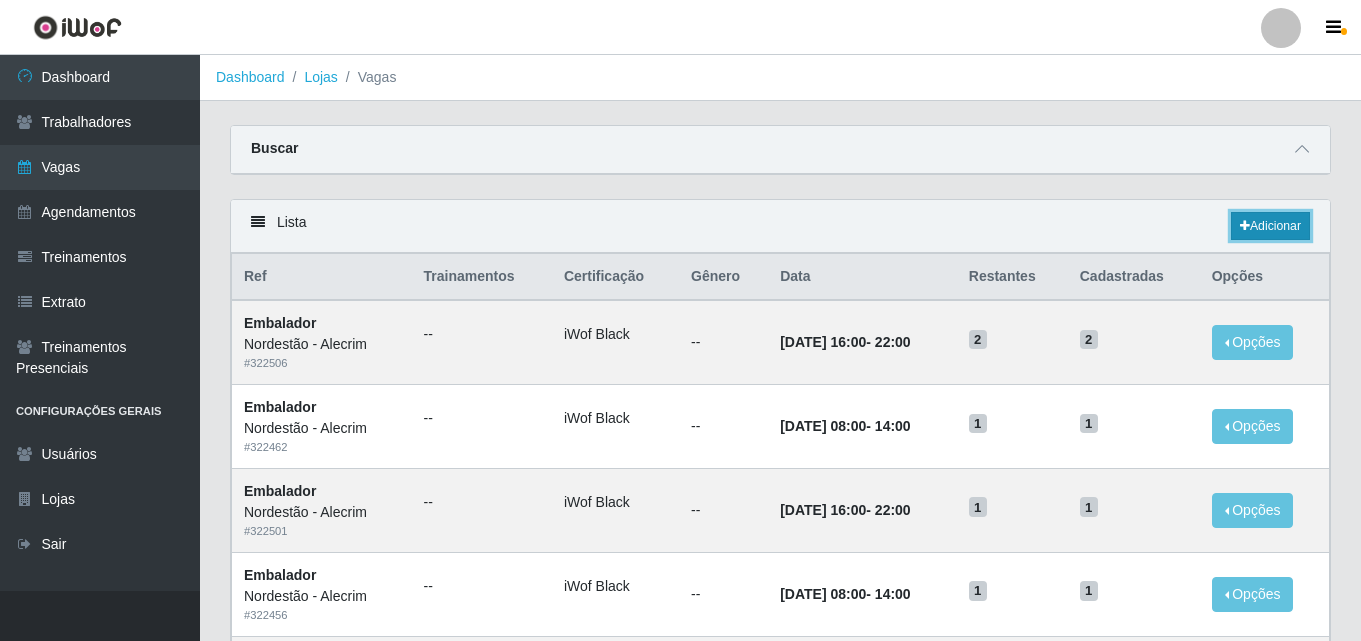 click on "Adicionar" at bounding box center (1270, 226) 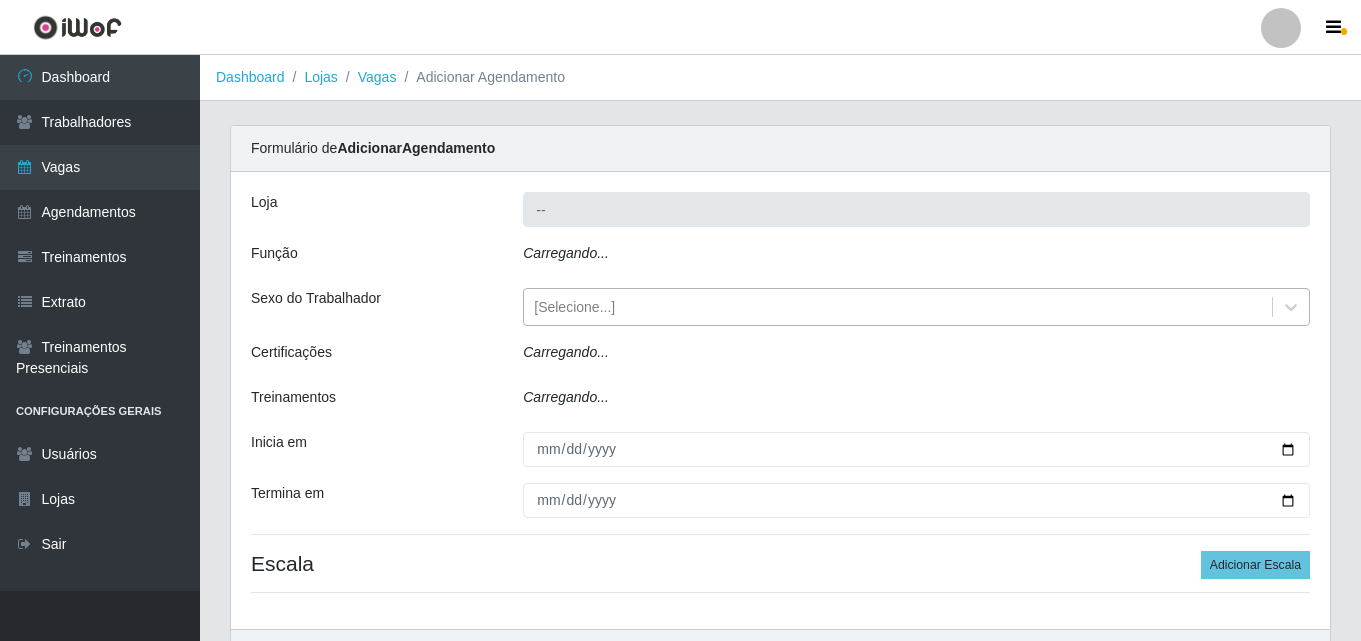 type on "Nordestão - Alecrim" 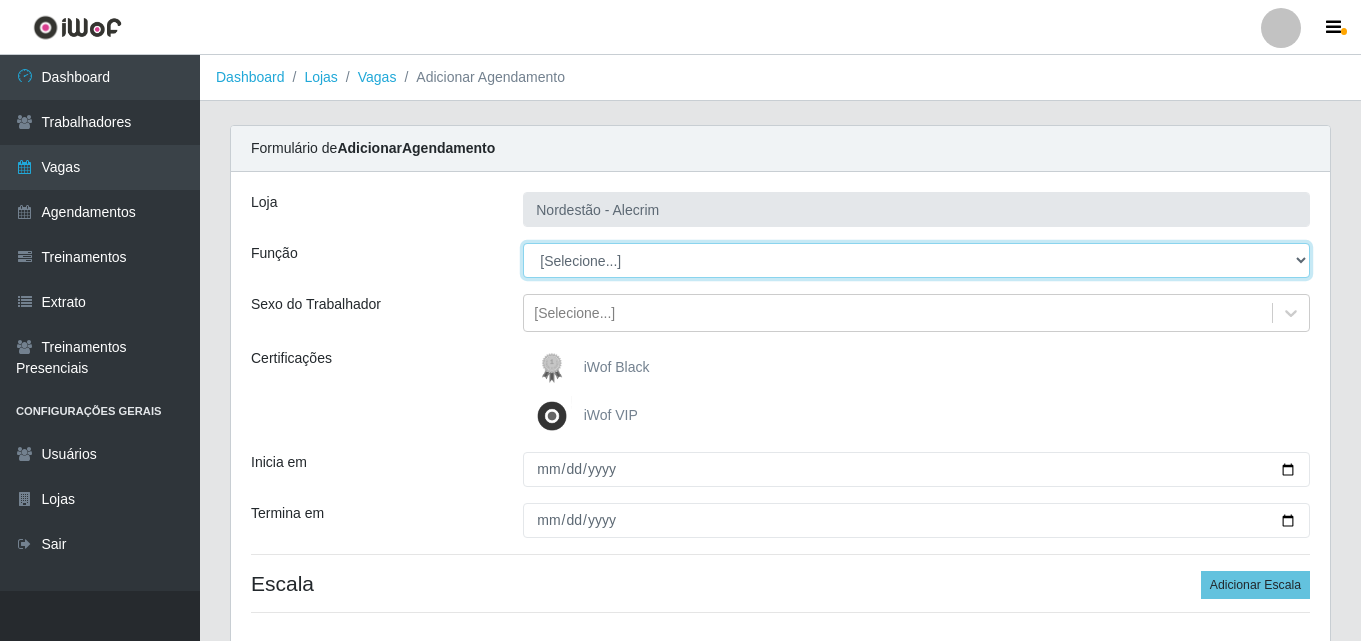 click on "[Selecione...] Embalador Embalador + Embalador ++" at bounding box center (916, 260) 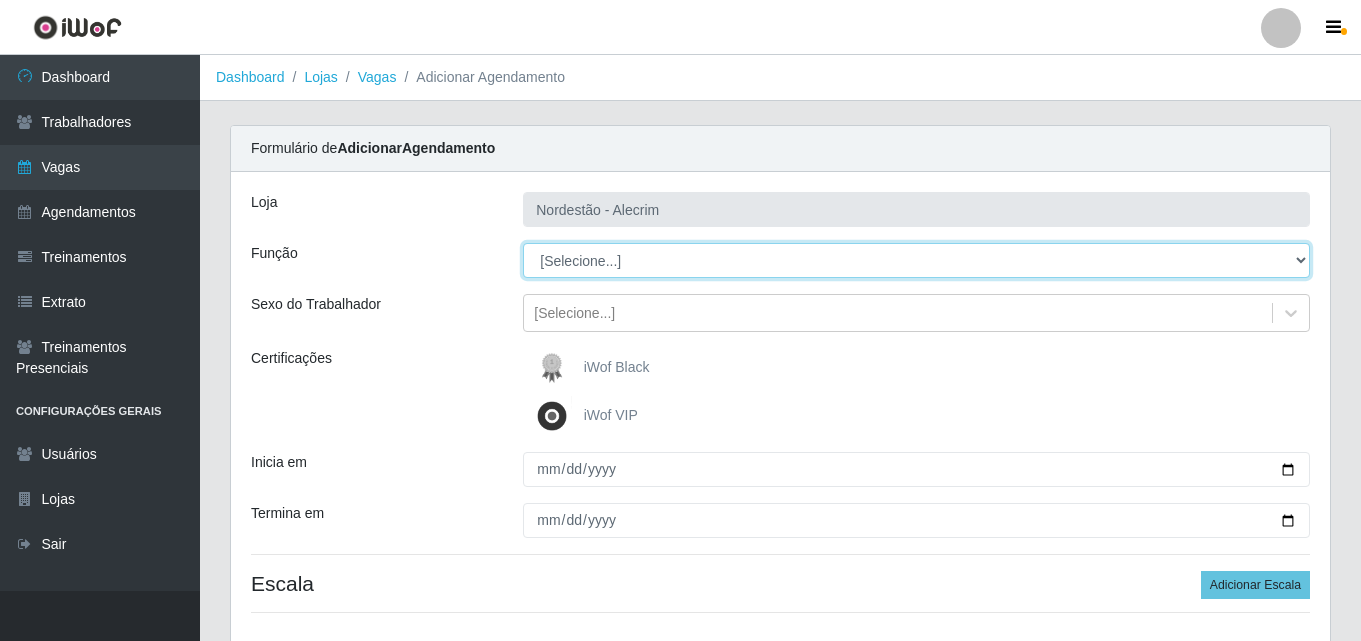 select on "70" 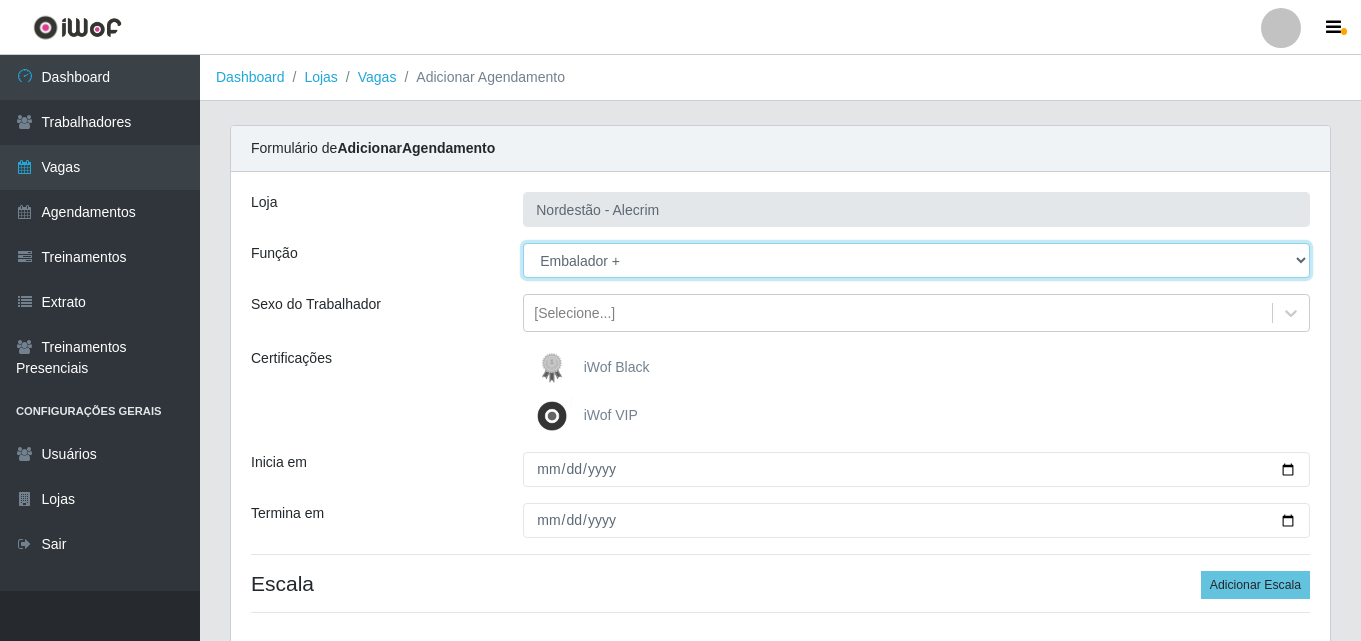 click on "[Selecione...] Embalador Embalador + Embalador ++" at bounding box center (916, 260) 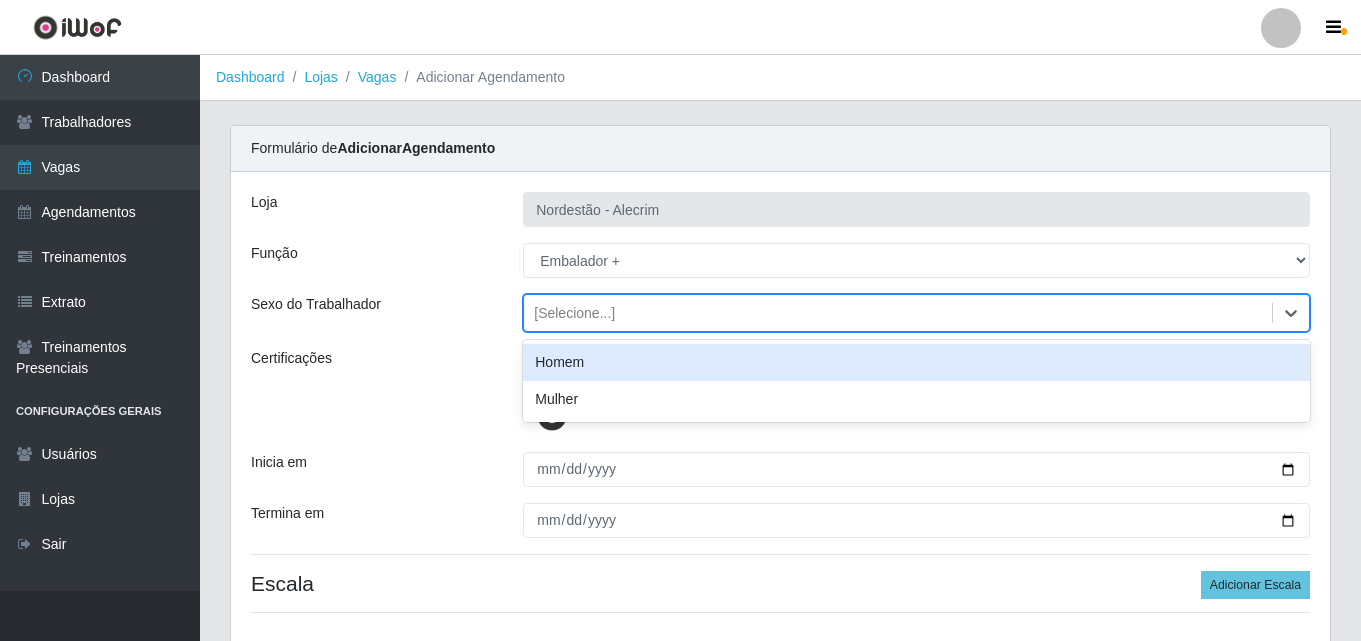 click on "[Selecione...]" at bounding box center [898, 313] 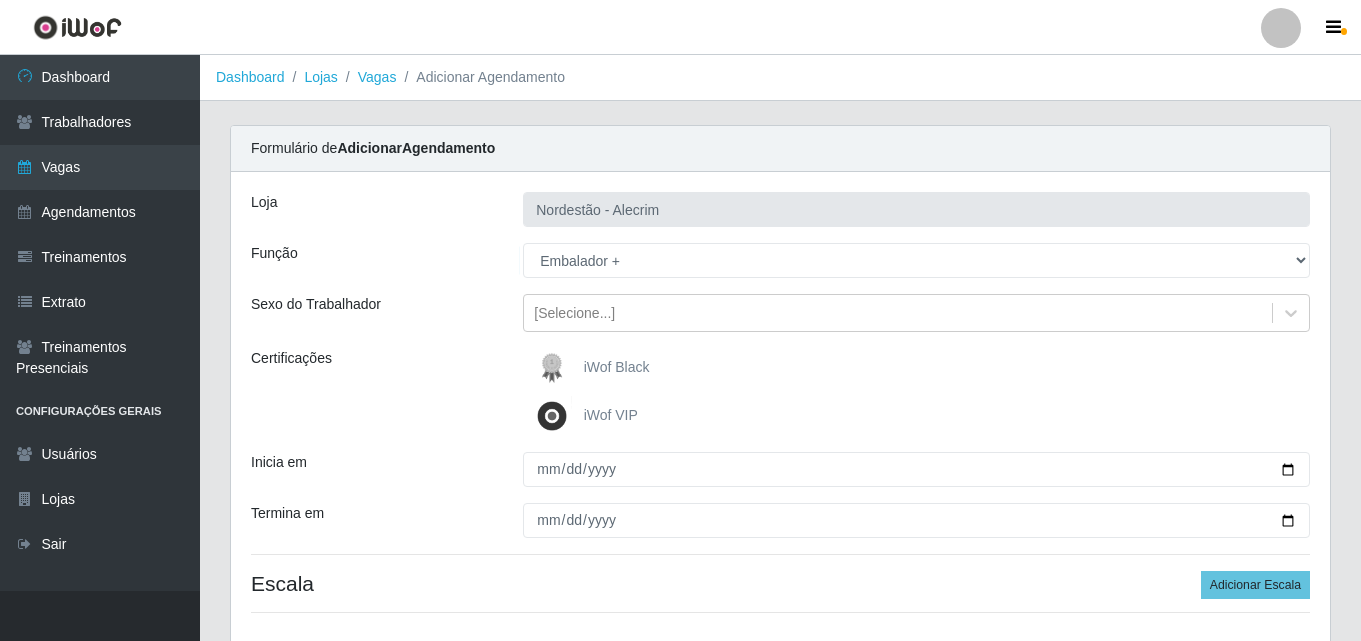 click on "iWof Black" at bounding box center [617, 367] 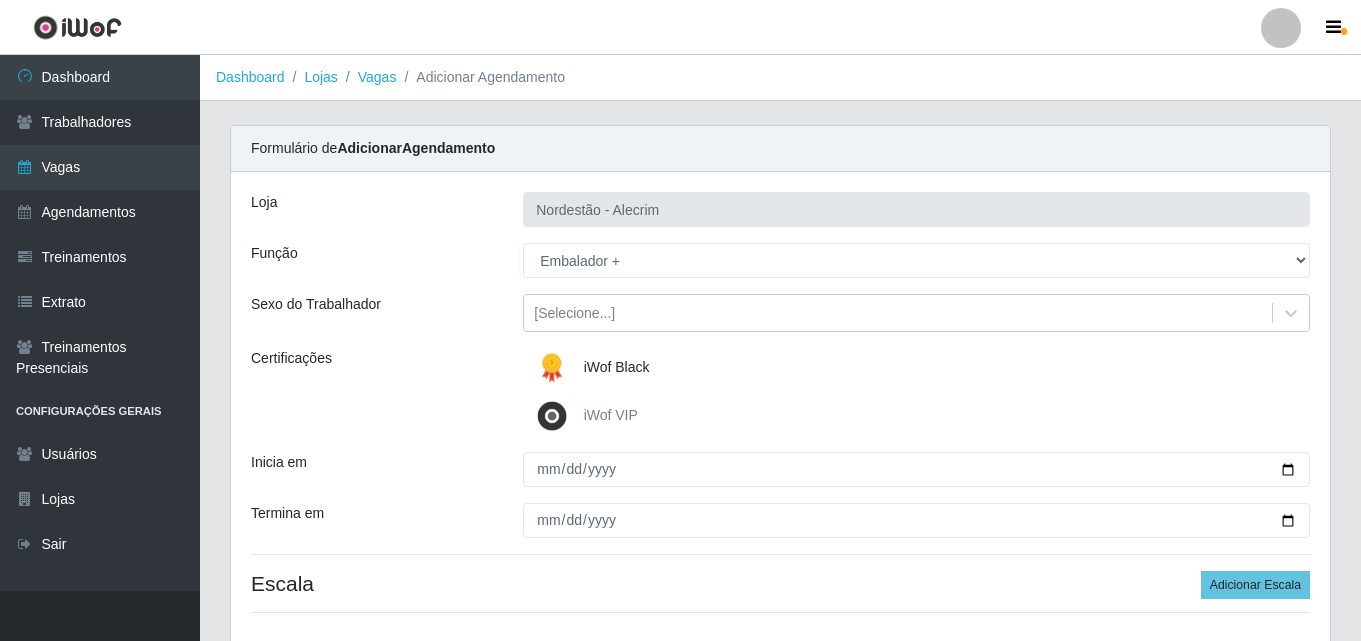 scroll, scrollTop: 100, scrollLeft: 0, axis: vertical 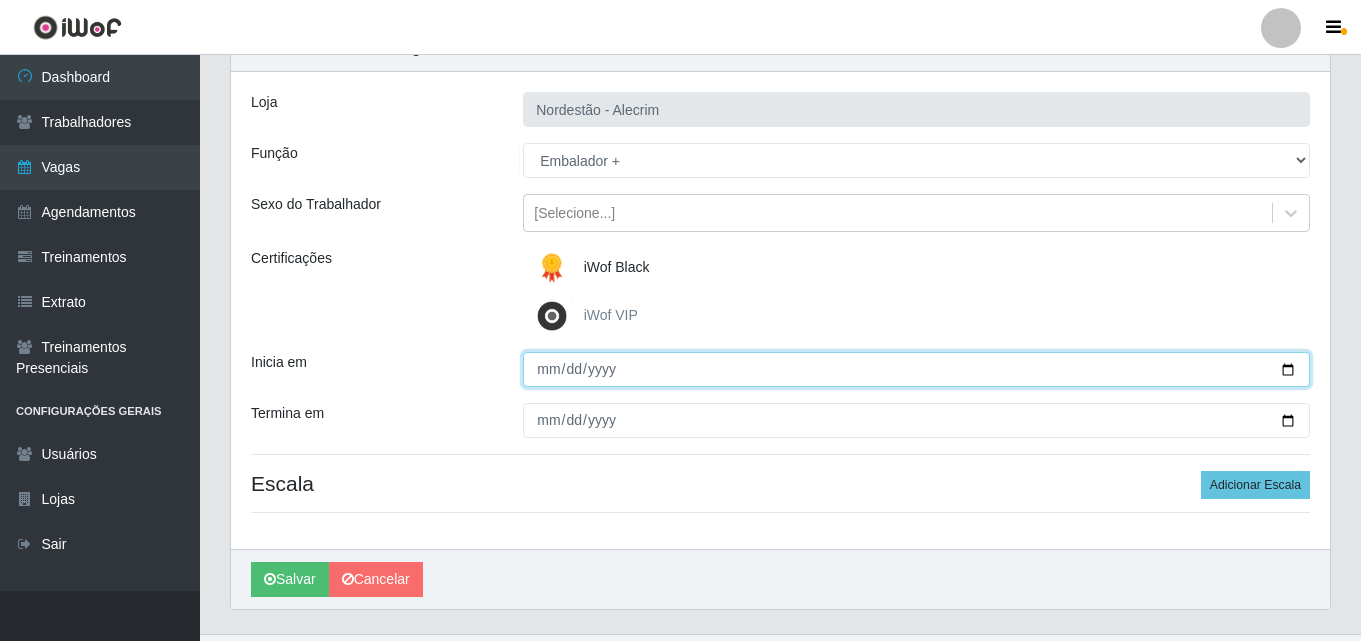 click on "Inicia em" at bounding box center (916, 369) 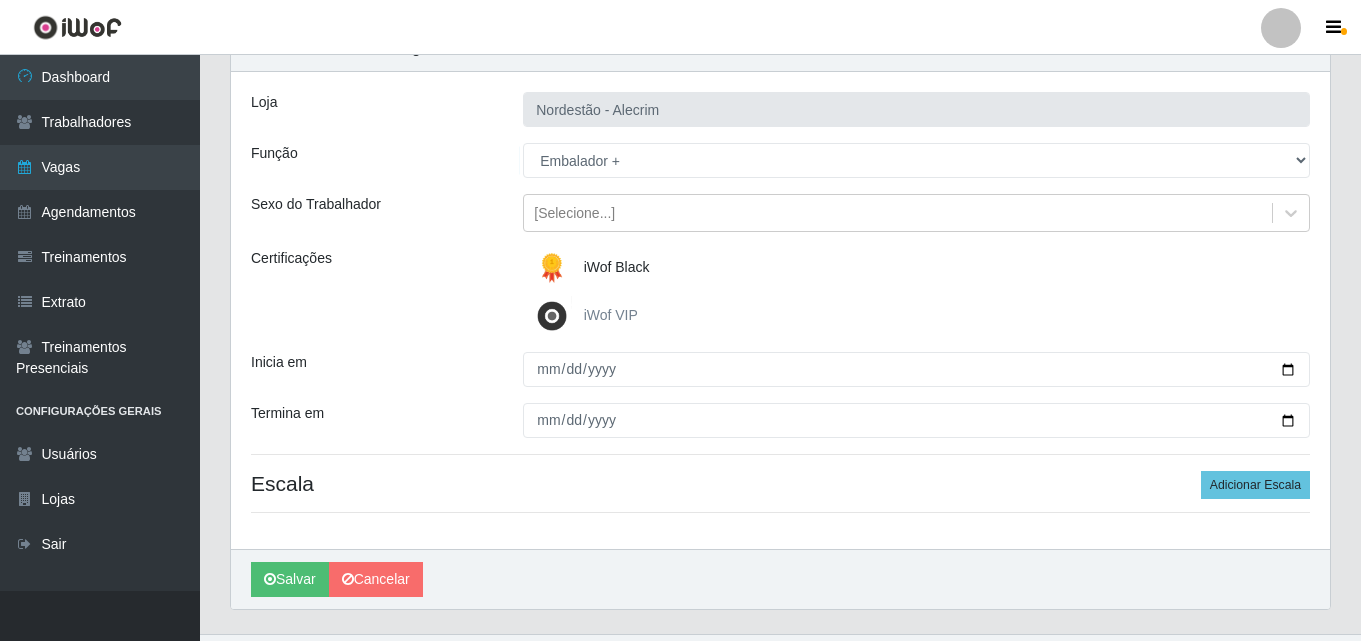 click on "Loja Nordestão - Alecrim Função [Selecione...] Embalador Embalador + Embalador ++ Sexo do Trabalhador [Selecione...] Certificações   iWof Black   iWof VIP Inicia em Termina em Escala Adicionar Escala" at bounding box center (780, 310) 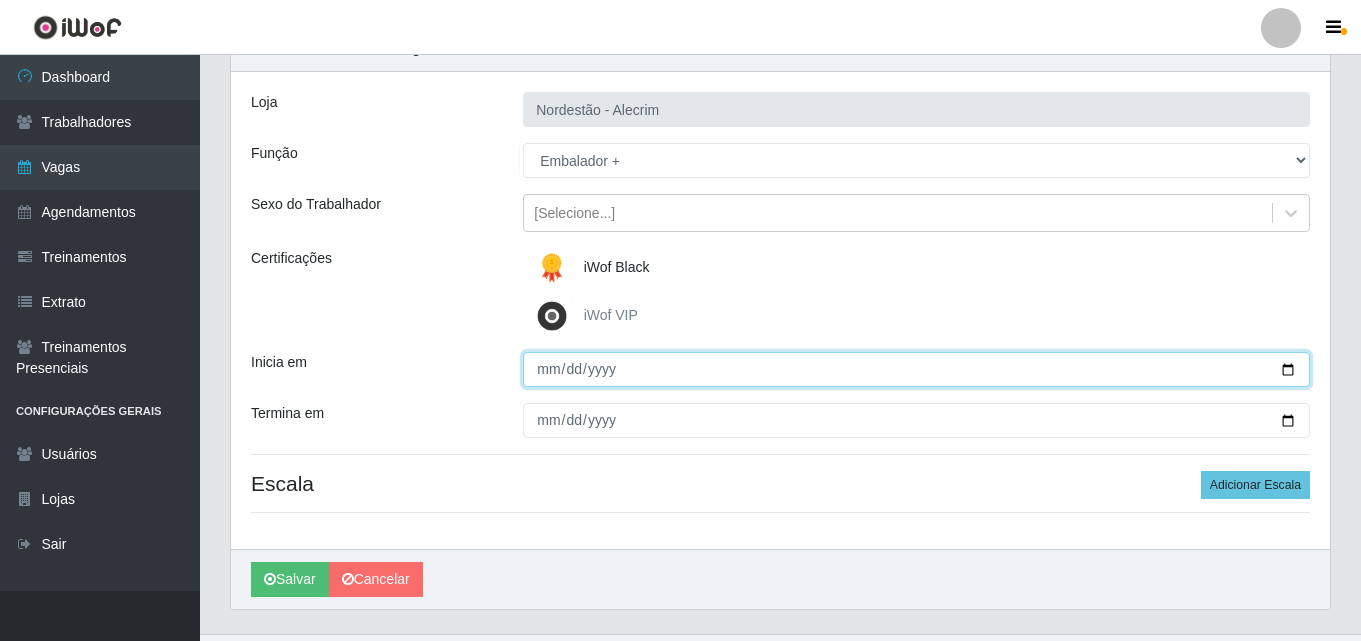 click on "Inicia em" at bounding box center (916, 369) 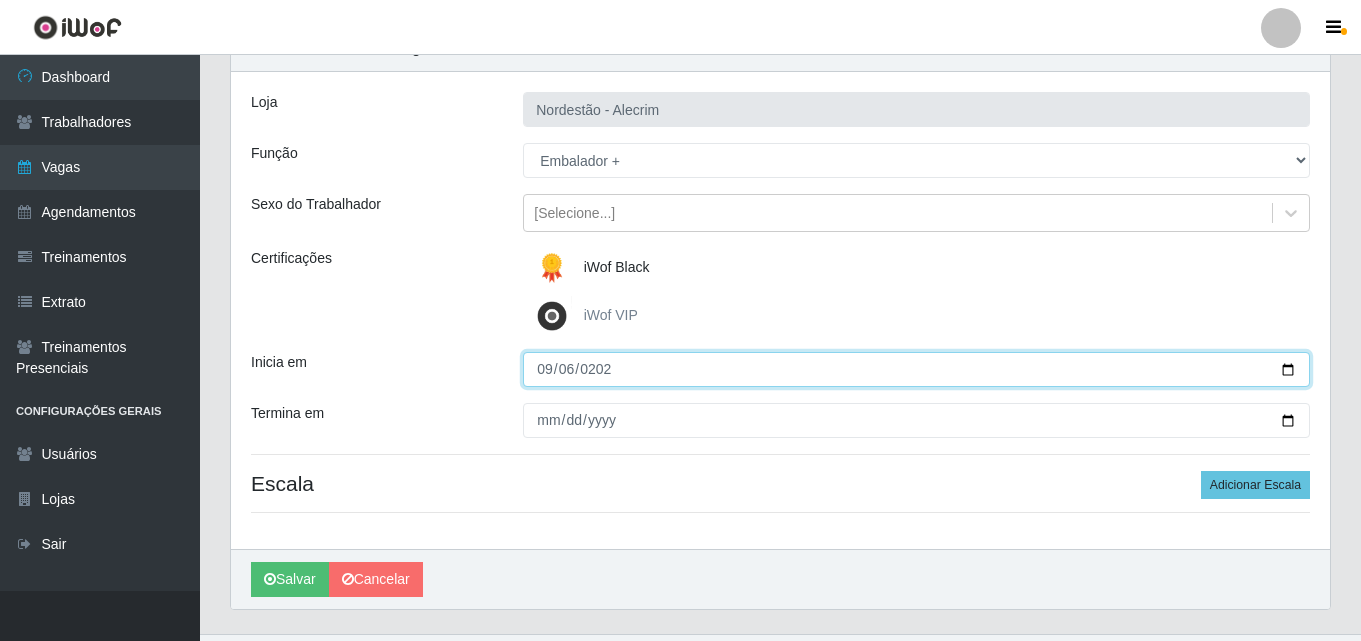 type on "2025-09-06" 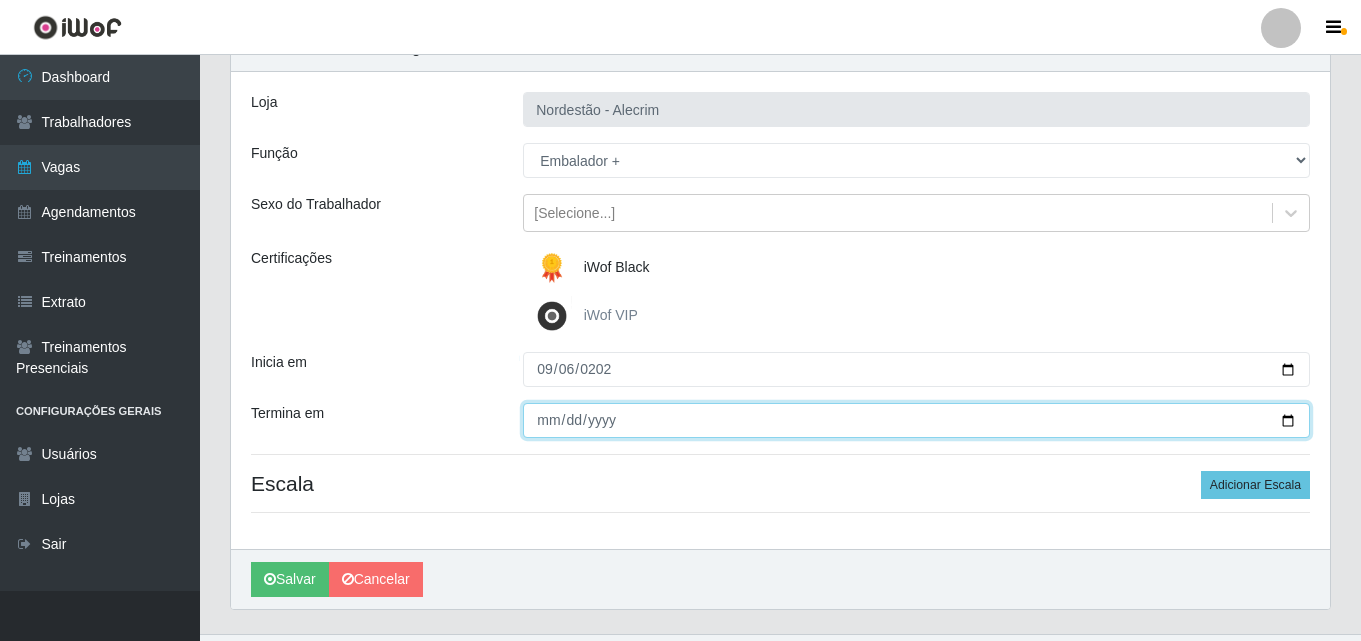 click on "Termina em" at bounding box center (916, 420) 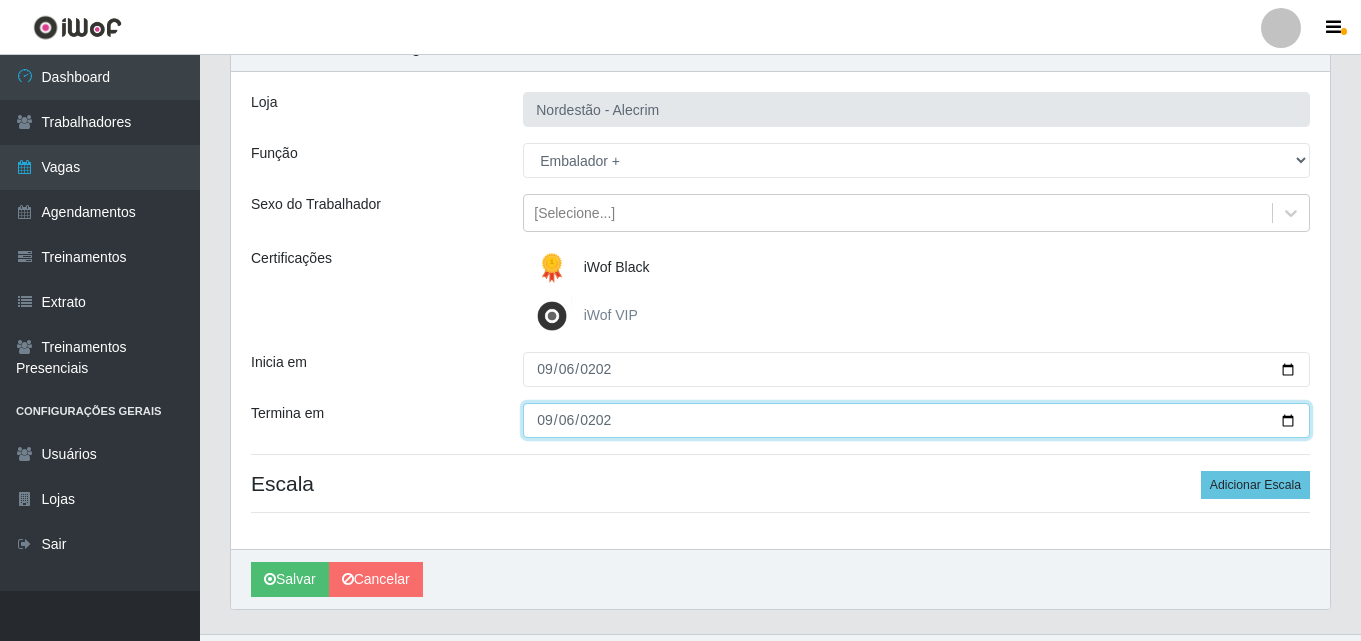 type on "2025-09-06" 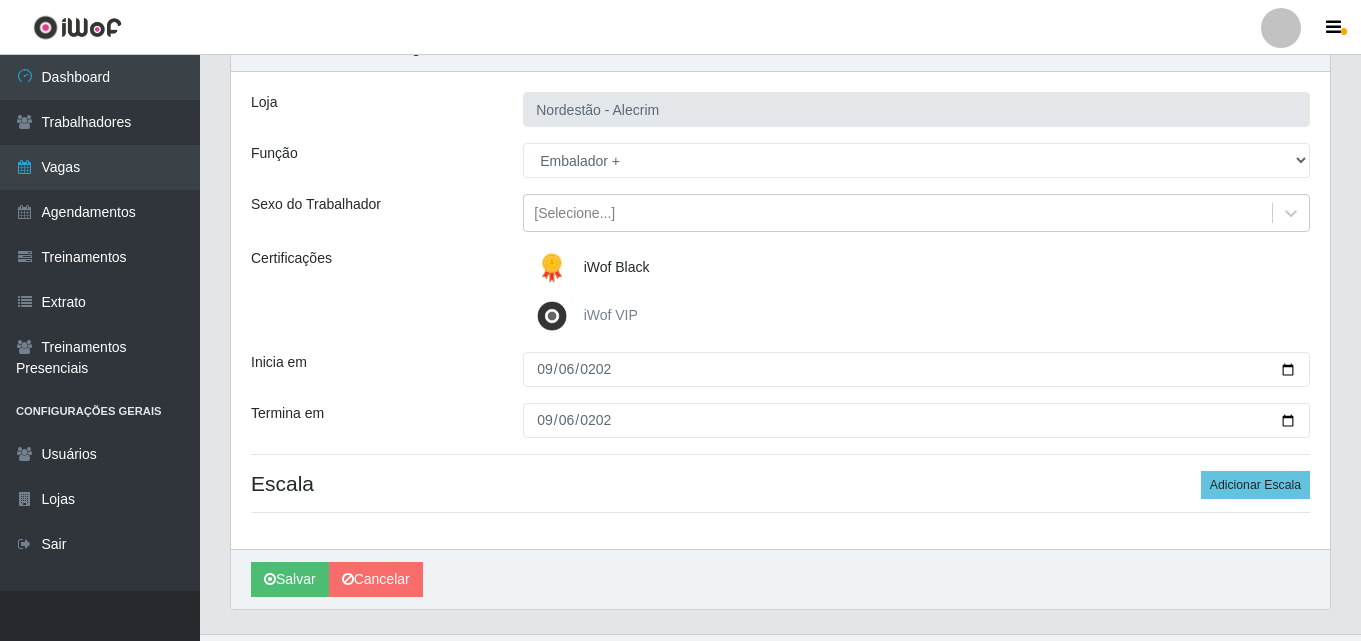 click on "Loja Nordestão - Alecrim Função [Selecione...] Embalador Embalador + Embalador ++ Sexo do Trabalhador [Selecione...] Certificações   iWof Black   iWof VIP Inicia em 2025-09-06 Termina em 2025-09-06 Escala Adicionar Escala" at bounding box center (780, 310) 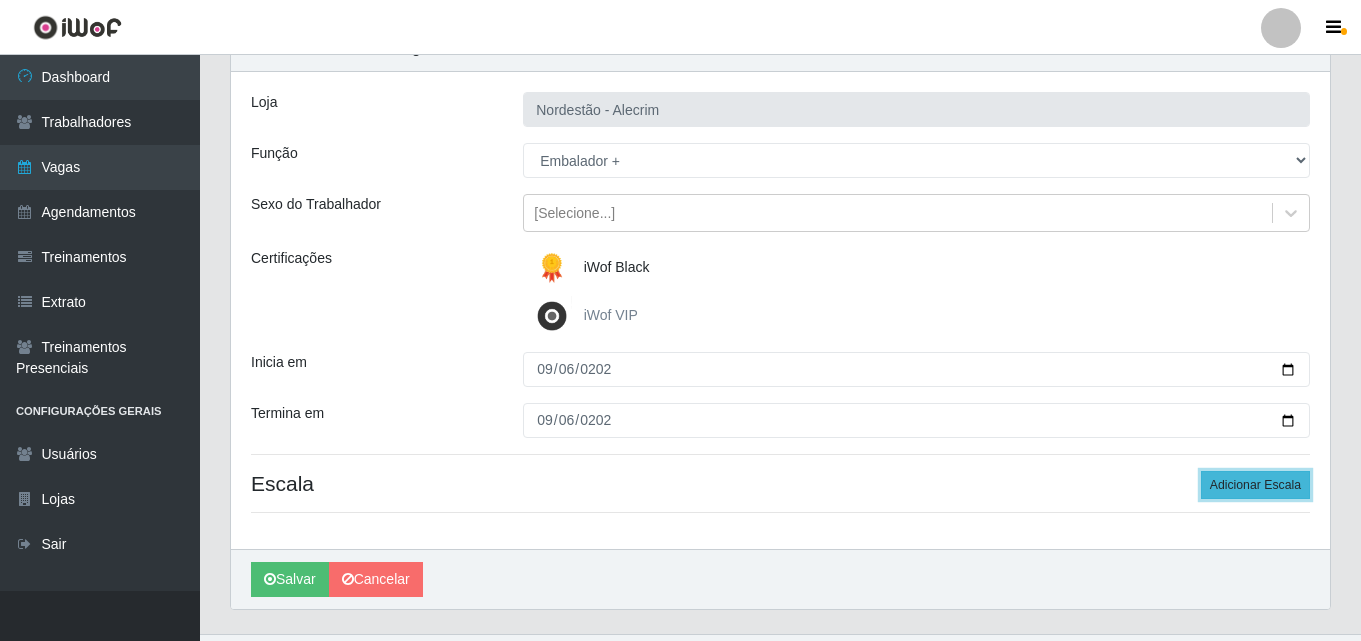 click on "Adicionar Escala" at bounding box center [1255, 485] 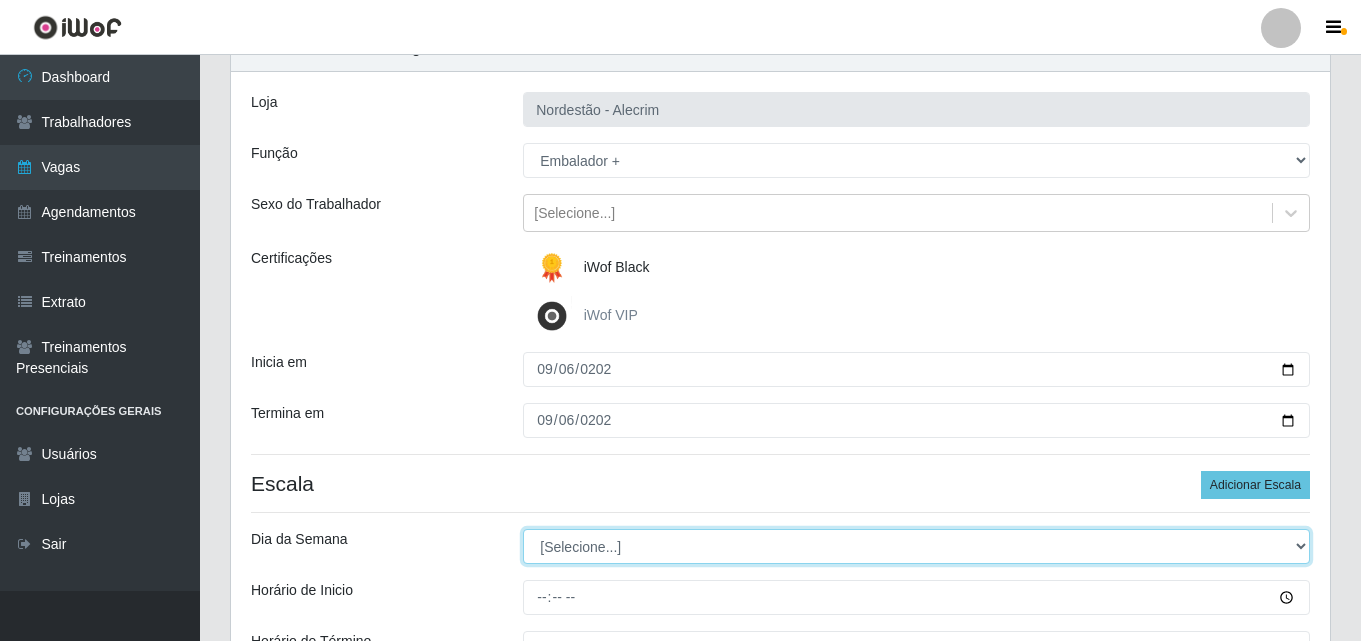 click on "[Selecione...] Segunda Terça Quarta Quinta Sexta Sábado Domingo" at bounding box center [916, 546] 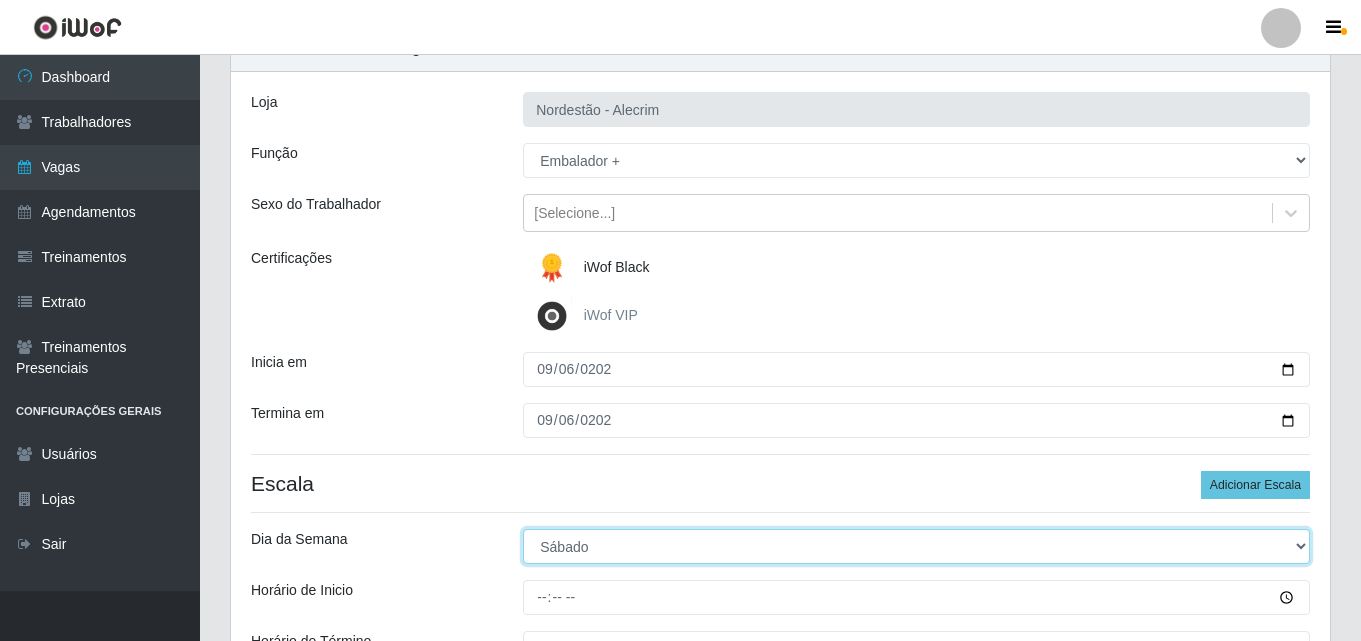 click on "[Selecione...] Segunda Terça Quarta Quinta Sexta Sábado Domingo" at bounding box center [916, 546] 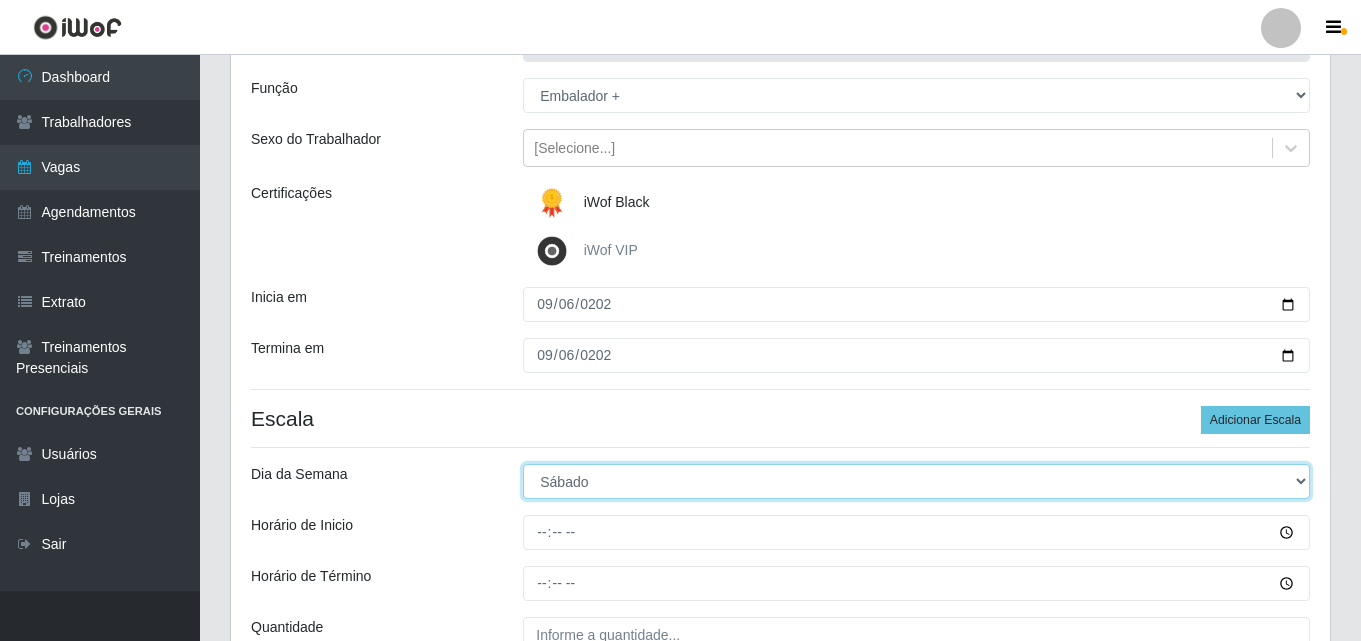 scroll, scrollTop: 200, scrollLeft: 0, axis: vertical 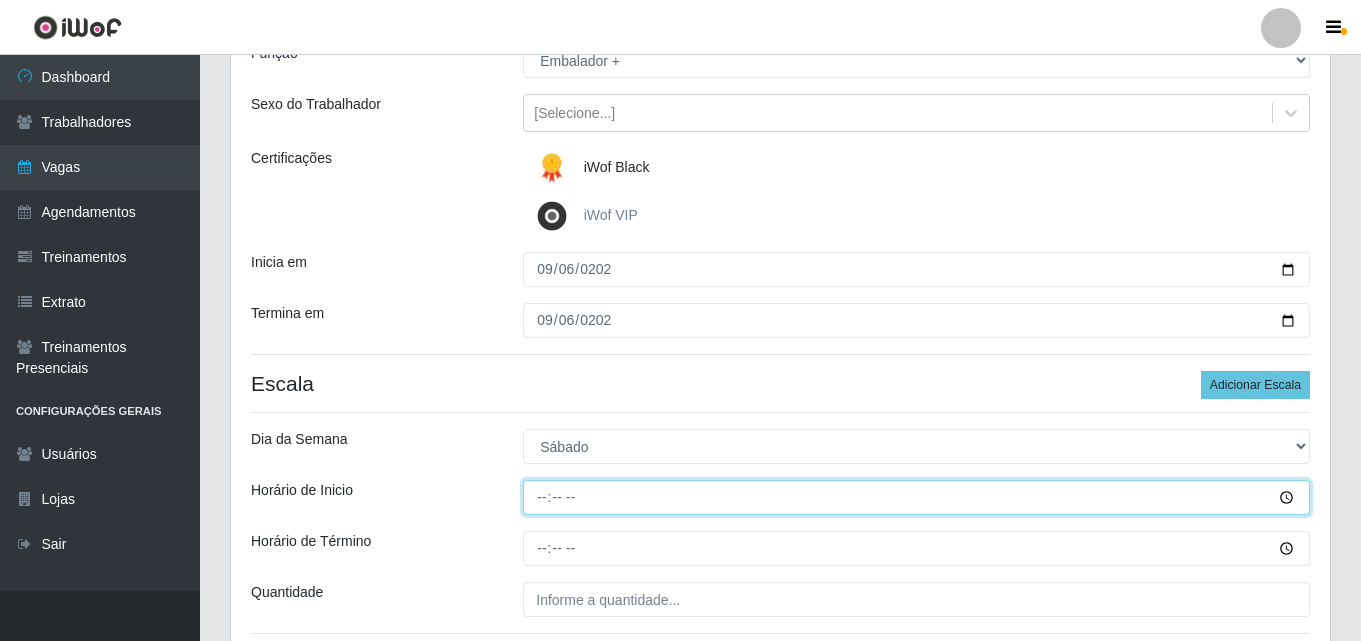 click on "Horário de Inicio" at bounding box center (916, 497) 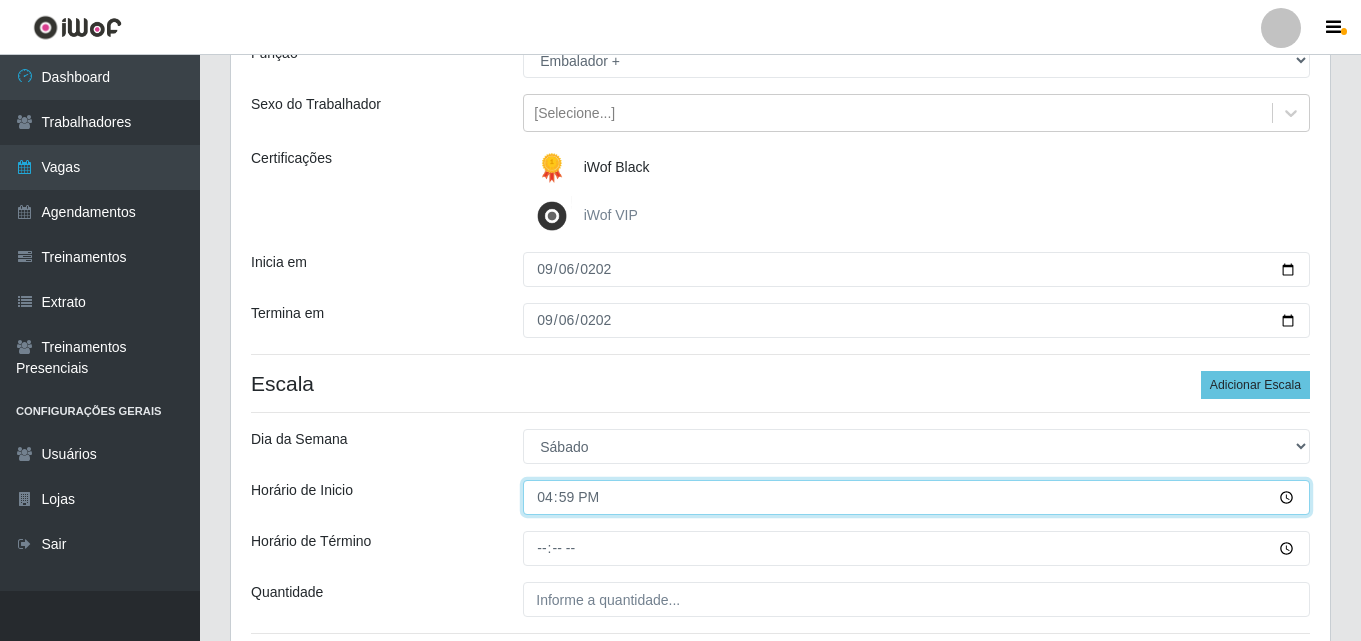 type on "16:00" 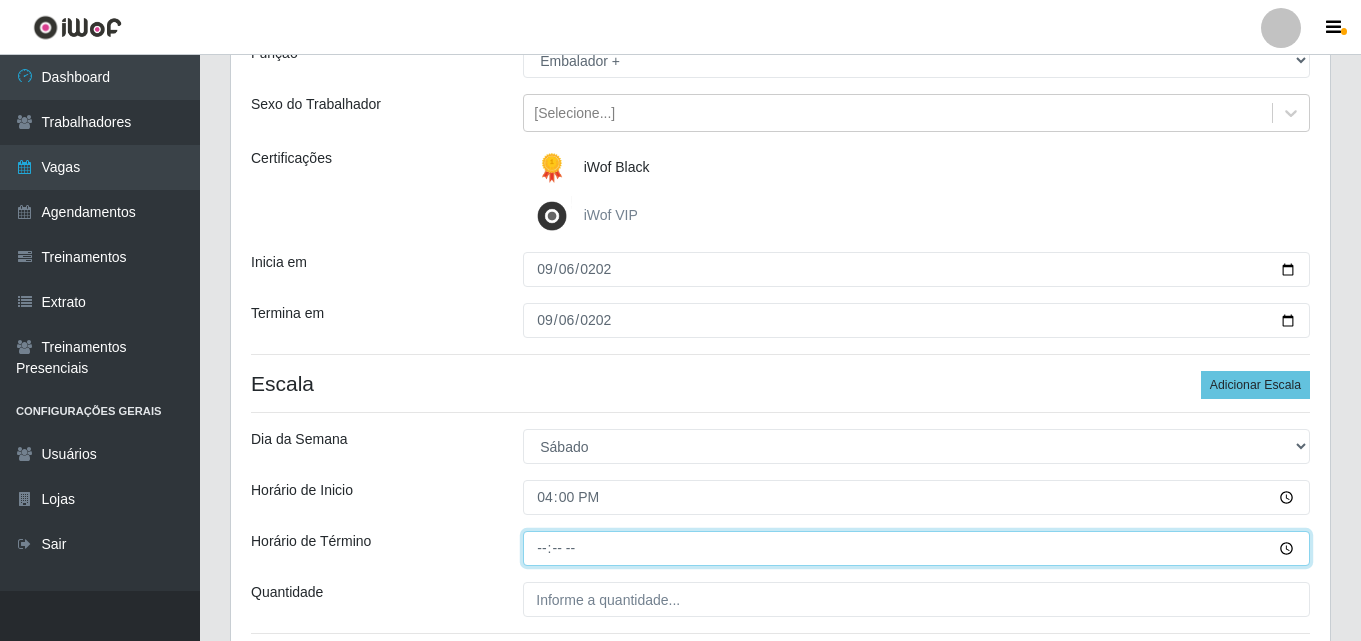 click on "Horário de Término" at bounding box center (916, 548) 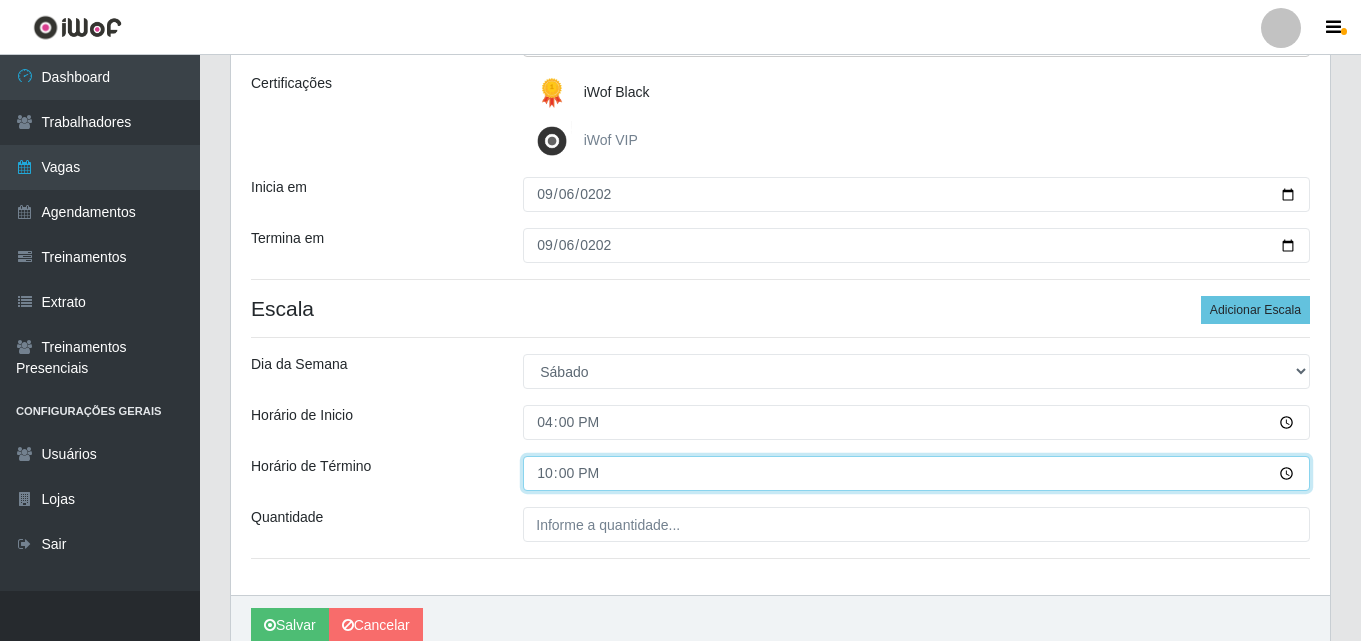 scroll, scrollTop: 364, scrollLeft: 0, axis: vertical 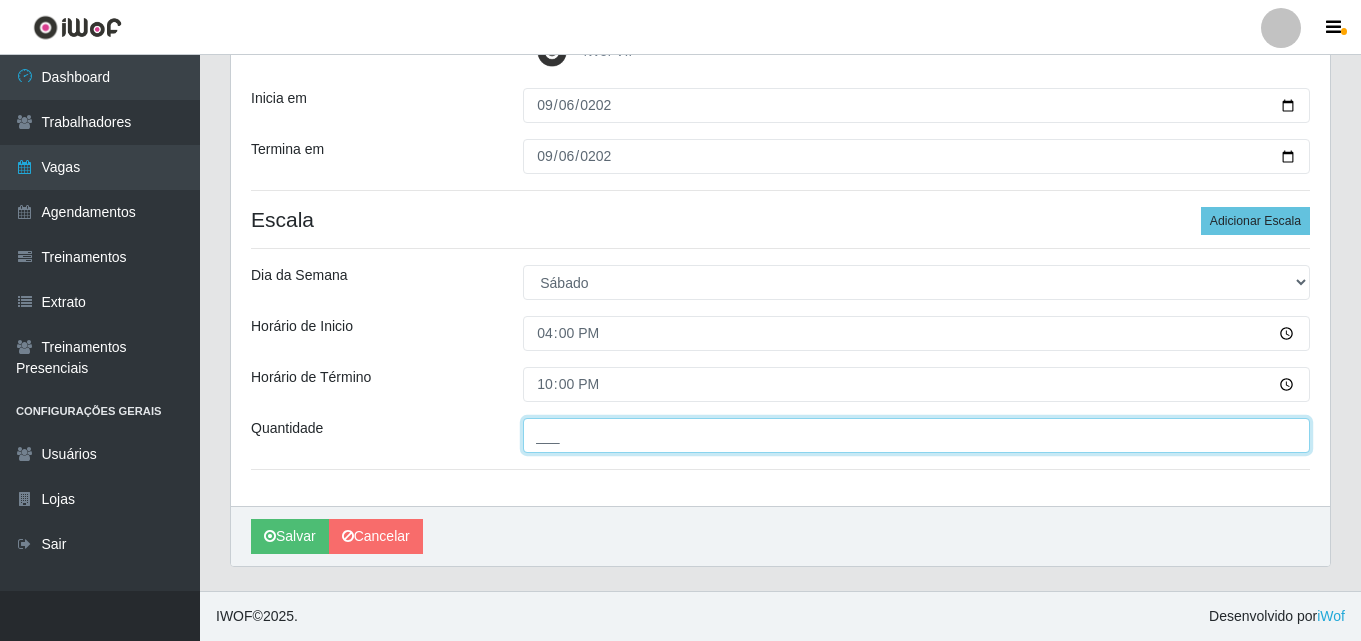 click on "___" at bounding box center [916, 435] 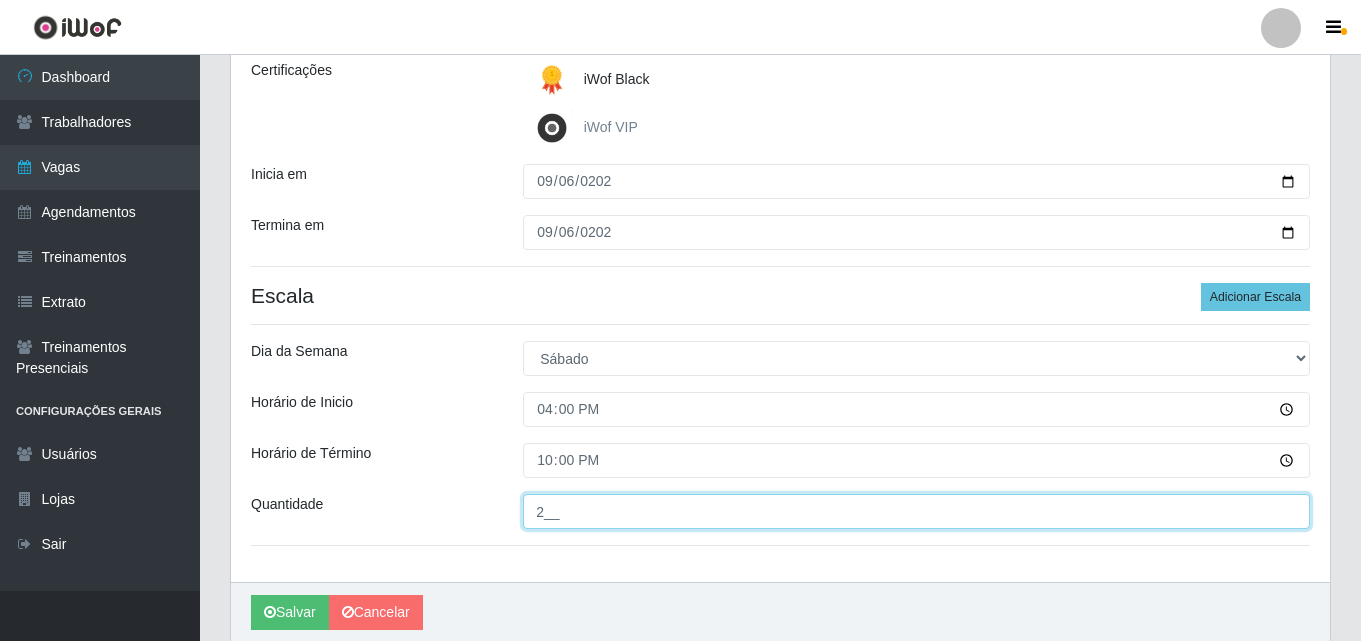 scroll, scrollTop: 364, scrollLeft: 0, axis: vertical 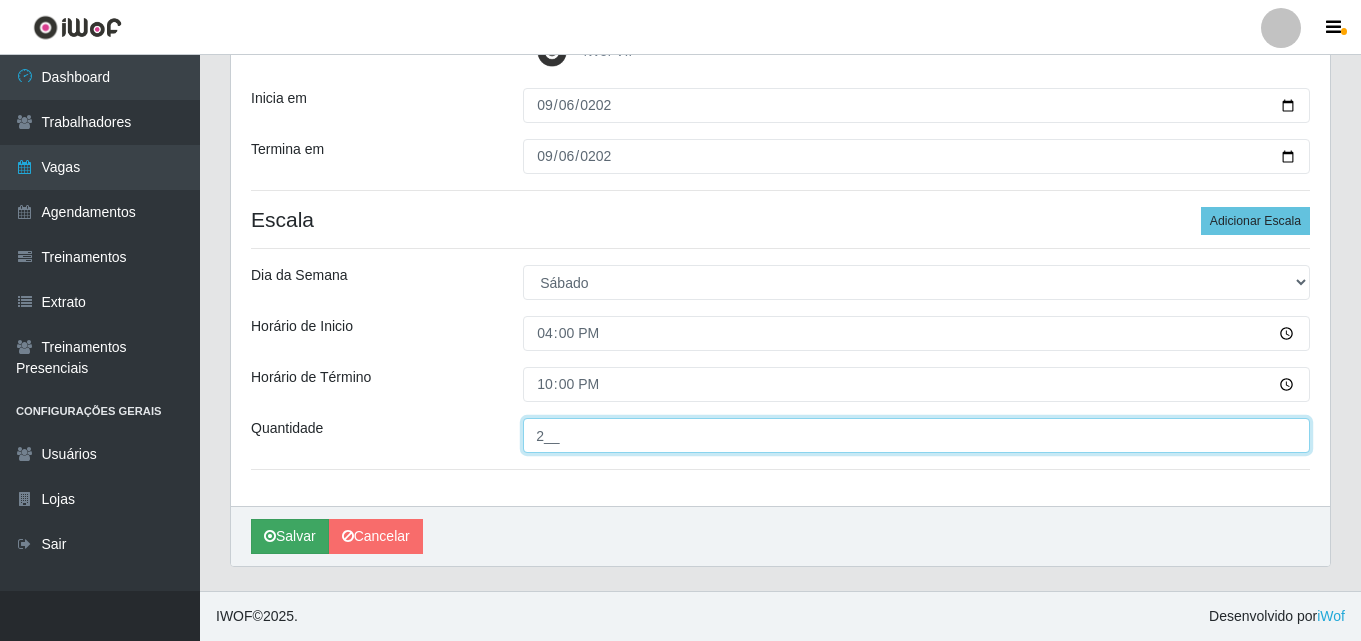 type on "2__" 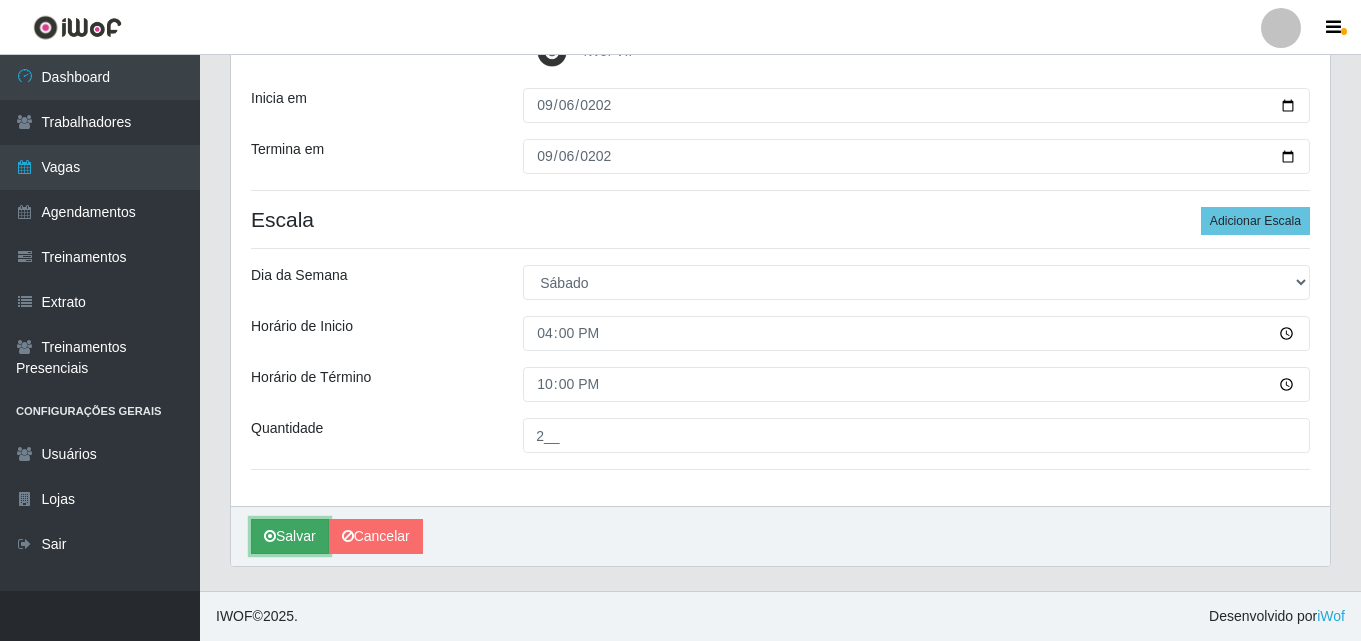 click on "Salvar" at bounding box center [290, 536] 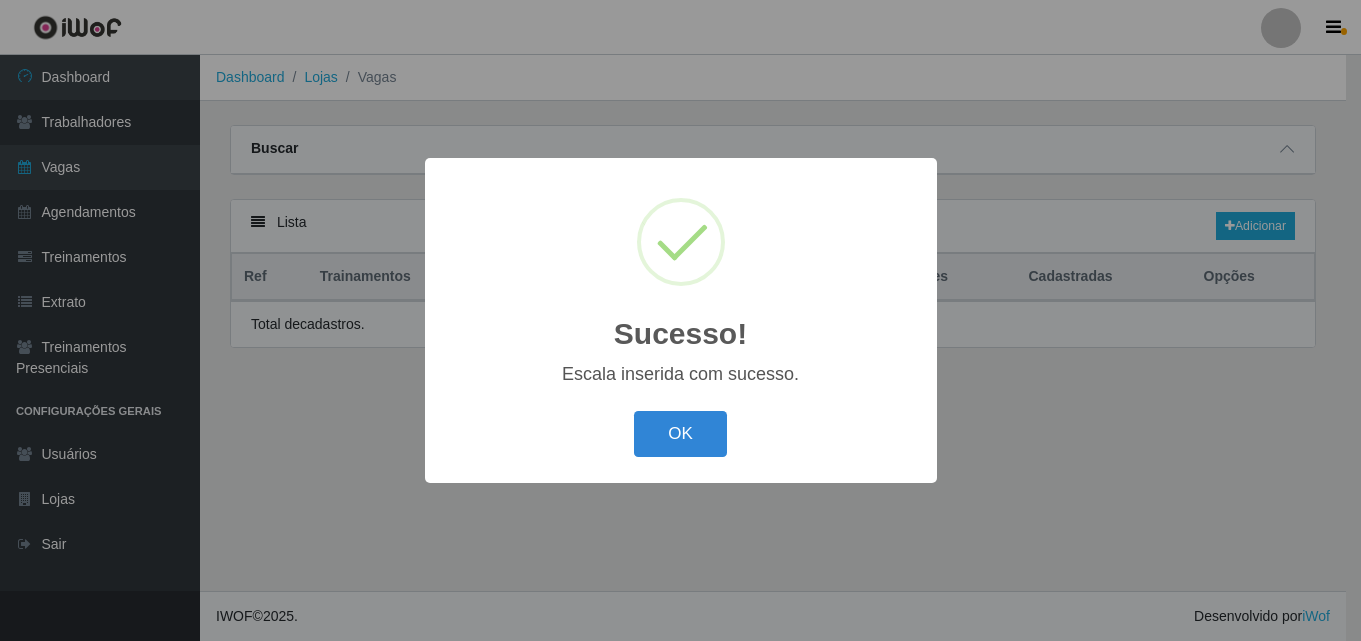 scroll, scrollTop: 0, scrollLeft: 0, axis: both 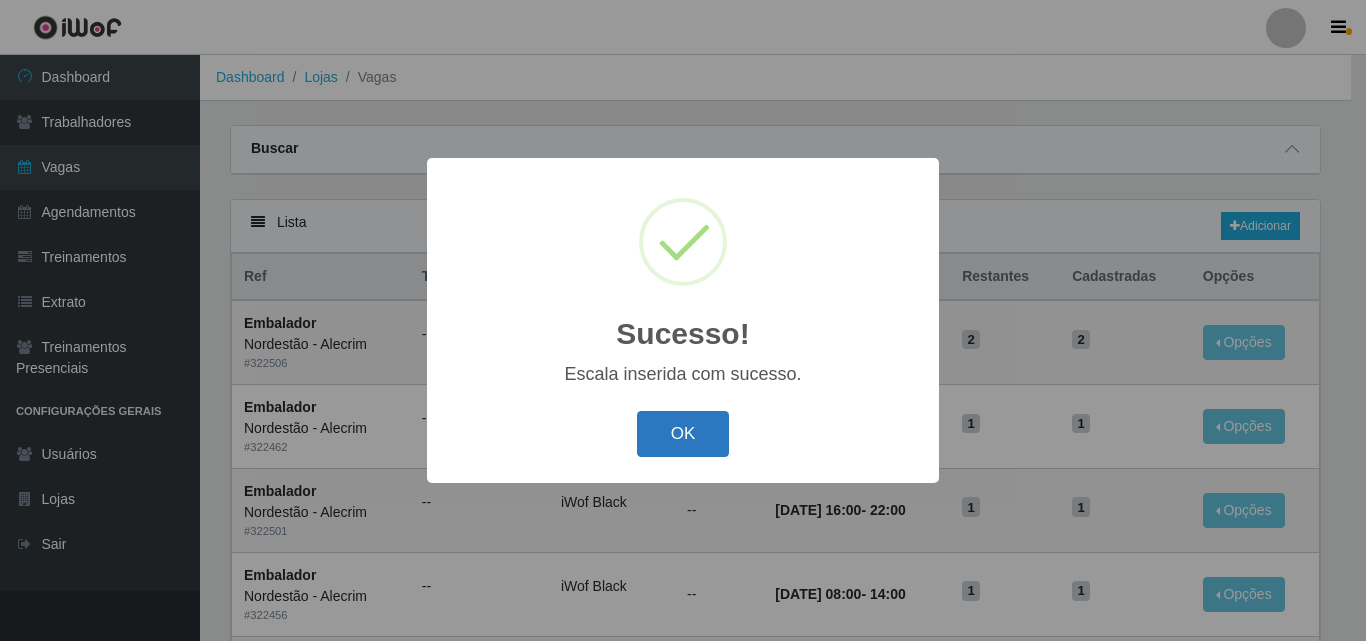 click on "OK" at bounding box center (683, 434) 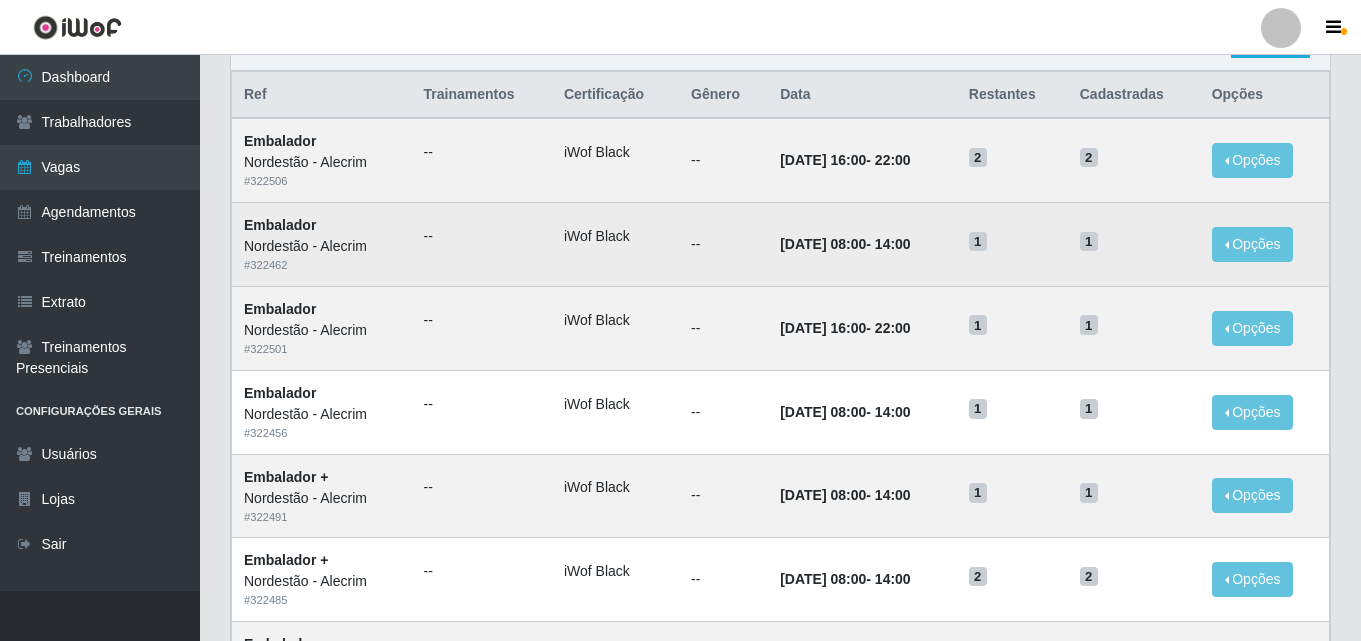 scroll, scrollTop: 0, scrollLeft: 0, axis: both 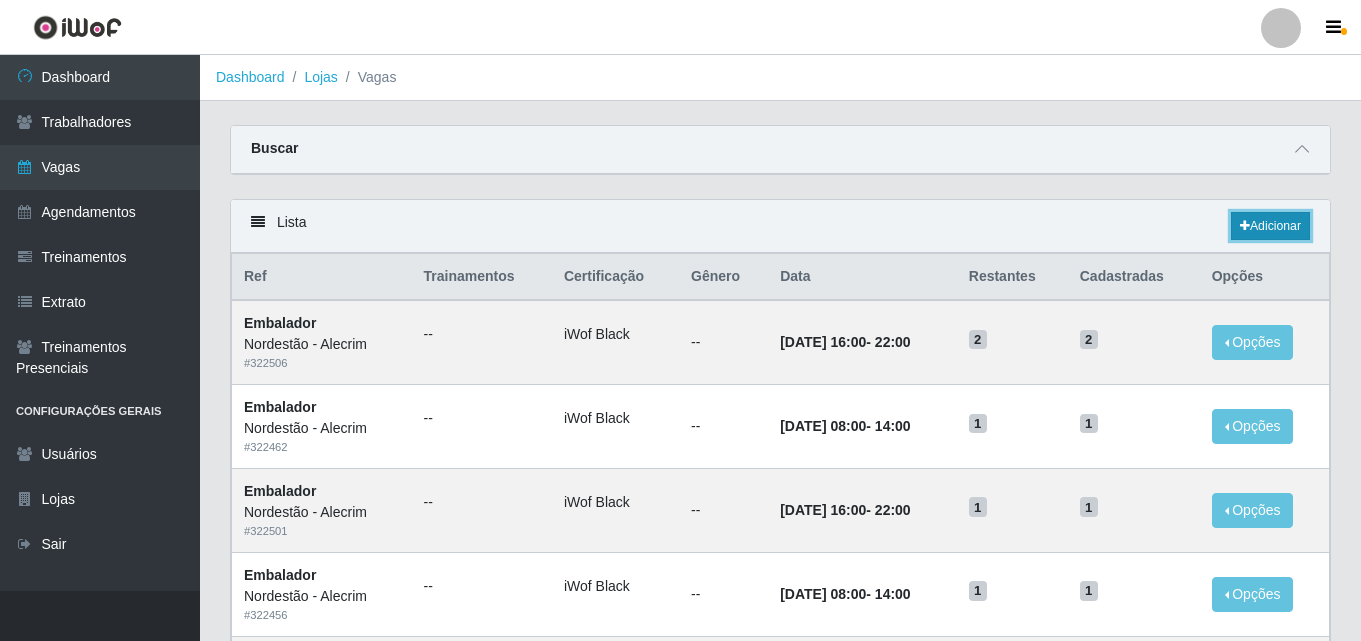 click on "Adicionar" at bounding box center [1270, 226] 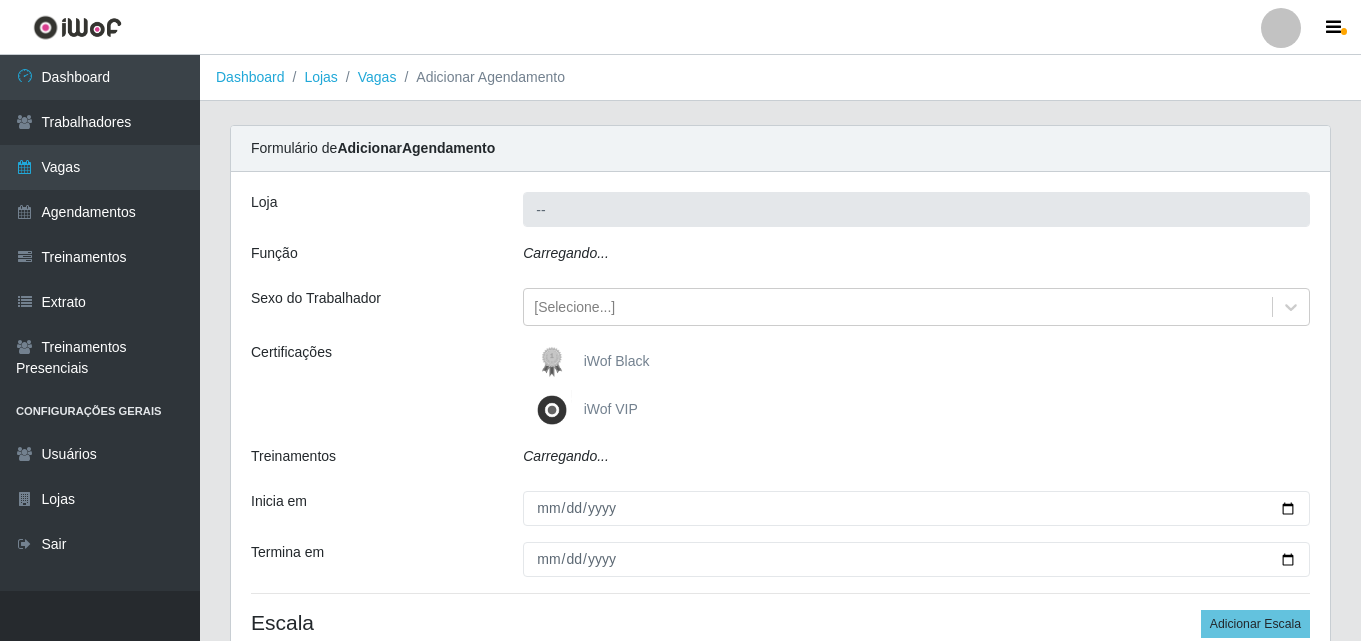 type on "Nordestão - Alecrim" 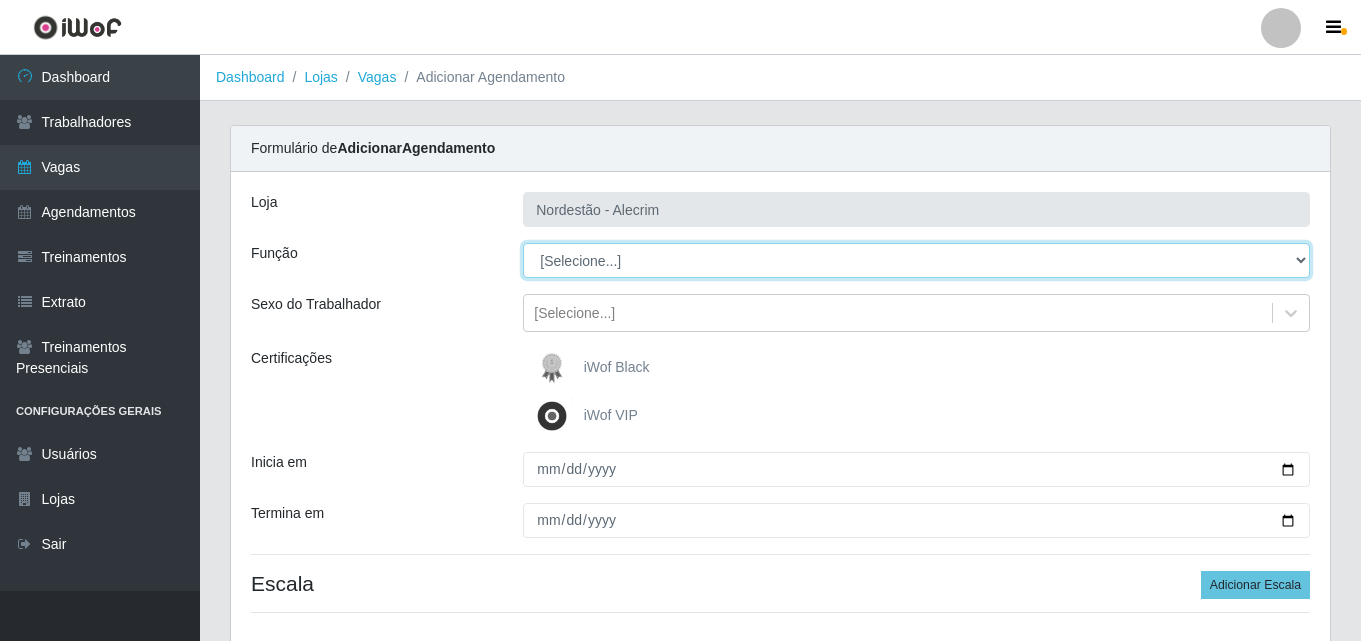click on "[Selecione...] Embalador Embalador + Embalador ++" at bounding box center [916, 260] 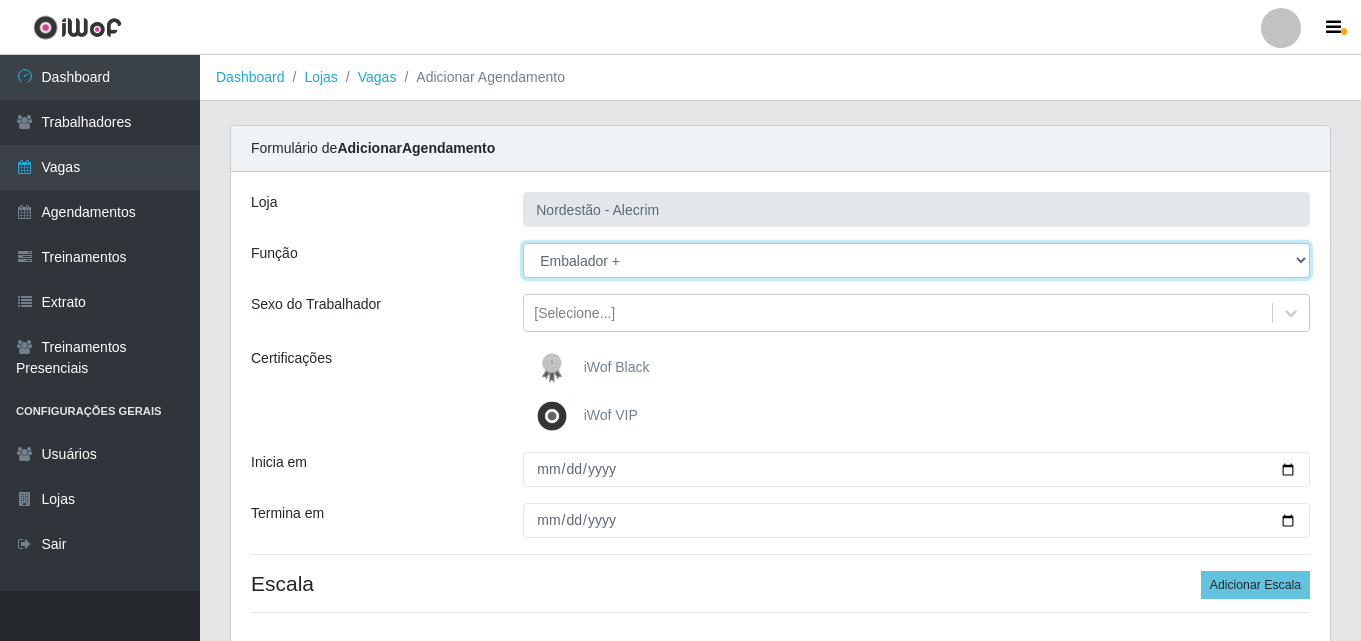 click on "[Selecione...] Embalador Embalador + Embalador ++" at bounding box center [916, 260] 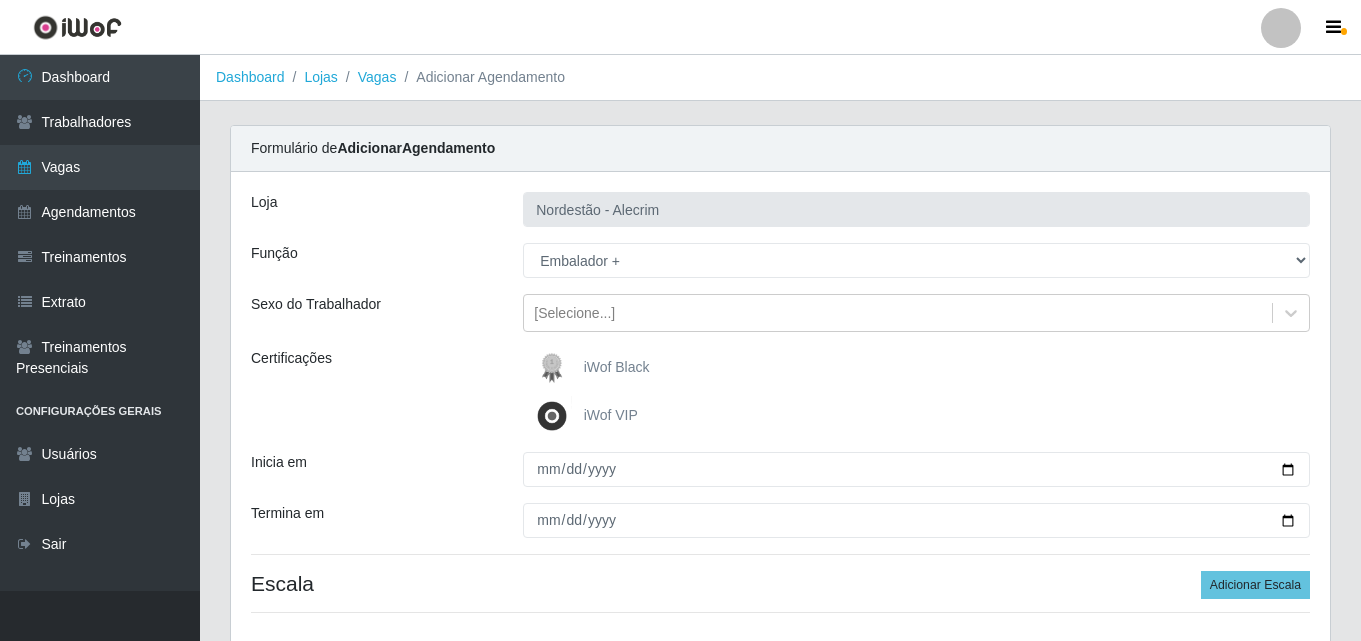 click on "iWof Black" at bounding box center [617, 367] 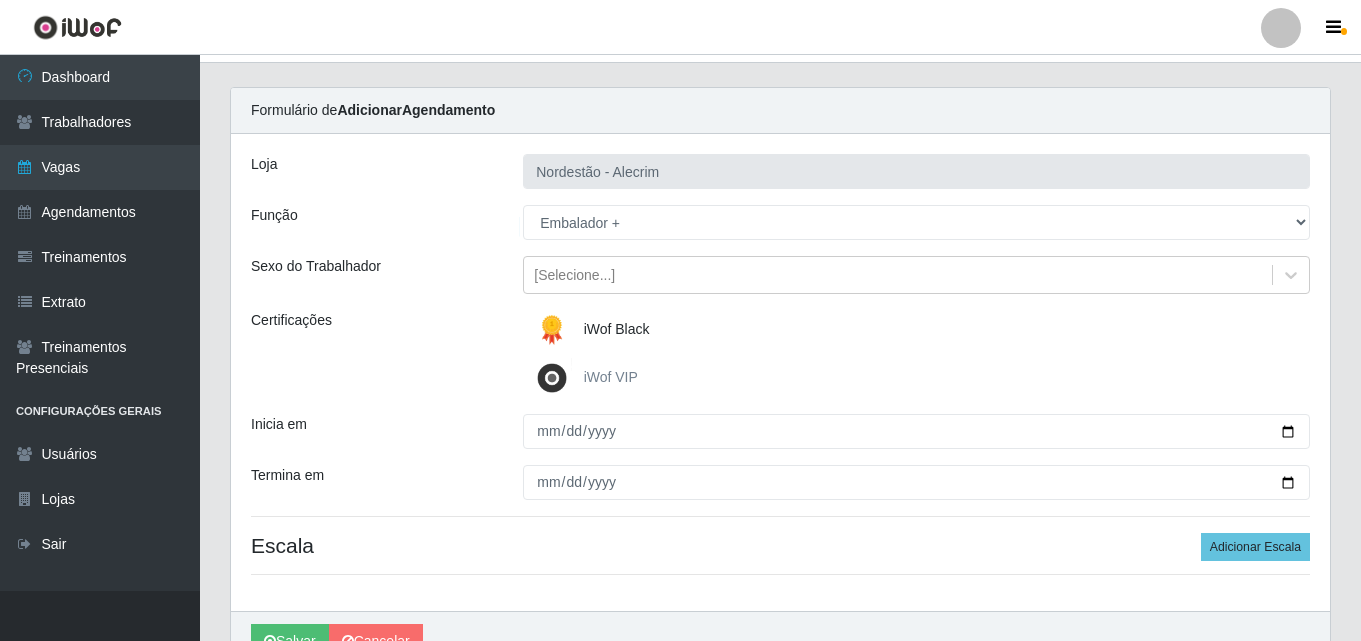 scroll, scrollTop: 100, scrollLeft: 0, axis: vertical 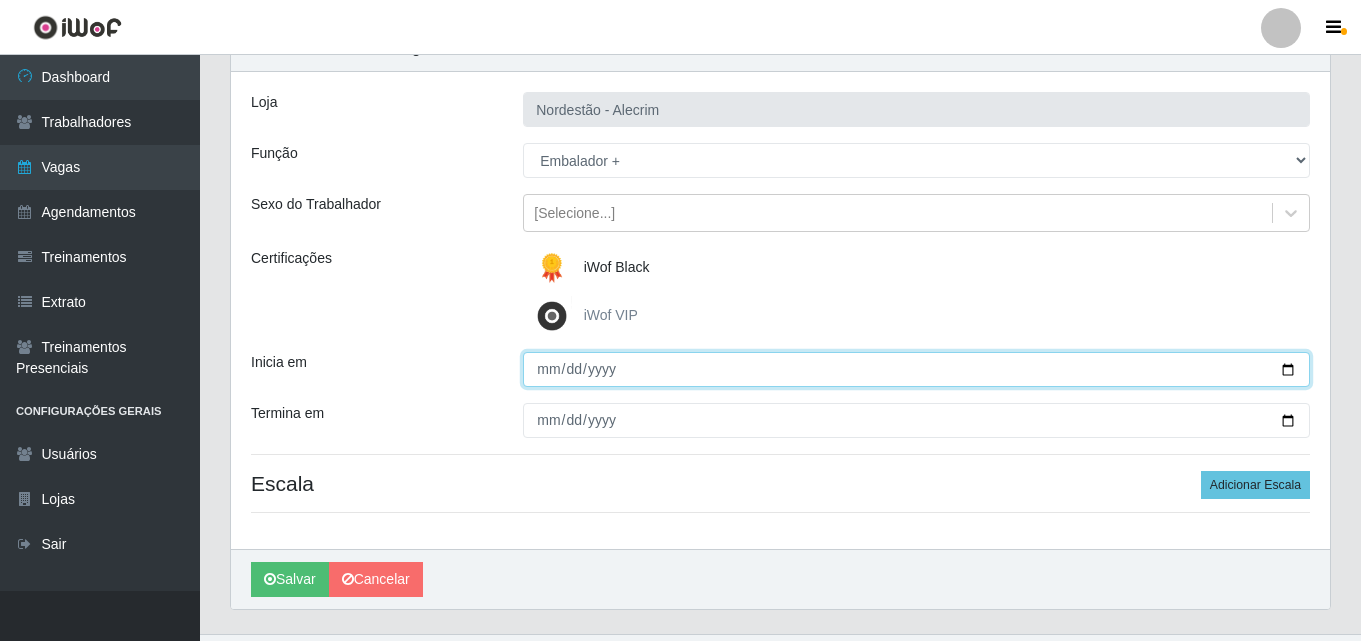 click on "Inicia em" at bounding box center [916, 369] 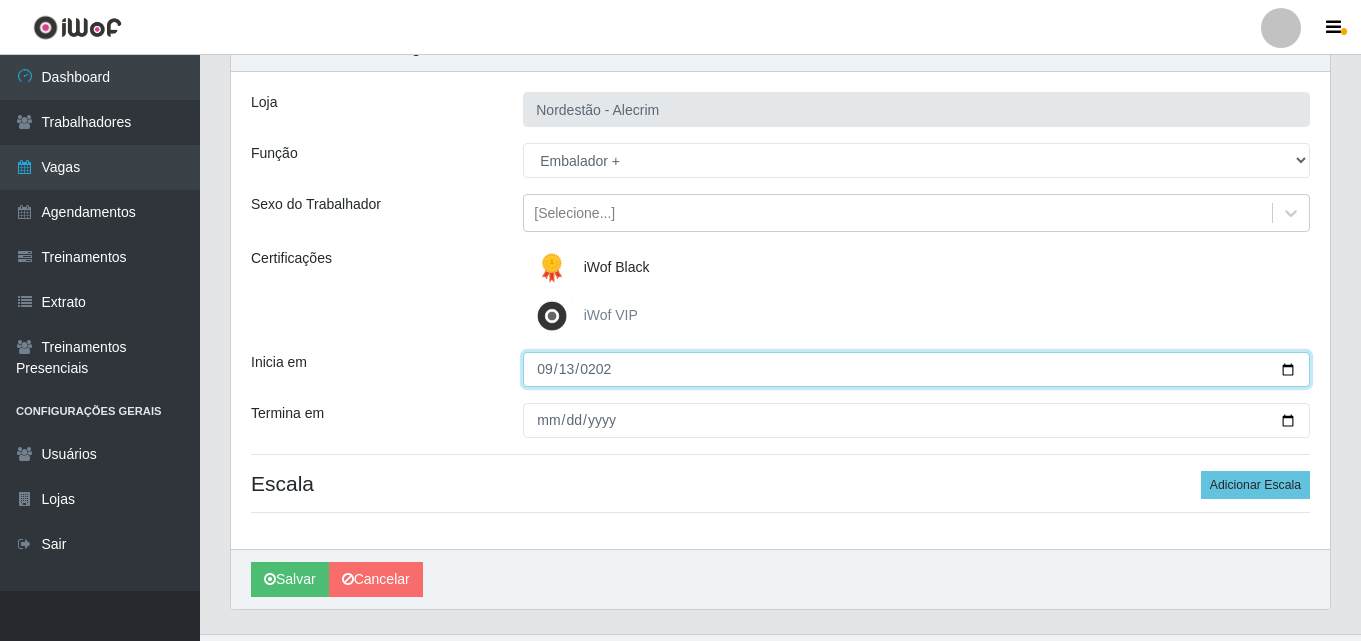 type on "2022-09-13" 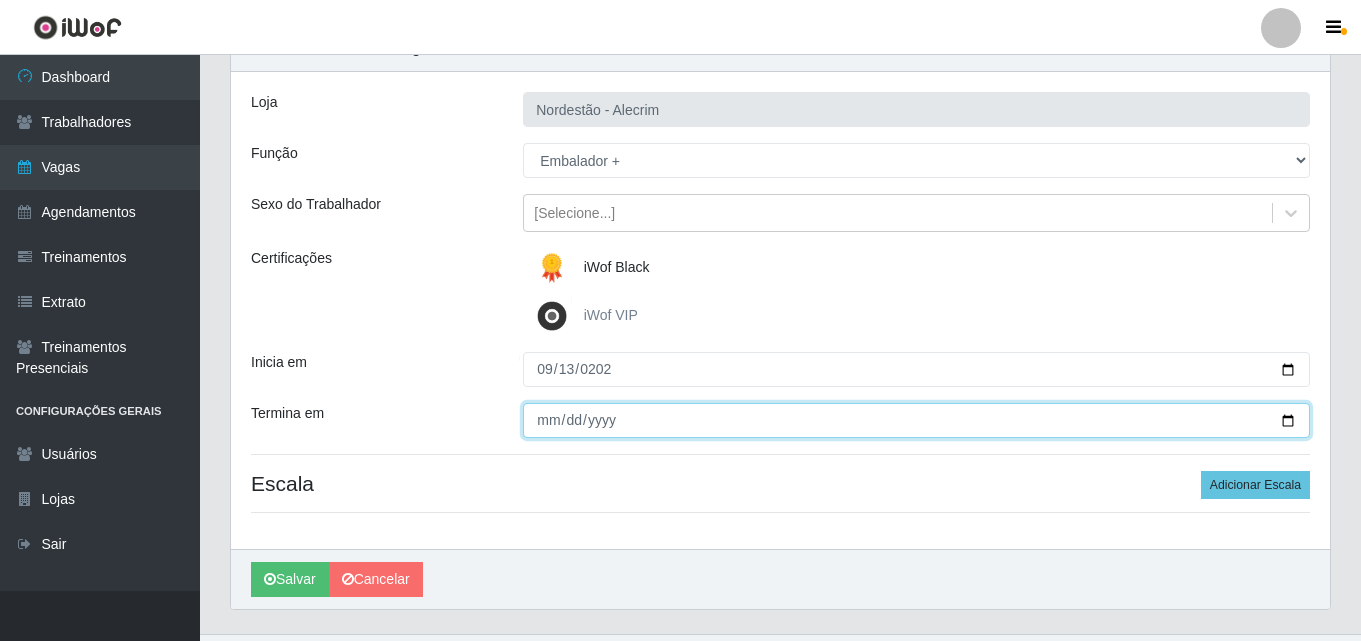 click on "Termina em" at bounding box center (916, 420) 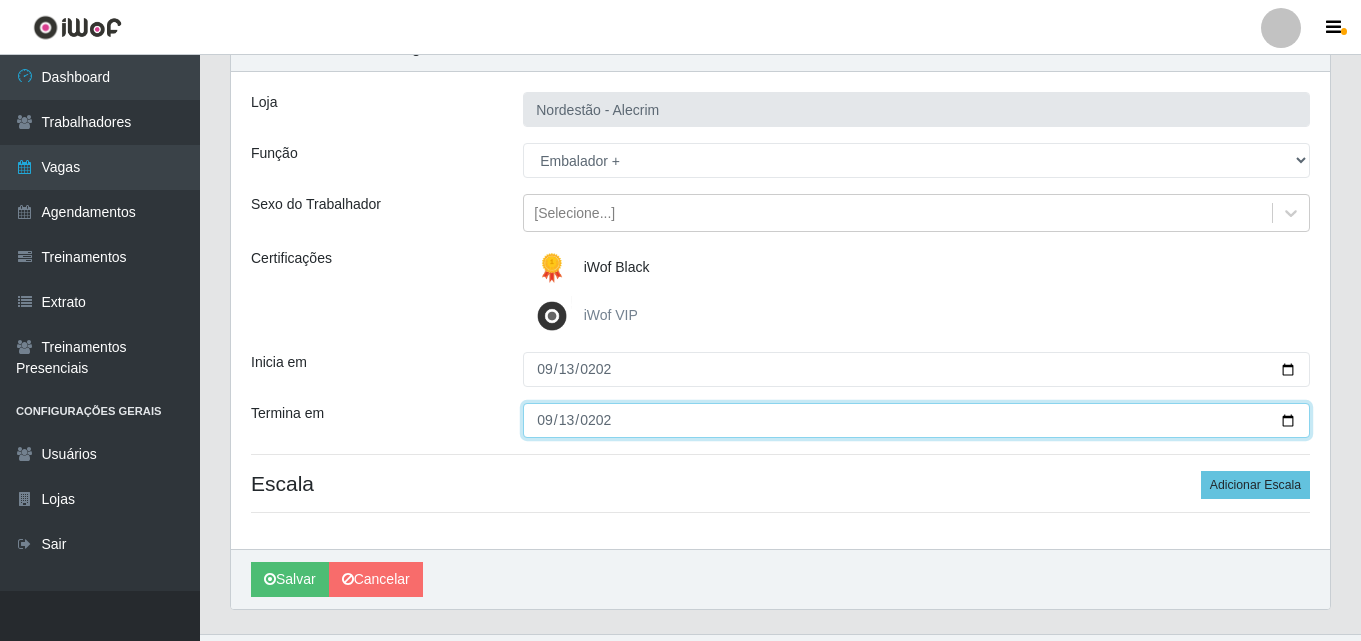 type on "2025-09-13" 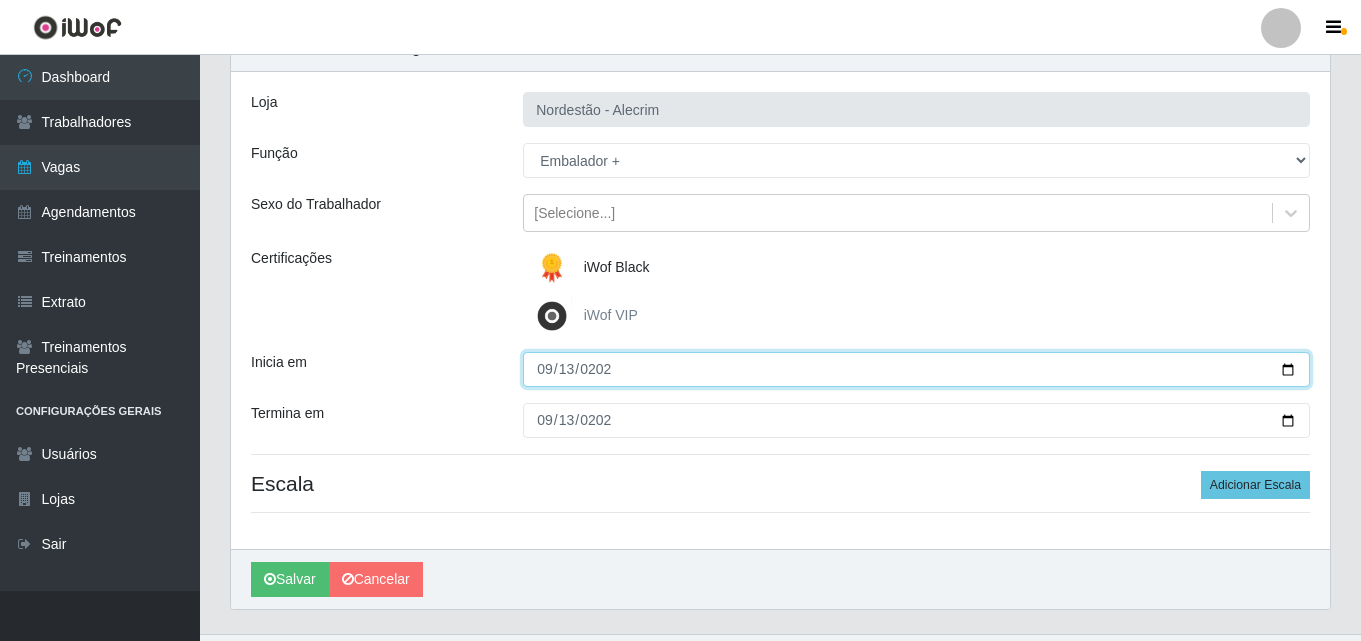 click on "2022-09-13" at bounding box center [916, 369] 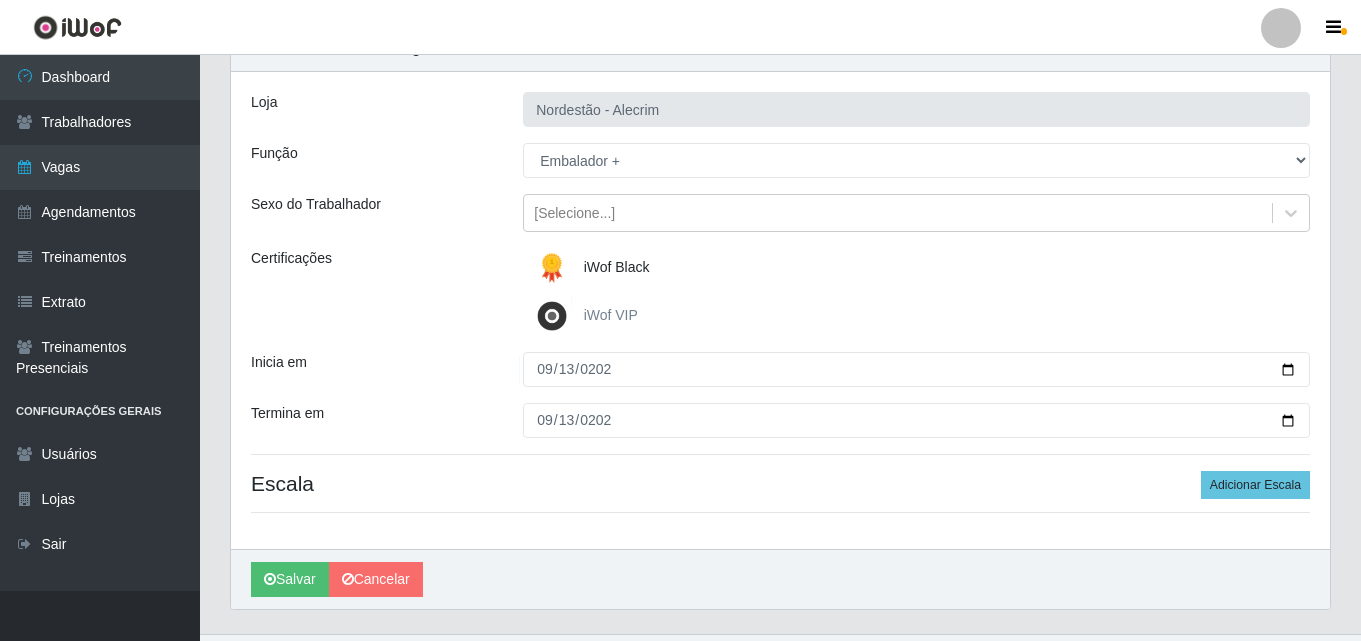 click on "Termina em" at bounding box center (372, 420) 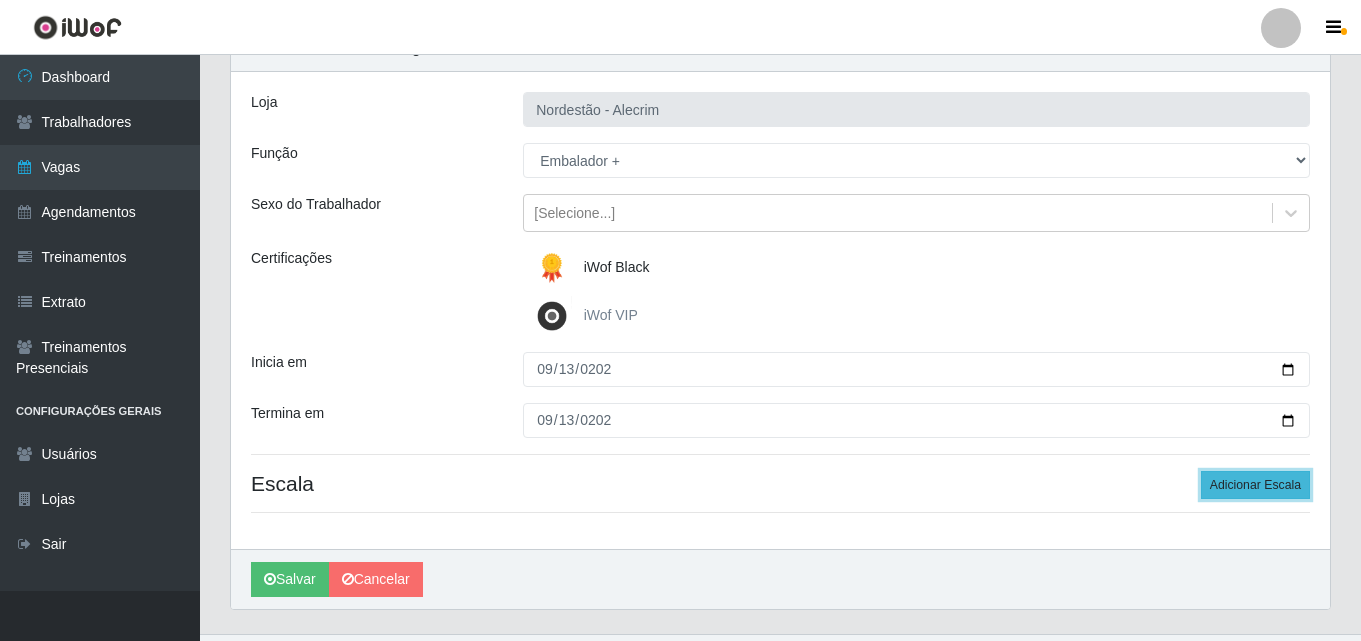 click on "Adicionar Escala" at bounding box center [1255, 485] 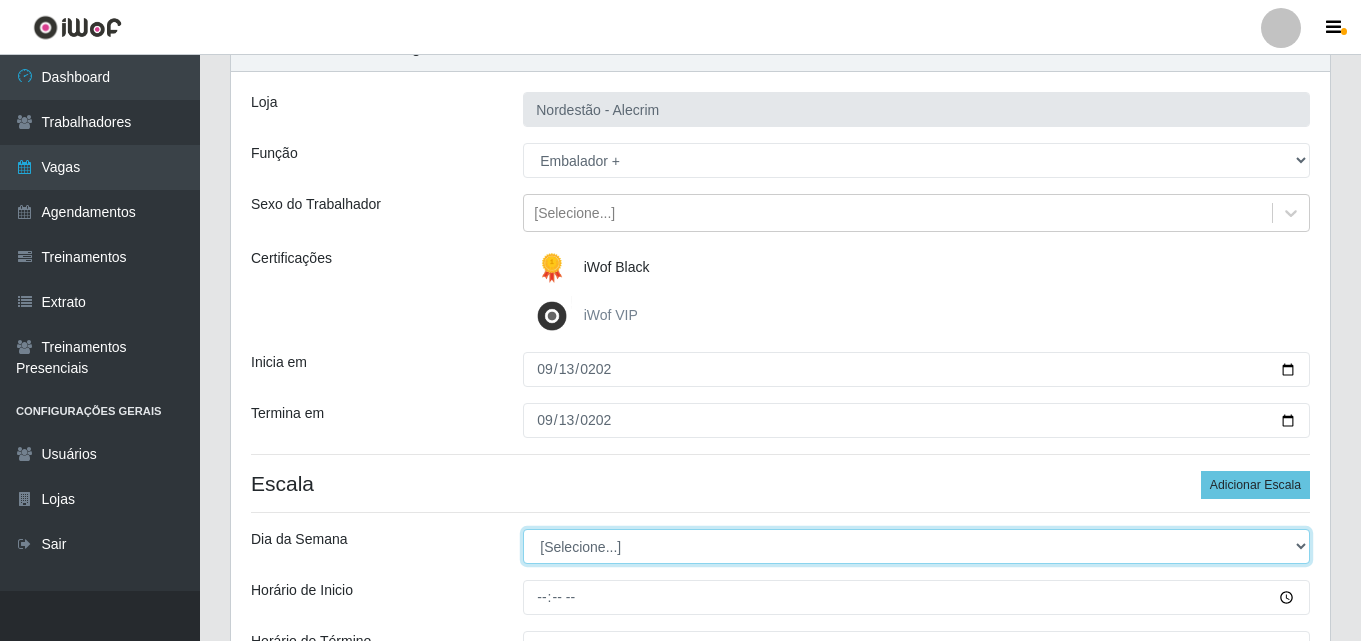click on "[Selecione...] Segunda Terça Quarta Quinta Sexta Sábado Domingo" at bounding box center (916, 546) 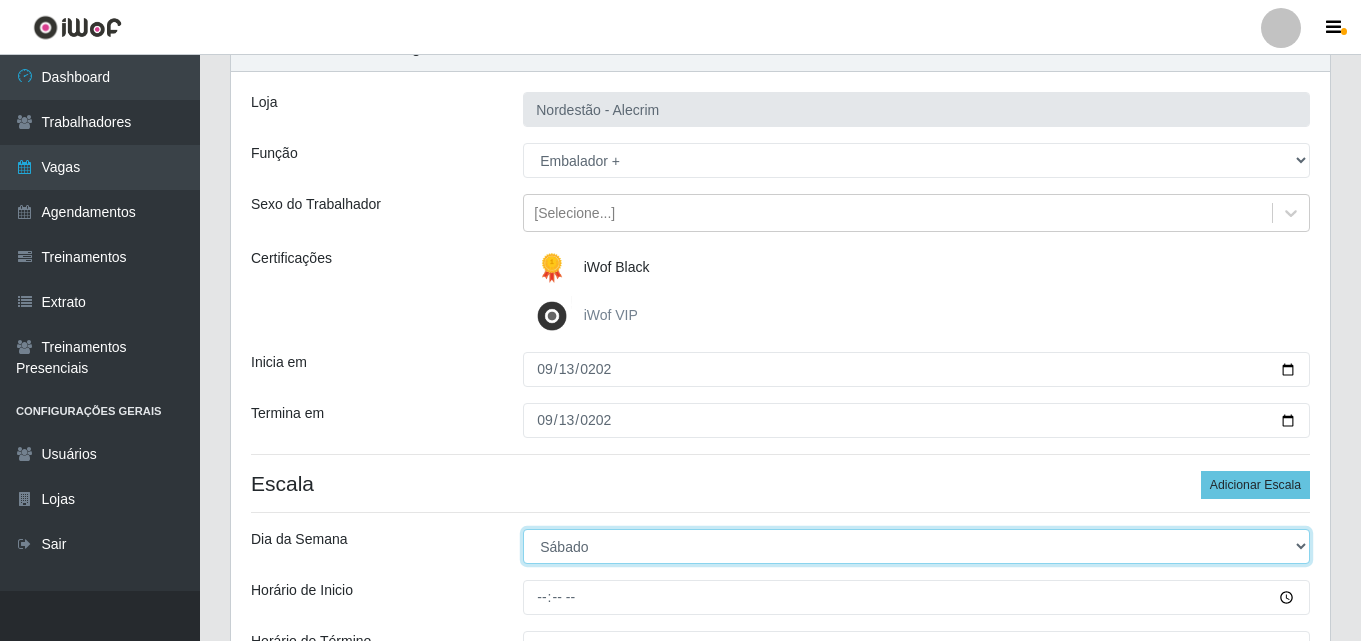 click on "[Selecione...] Segunda Terça Quarta Quinta Sexta Sábado Domingo" at bounding box center (916, 546) 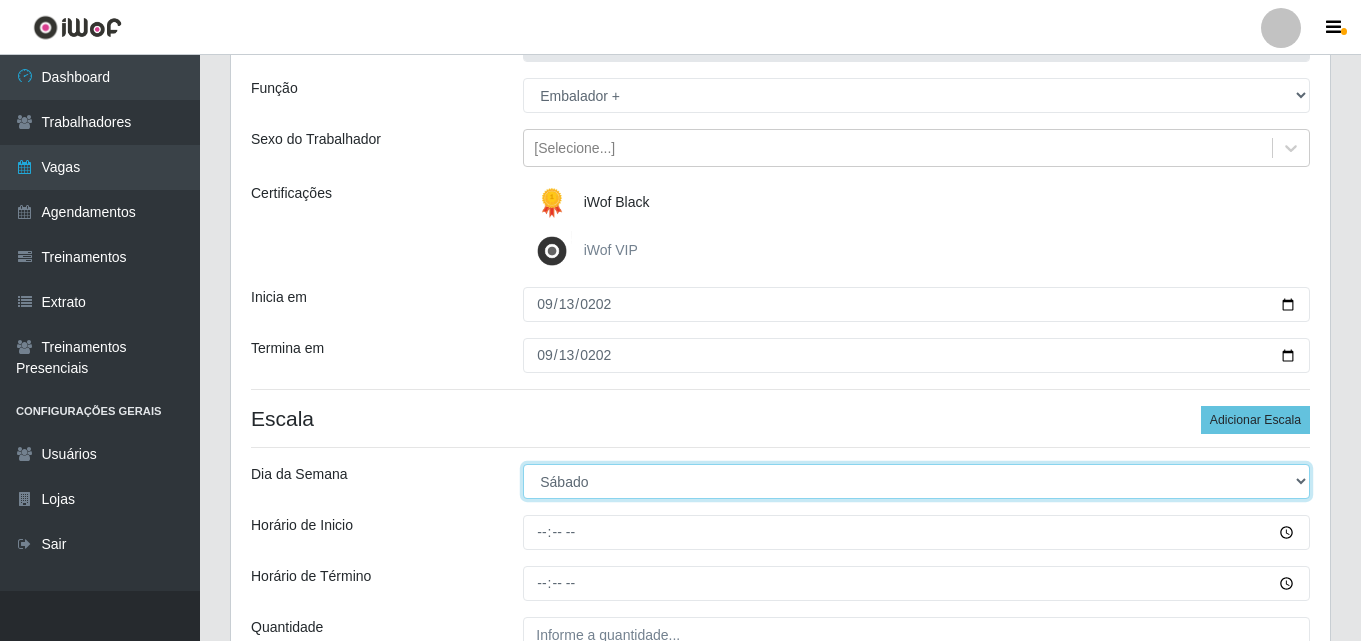 scroll, scrollTop: 200, scrollLeft: 0, axis: vertical 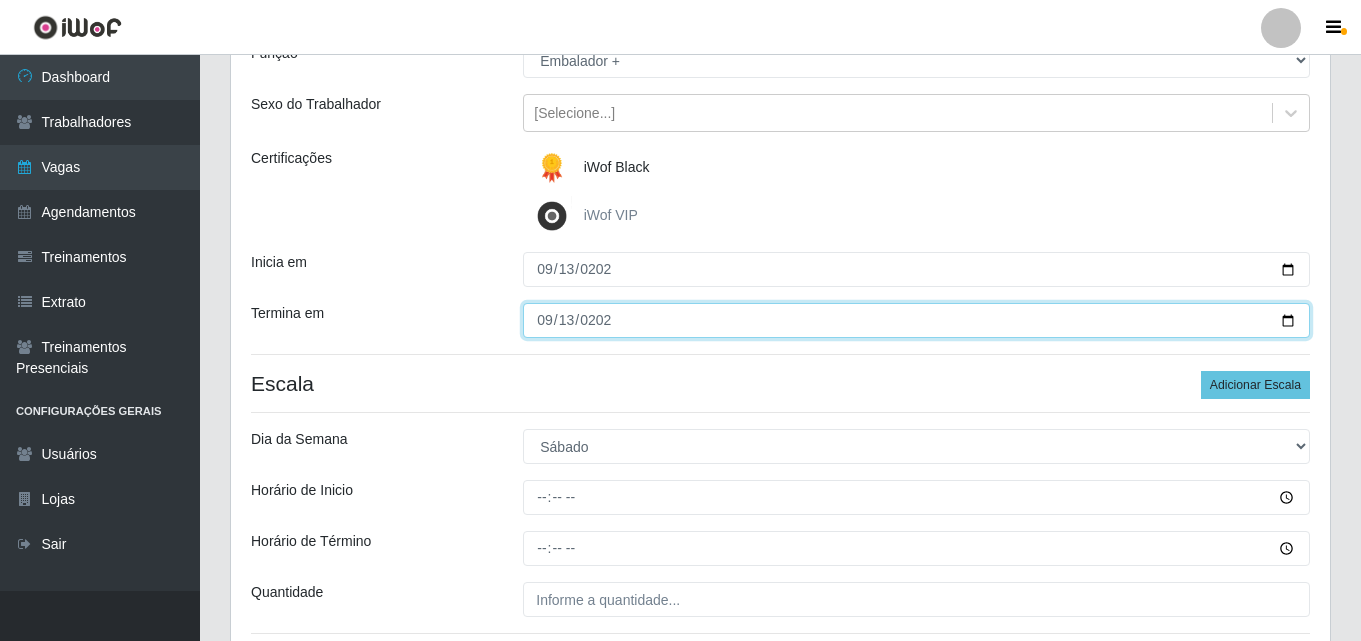 click on "2025-09-13" at bounding box center [916, 320] 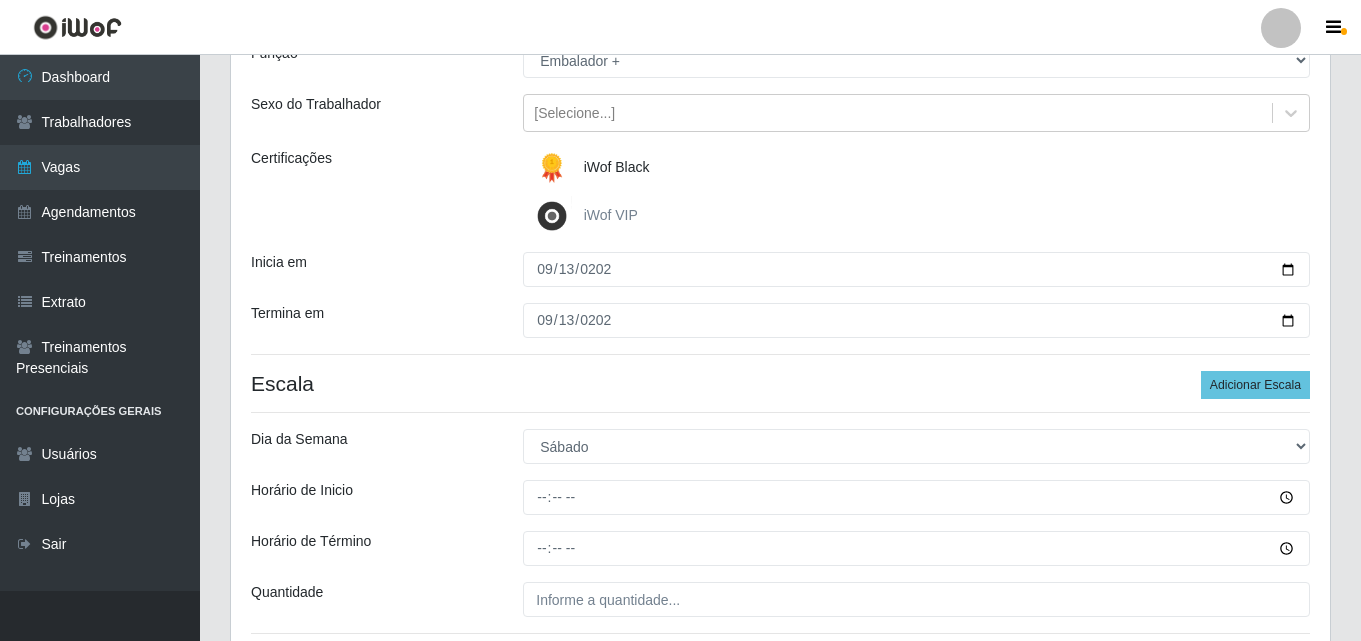 click on "Termina em" at bounding box center [372, 320] 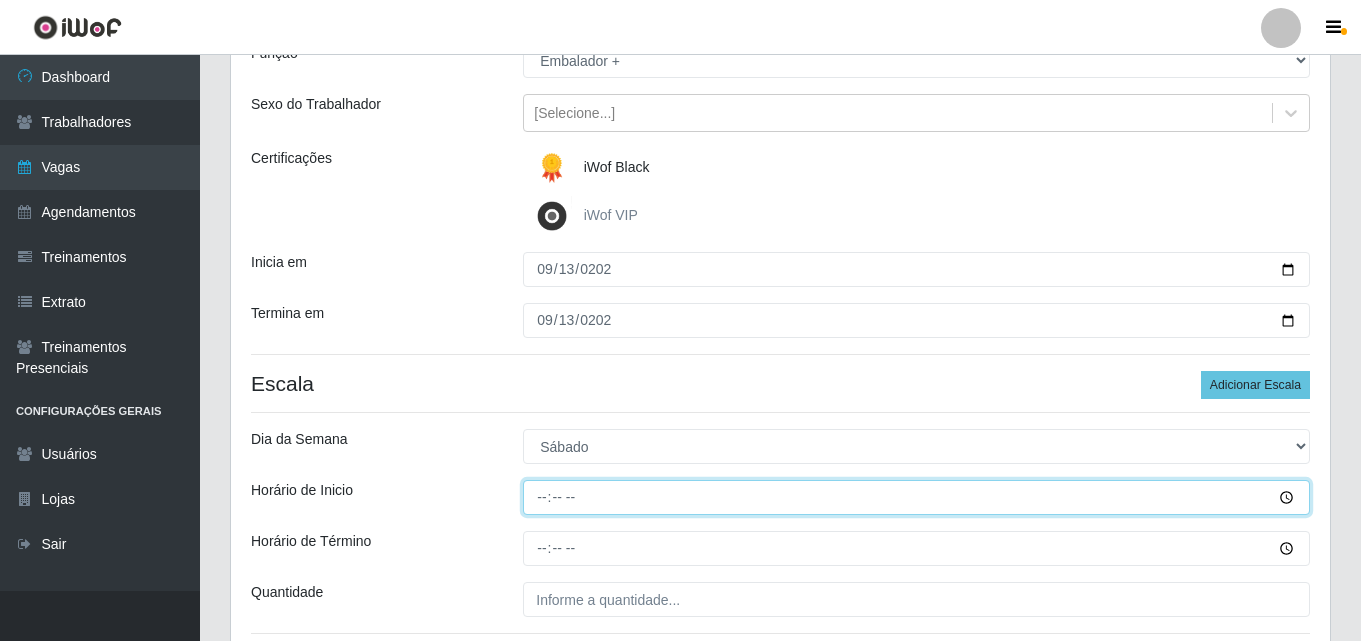 click on "Horário de Inicio" at bounding box center [916, 497] 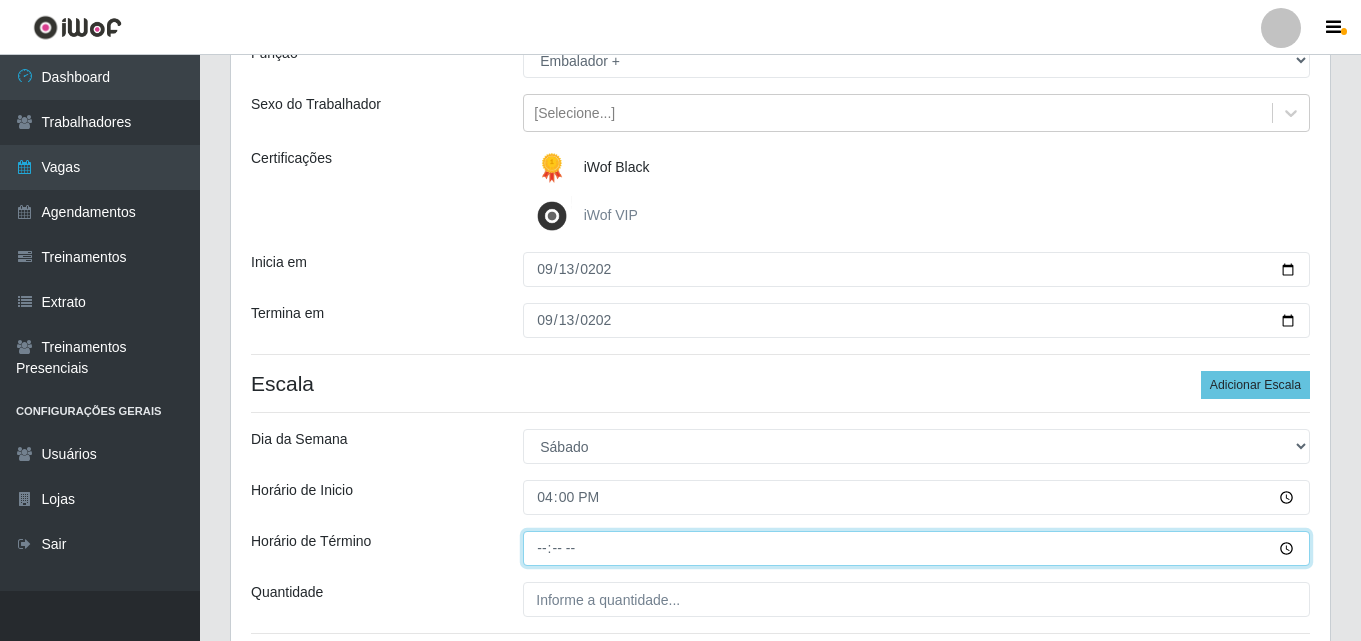 click on "Horário de Término" at bounding box center (916, 548) 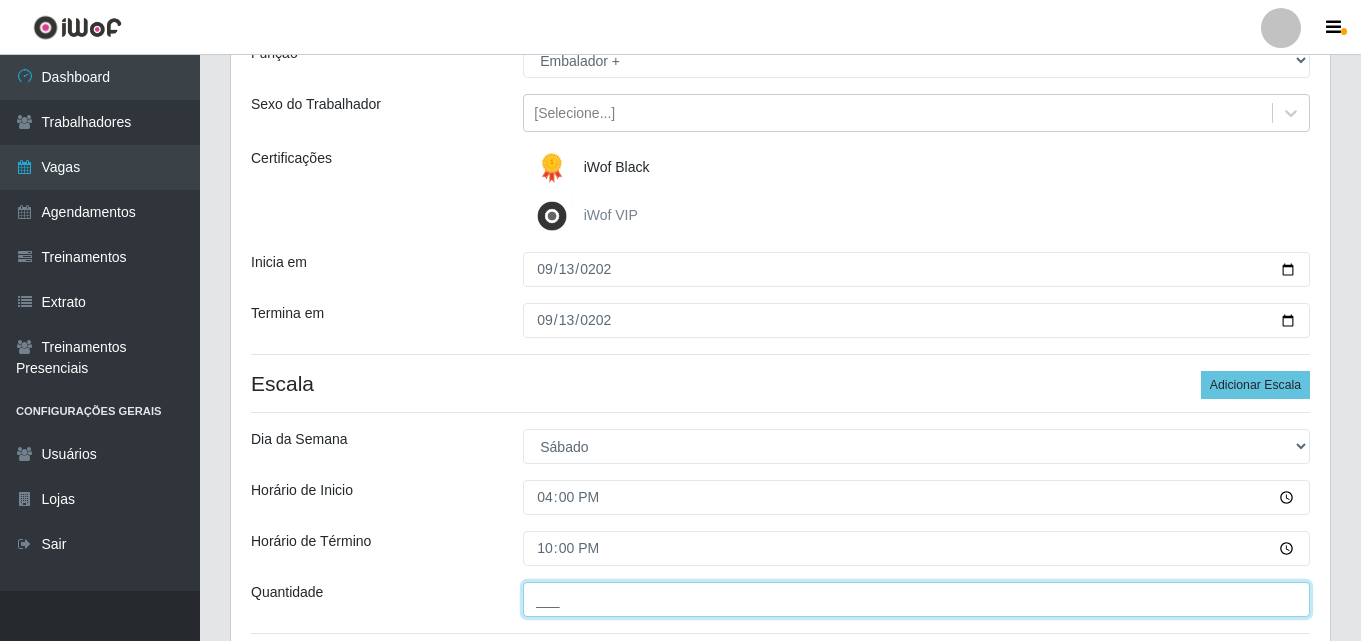 click on "___" at bounding box center [916, 599] 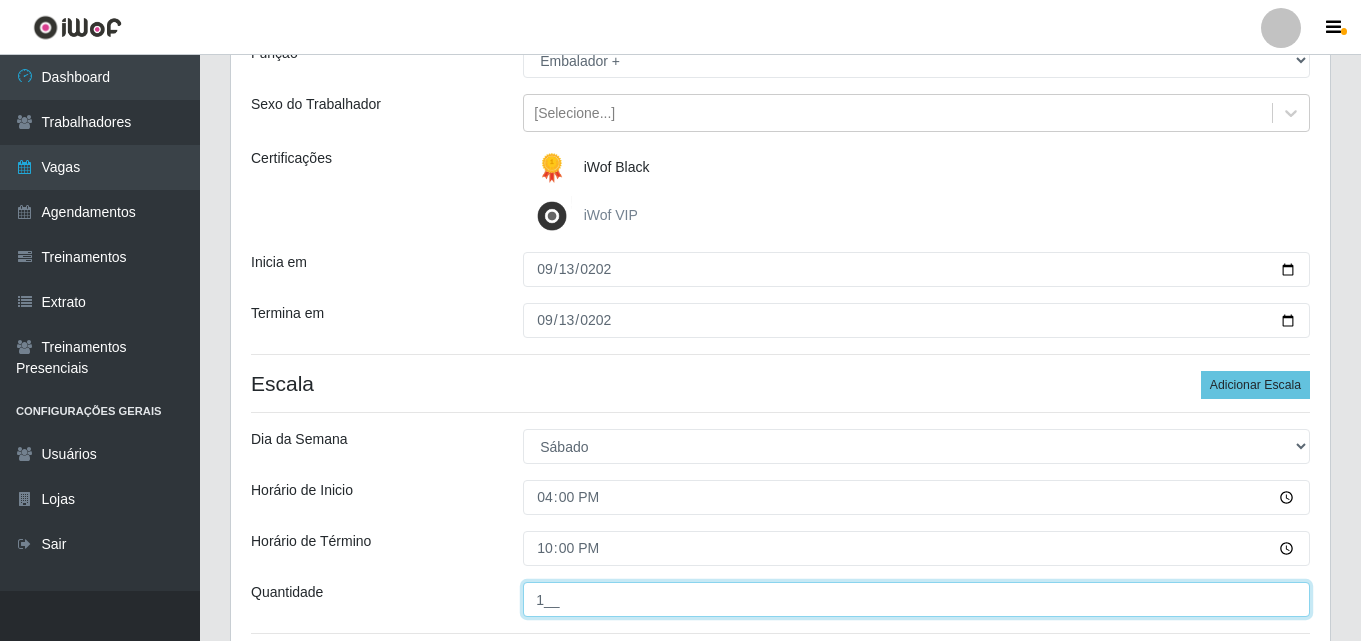 type on "1__" 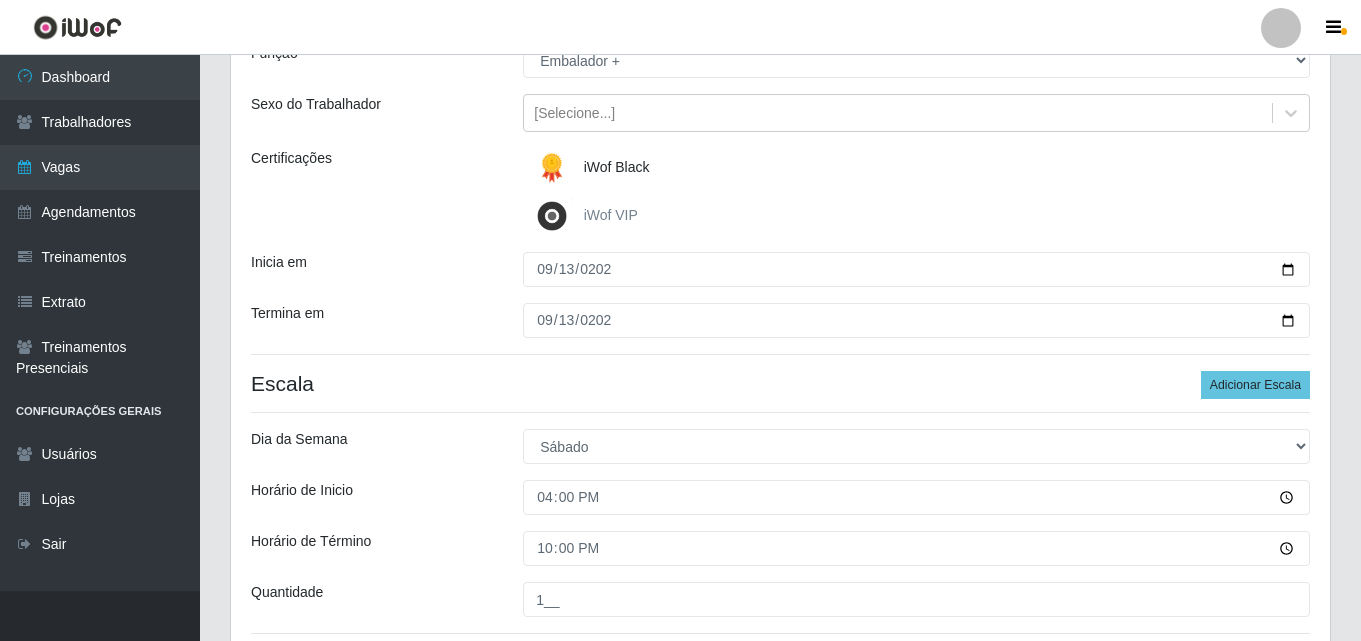 click on "Quantidade" at bounding box center [372, 599] 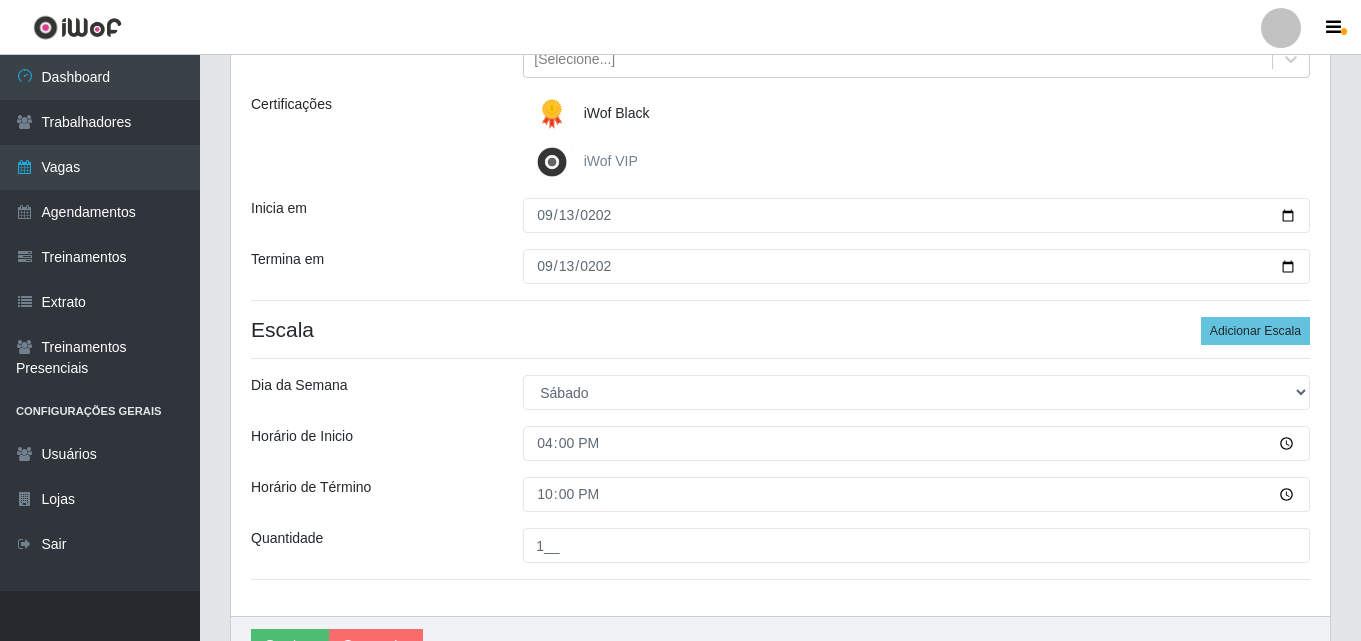 scroll, scrollTop: 300, scrollLeft: 0, axis: vertical 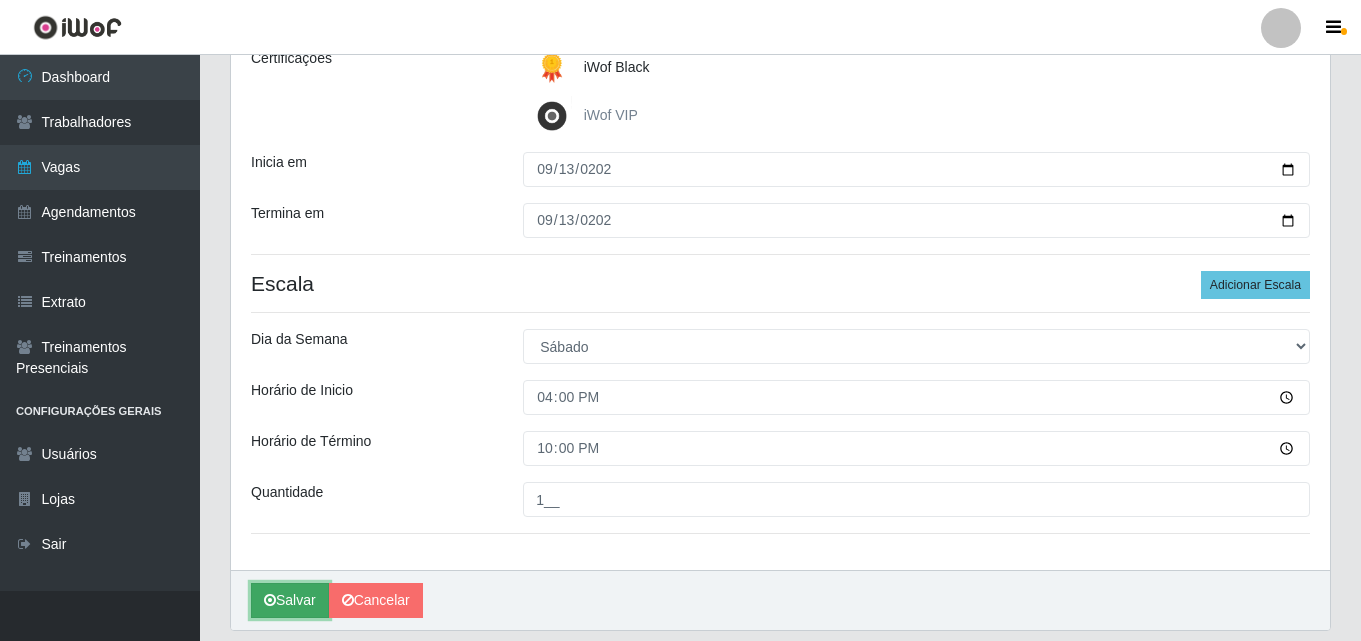 click on "Salvar" at bounding box center [290, 600] 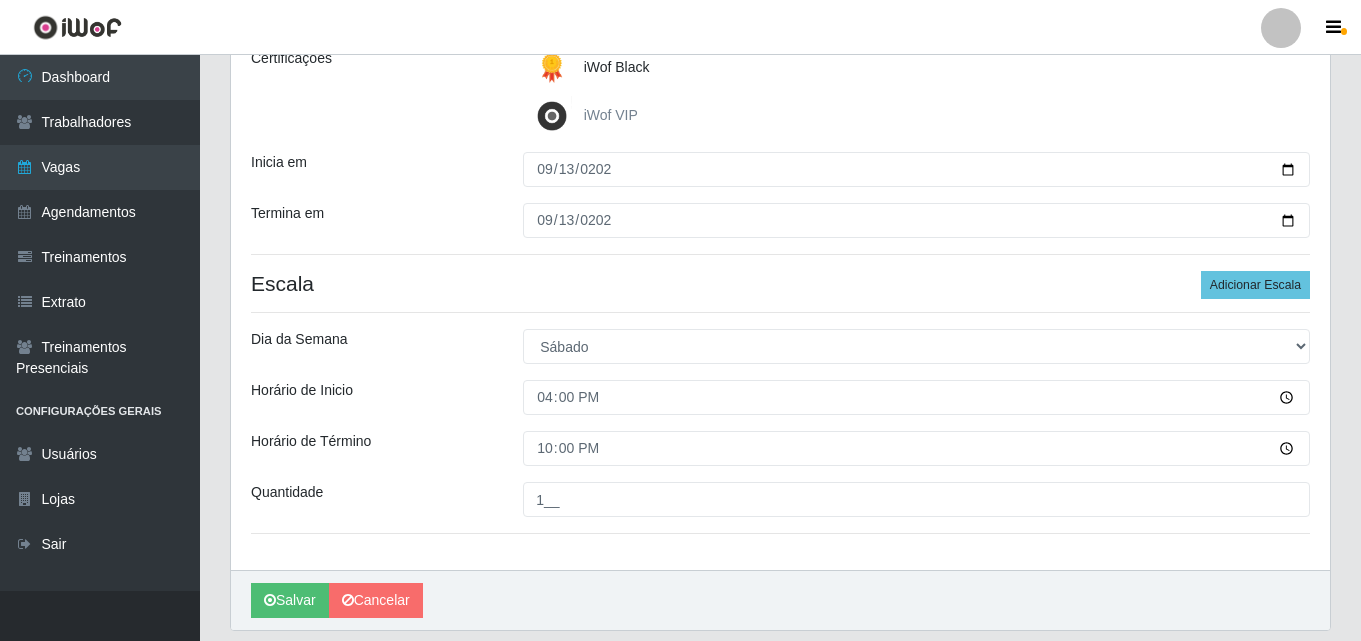 scroll, scrollTop: 0, scrollLeft: 0, axis: both 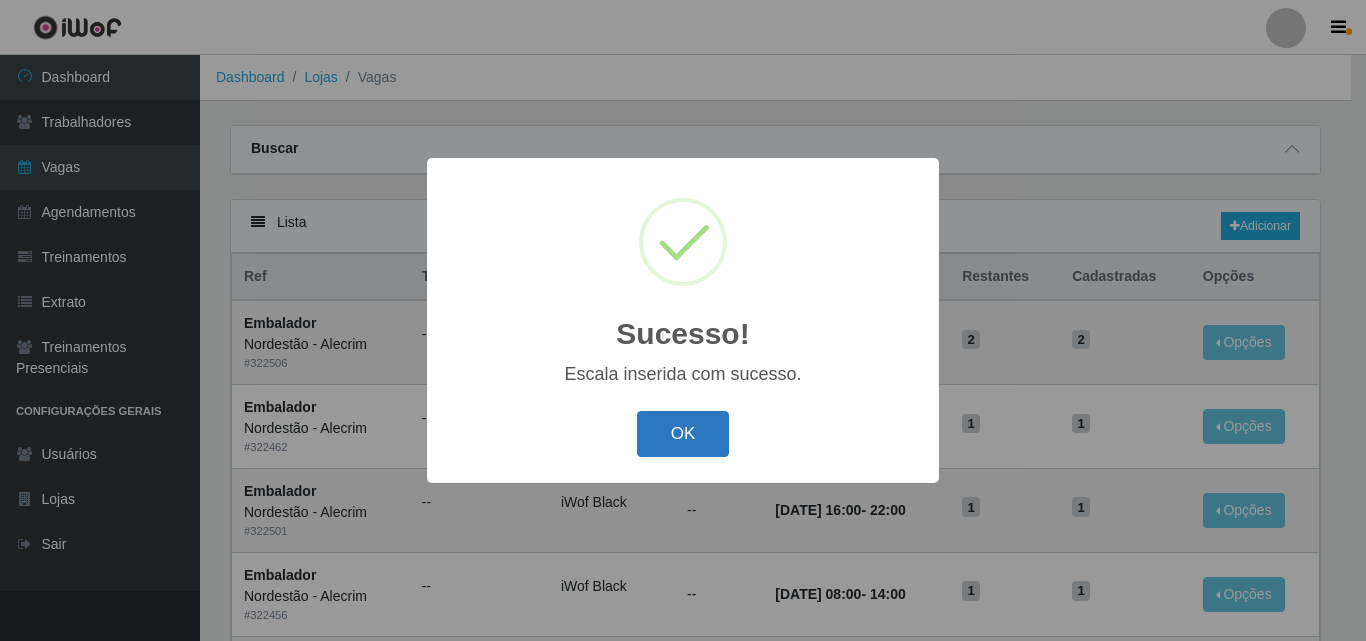 click on "OK" at bounding box center [683, 434] 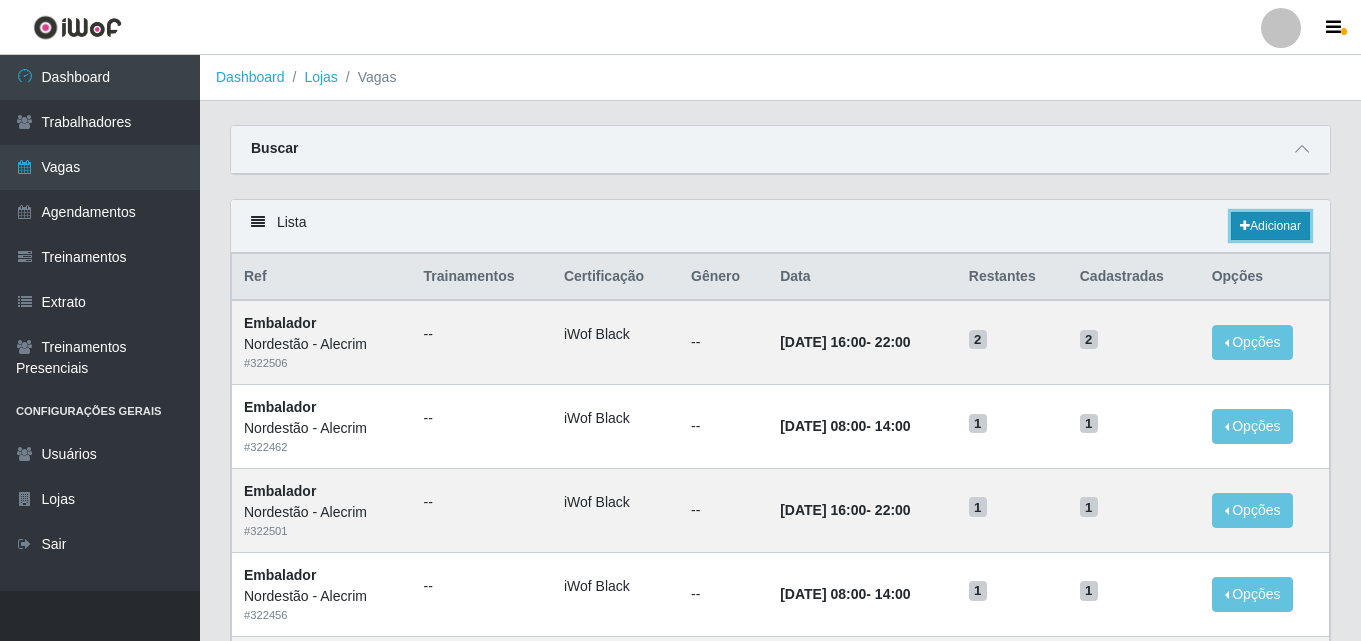click on "Adicionar" at bounding box center (1270, 226) 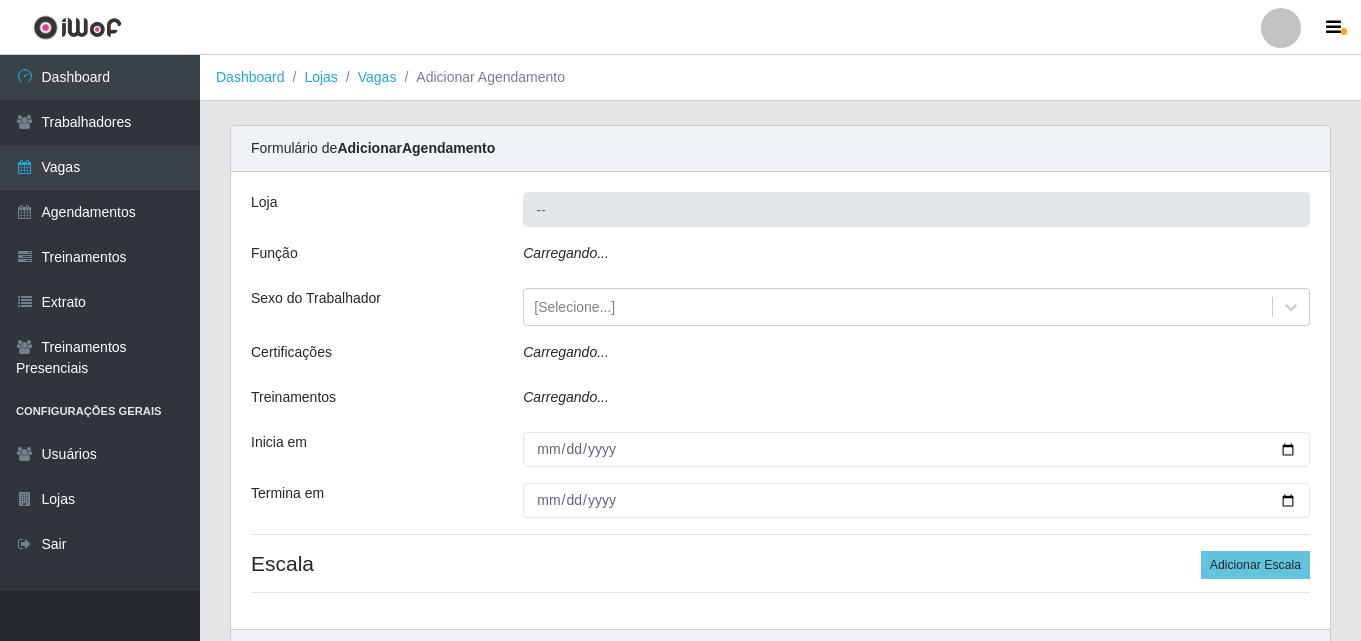 type on "Nordestão - Alecrim" 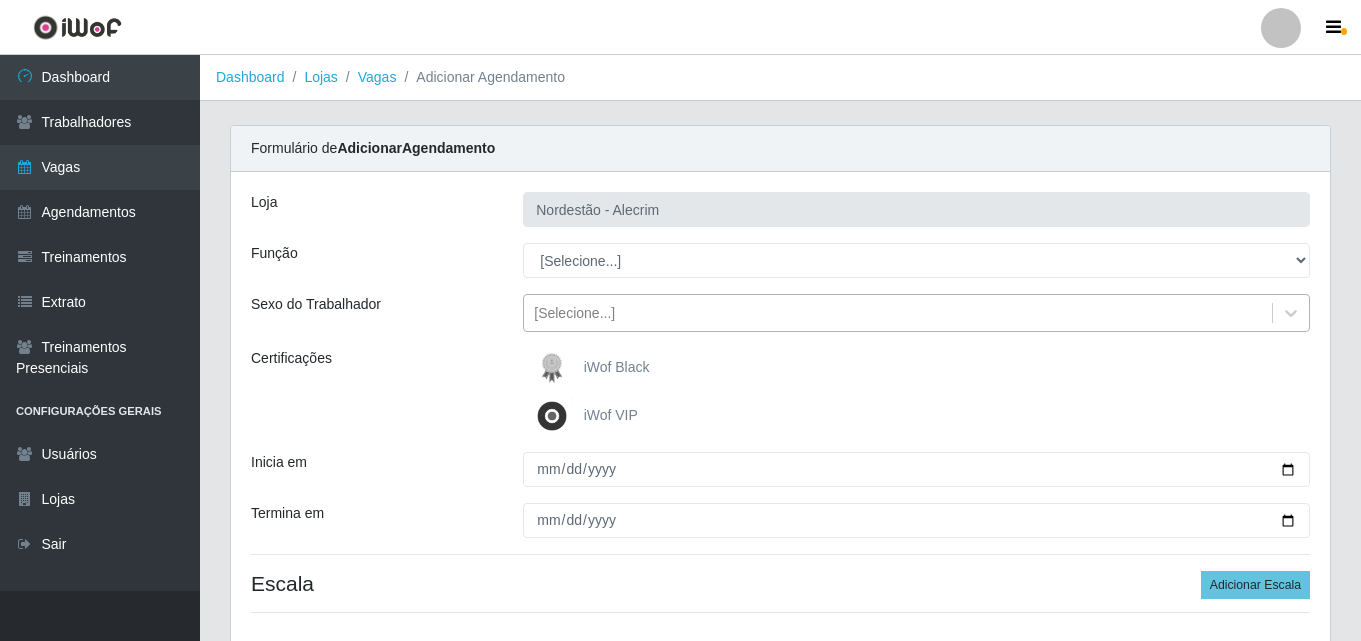click on "[Selecione...]" at bounding box center (574, 313) 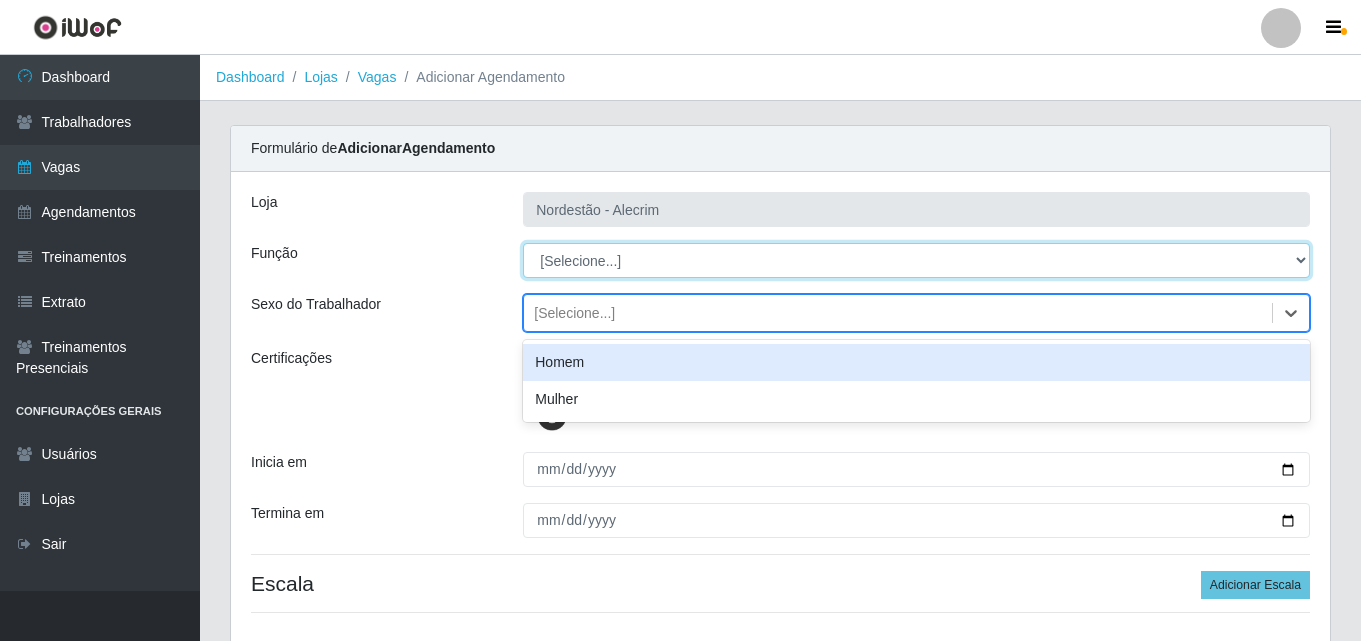 click on "[Selecione...] Embalador Embalador + Embalador ++" at bounding box center (916, 260) 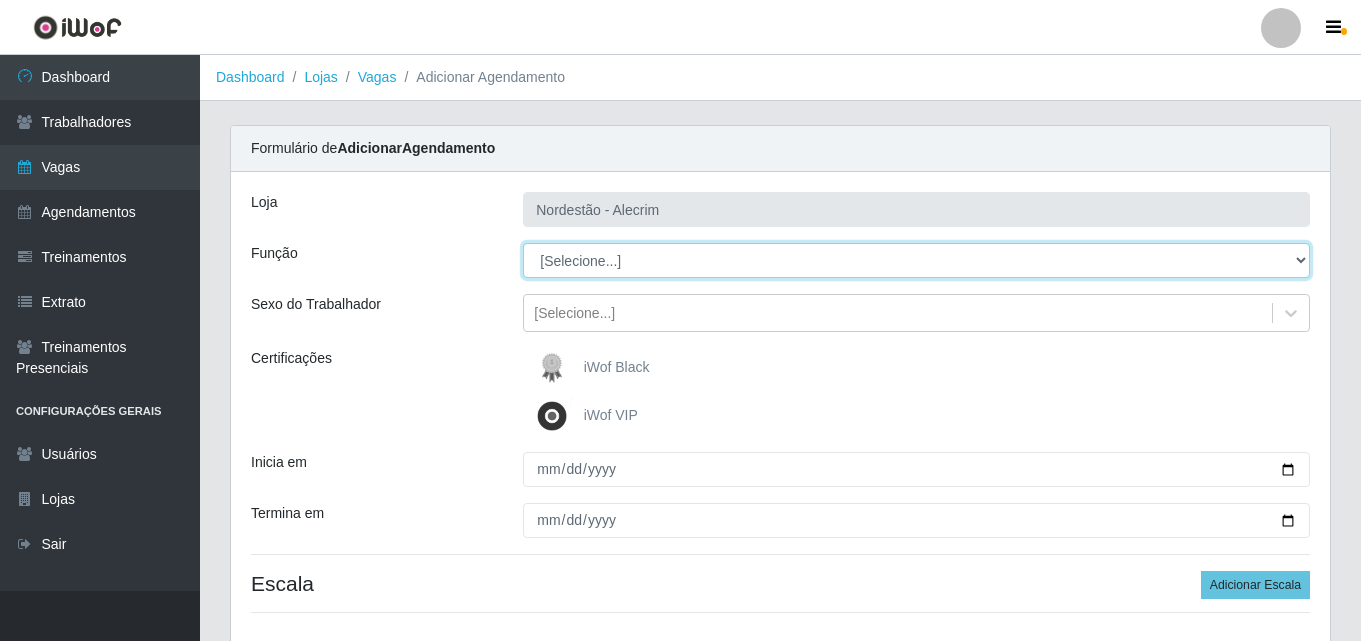 select on "70" 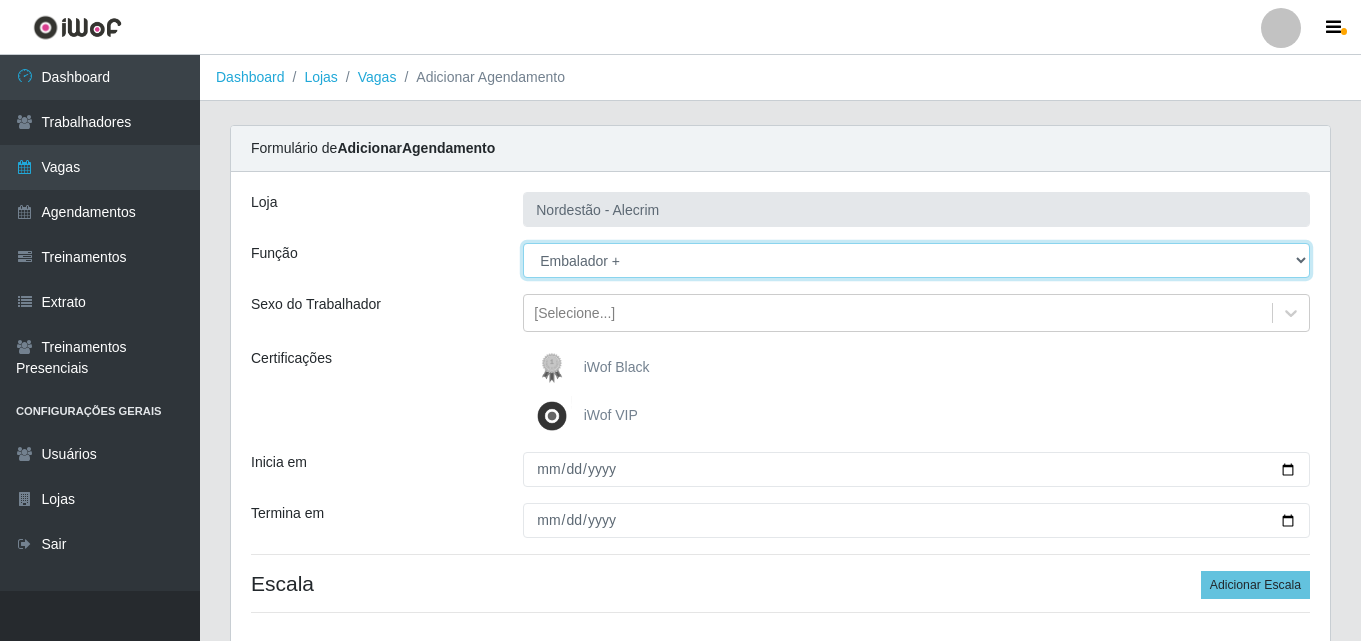 click on "[Selecione...] Embalador Embalador + Embalador ++" at bounding box center (916, 260) 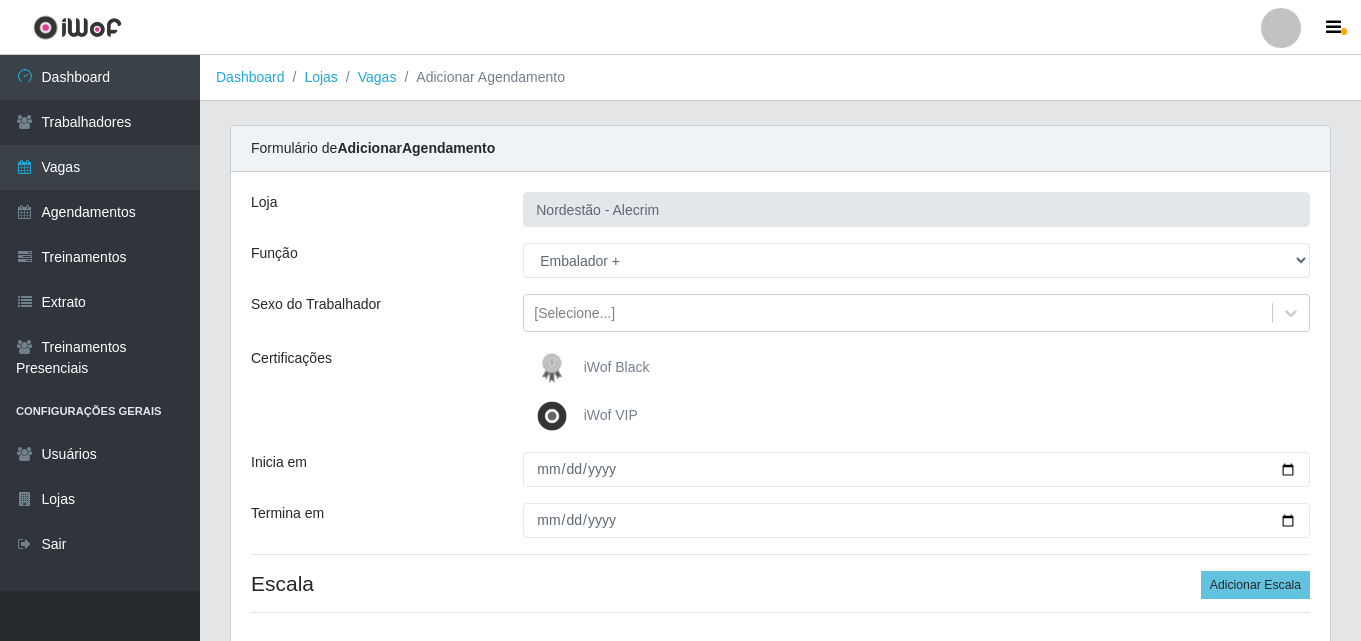 click on "iWof Black" at bounding box center (617, 367) 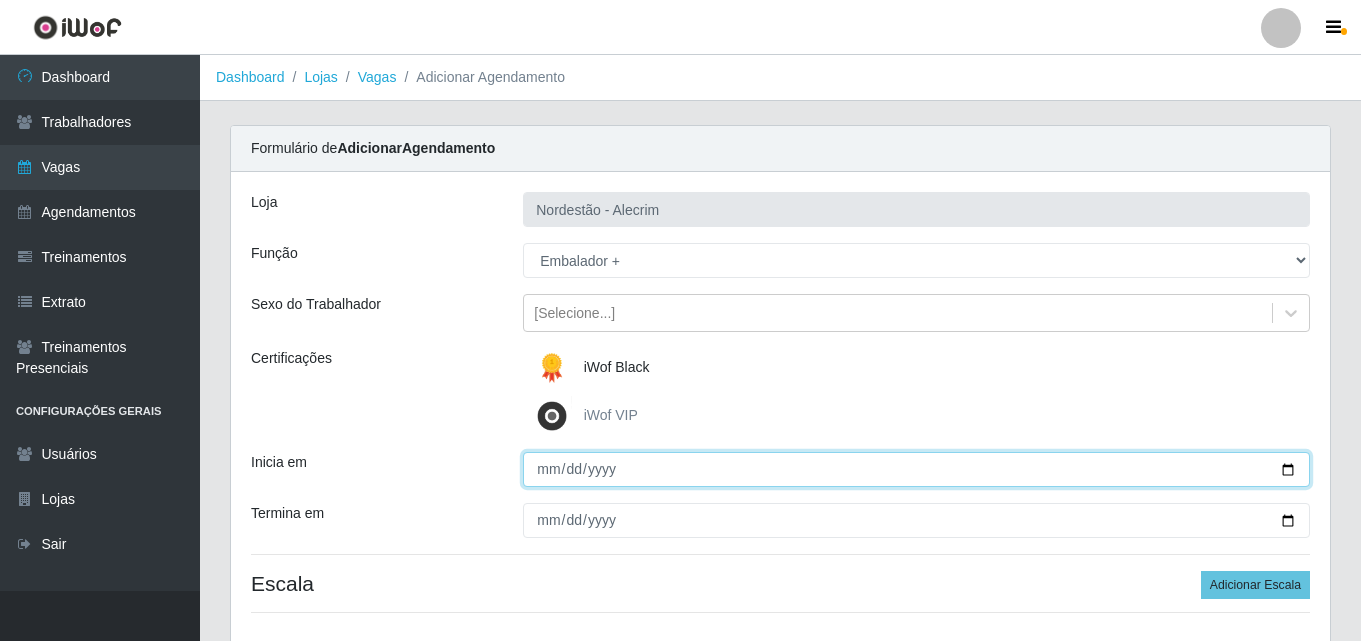 click on "Inicia em" at bounding box center [916, 469] 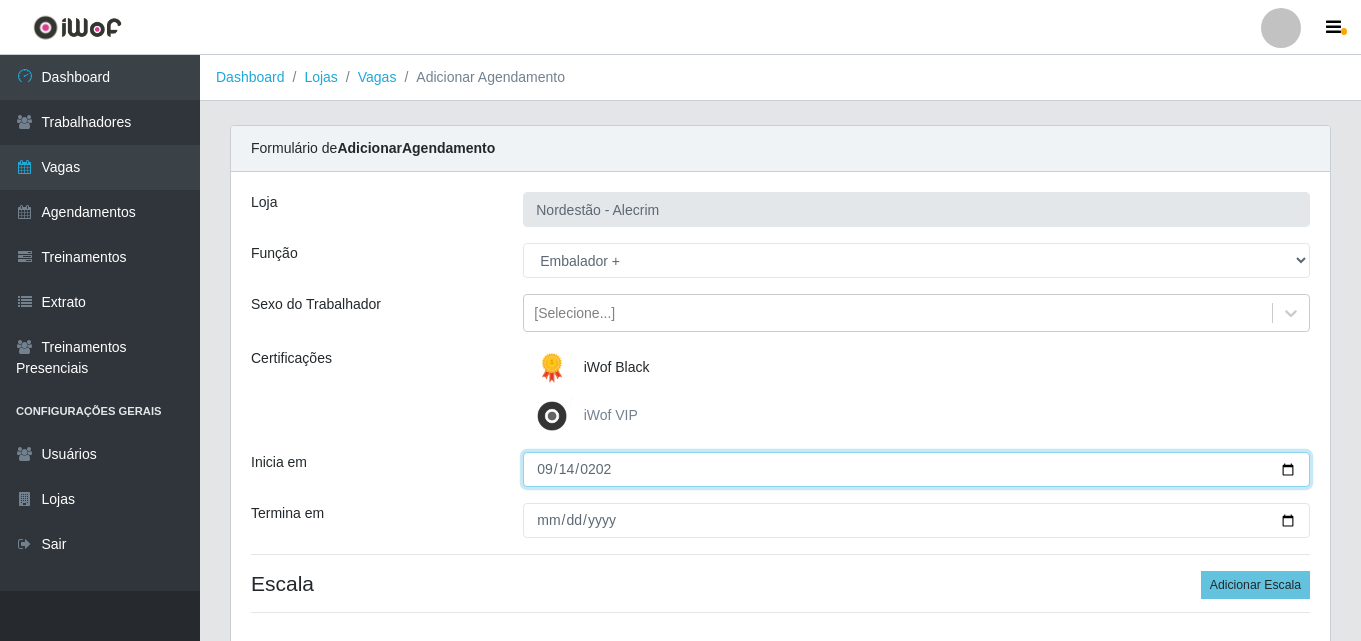 type on "2025-09-14" 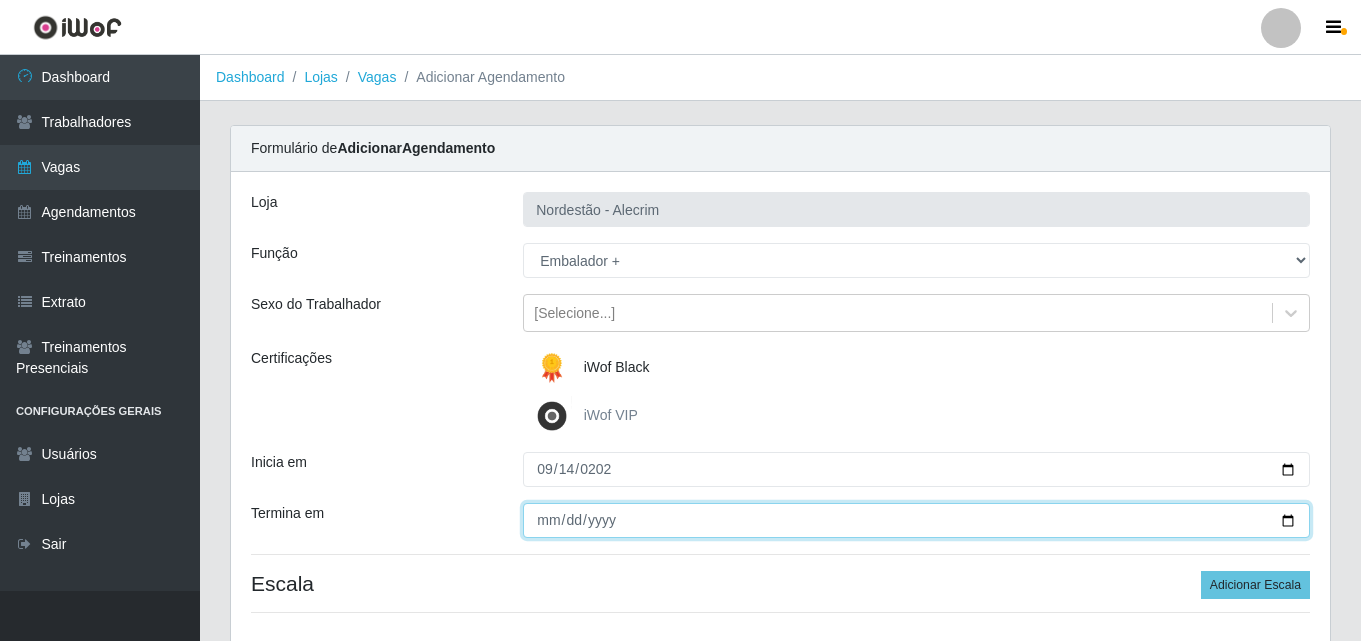 click on "Termina em" at bounding box center (916, 520) 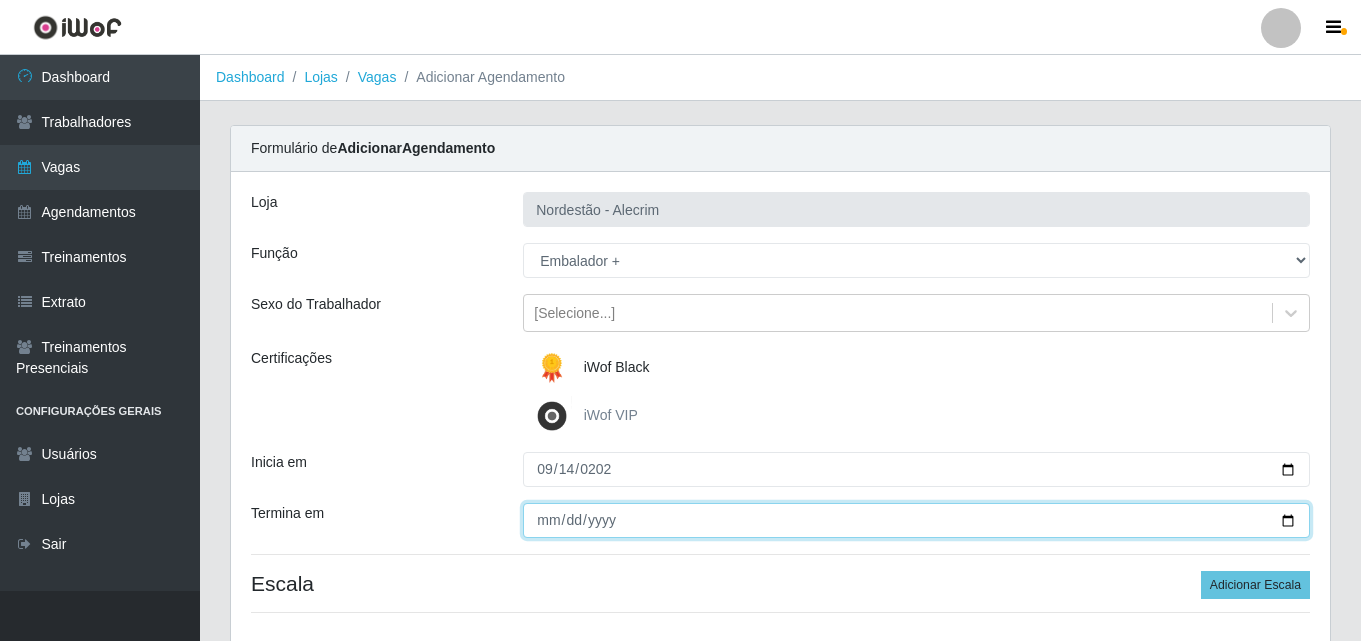 click on "Termina em" at bounding box center (916, 520) 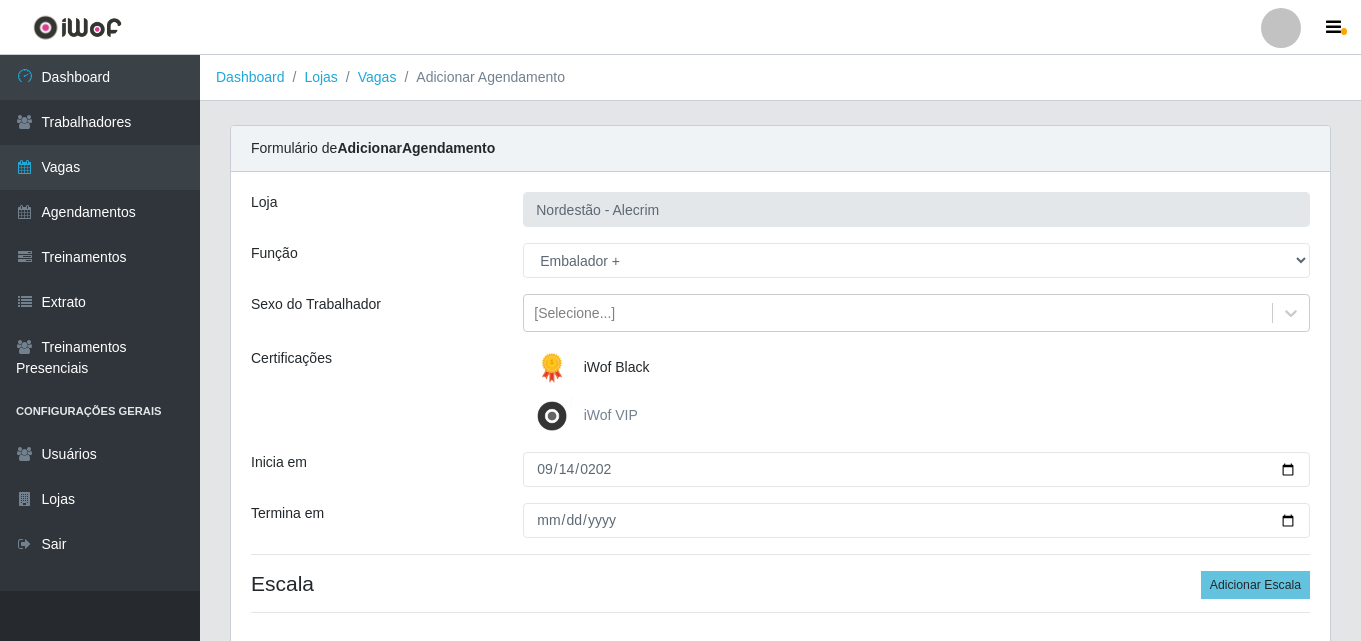 click on "Loja Nordestão - Alecrim Função [Selecione...] Embalador Embalador + Embalador ++ Sexo do Trabalhador [Selecione...] Certificações   iWof Black   iWof VIP Inicia em 2025-09-14 Termina em 2025-09-27 Escala Adicionar Escala" at bounding box center [780, 410] 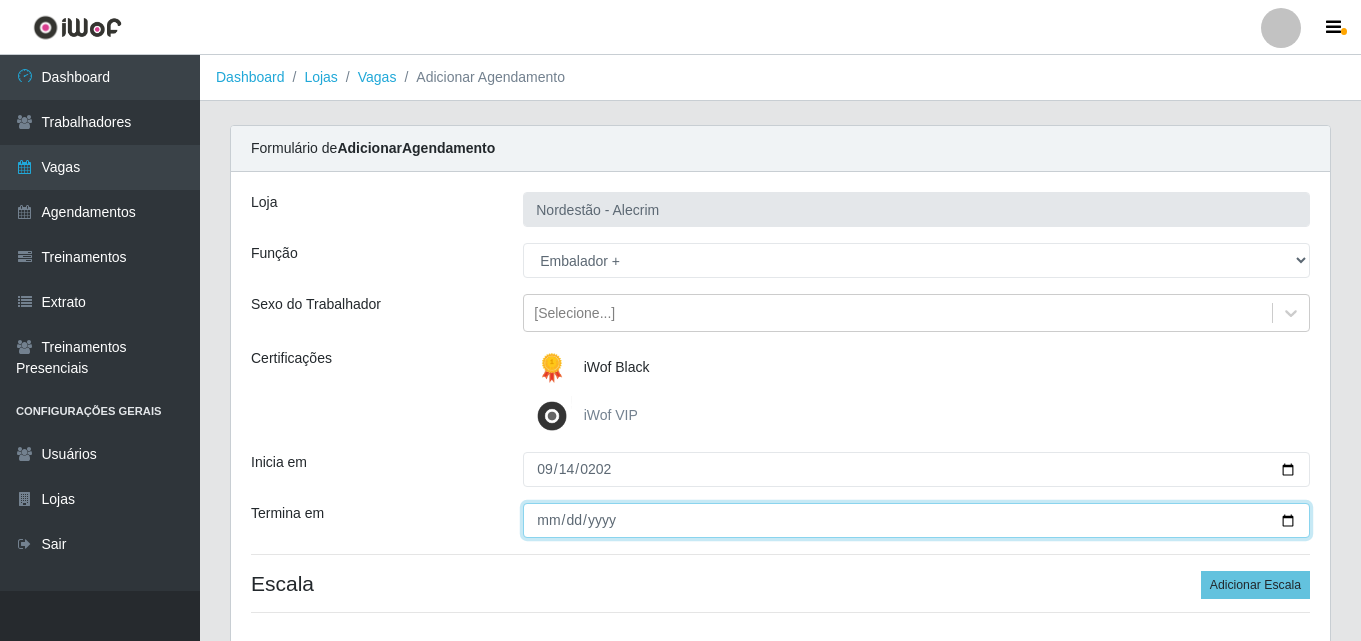 click on "2025-09-27" at bounding box center (916, 520) 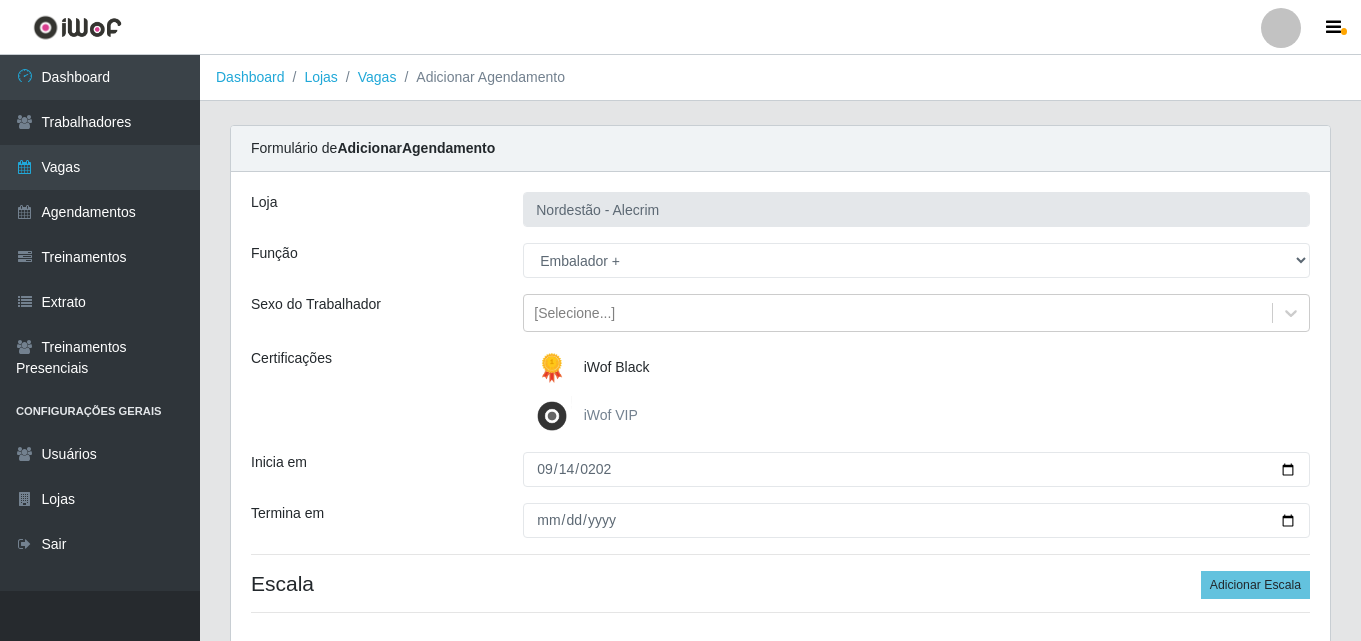 click on "Escala Adicionar Escala" at bounding box center [780, 583] 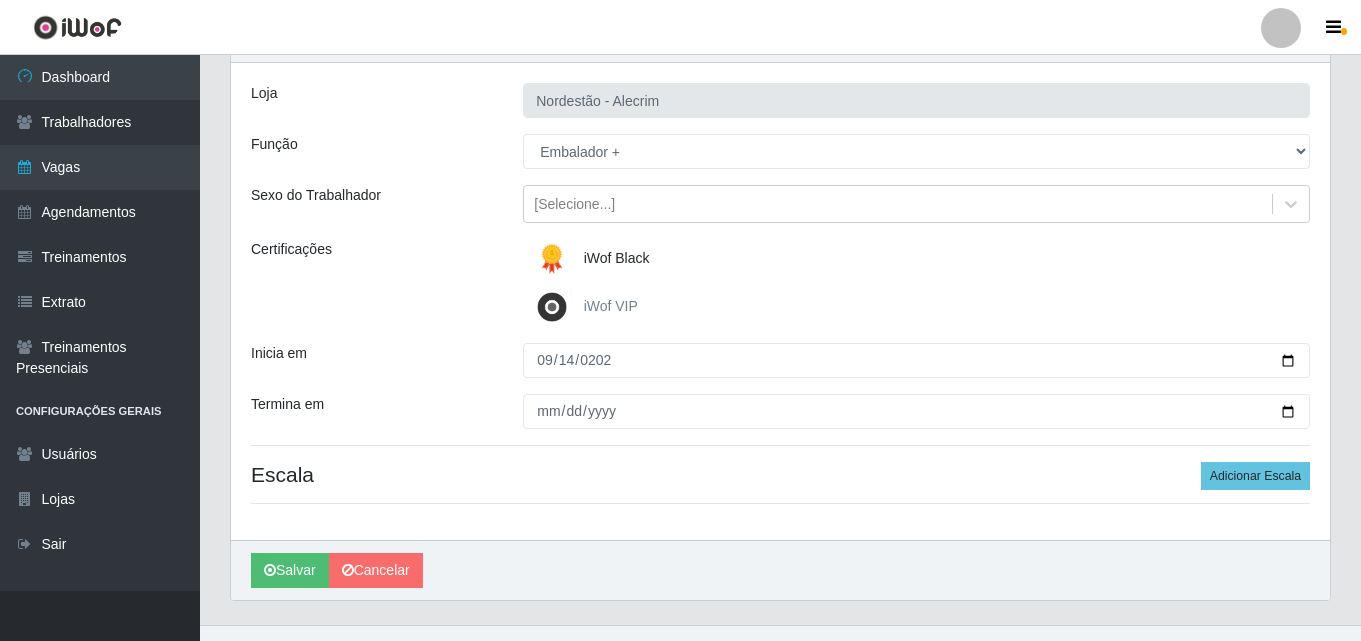 scroll, scrollTop: 143, scrollLeft: 0, axis: vertical 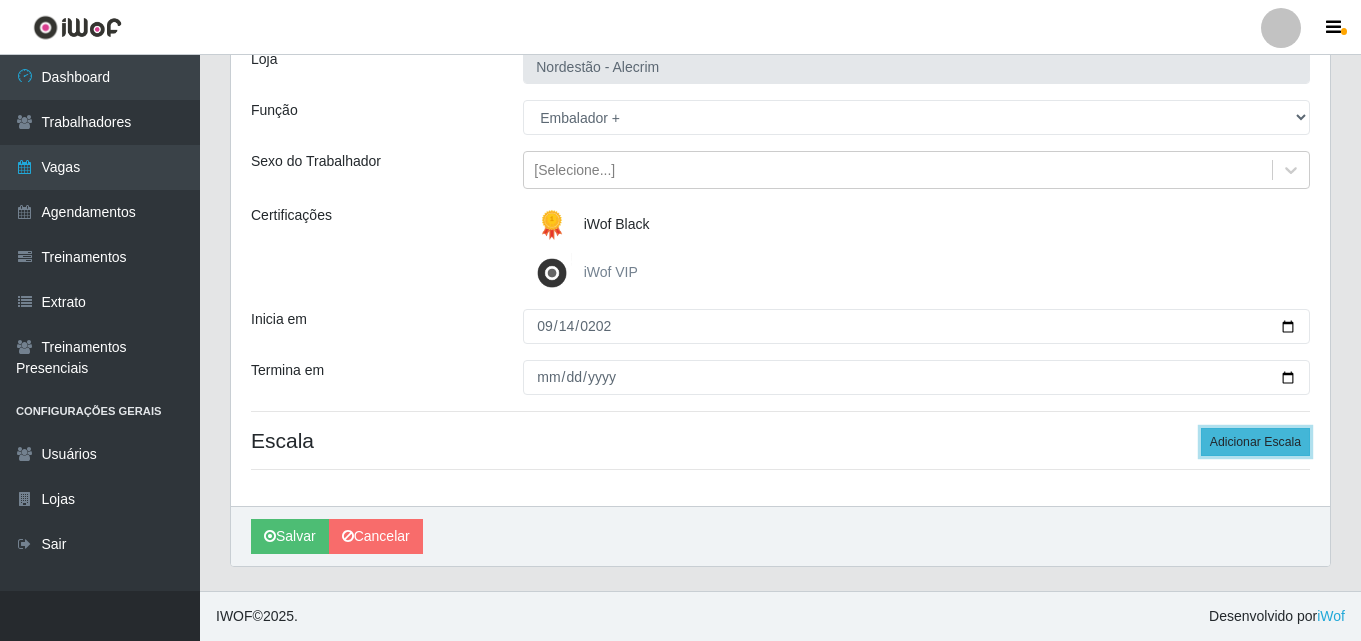 click on "Adicionar Escala" at bounding box center [1255, 442] 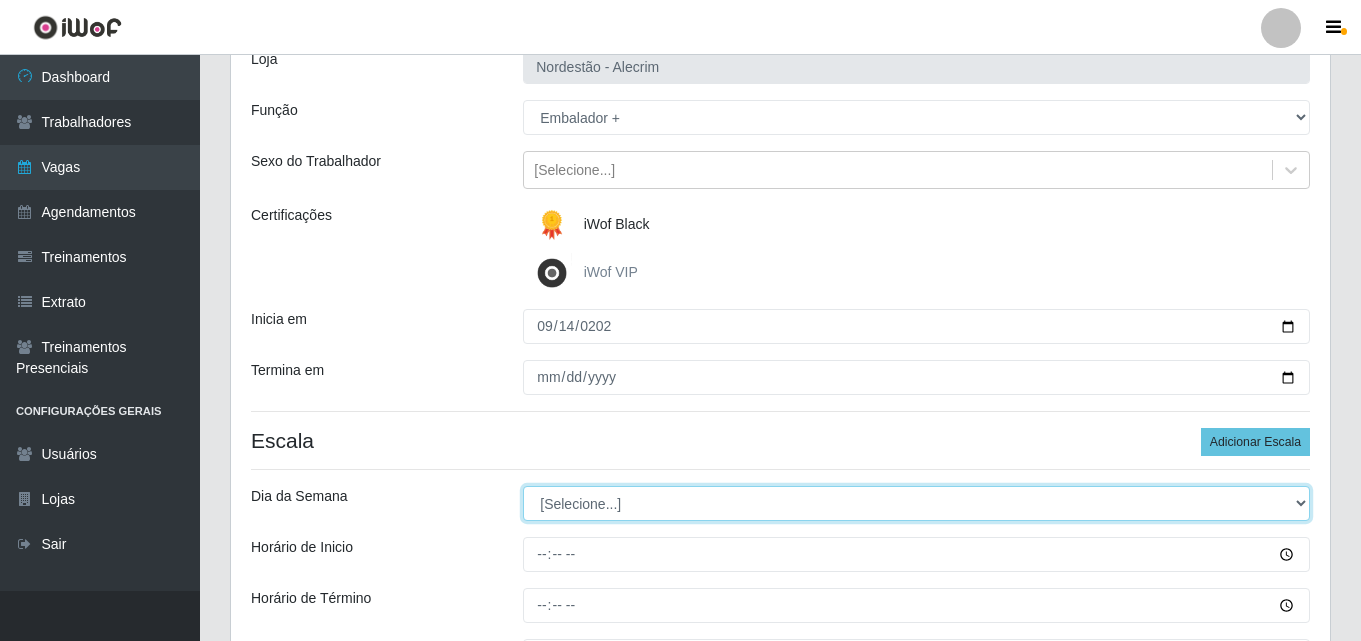 click on "[Selecione...] Segunda Terça Quarta Quinta Sexta Sábado Domingo" at bounding box center [916, 503] 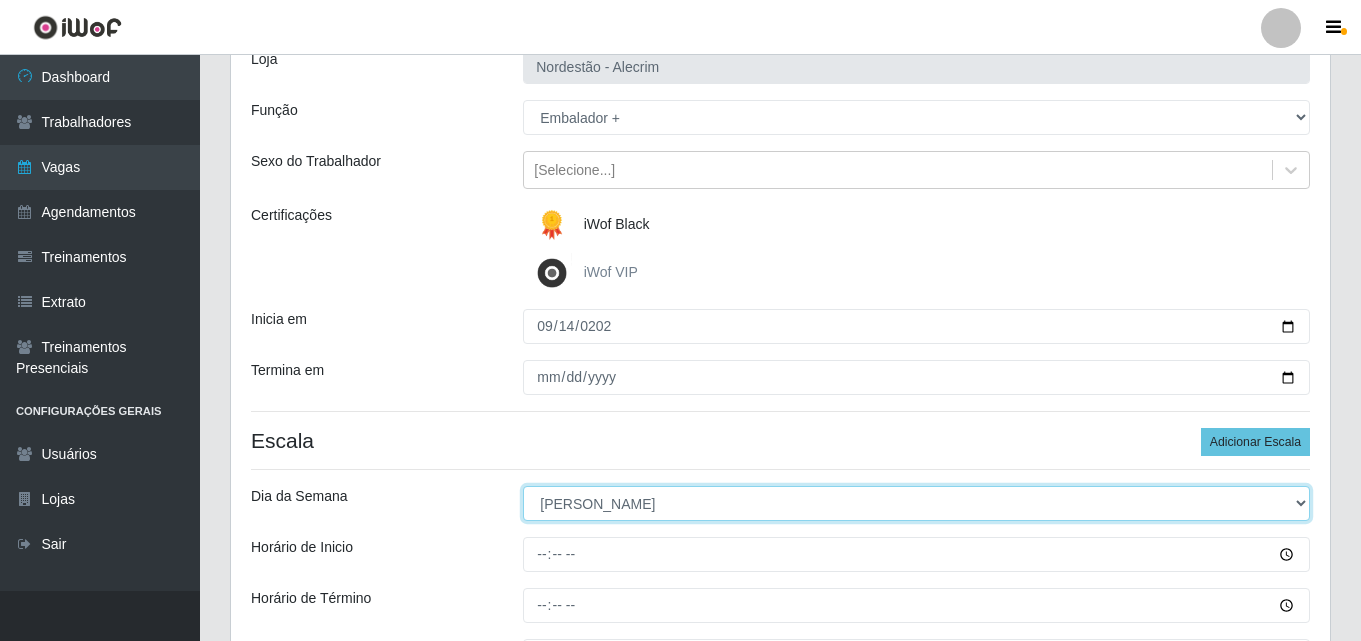click on "[Selecione...] Segunda Terça Quarta Quinta Sexta Sábado Domingo" at bounding box center [916, 503] 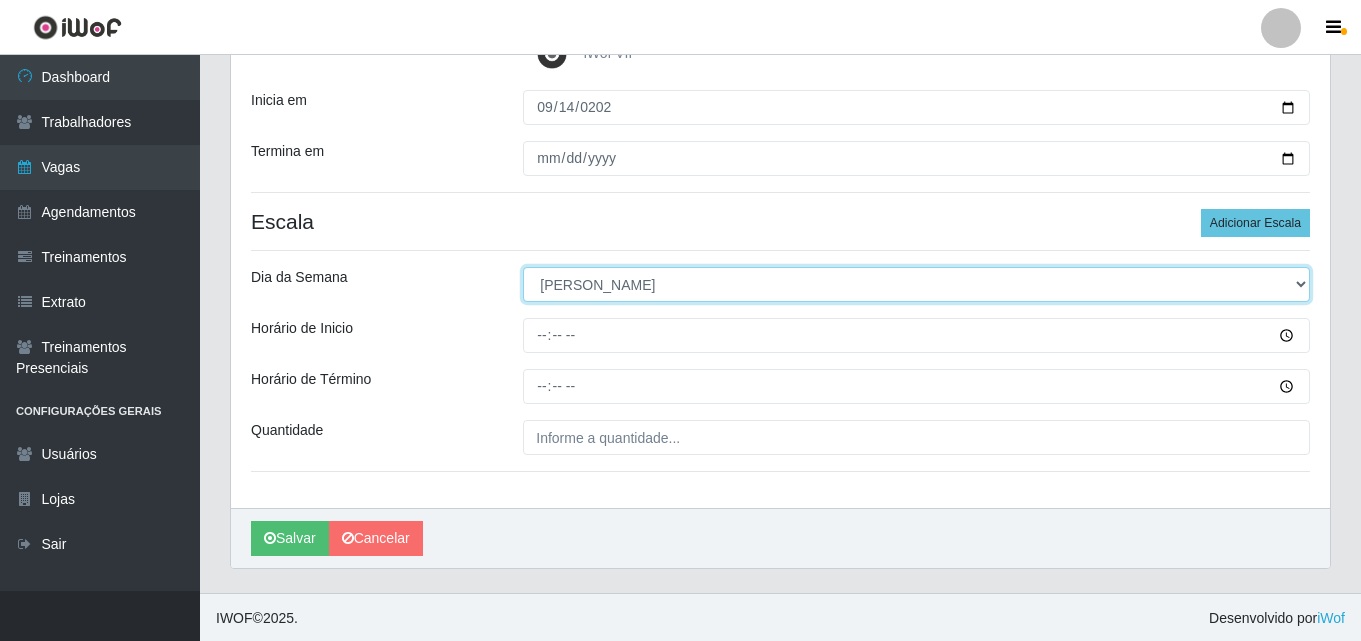 scroll, scrollTop: 364, scrollLeft: 0, axis: vertical 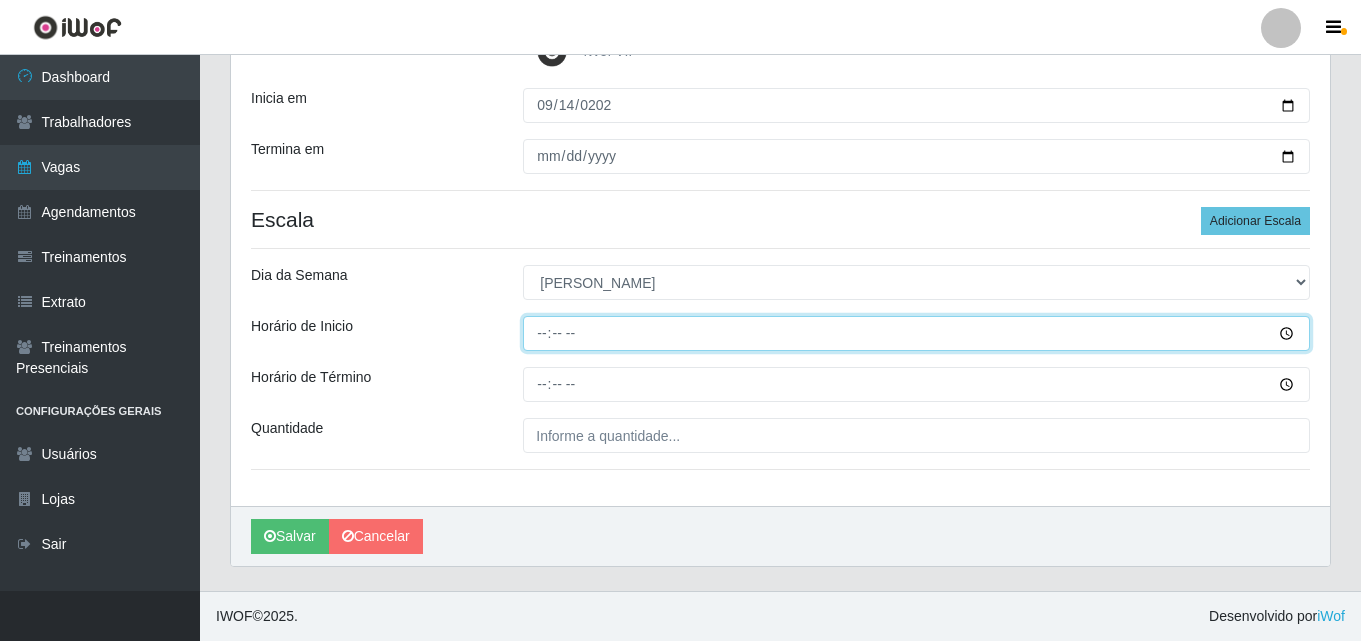 click on "Horário de Inicio" at bounding box center [916, 333] 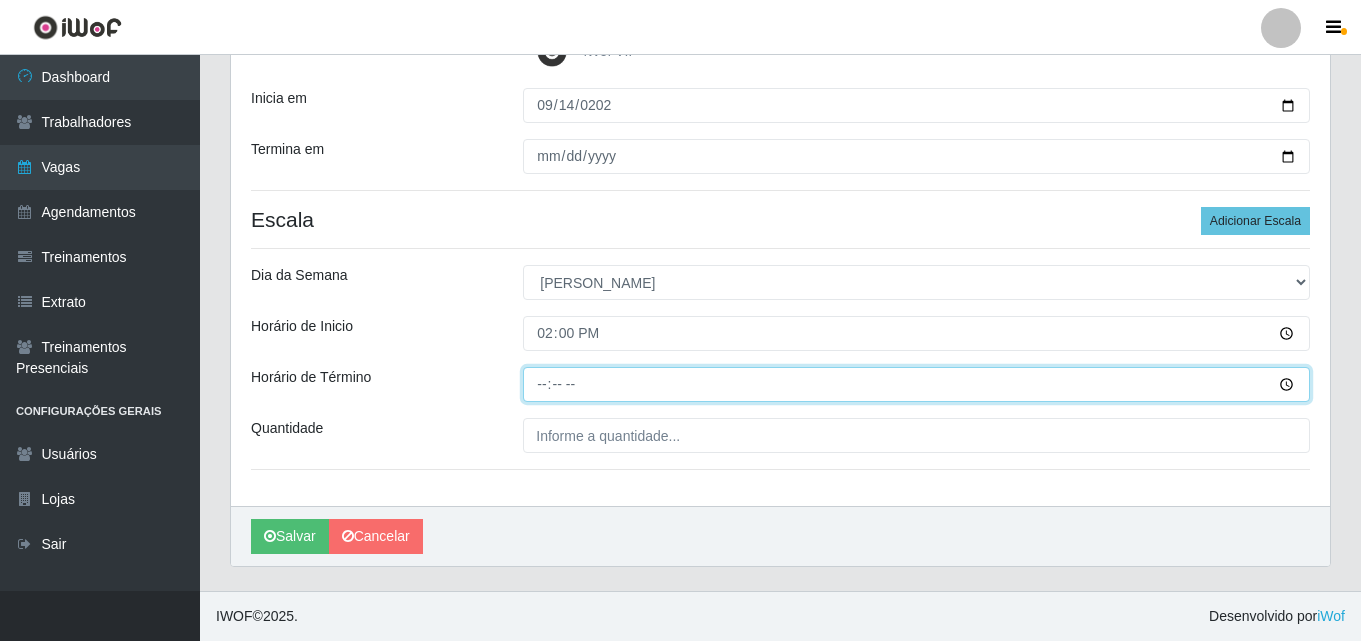 click on "Horário de Término" at bounding box center [916, 384] 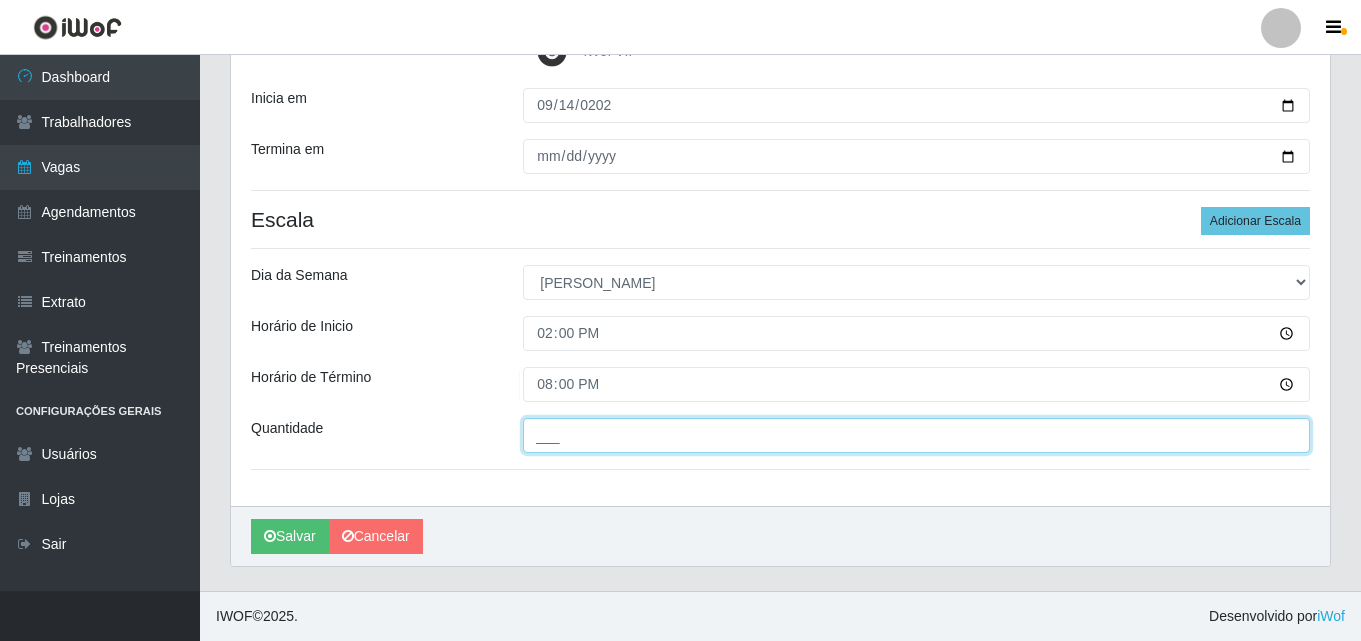 click on "___" at bounding box center (916, 435) 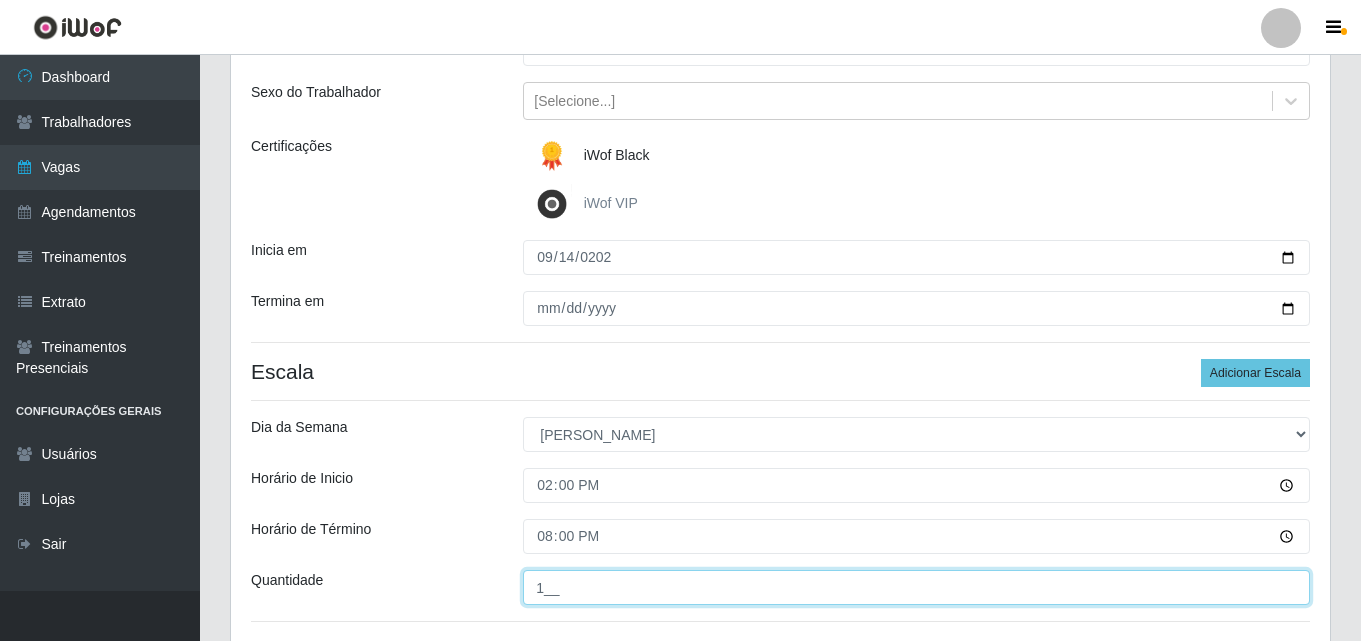 scroll, scrollTop: 364, scrollLeft: 0, axis: vertical 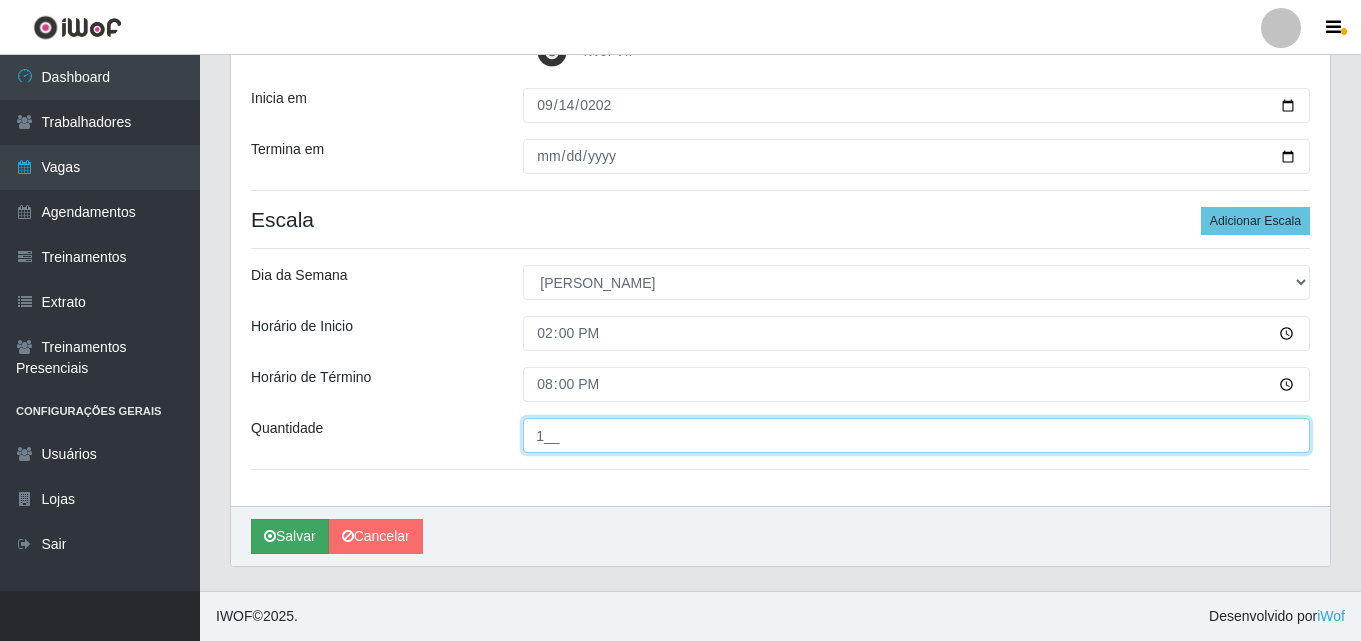 type on "1__" 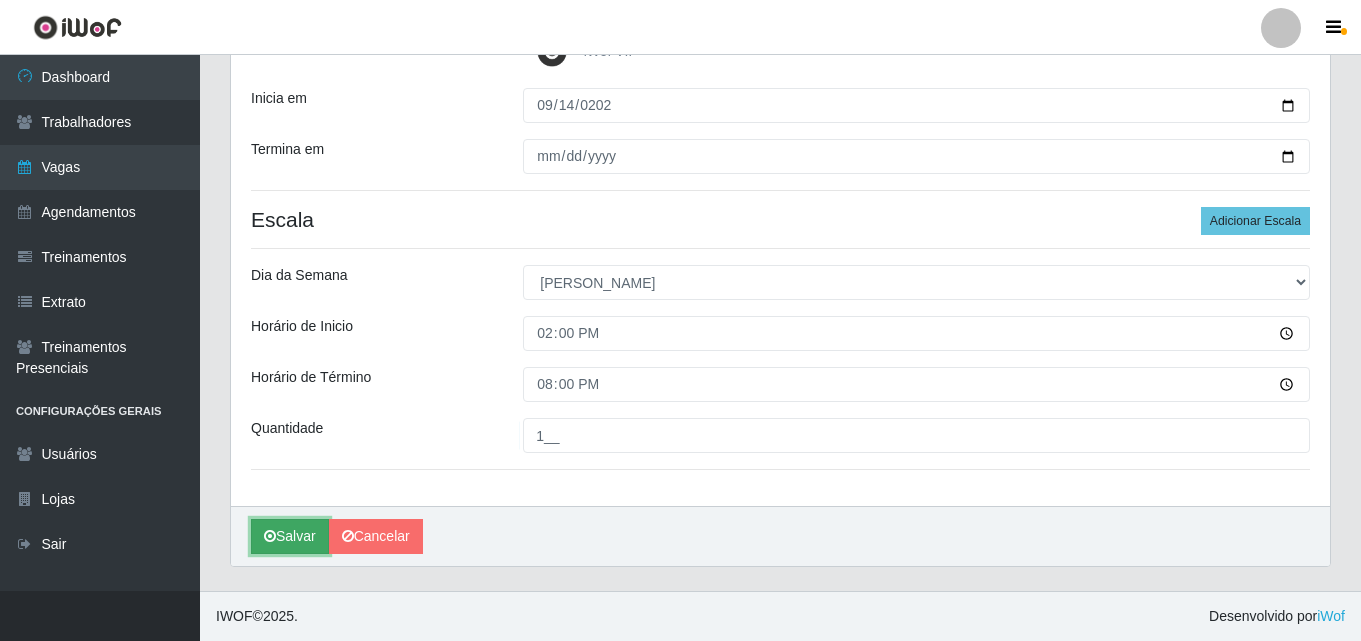click on "Salvar" at bounding box center (290, 536) 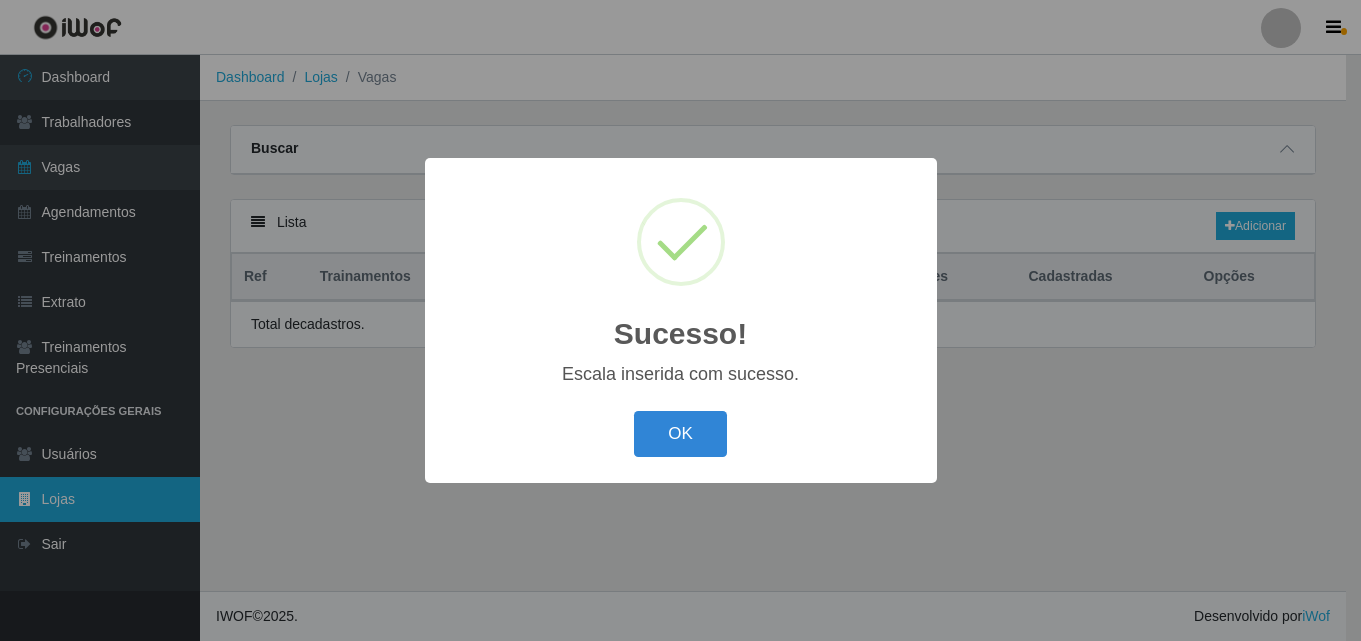 scroll, scrollTop: 0, scrollLeft: 0, axis: both 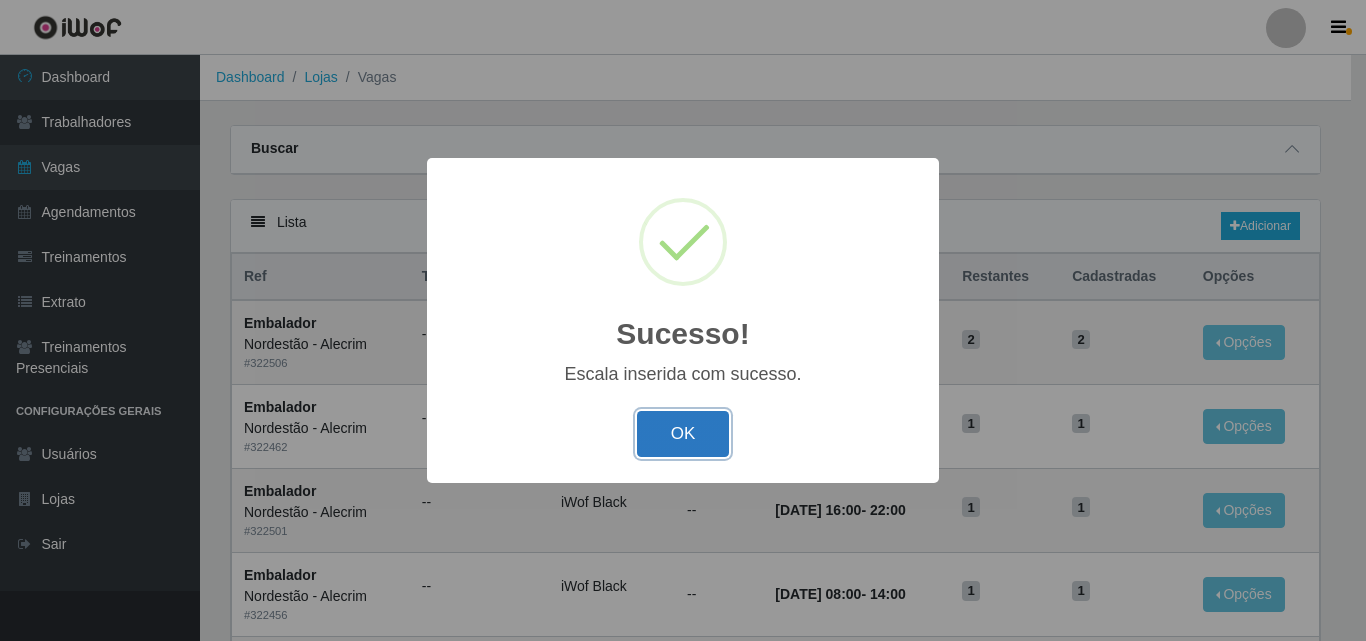 drag, startPoint x: 692, startPoint y: 435, endPoint x: 679, endPoint y: 421, distance: 19.104973 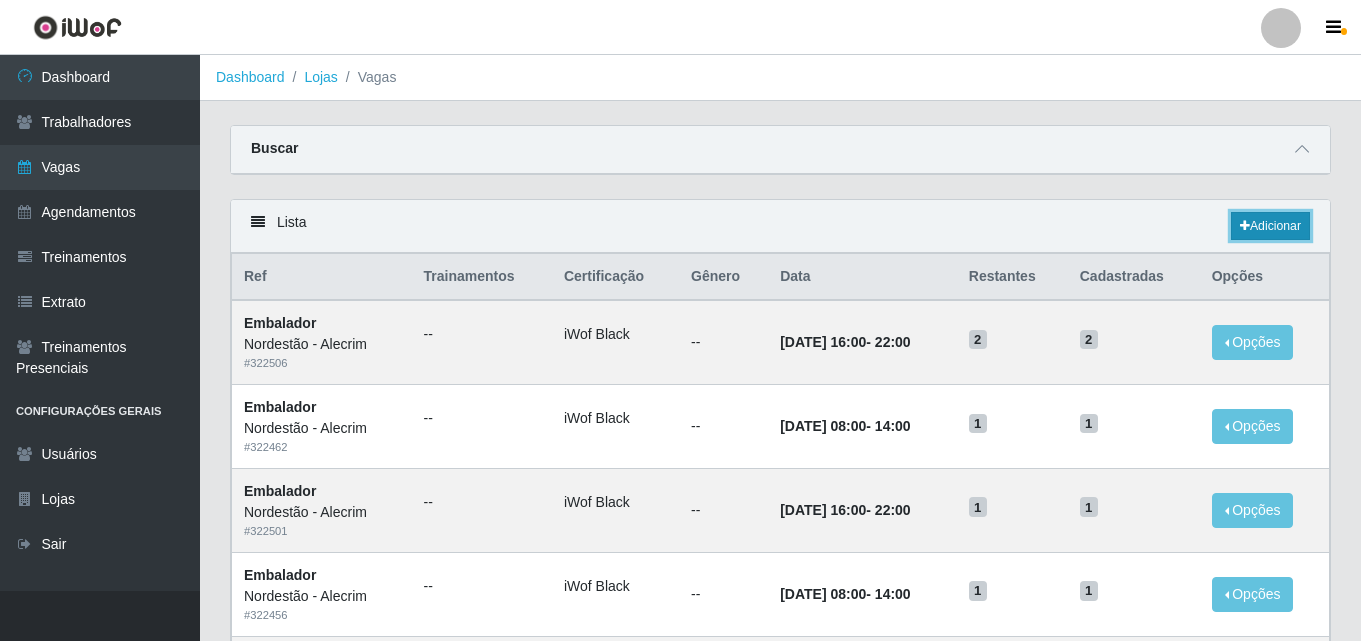 click on "Adicionar" at bounding box center (1270, 226) 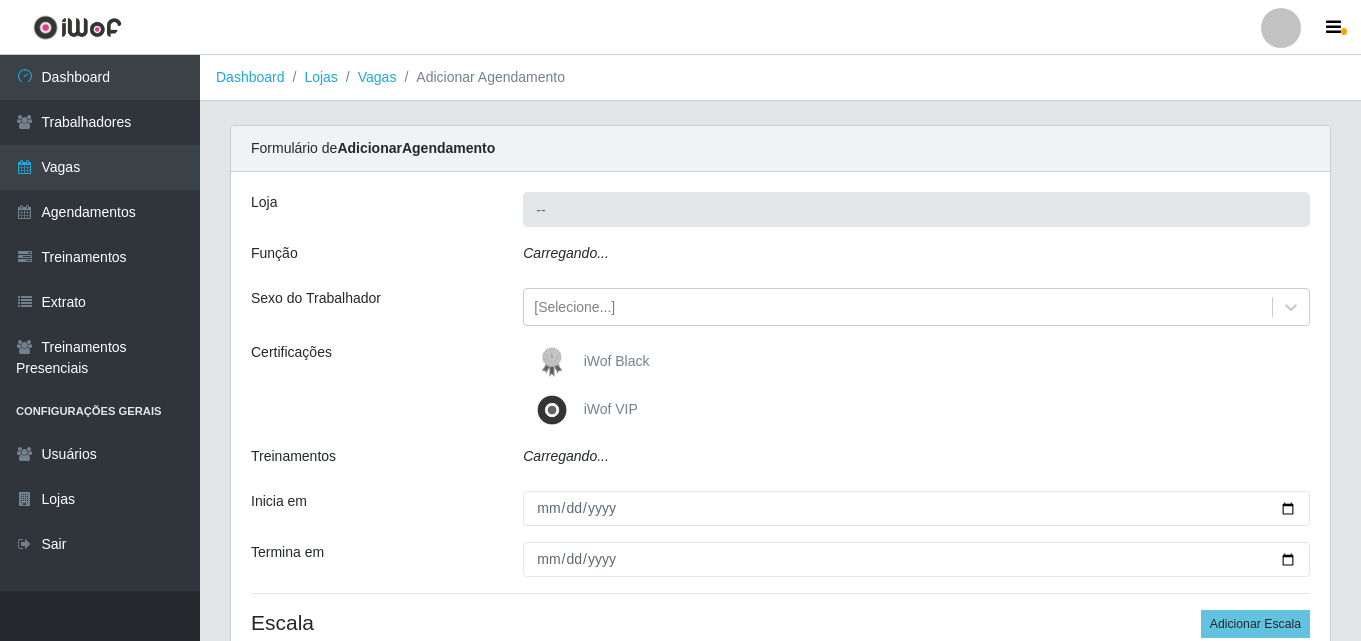 type on "Nordestão - Alecrim" 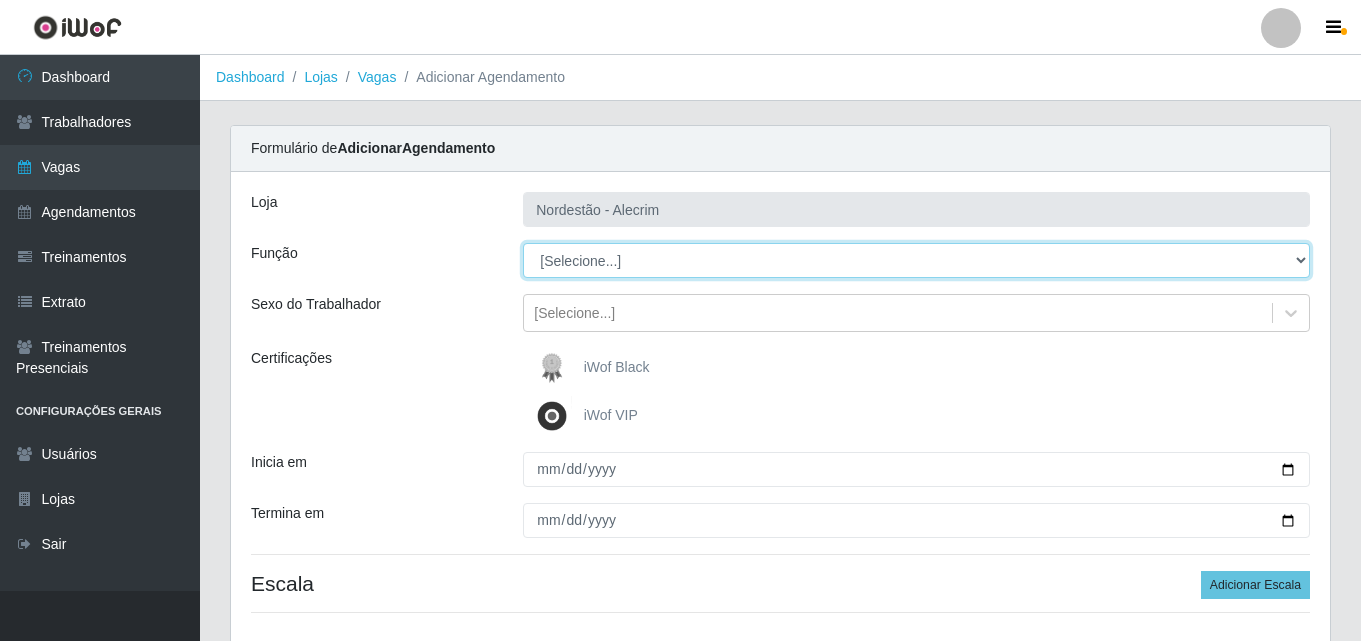 click on "[Selecione...] Embalador Embalador + Embalador ++" at bounding box center (916, 260) 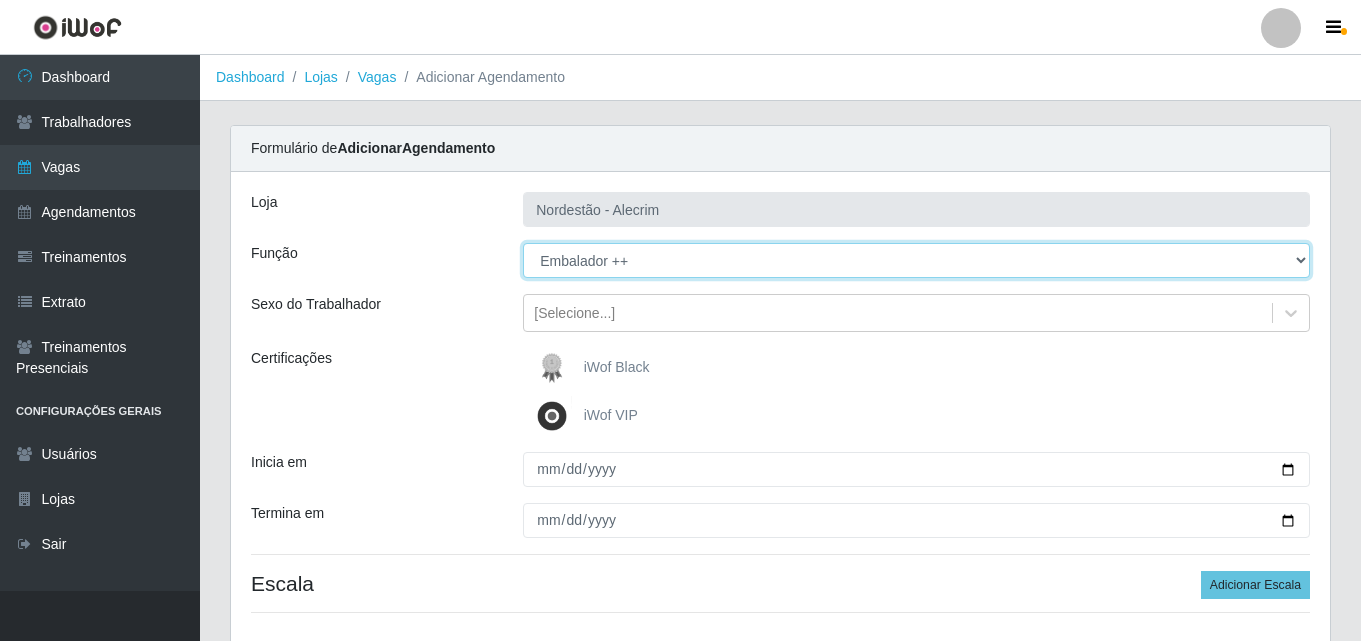 click on "[Selecione...] Embalador Embalador + Embalador ++" at bounding box center (916, 260) 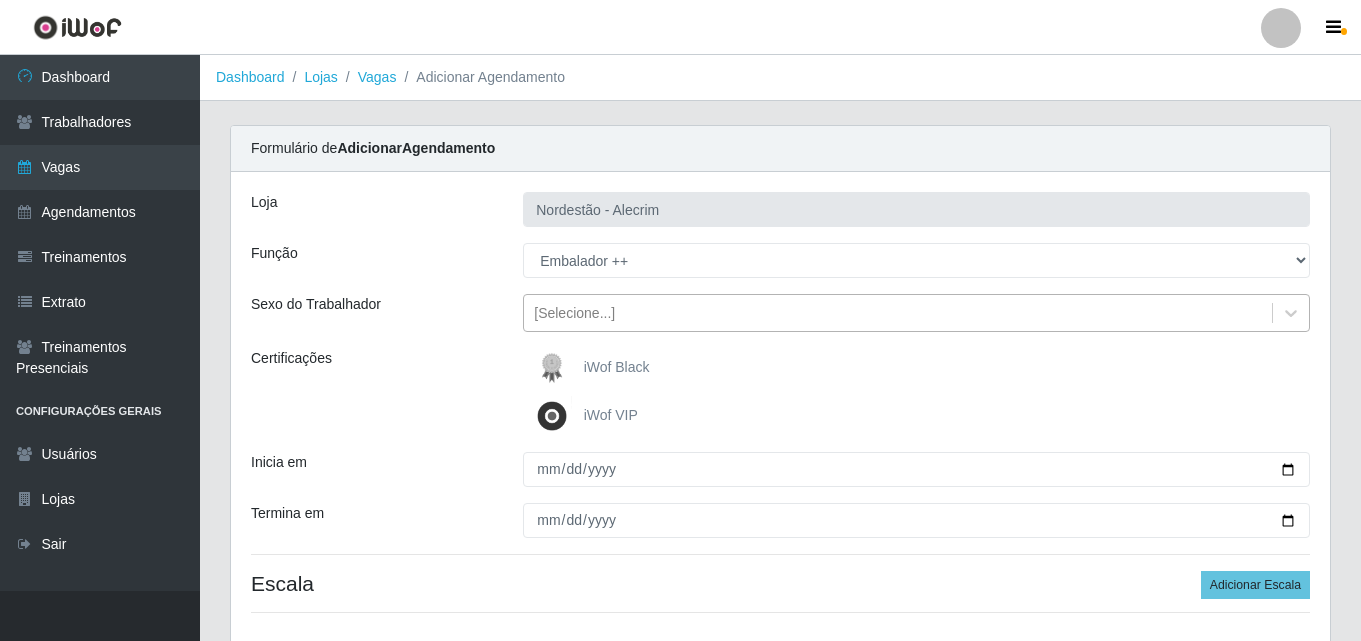 click on "[Selecione...]" at bounding box center [574, 313] 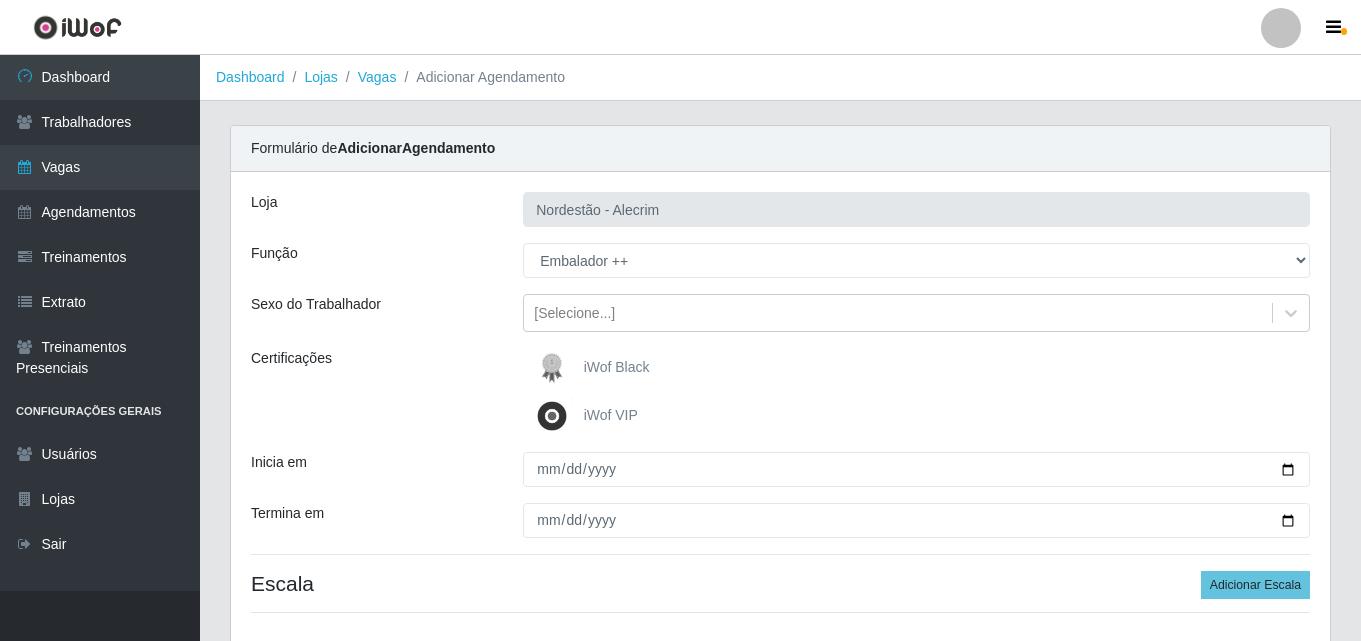drag, startPoint x: 459, startPoint y: 331, endPoint x: 569, endPoint y: 365, distance: 115.134705 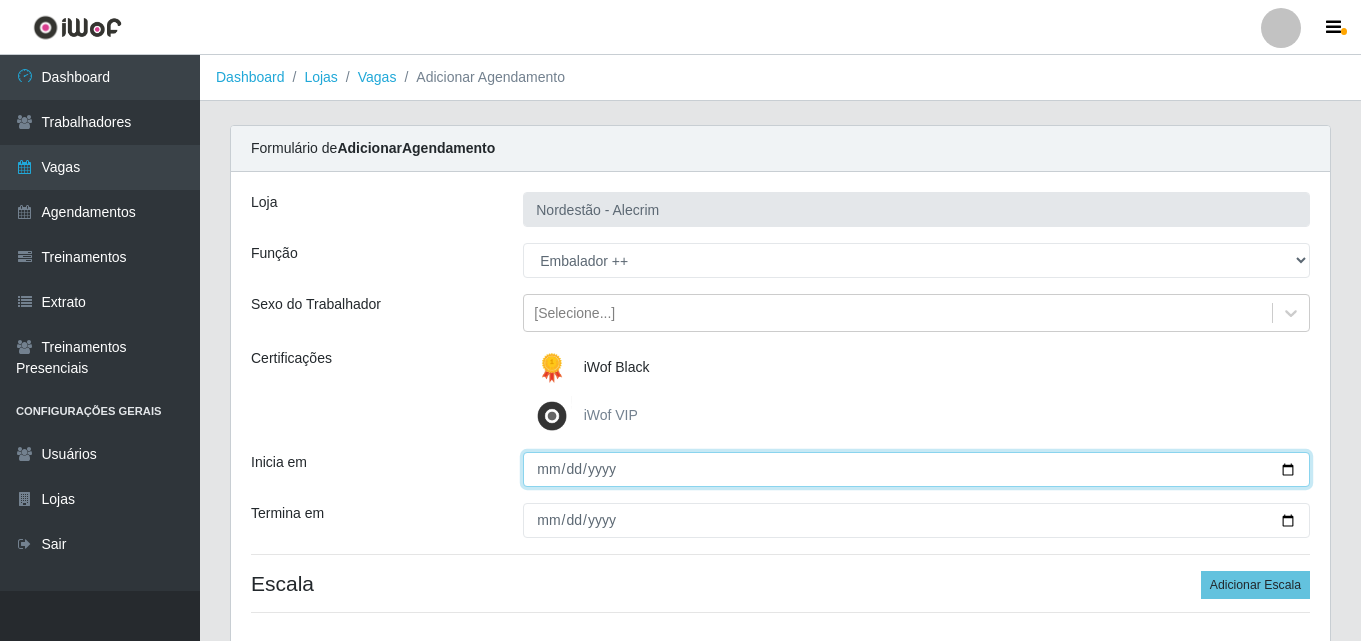 click on "Inicia em" at bounding box center [916, 469] 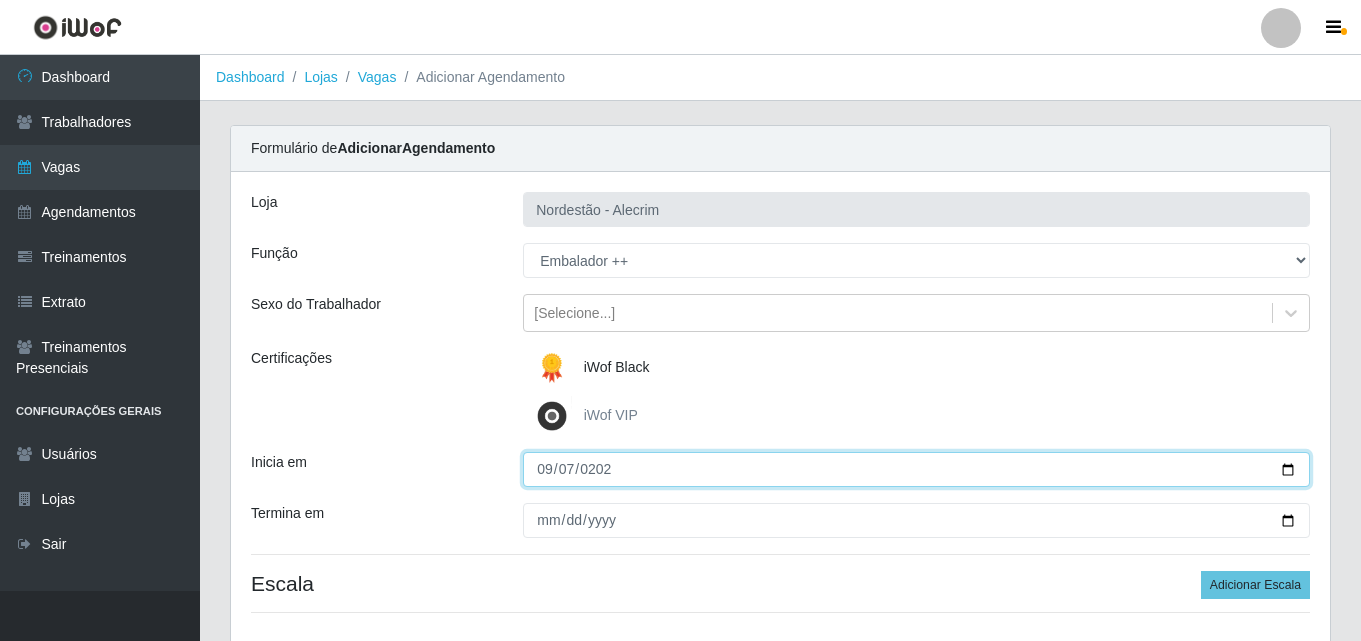 type on "2025-09-07" 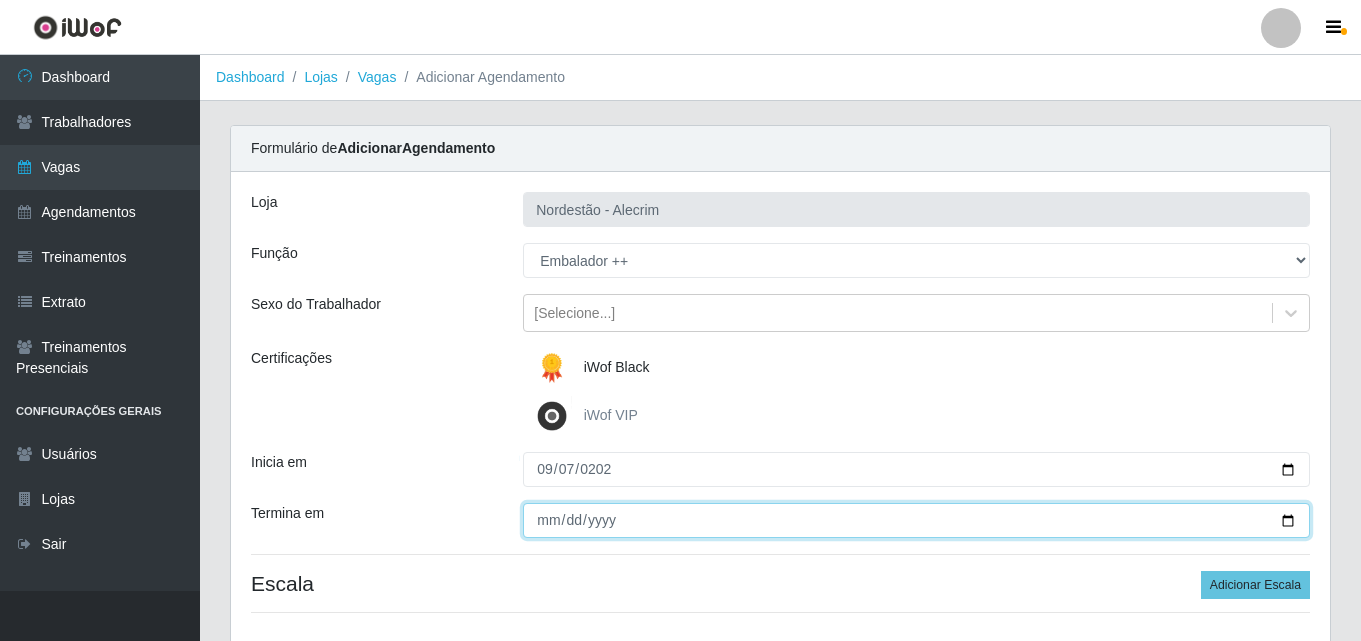 click on "Termina em" at bounding box center (916, 520) 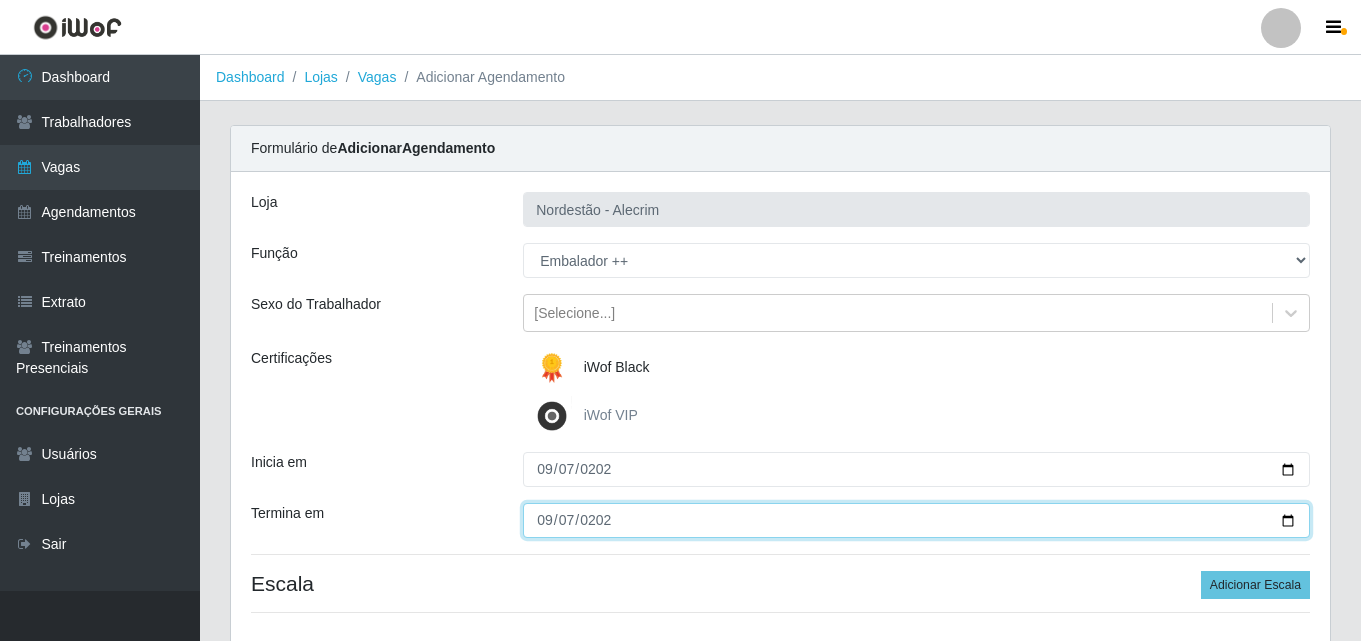type on "2025-09-07" 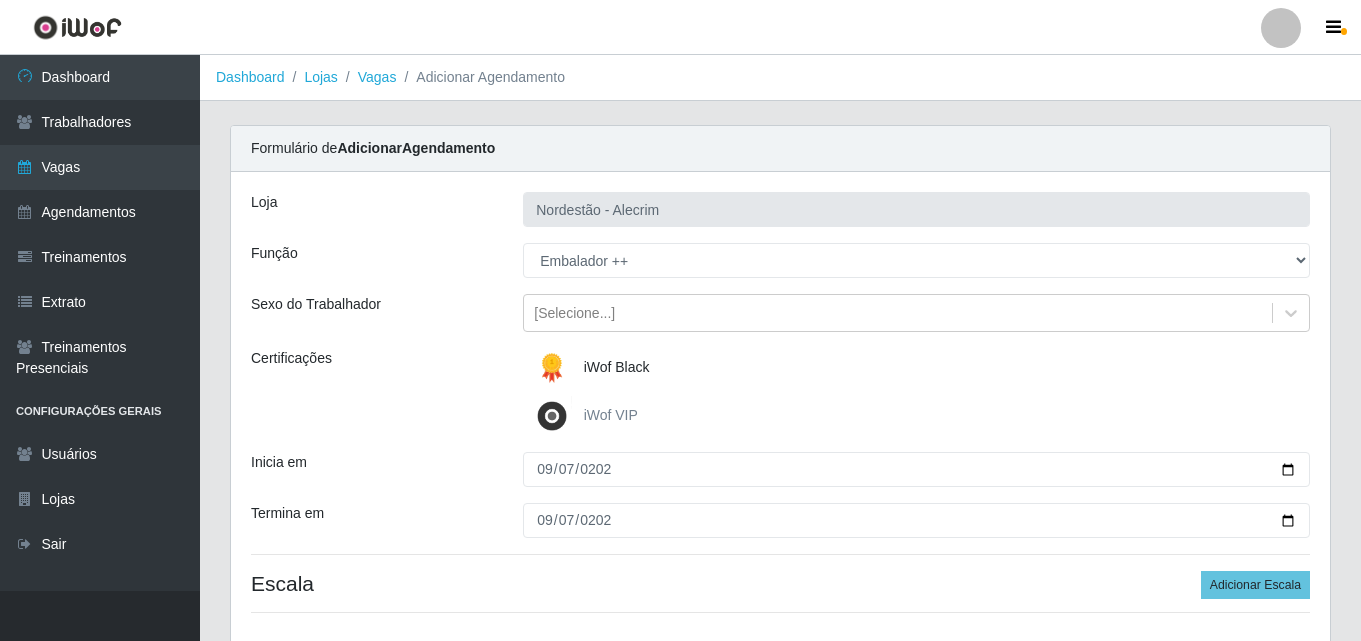 click on "Termina em" at bounding box center [372, 520] 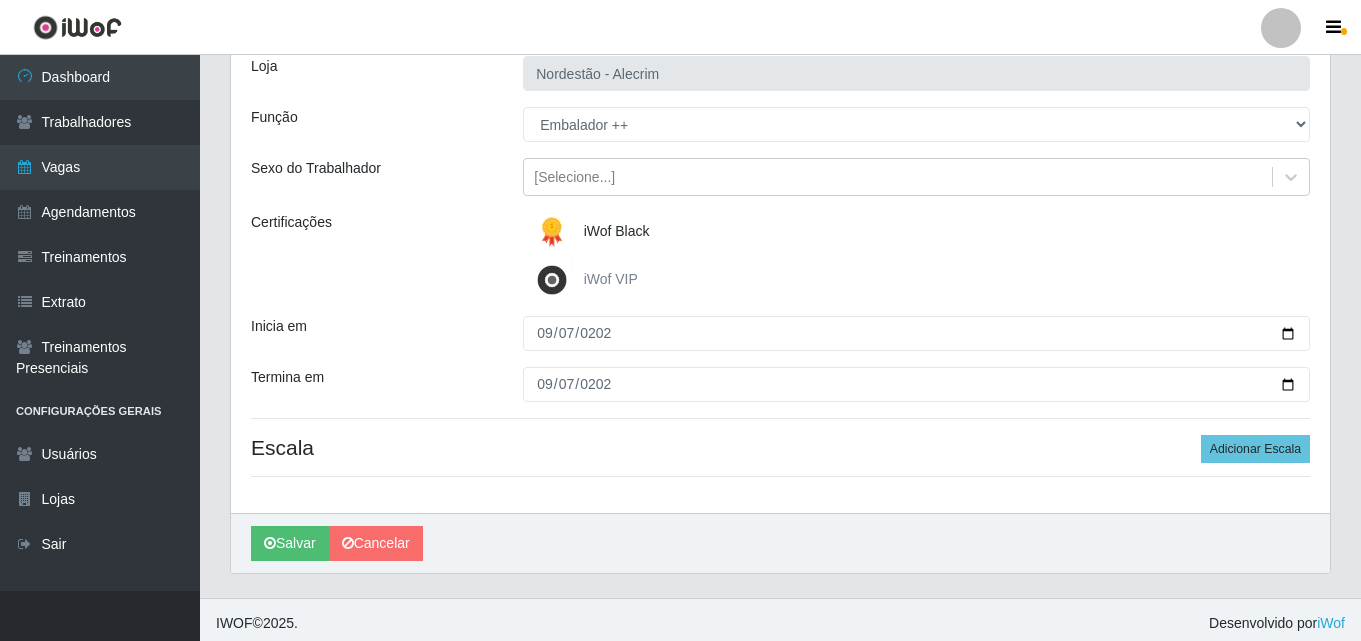scroll, scrollTop: 143, scrollLeft: 0, axis: vertical 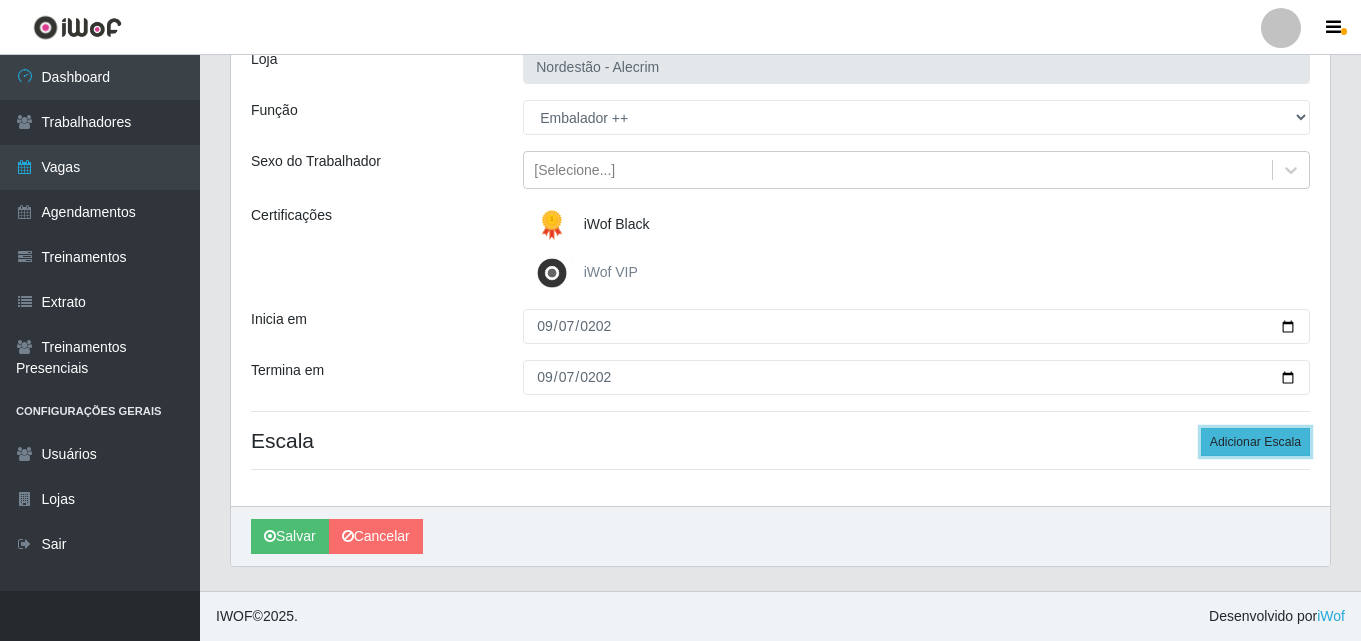 click on "Adicionar Escala" at bounding box center [1255, 442] 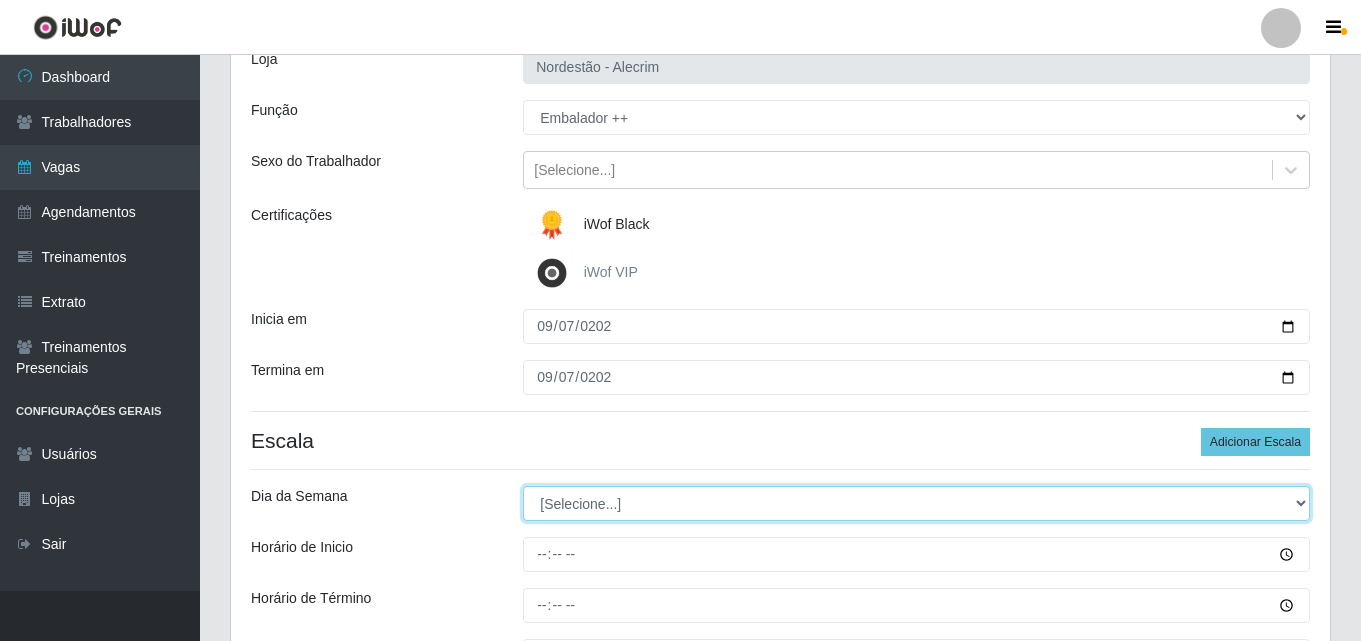 click on "[Selecione...] Segunda Terça Quarta Quinta Sexta Sábado Domingo" at bounding box center [916, 503] 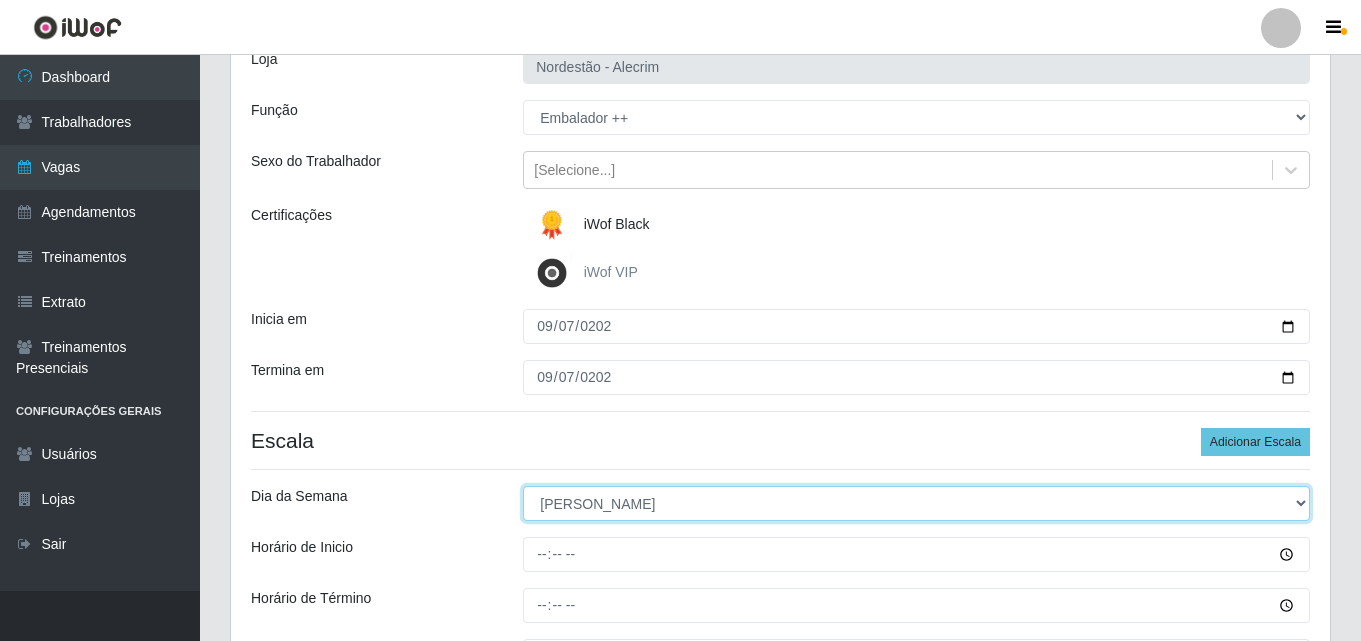 click on "[Selecione...] Segunda Terça Quarta Quinta Sexta Sábado Domingo" at bounding box center [916, 503] 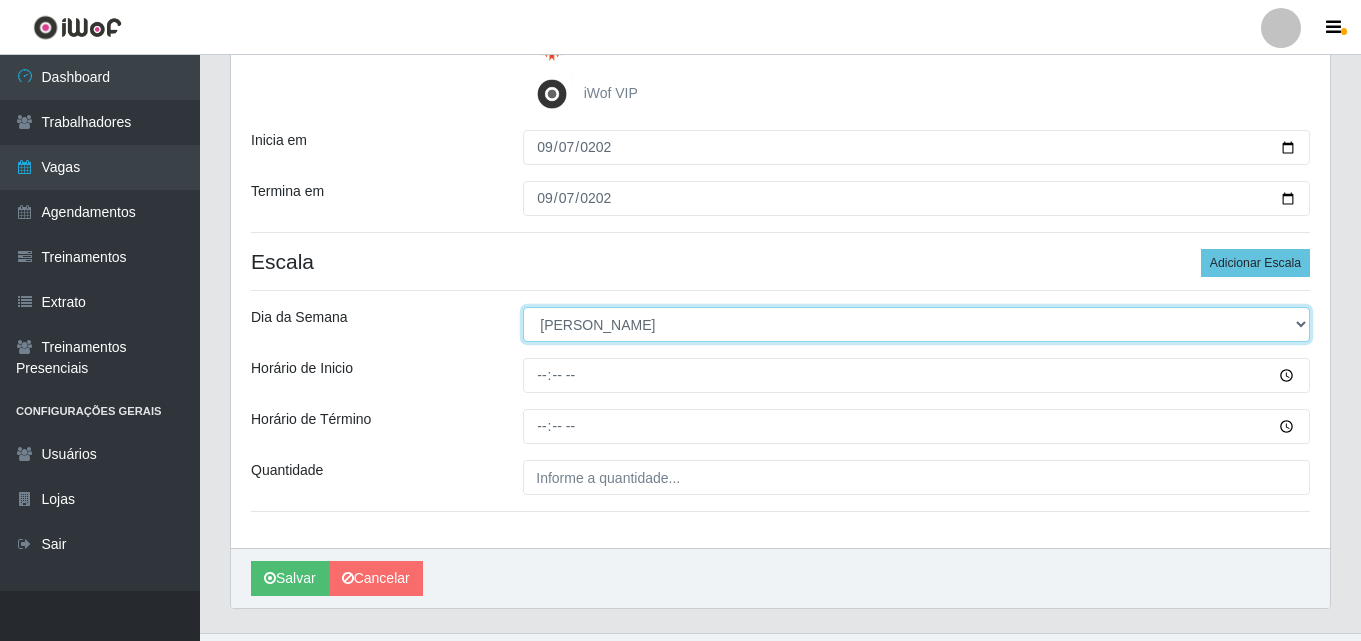 scroll, scrollTop: 343, scrollLeft: 0, axis: vertical 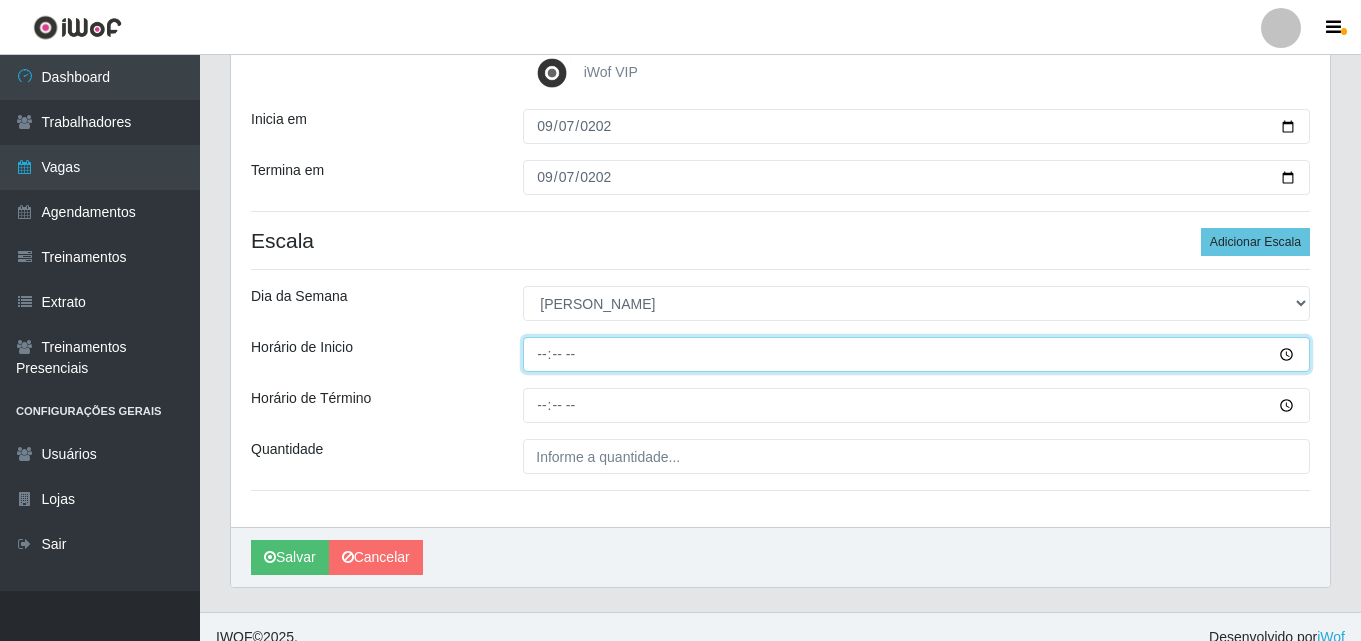 click on "Horário de Inicio" at bounding box center [916, 354] 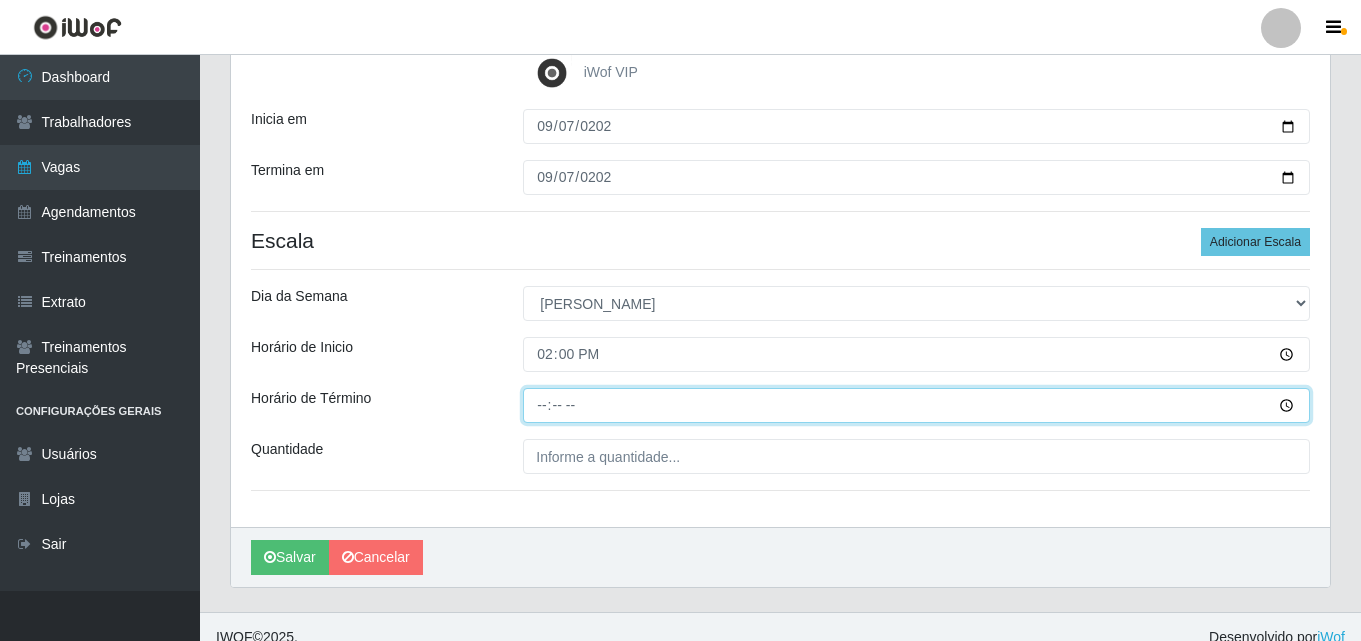 click on "Horário de Término" at bounding box center [916, 405] 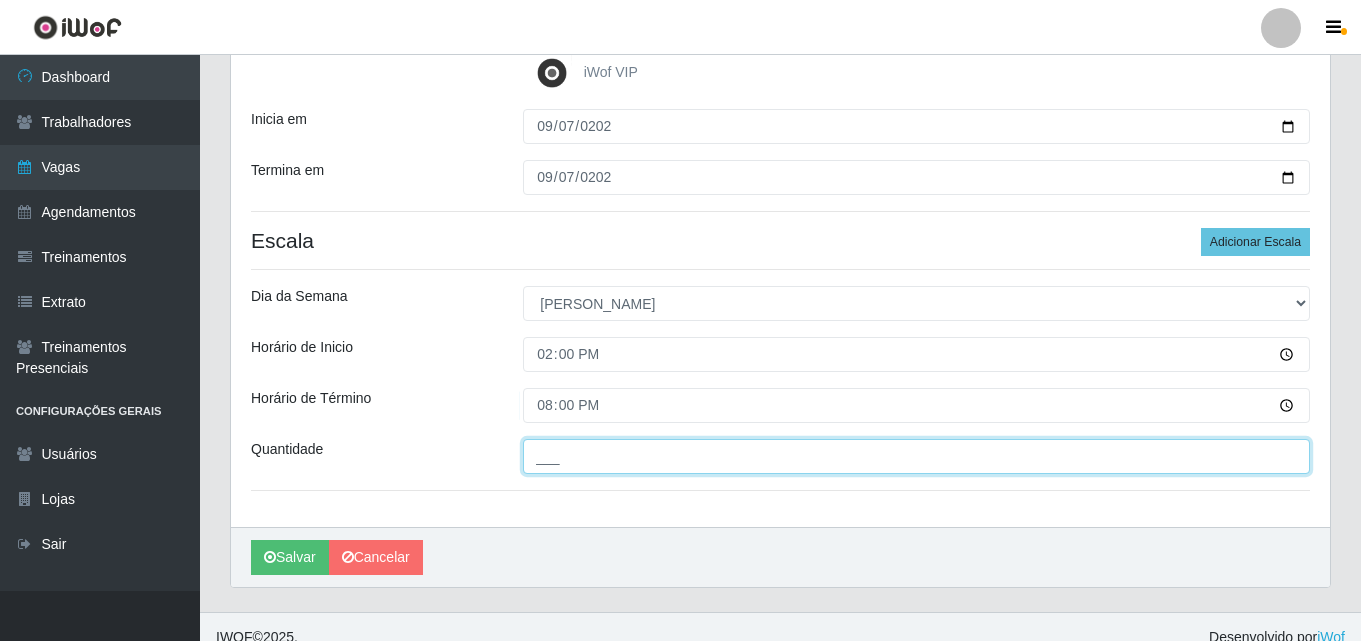 click on "___" at bounding box center [916, 456] 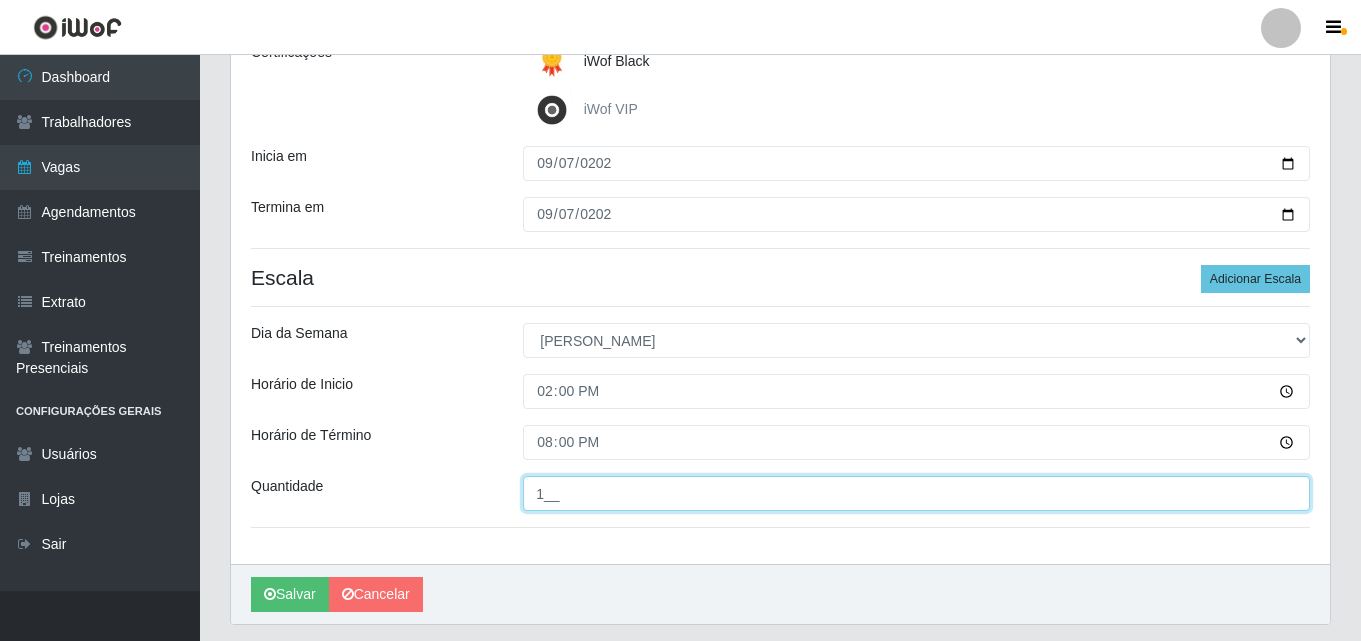scroll, scrollTop: 364, scrollLeft: 0, axis: vertical 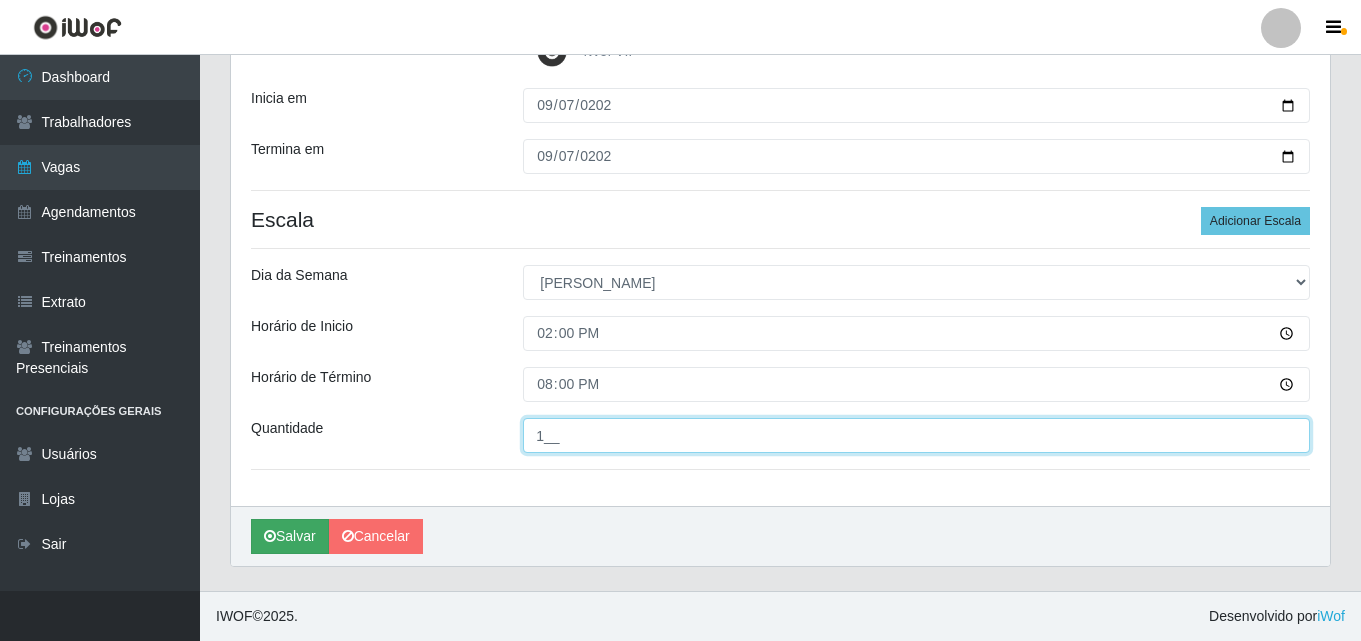 type on "1__" 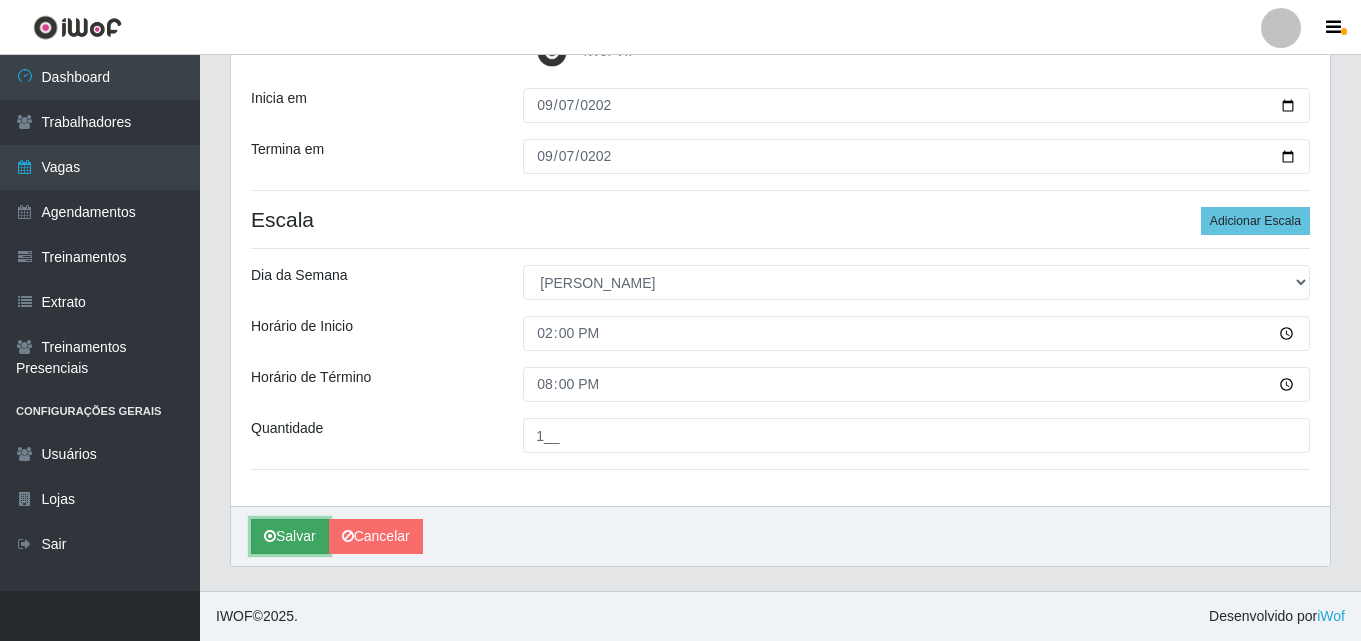 click on "Salvar" at bounding box center [290, 536] 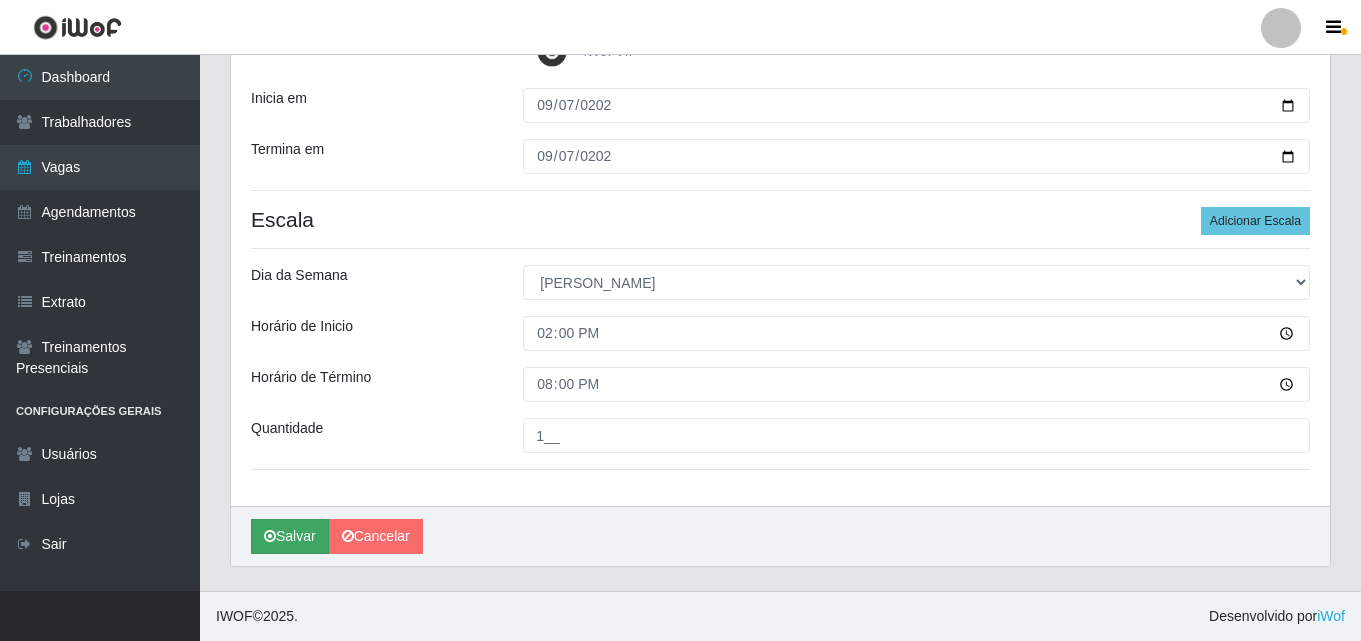 scroll, scrollTop: 0, scrollLeft: 0, axis: both 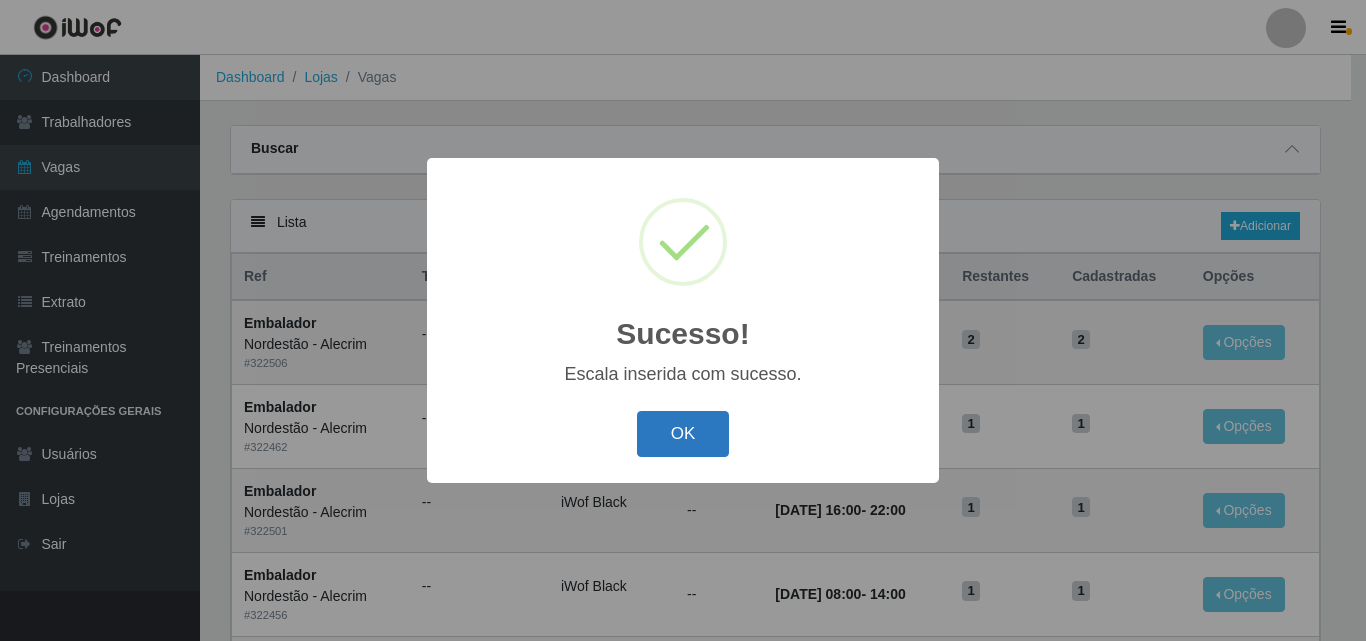 click on "OK" at bounding box center [683, 434] 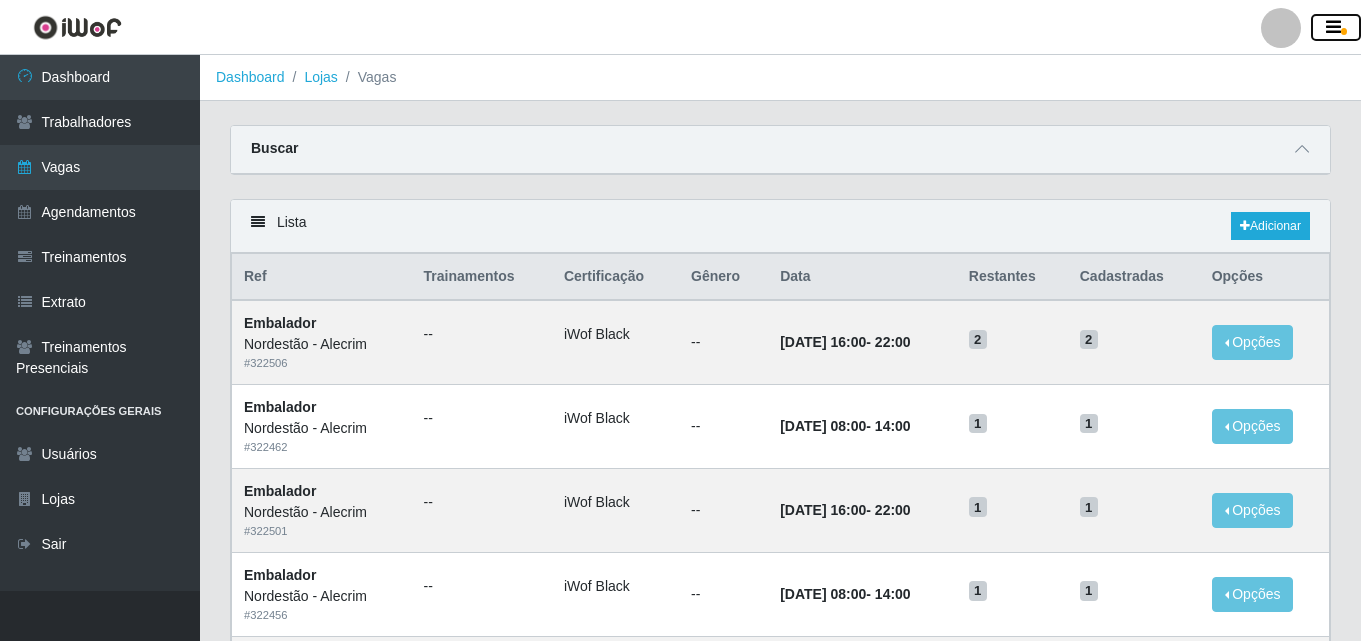 click at bounding box center [1336, 28] 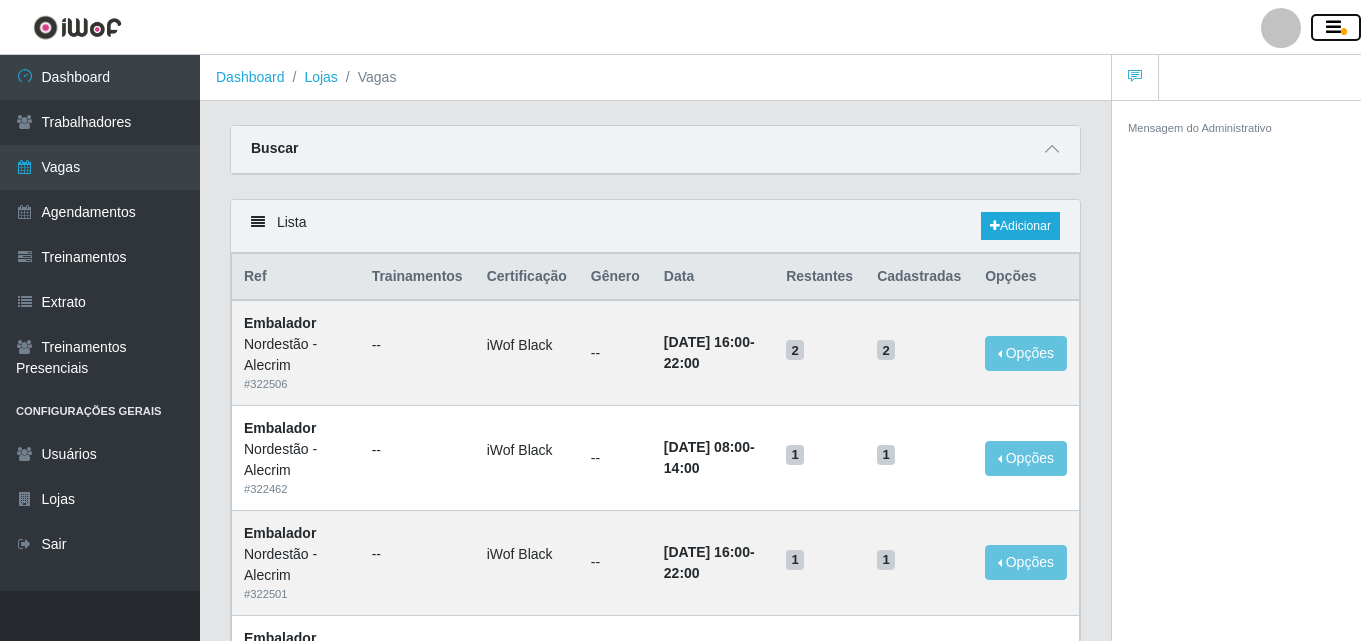 click at bounding box center [1336, 28] 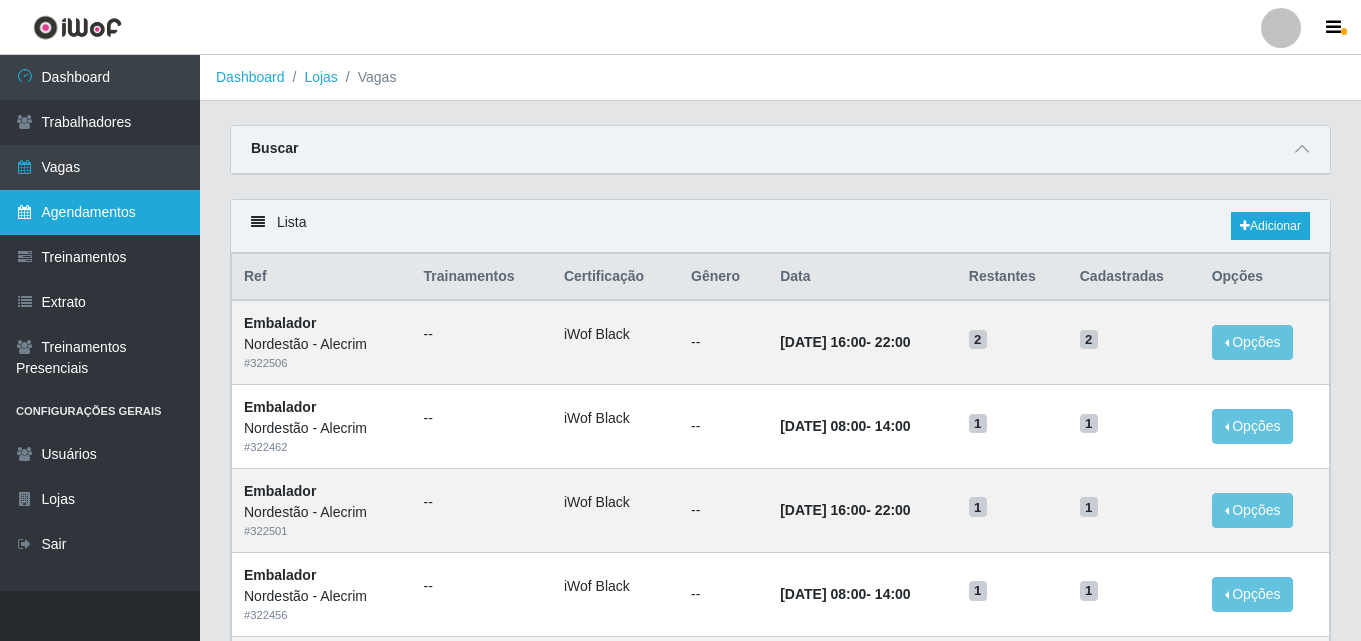 click on "Agendamentos" at bounding box center [100, 212] 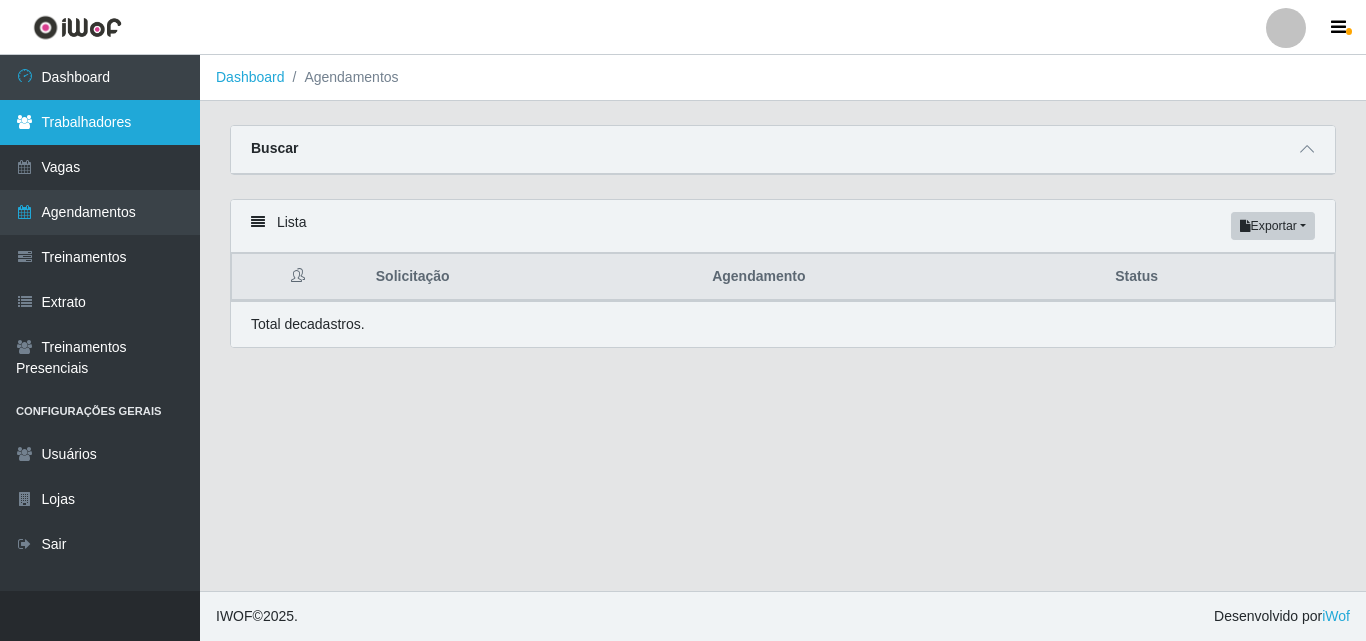 click on "Trabalhadores" at bounding box center (100, 122) 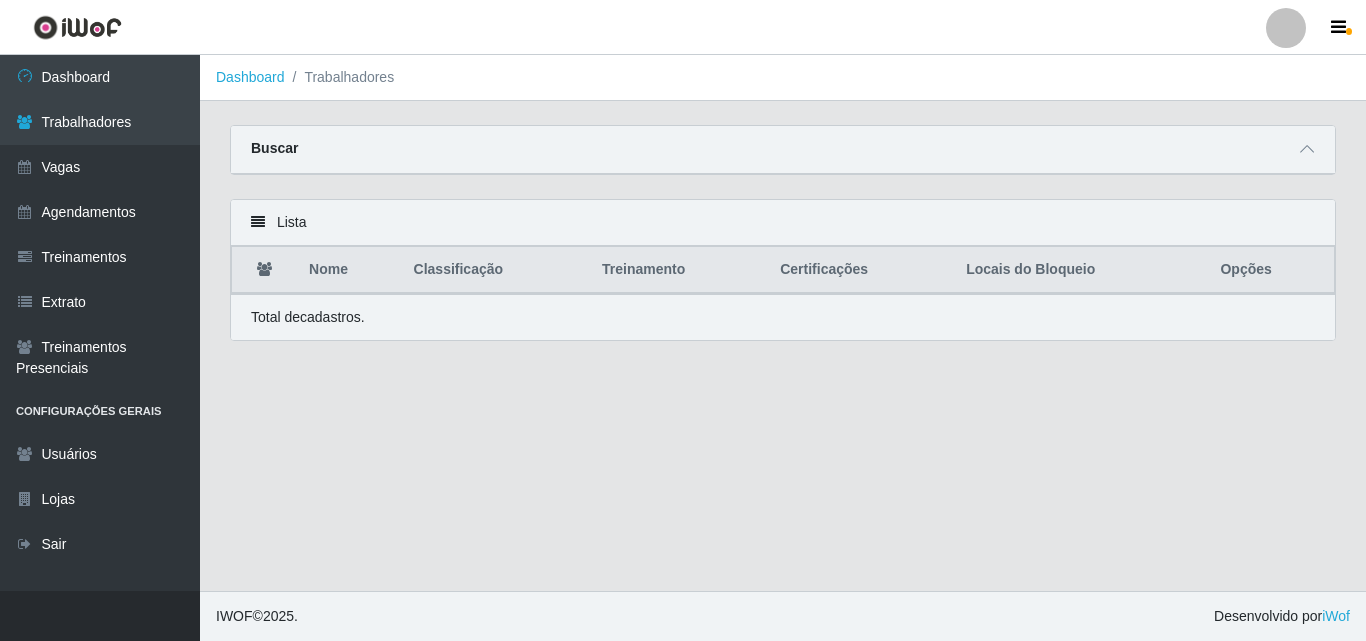 drag, startPoint x: 347, startPoint y: 322, endPoint x: 251, endPoint y: 318, distance: 96.0833 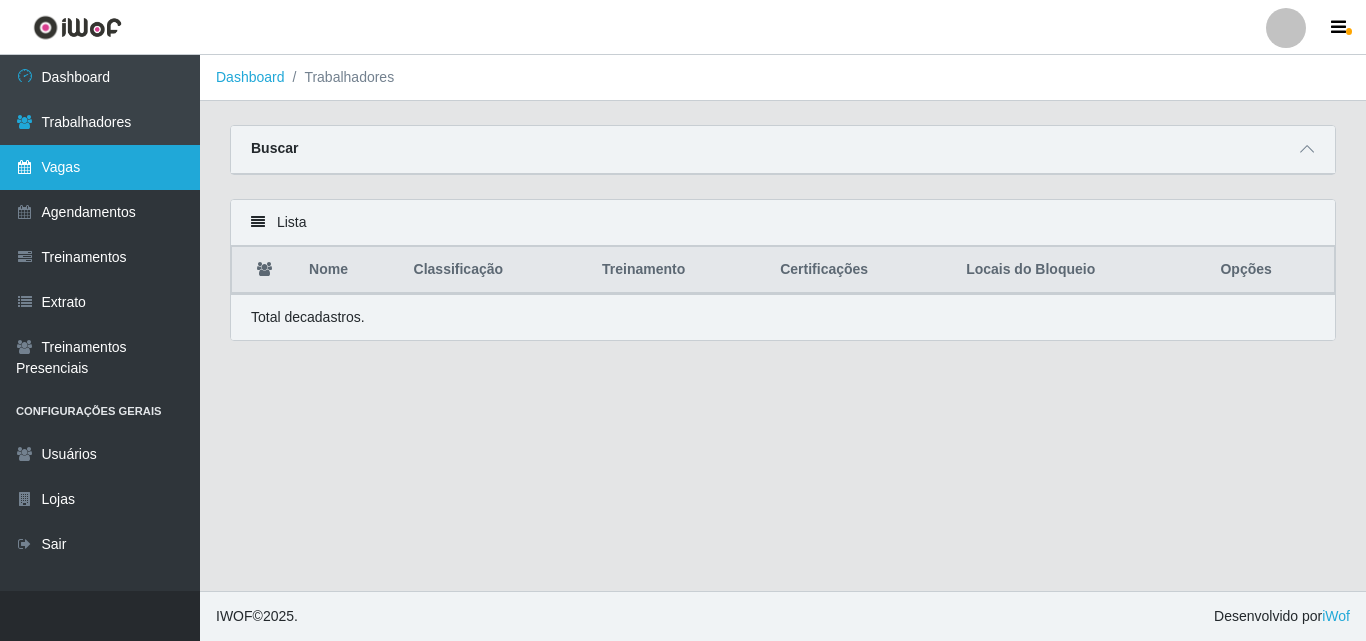 click on "Vagas" at bounding box center [100, 167] 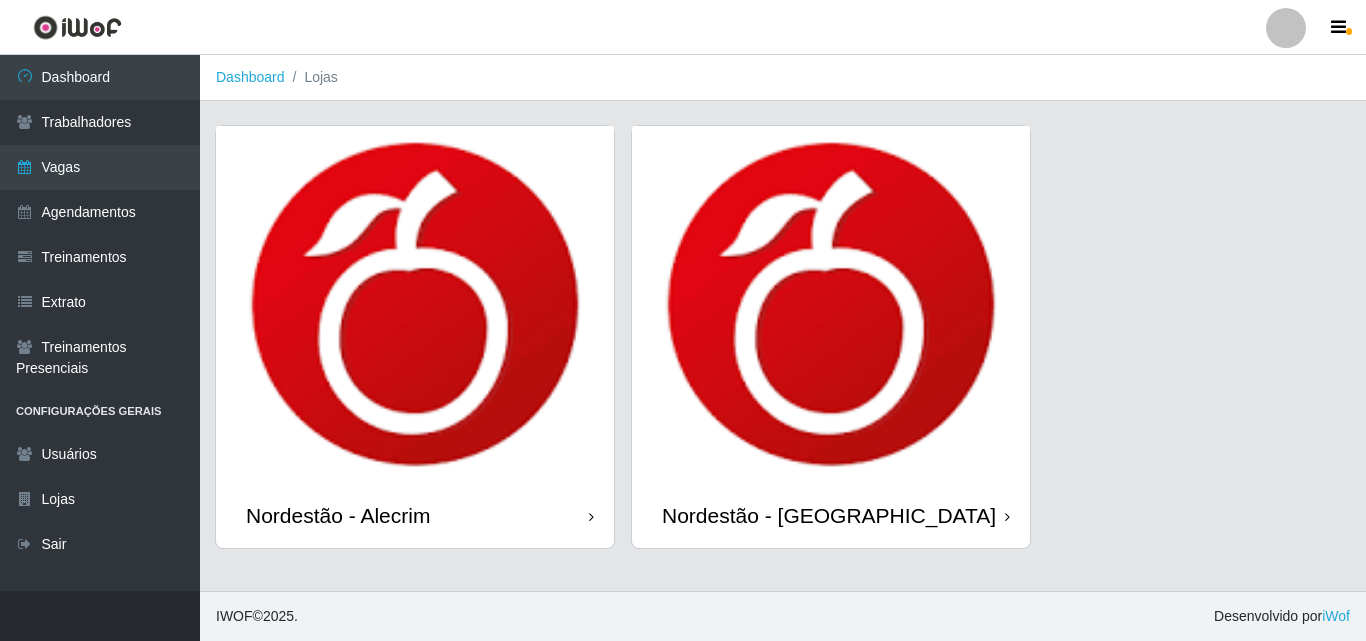 click at bounding box center (415, 304) 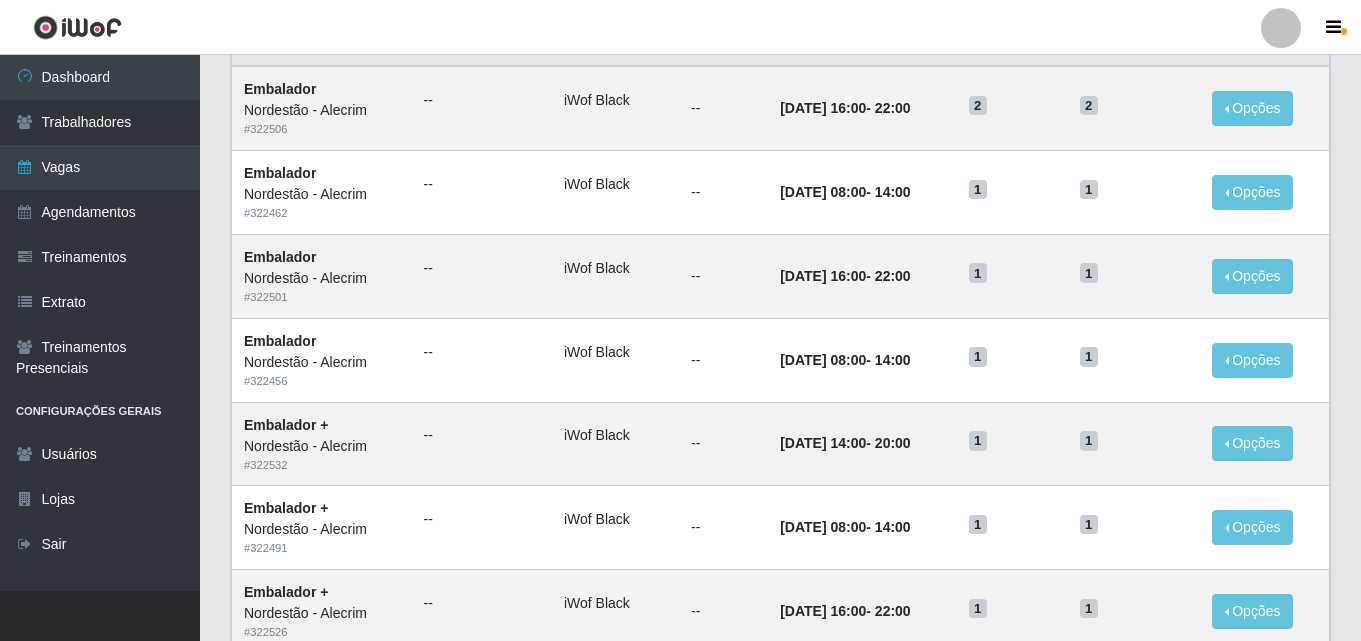 scroll, scrollTop: 0, scrollLeft: 0, axis: both 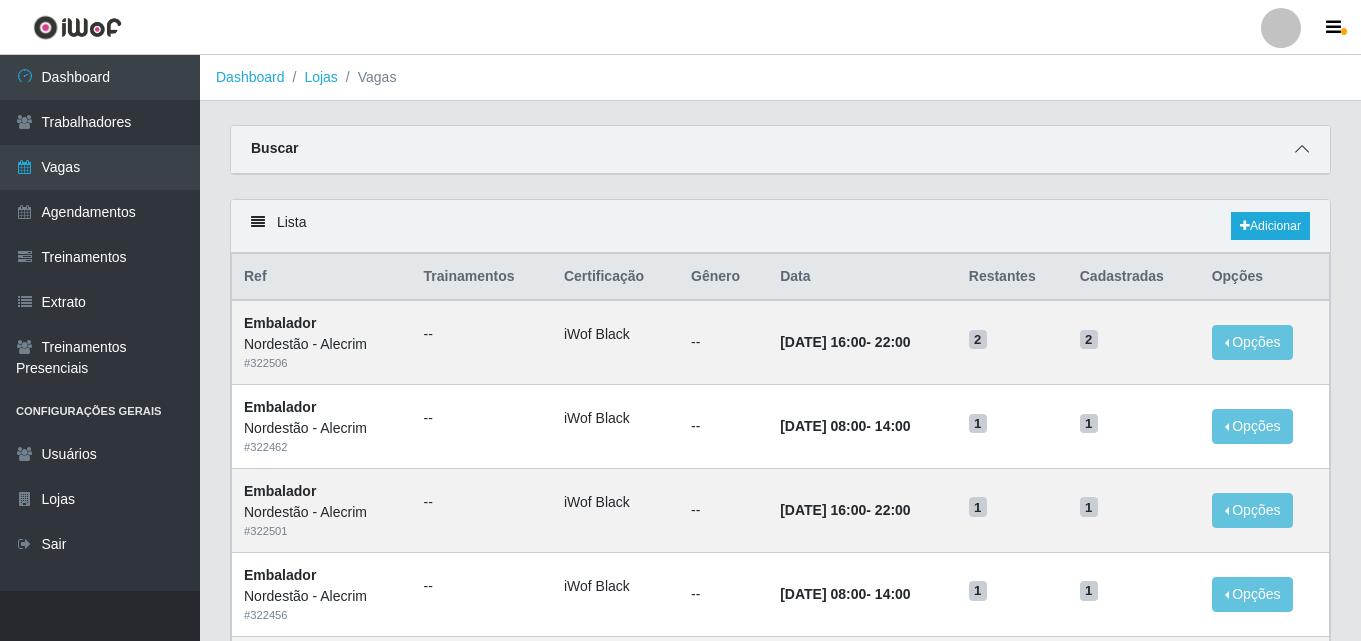 click at bounding box center [1302, 149] 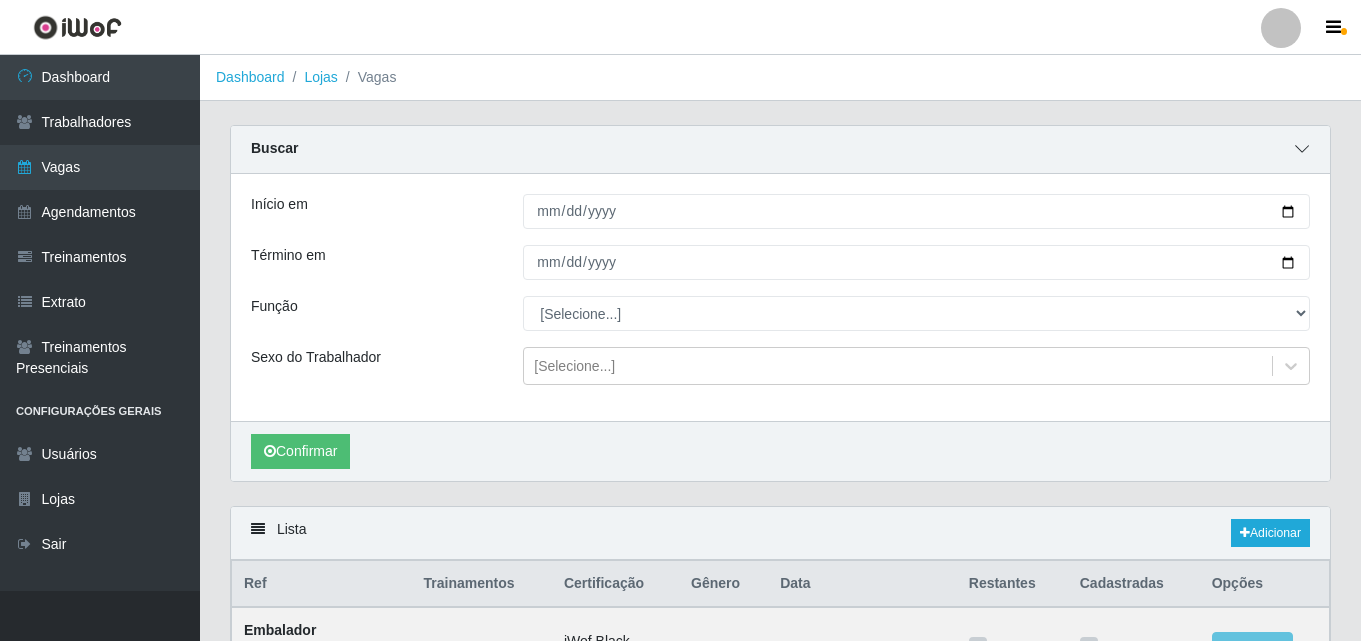 click at bounding box center (1302, 149) 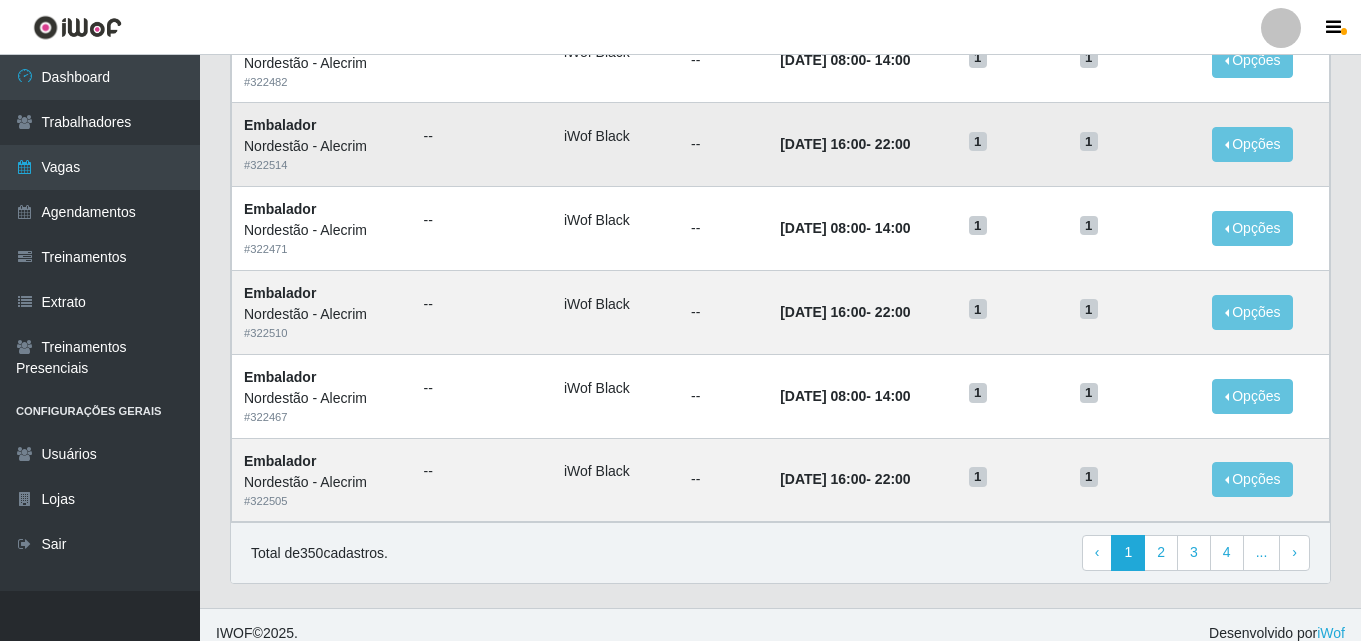 scroll, scrollTop: 1054, scrollLeft: 0, axis: vertical 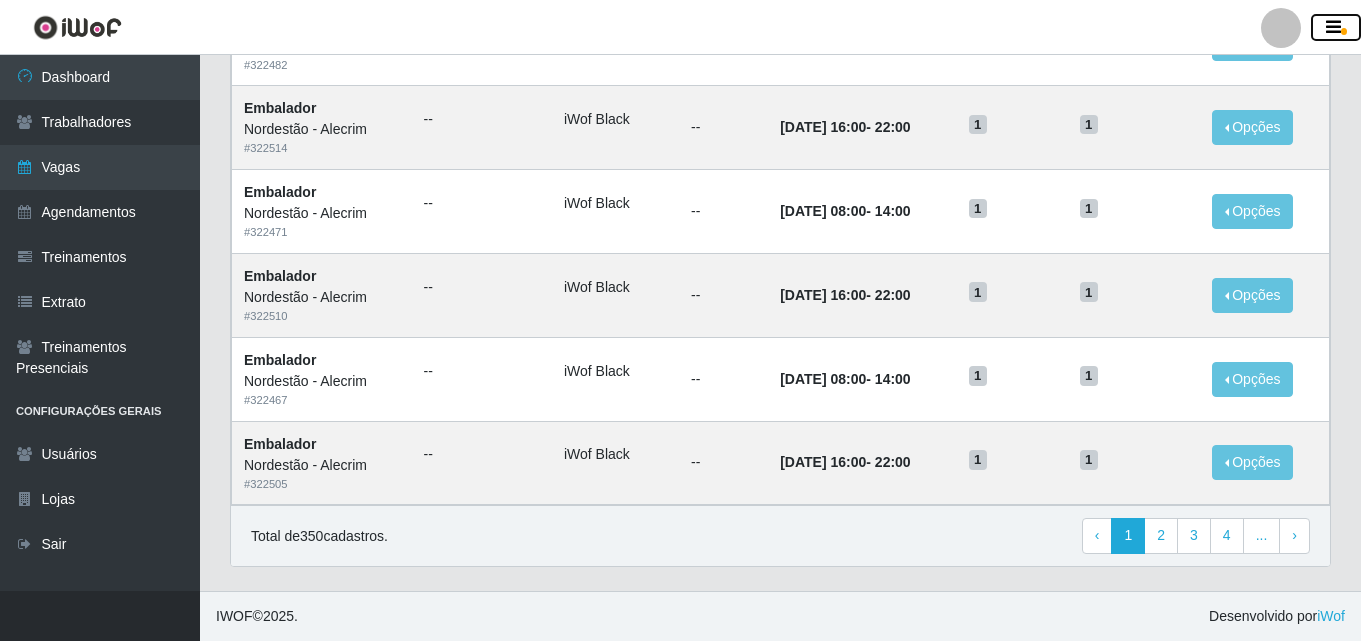 click at bounding box center (1333, 28) 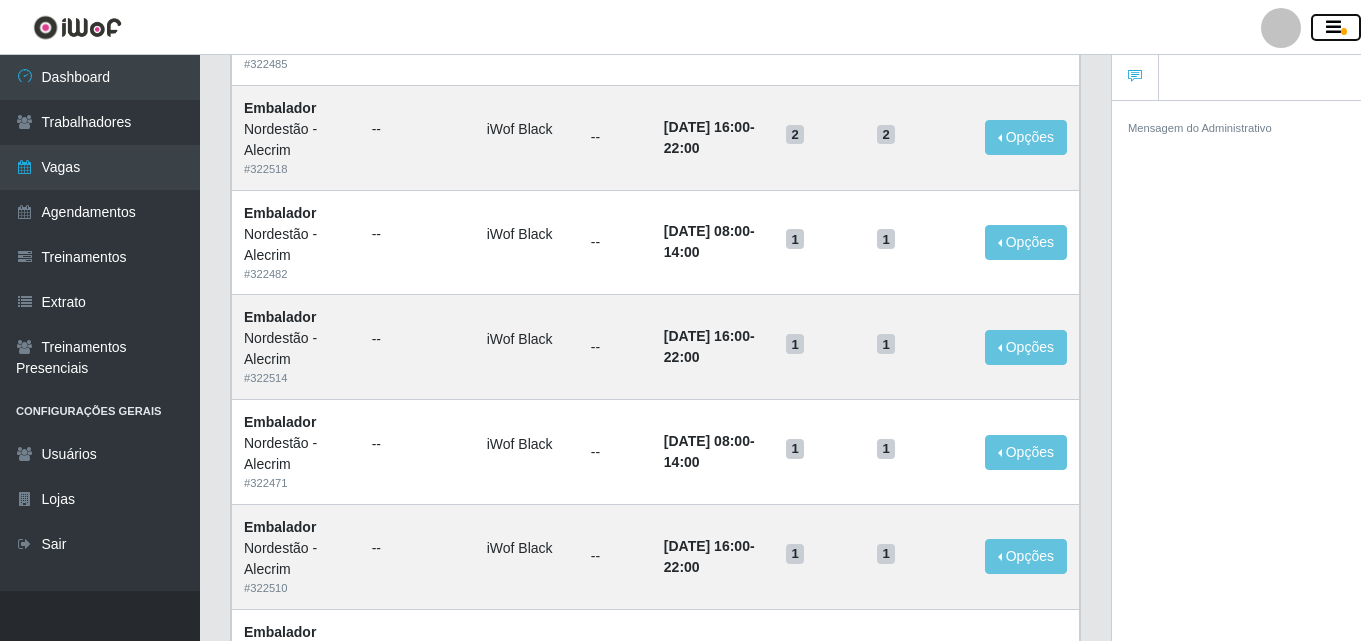 click at bounding box center [1336, 28] 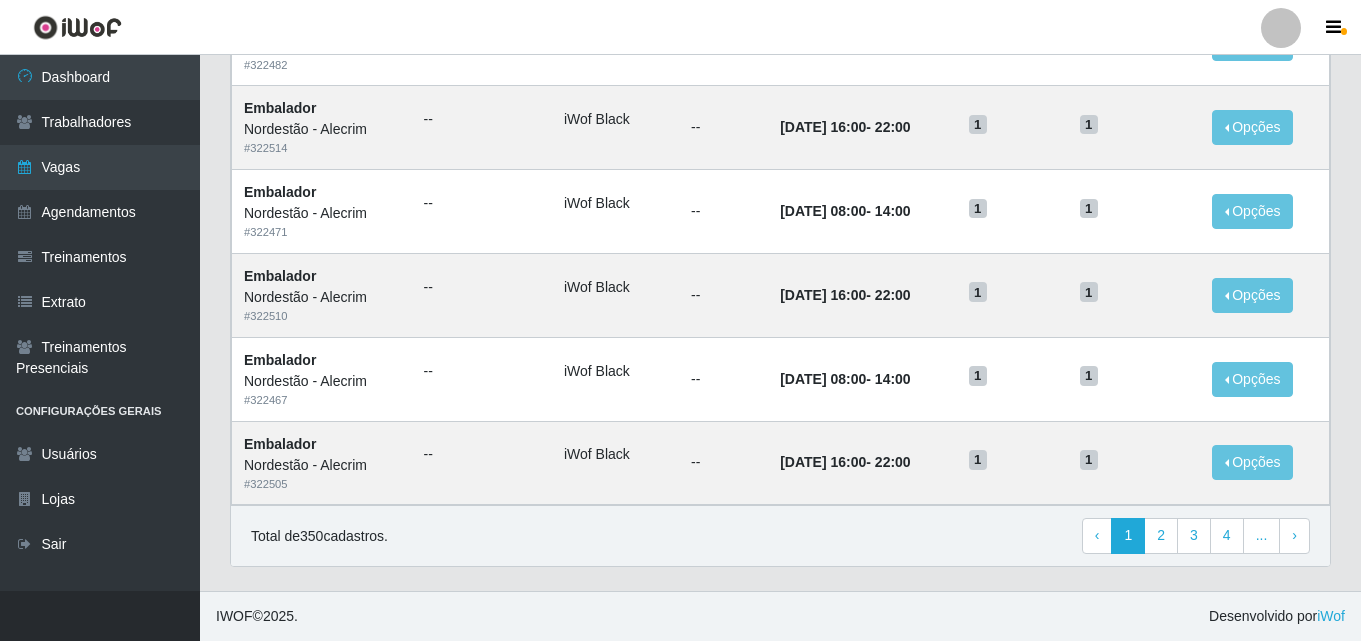 click on "Lista  Adicionar Ref Trainamentos Certificação Gênero Data Restantes Cadastradas Opções Embalador Nordestão - Alecrim # 322506 -- iWof Black -- 30/09/2025, 16:00  -   22:00 2 2 Opções  Editar  Deletar Embalador Nordestão - Alecrim # 322462 -- iWof Black -- 30/09/2025, 08:00  -   14:00 1 1 Opções  Editar  Deletar Embalador Nordestão - Alecrim # 322501 -- iWof Black -- 29/09/2025, 16:00  -   22:00 1 1 Opções  Editar  Deletar Embalador Nordestão - Alecrim # 322456 -- iWof Black -- 29/09/2025, 08:00  -   14:00 1 1 Opções  Editar  Deletar Embalador + Nordestão - Alecrim # 322532 -- iWof Black -- 28/09/2025, 14:00  -   20:00 1 1 Opções  Editar  Deletar Embalador + Nordestão - Alecrim # 322491 -- iWof Black -- 28/09/2025, 08:00  -   14:00 1 1 Opções  Editar  Deletar Embalador + Nordestão - Alecrim # 322526 -- iWof Black -- 27/09/2025, 16:00  -   22:00 1 1 Opções  Editar  Deletar Embalador + Nordestão - Alecrim # 322485 -- iWof Black -- 27/09/2025, 08:00  -   14:00 2 2 Opções  Editar #" at bounding box center (780, -144) 